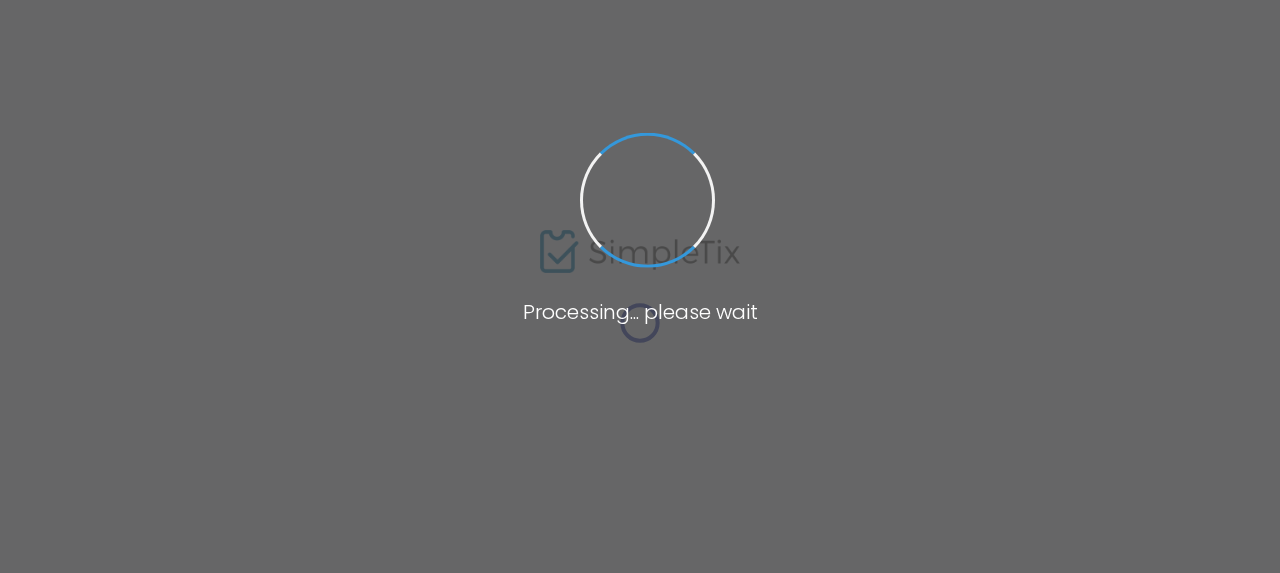 scroll, scrollTop: 0, scrollLeft: 0, axis: both 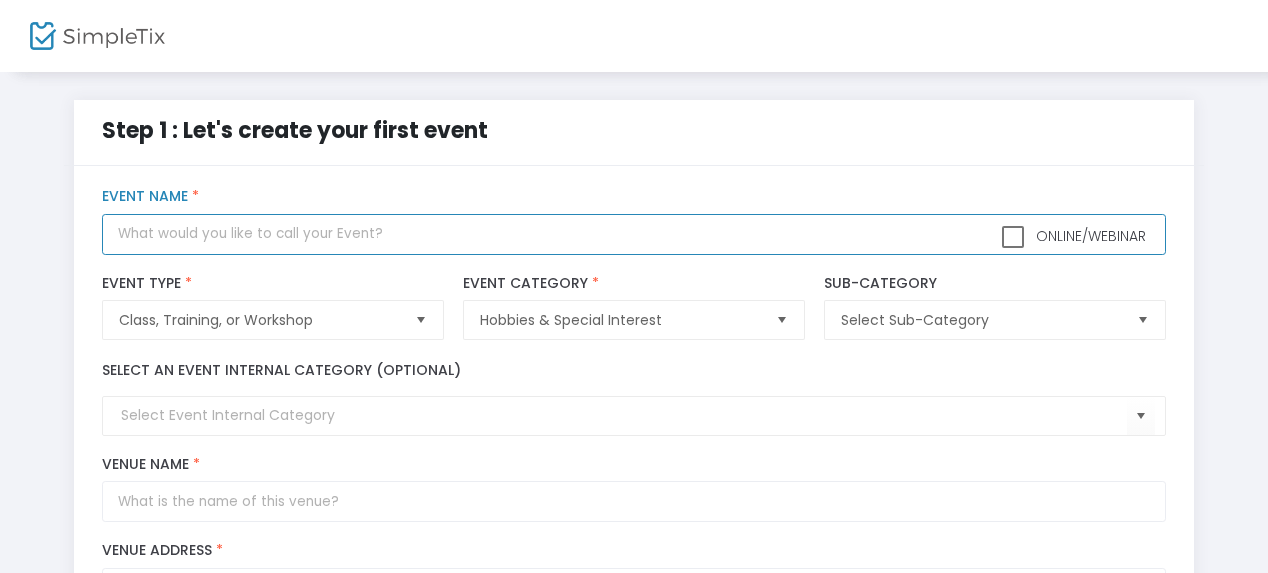 drag, startPoint x: 266, startPoint y: 237, endPoint x: 255, endPoint y: 242, distance: 12.083046 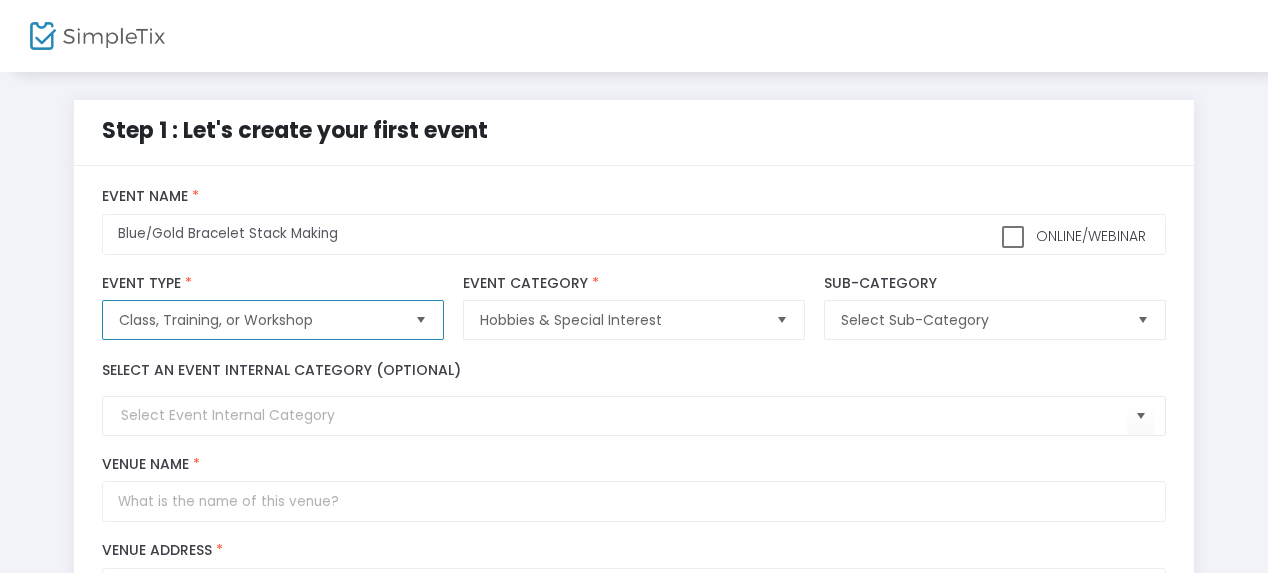 click on "Class, Training, or Workshop" at bounding box center (258, 320) 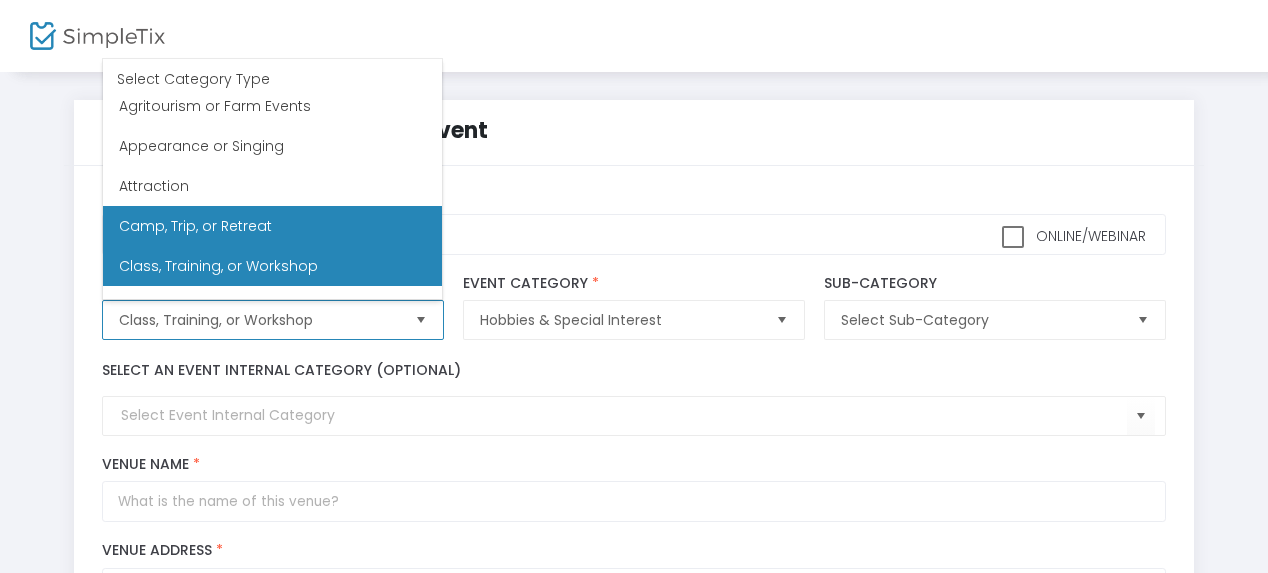 scroll, scrollTop: 0, scrollLeft: 0, axis: both 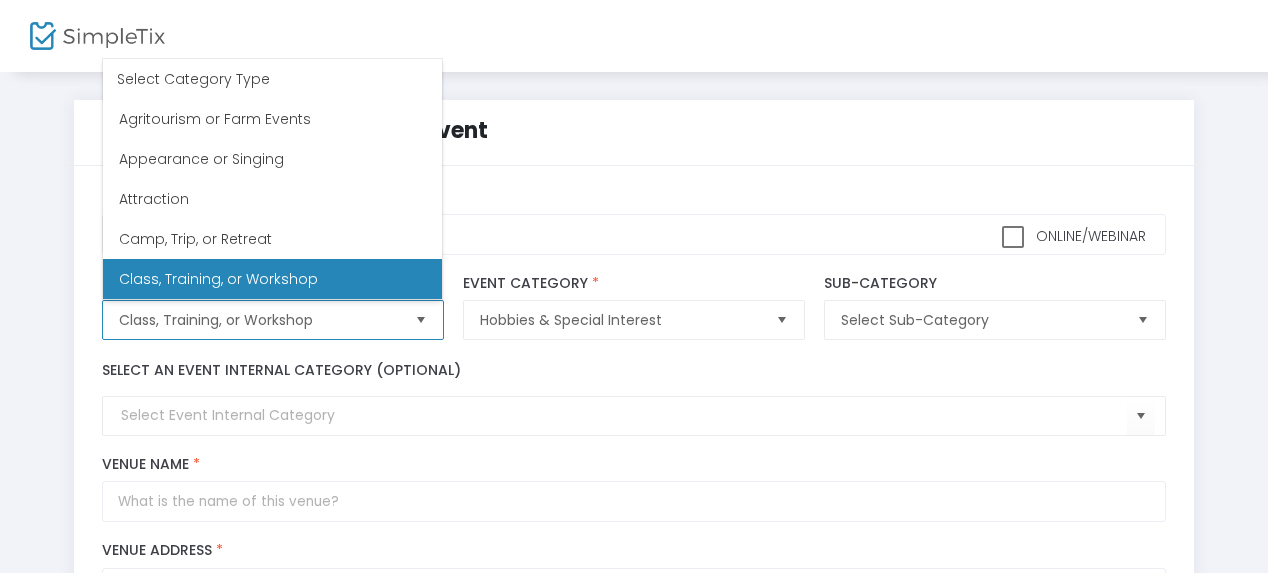 click on "Class, Training, or Workshop" at bounding box center (272, 279) 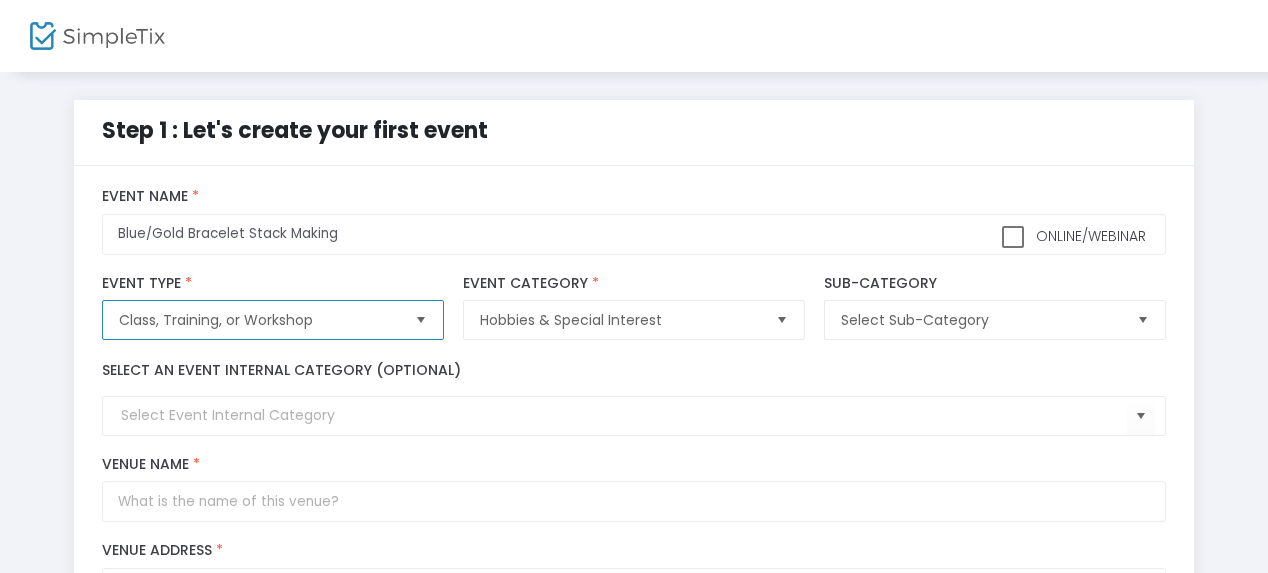 click at bounding box center (1142, 320) 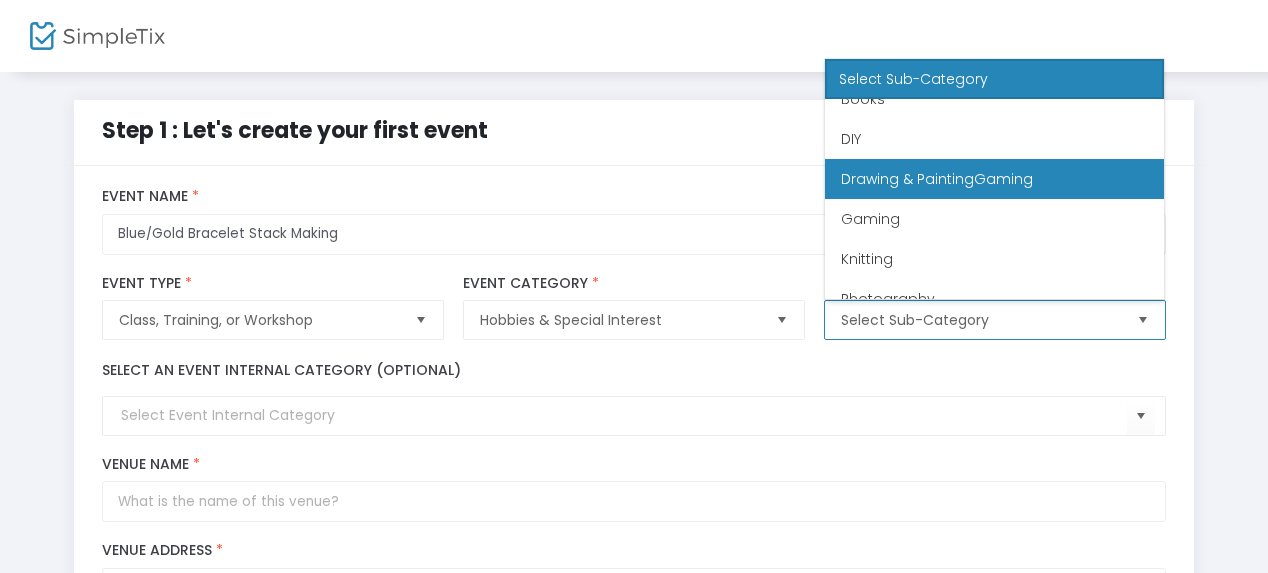 scroll, scrollTop: 0, scrollLeft: 0, axis: both 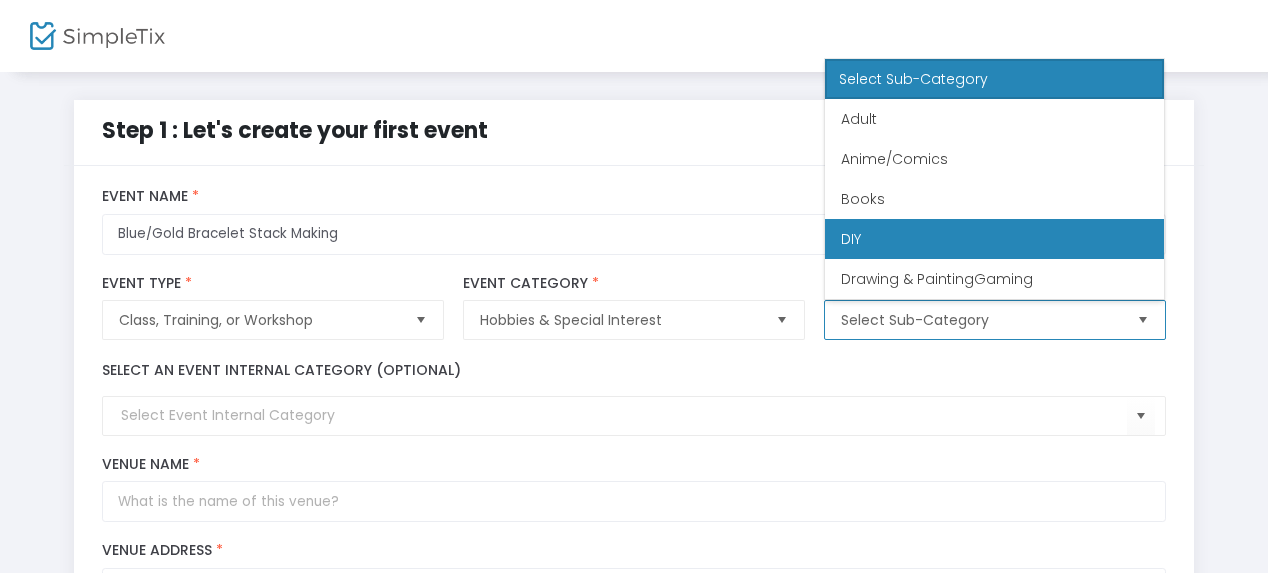 click on "DIY" at bounding box center (994, 239) 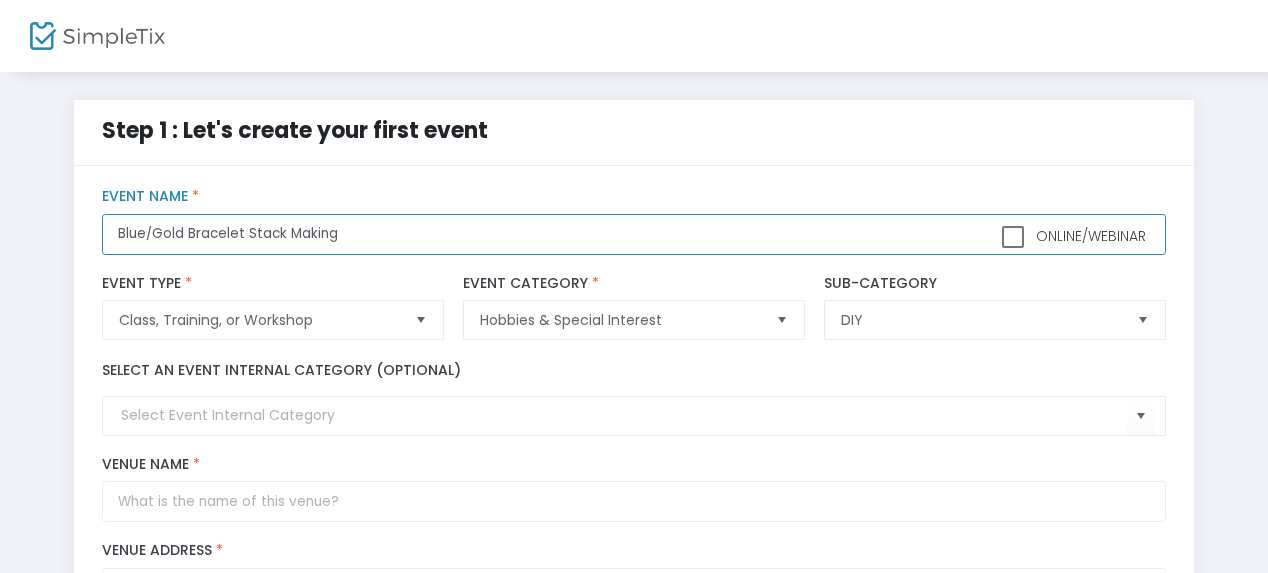 click on "Blue/Gold Bracelet Stack Making" 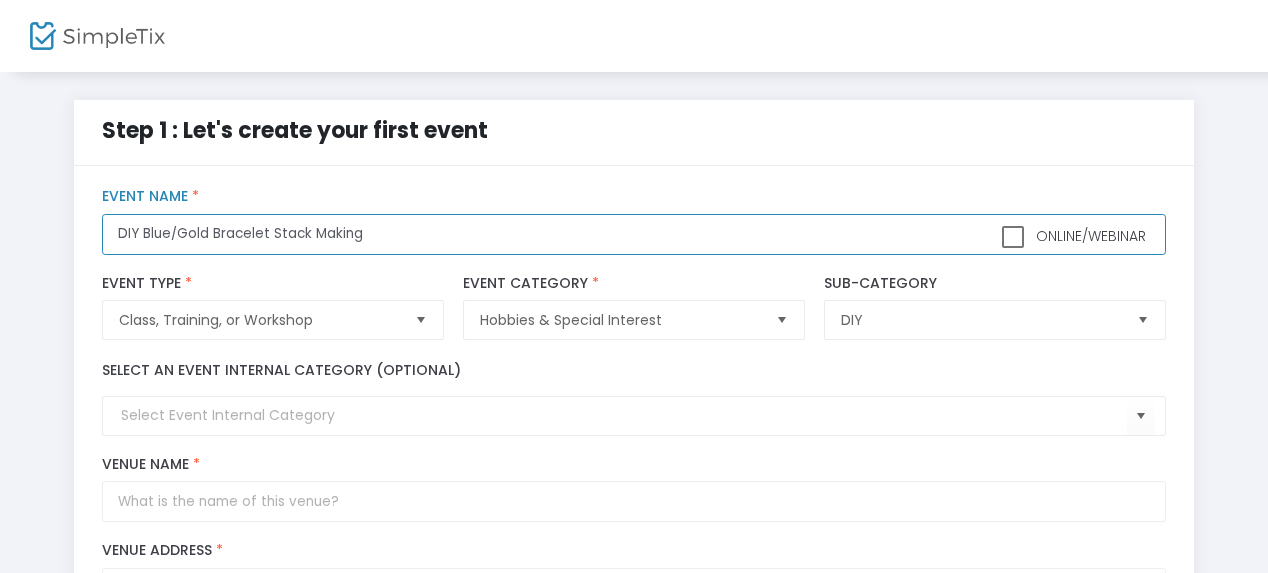 type on "DIY Blue/Gold Bracelet Stack Making" 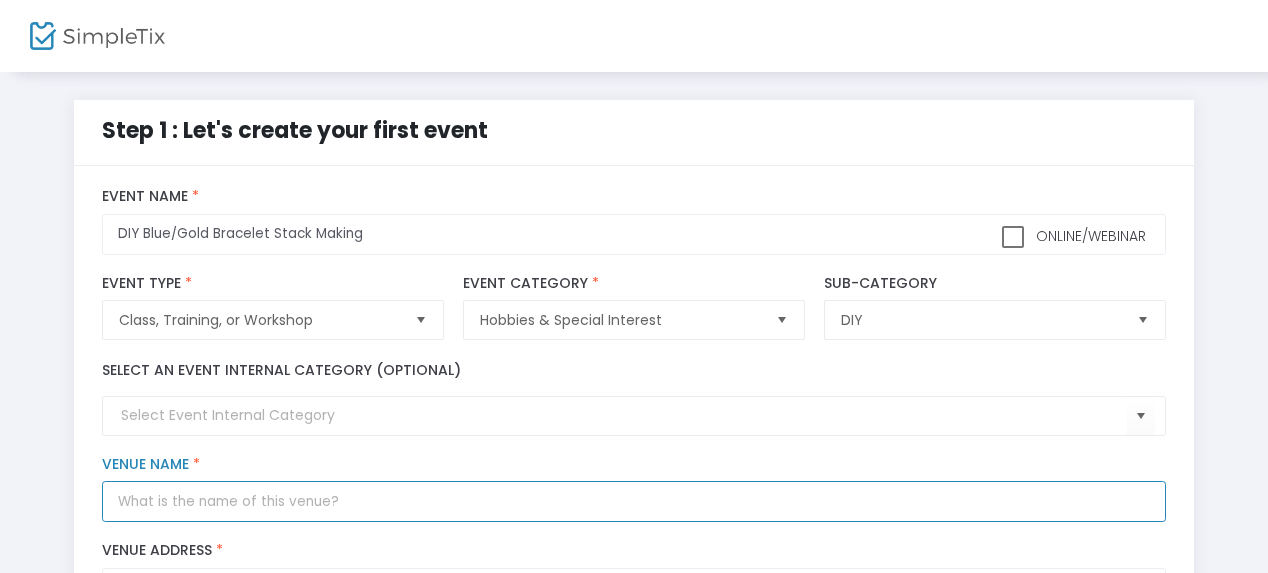 click on "Venue Name *" at bounding box center [633, 501] 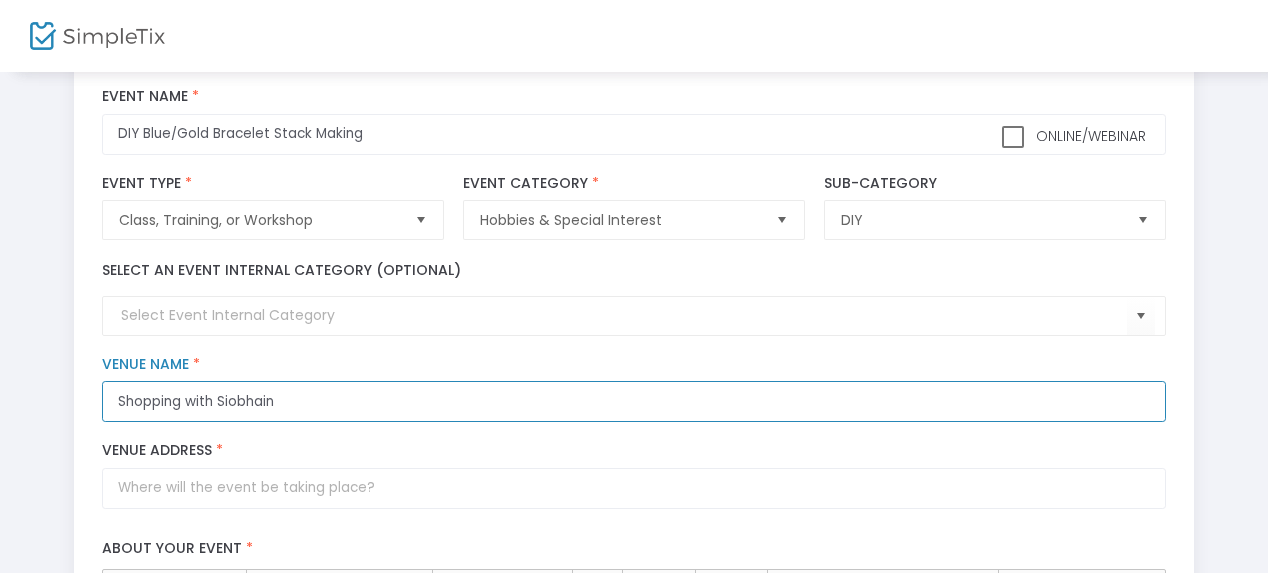 scroll, scrollTop: 200, scrollLeft: 0, axis: vertical 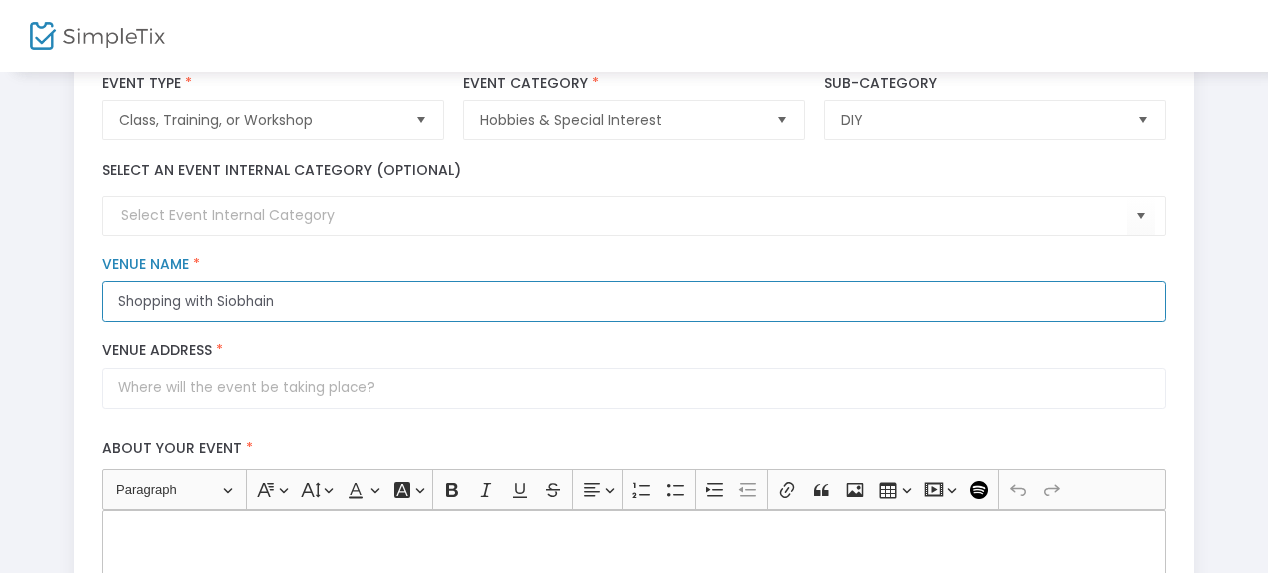 type on "Shopping with Siobhain" 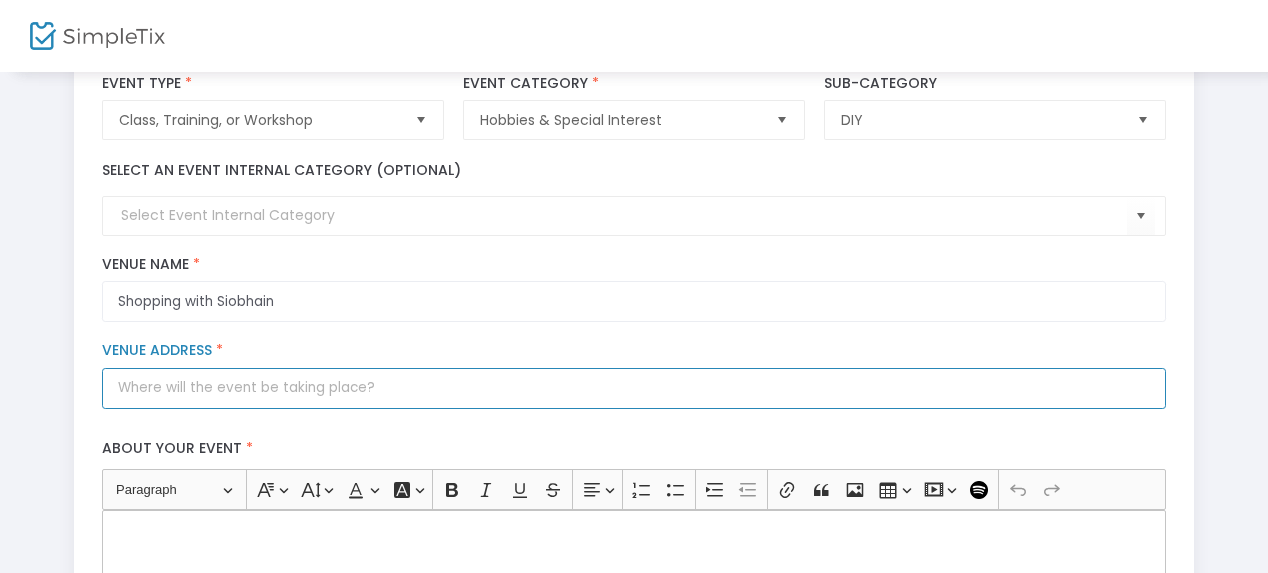 click on "Venue Address *" at bounding box center [633, 388] 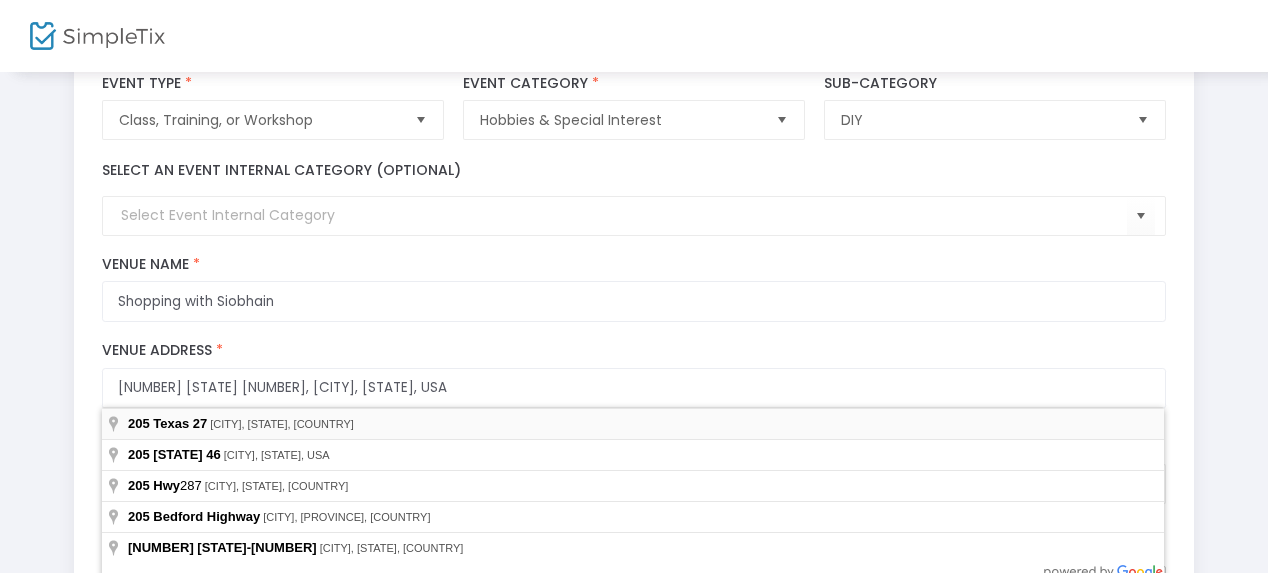 type on "205 Texas 27" 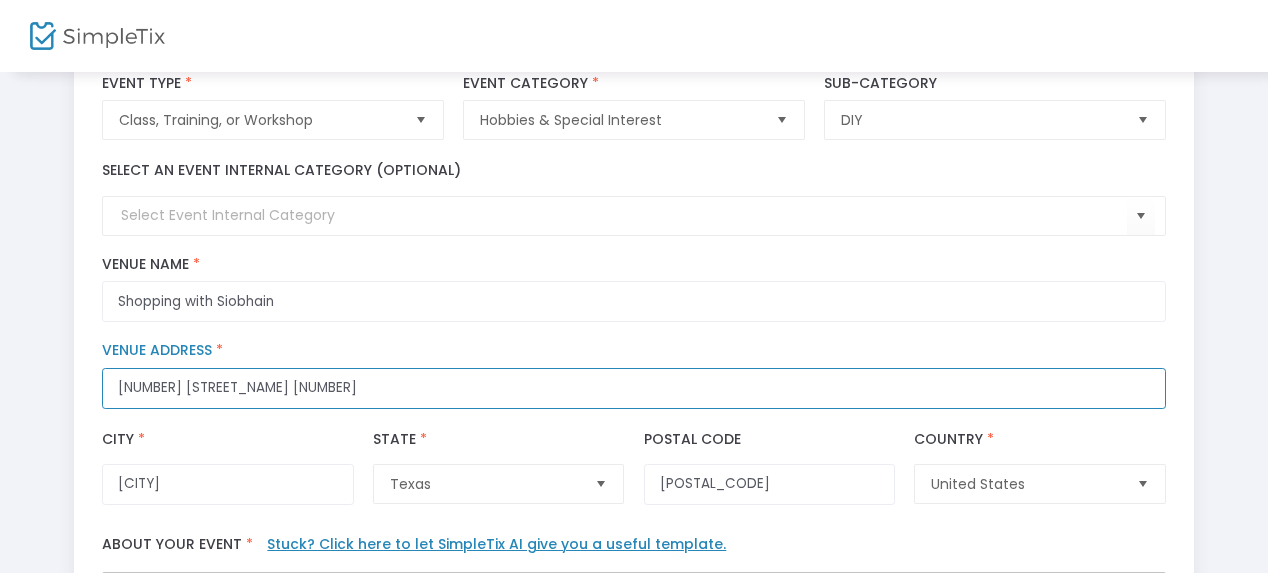 click on "205 Texas 27" at bounding box center [633, 388] 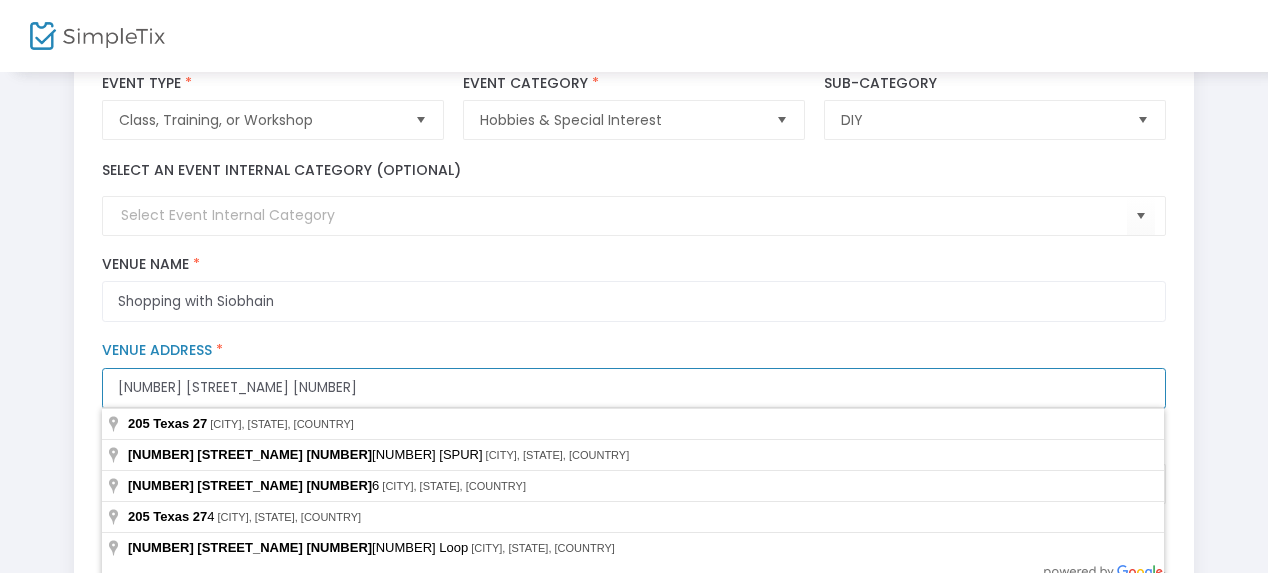 click on "205 Texas 27" at bounding box center (633, 388) 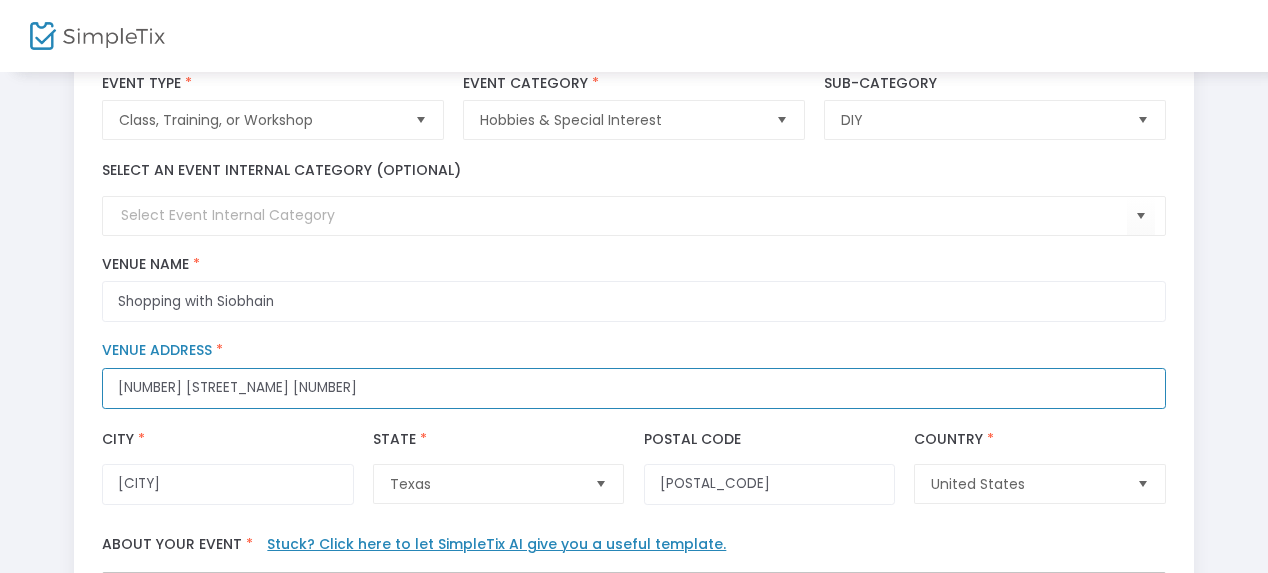 click on "205 Texas 27" at bounding box center [633, 388] 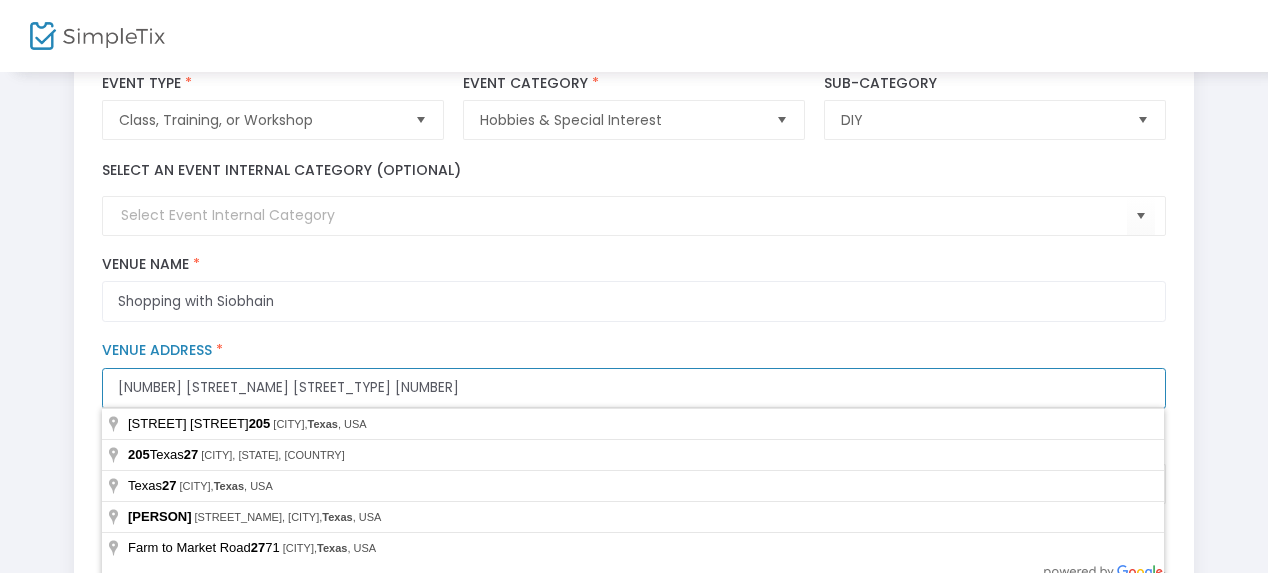 type on "205 Texas Hwy 27" 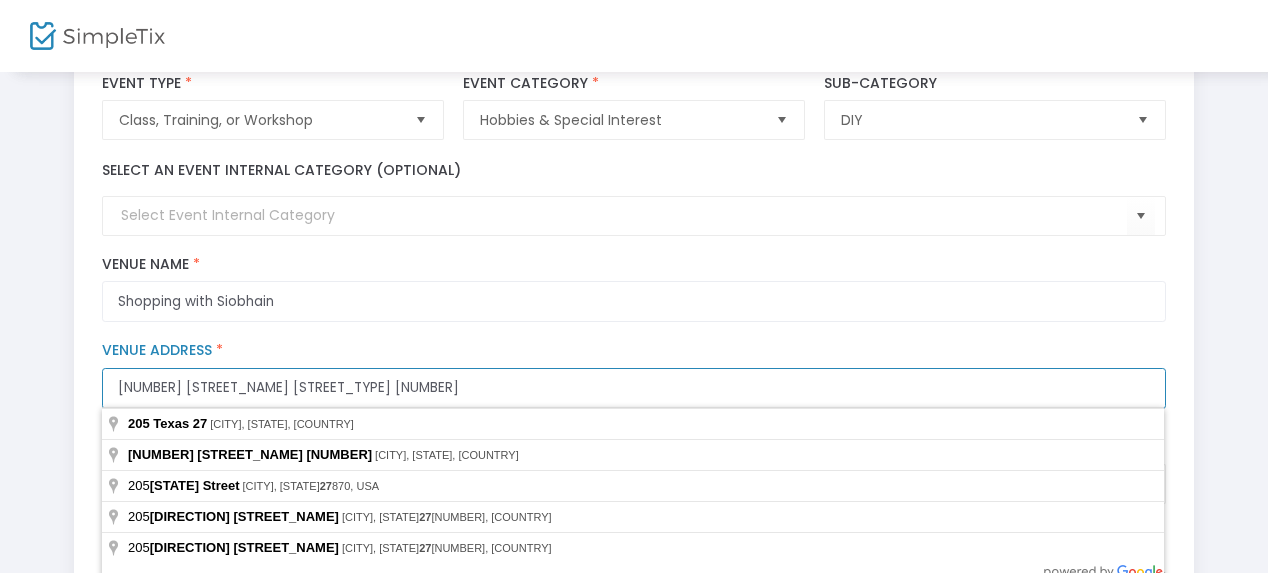 type 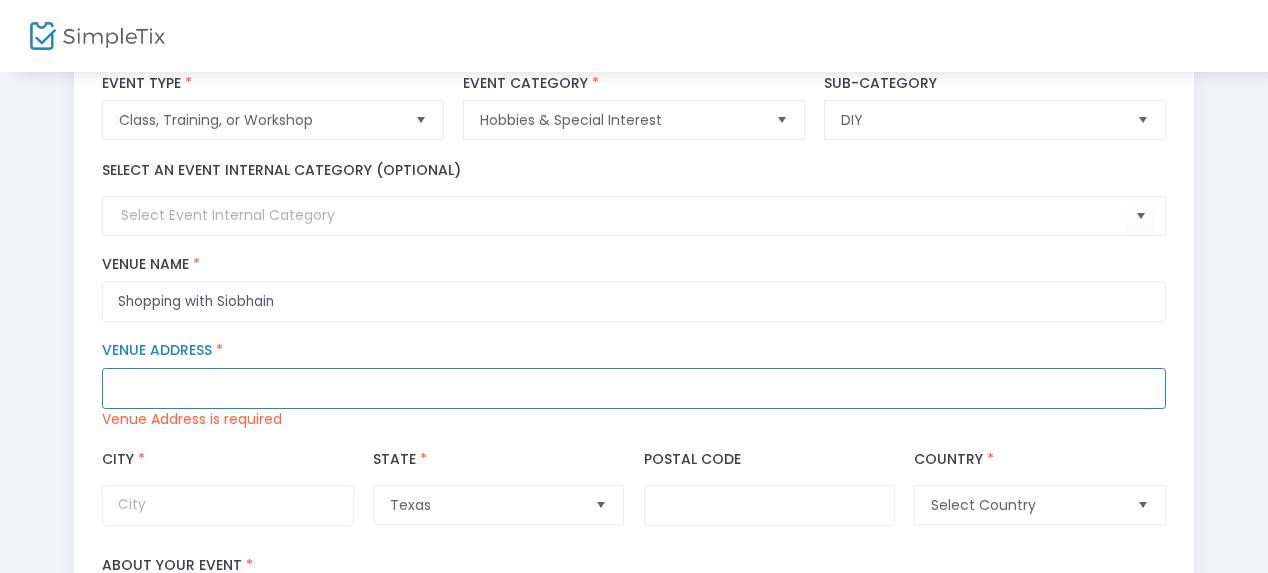 click on "Venue Address *" at bounding box center [633, 388] 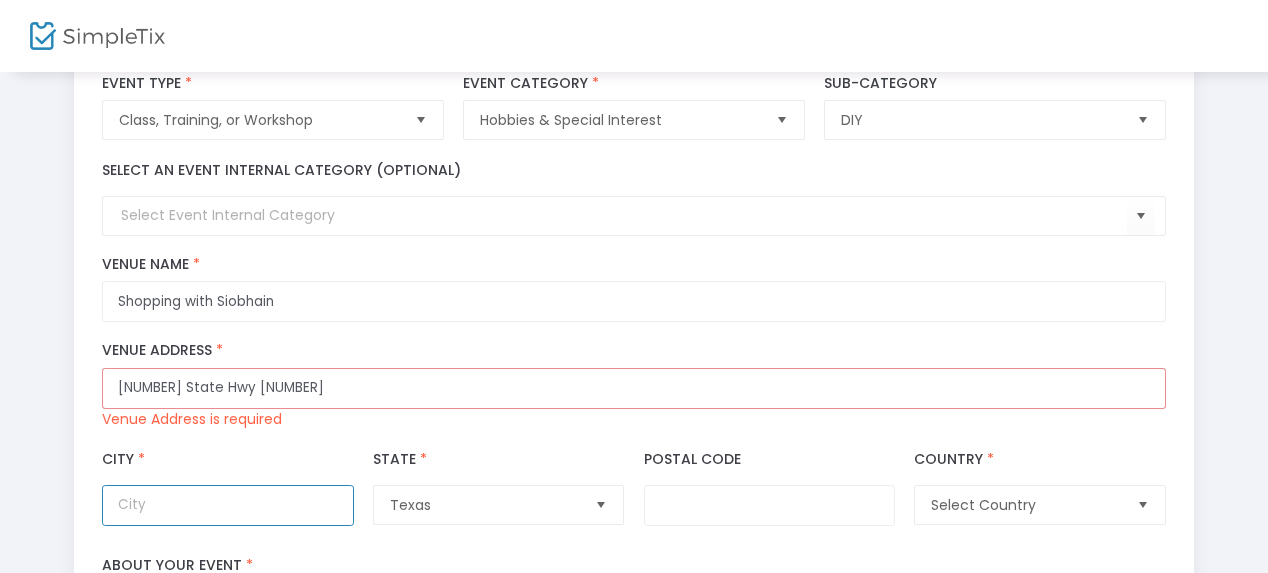type on "Comfort" 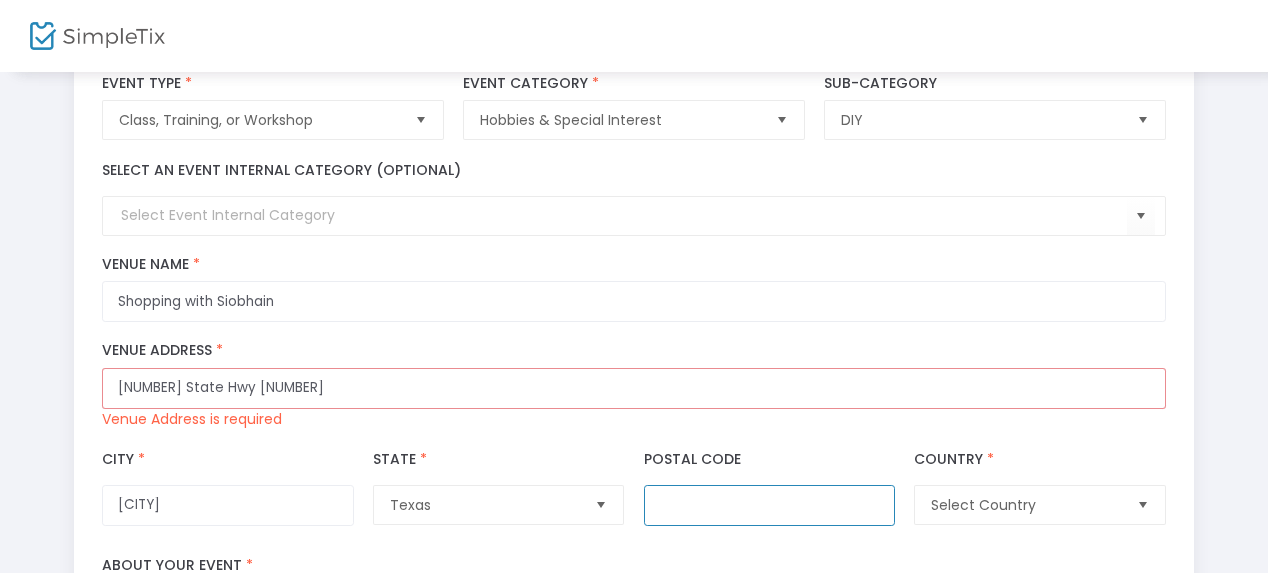 type on "78013" 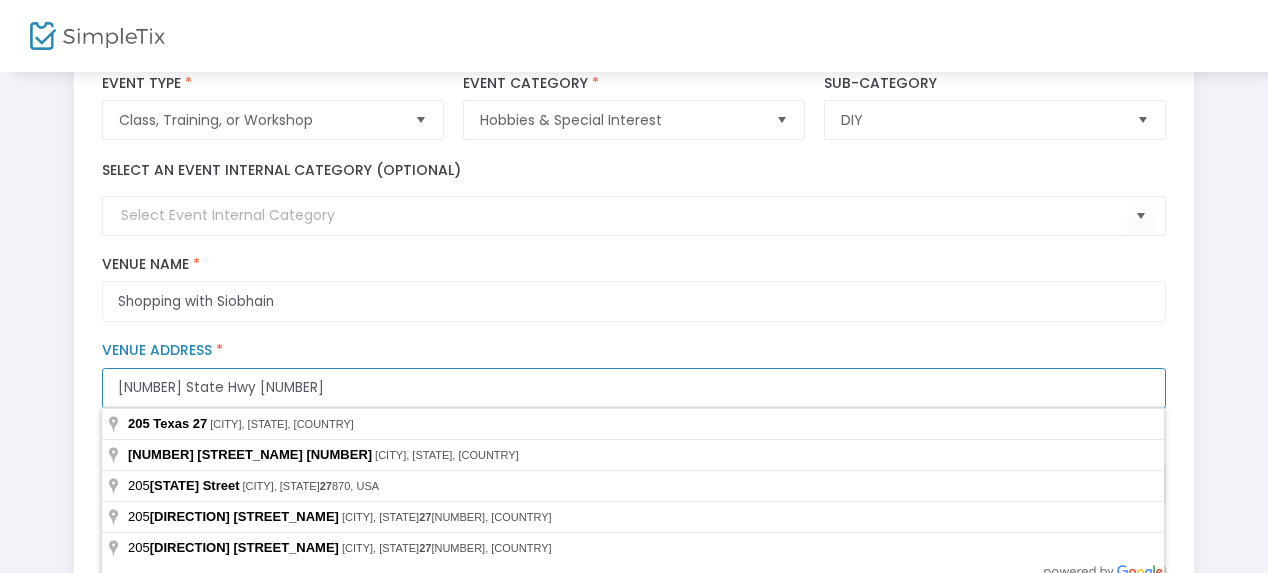 click on "205 State Hwy 27" at bounding box center (633, 388) 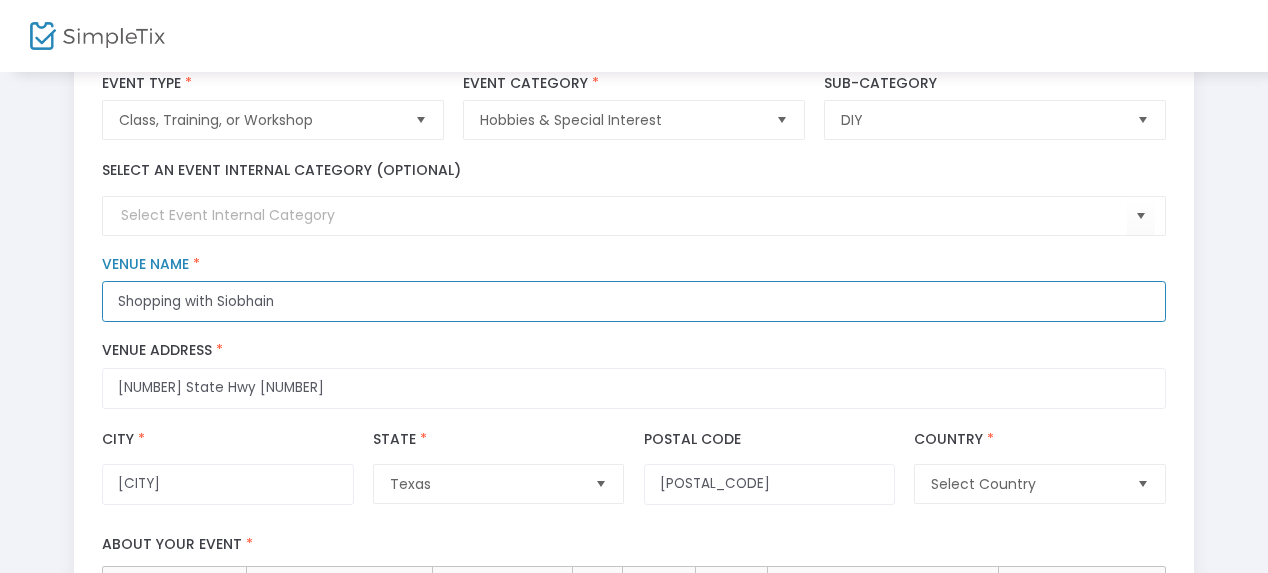 click on "Shopping with Siobhain" at bounding box center [633, 301] 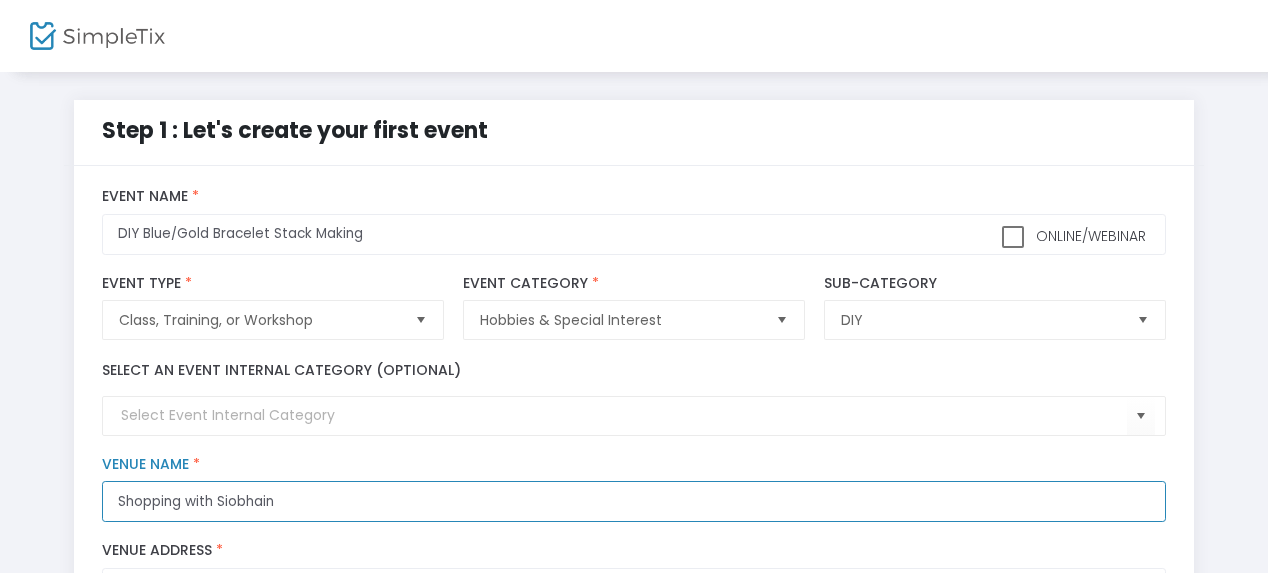 scroll, scrollTop: 200, scrollLeft: 0, axis: vertical 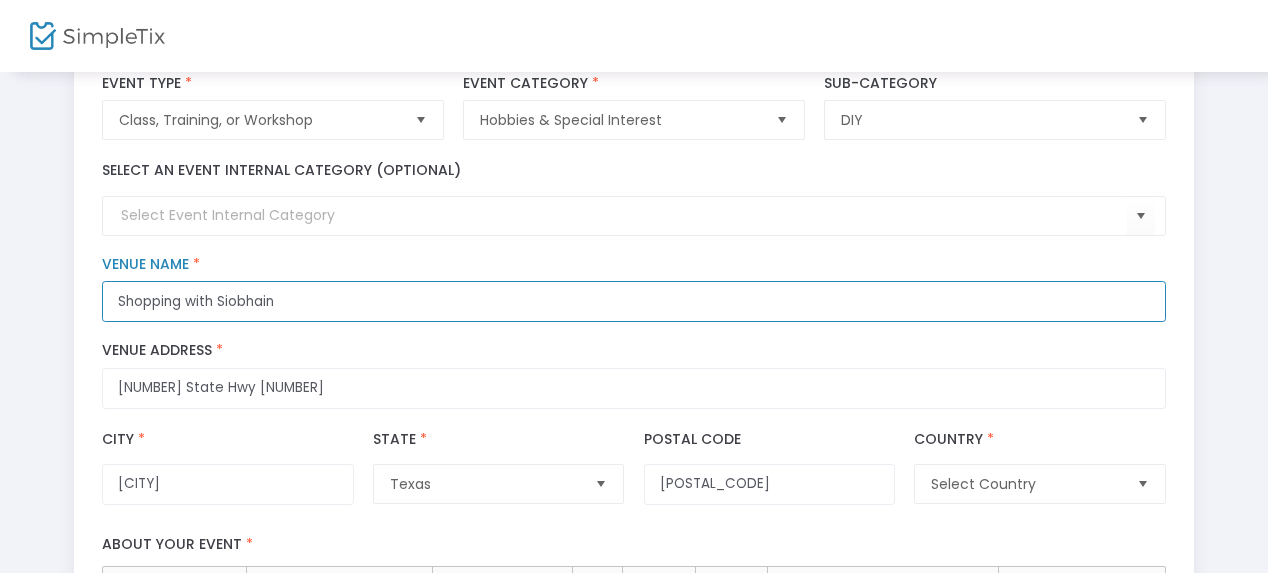 click at bounding box center (1142, 484) 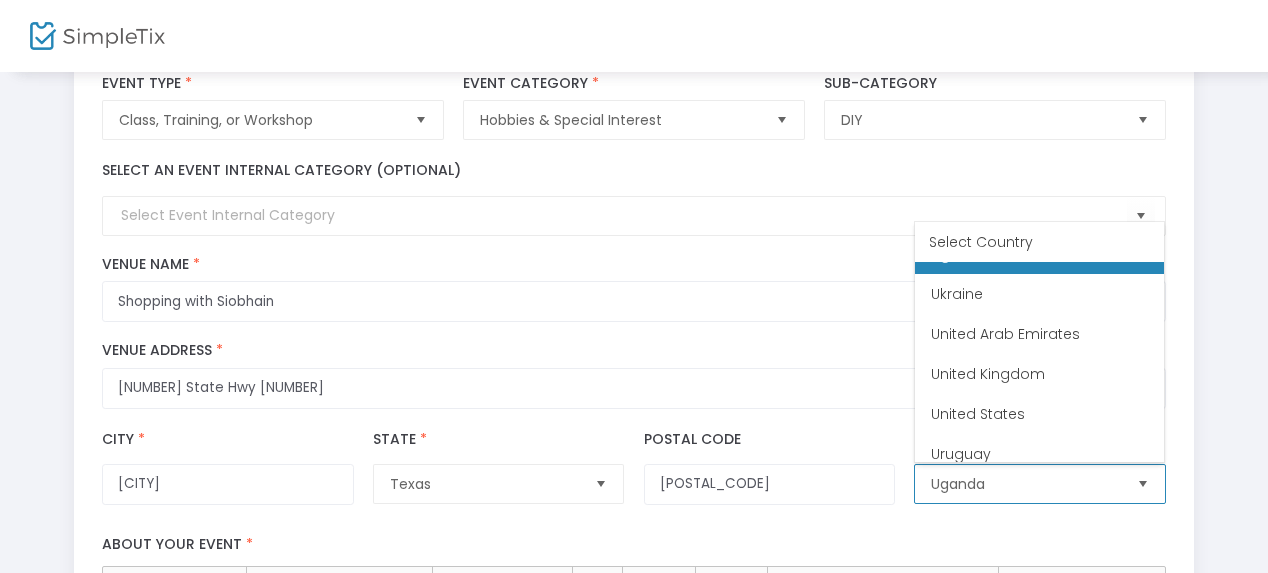 scroll, scrollTop: 9380, scrollLeft: 0, axis: vertical 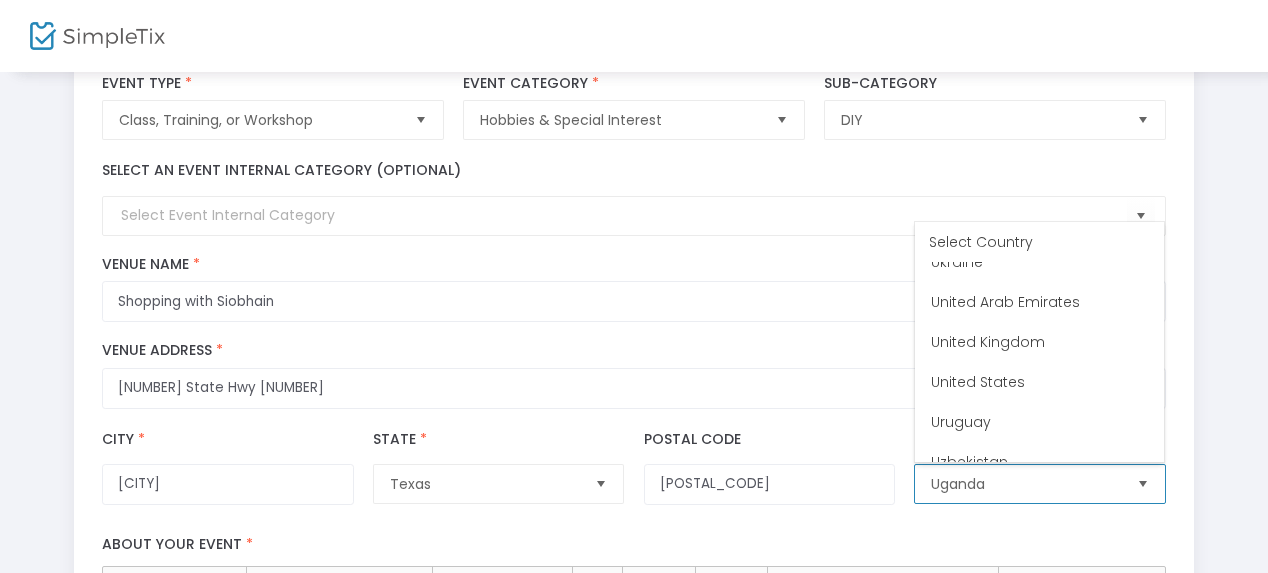 click on "United States" at bounding box center [1039, 382] 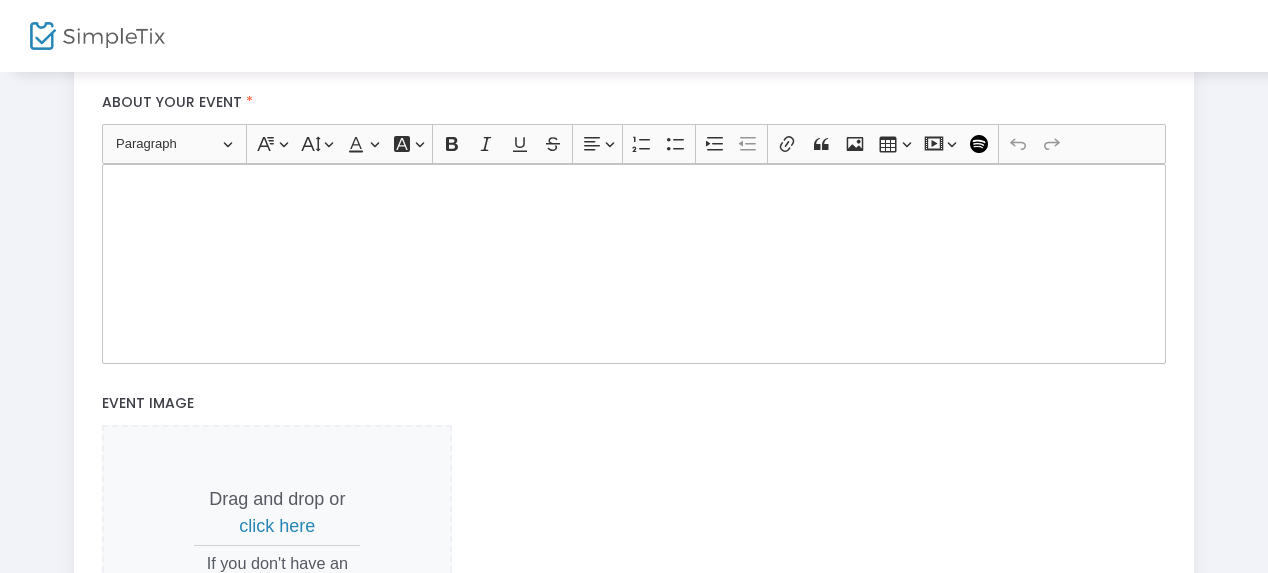 scroll, scrollTop: 600, scrollLeft: 0, axis: vertical 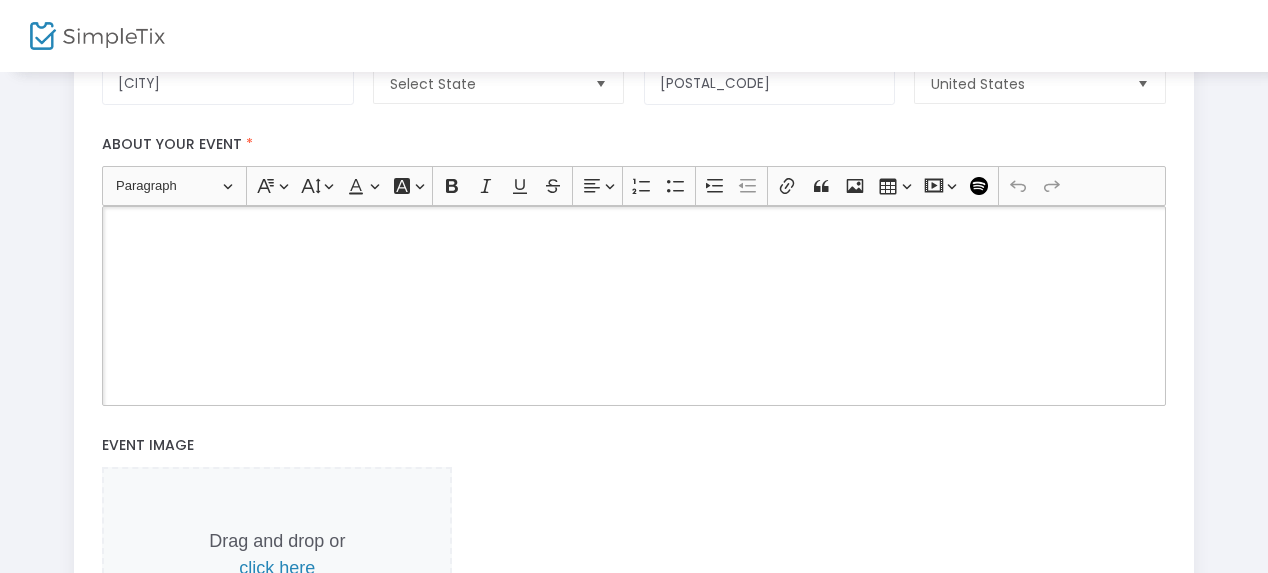 click 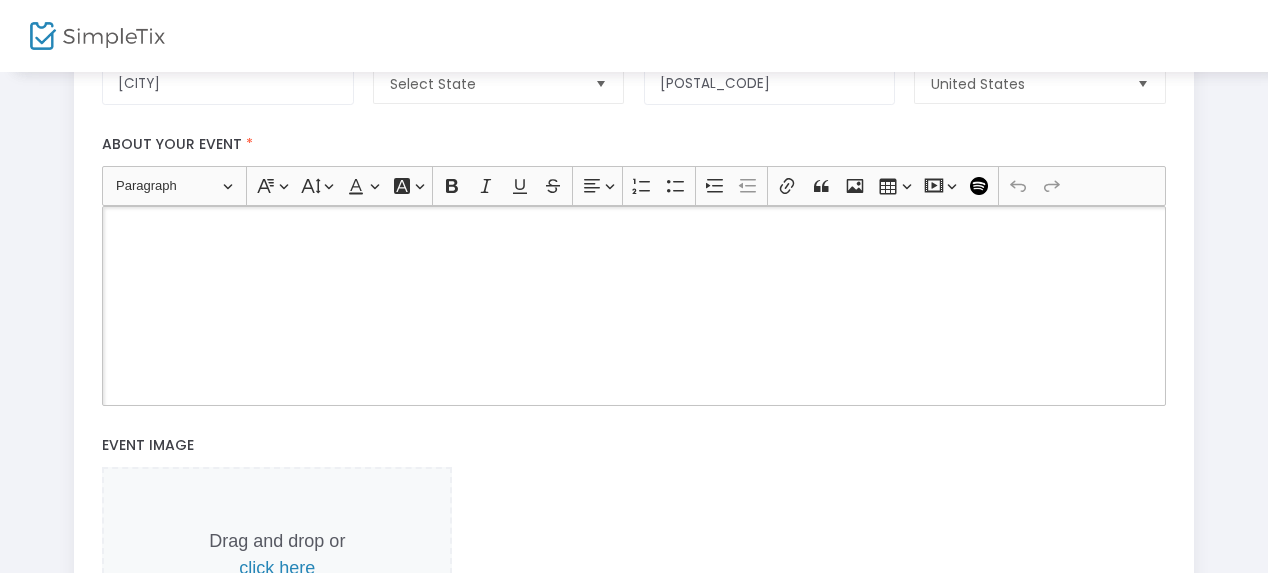 type 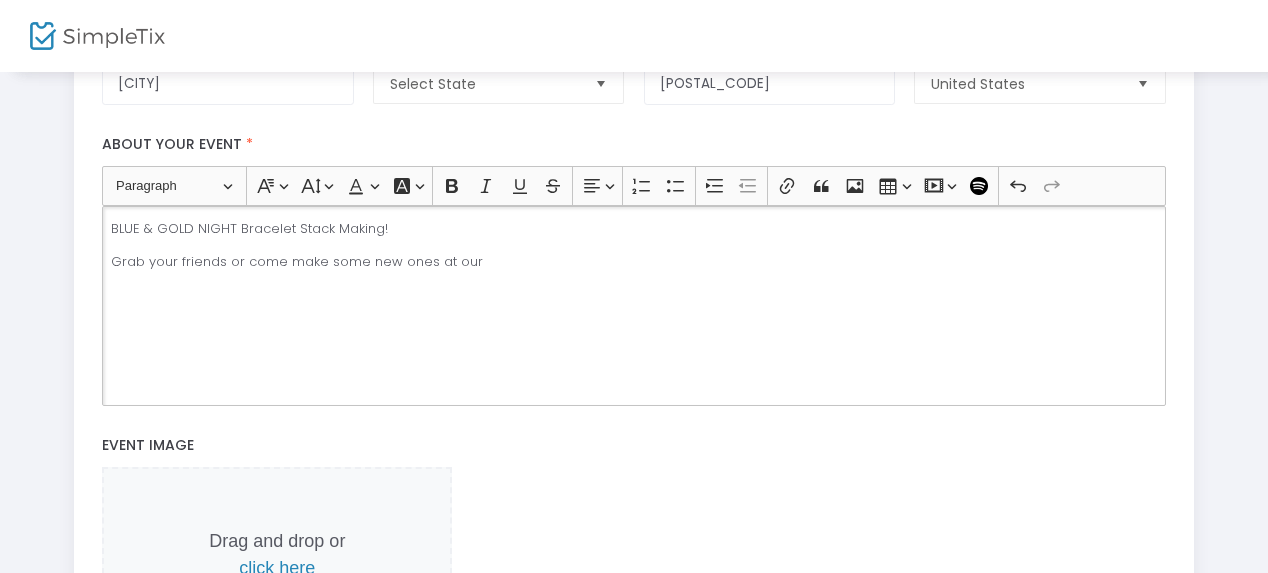 click on "BLUE & GOLD NIGHT Bracelet Stack Making!" 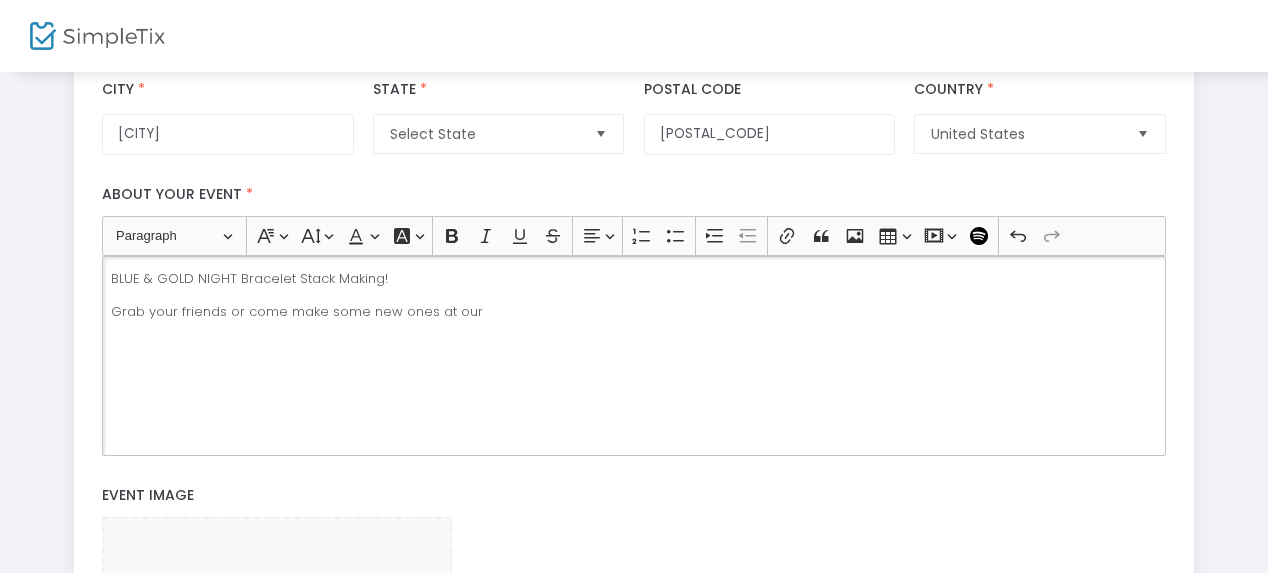 scroll, scrollTop: 526, scrollLeft: 0, axis: vertical 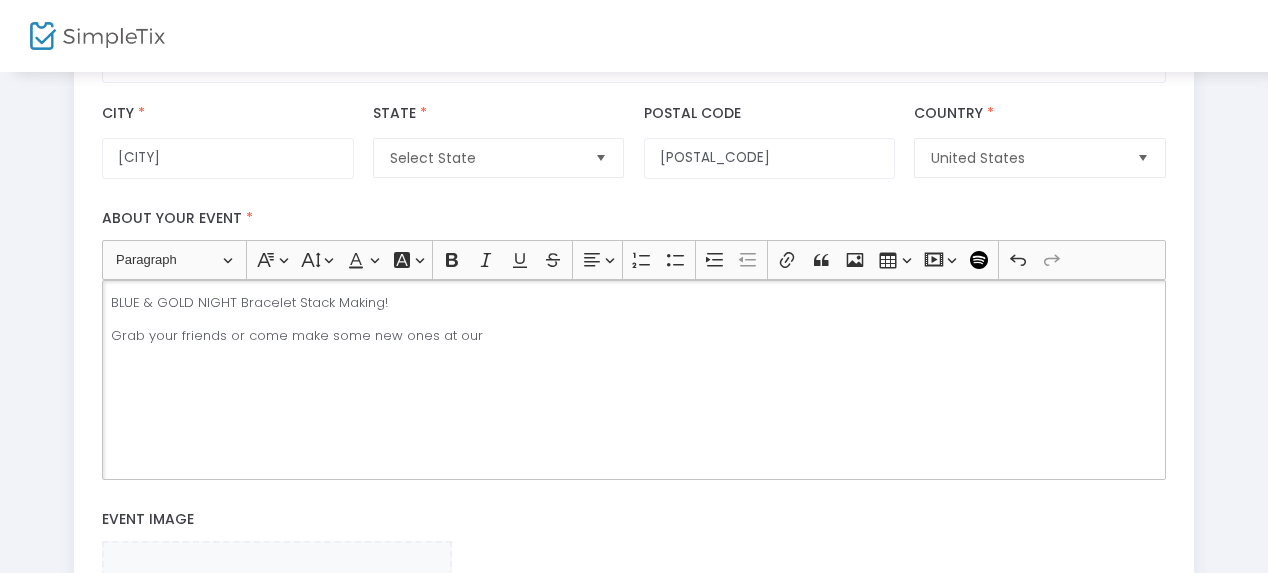 click on "Grab your friends or come make some new ones at our" 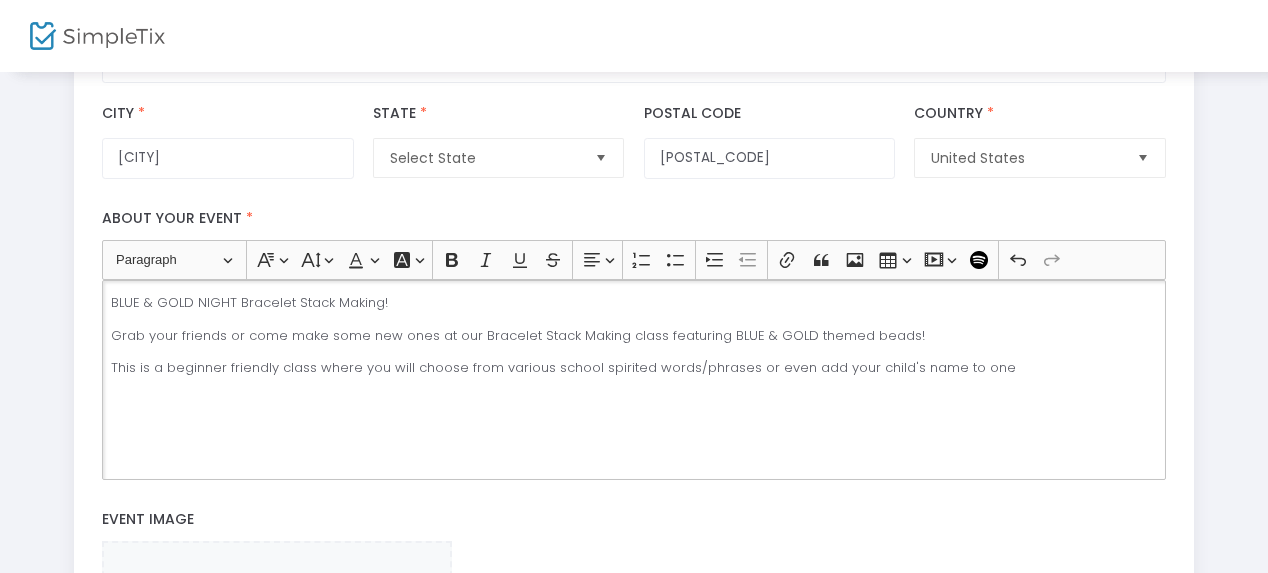 click on "This is a beginner friendly class where you will choose from various school spirited words/phrases or even add your child's name to one" 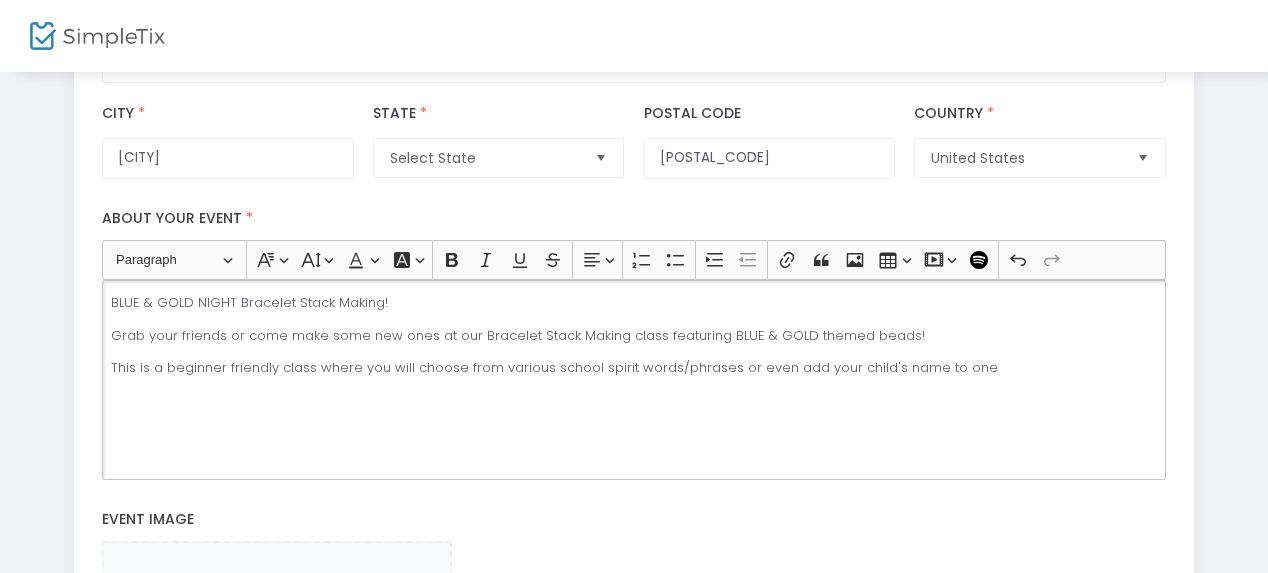 click on "This is a beginner friendly class where you will choose from various school spirit words/phrases or even add your child's name to one" 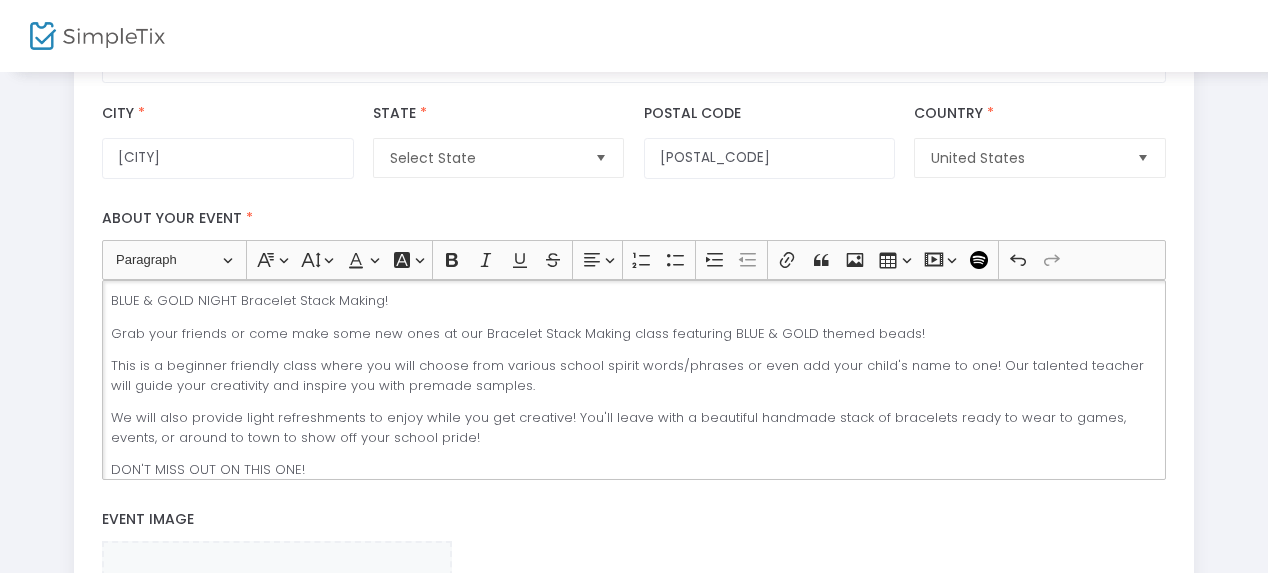 scroll, scrollTop: 0, scrollLeft: 0, axis: both 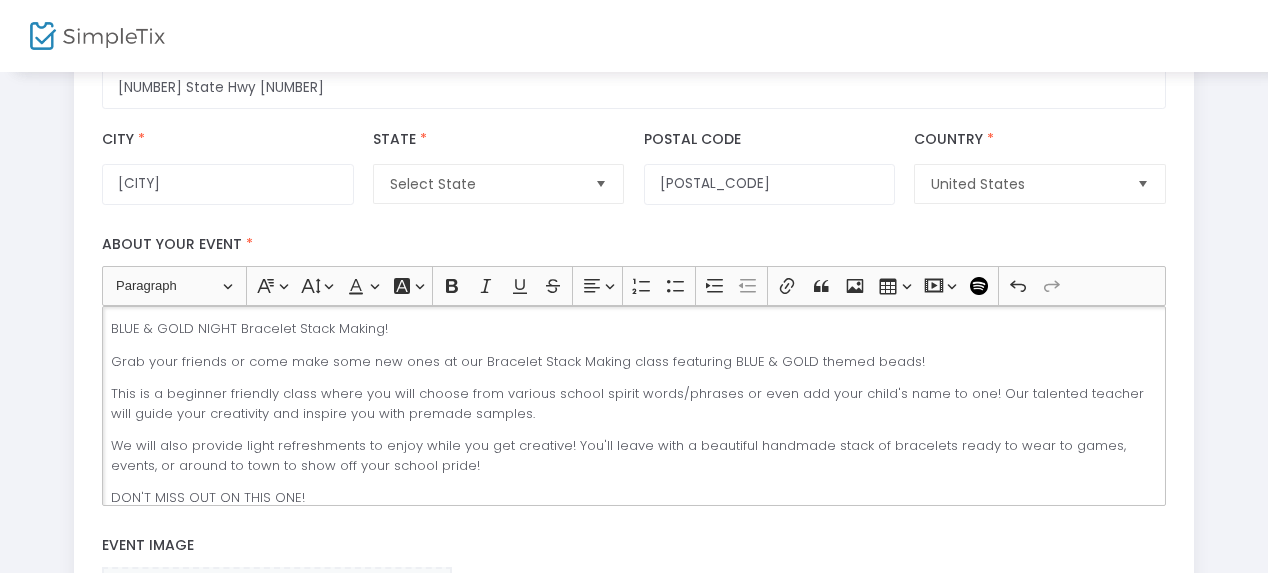 click on "BLUE & GOLD NIGHT Bracelet Stack Making!" 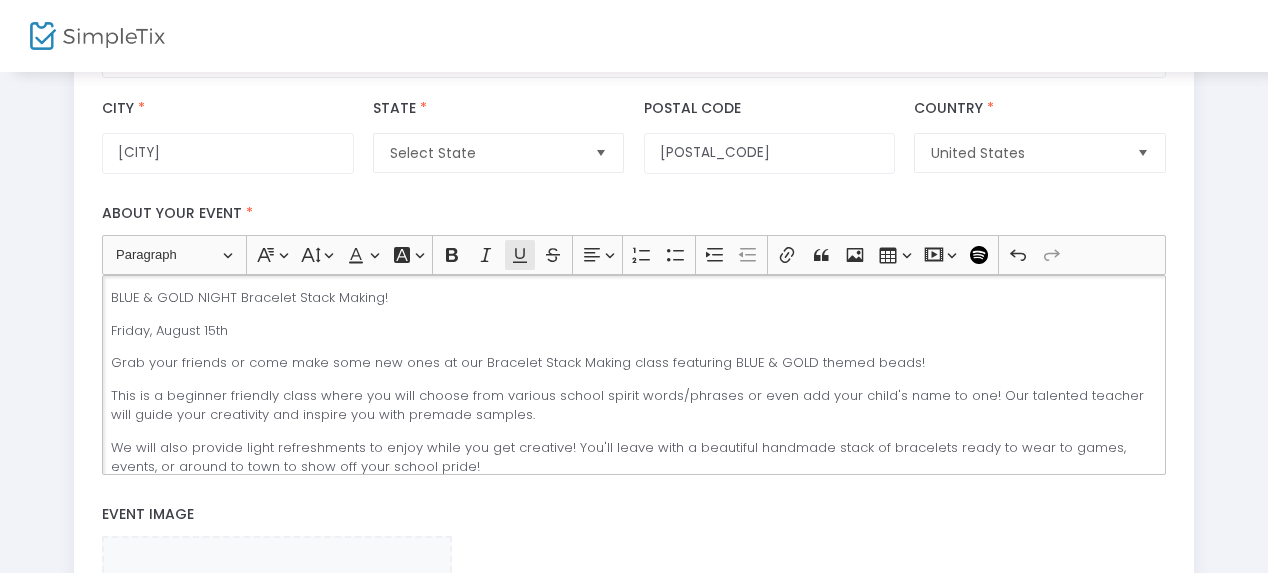 scroll, scrollTop: 500, scrollLeft: 0, axis: vertical 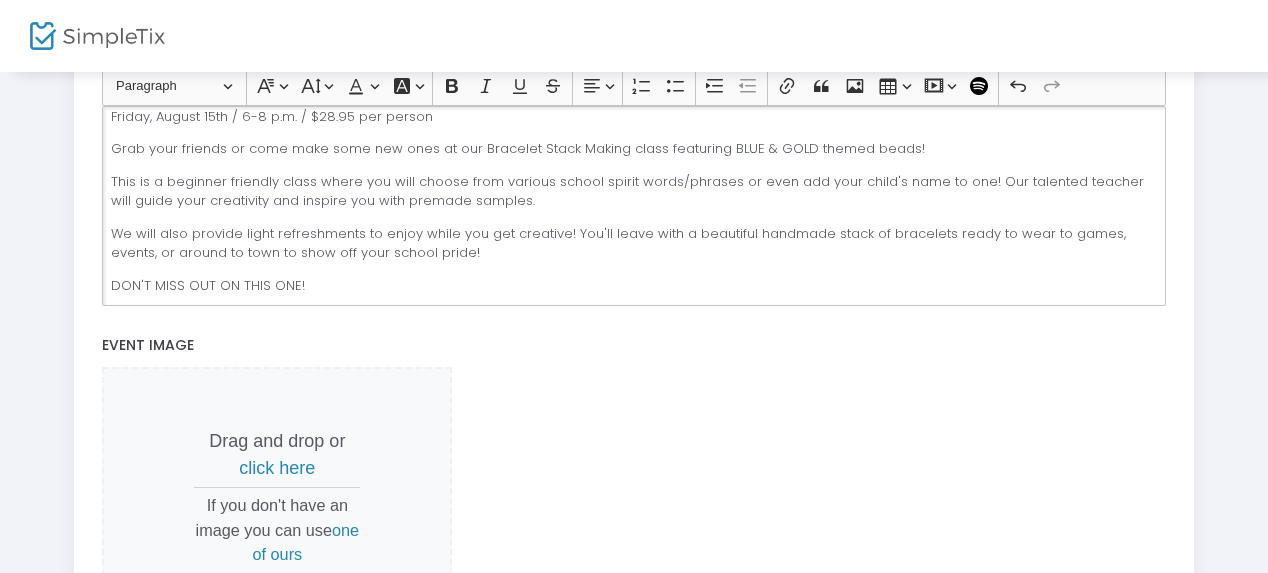 click on "click here" at bounding box center [277, 468] 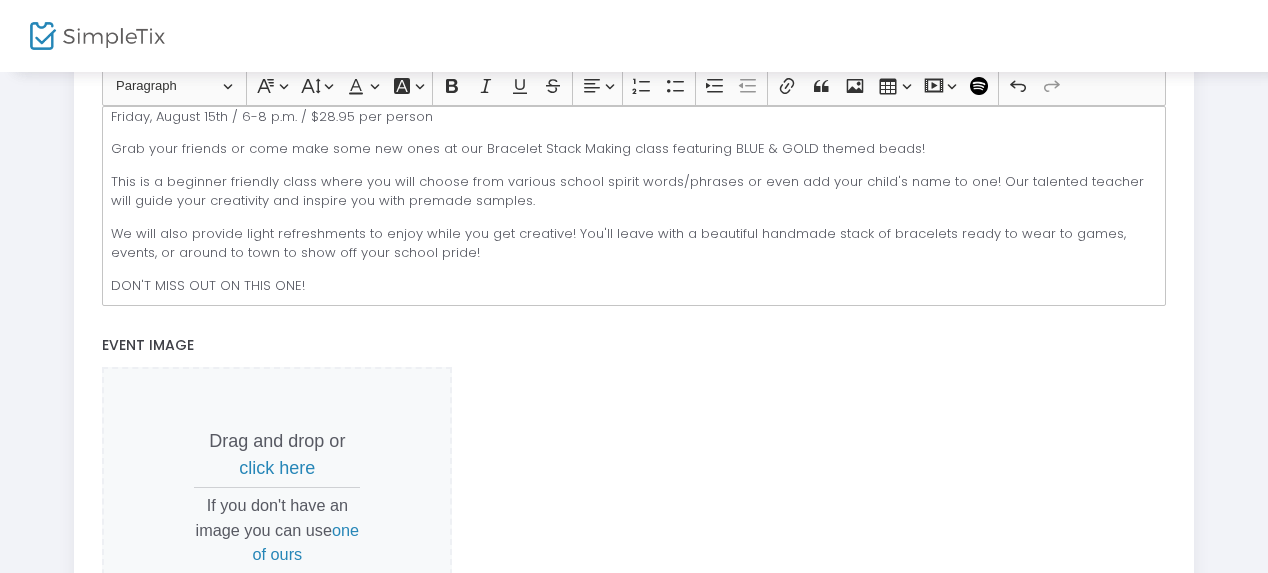 scroll, scrollTop: 0, scrollLeft: 0, axis: both 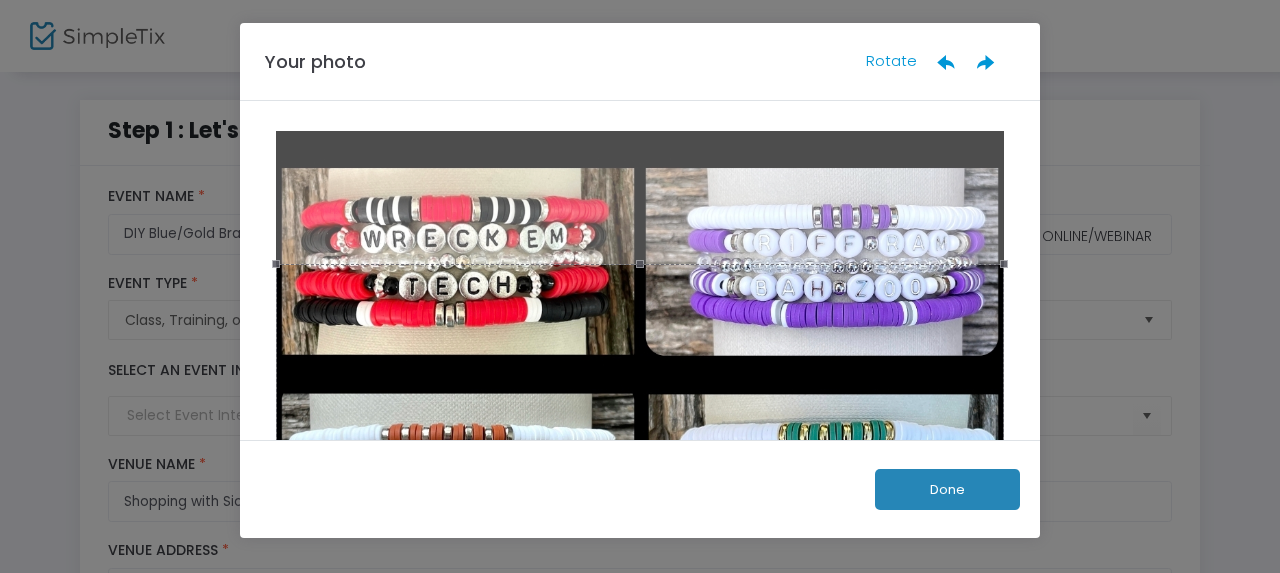 click on "Done" 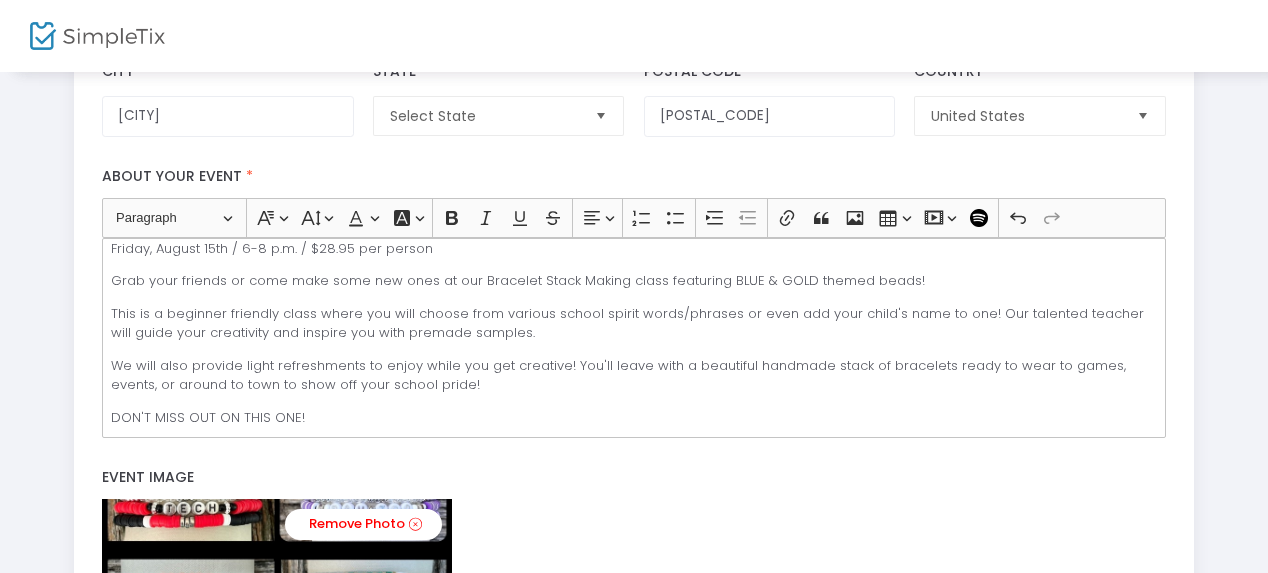 scroll, scrollTop: 468, scrollLeft: 0, axis: vertical 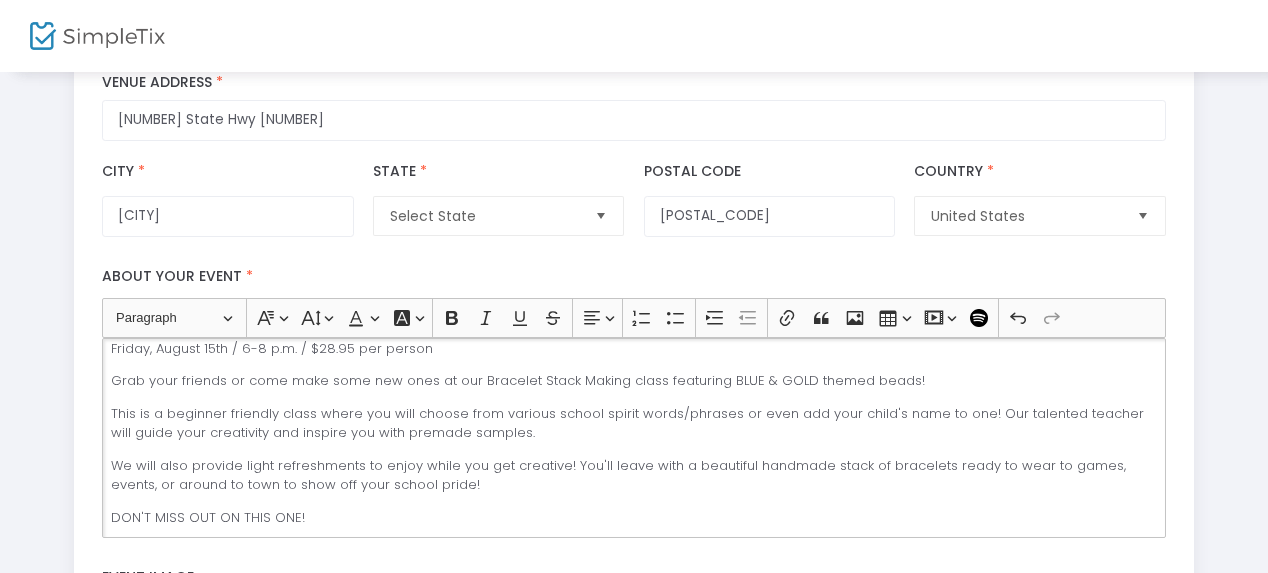 click at bounding box center (601, 216) 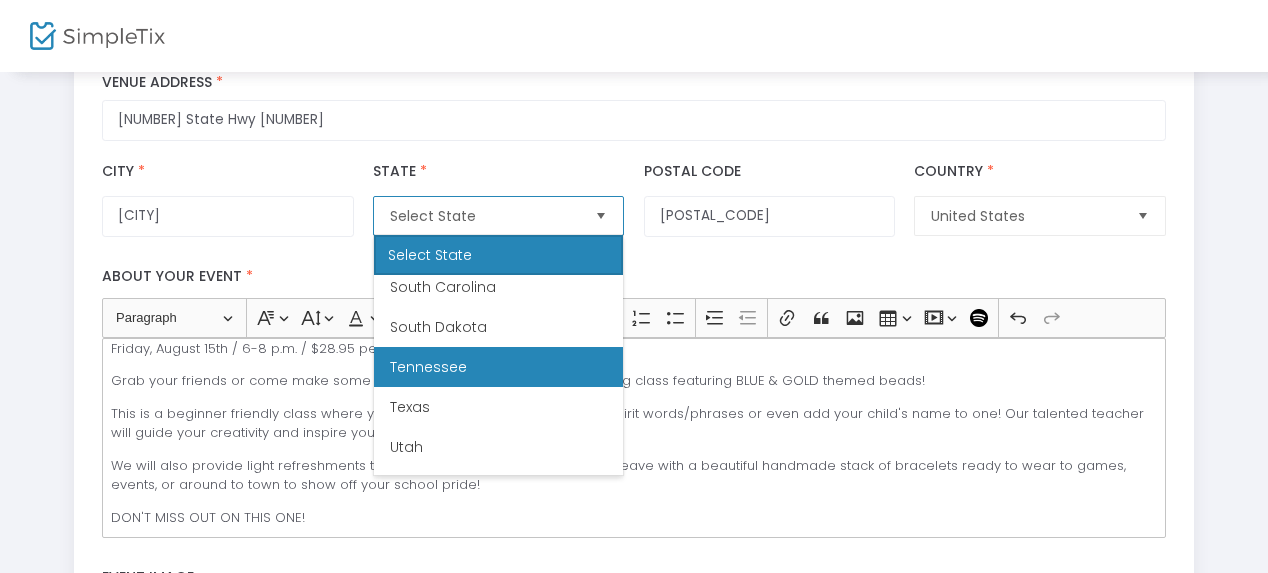 scroll, scrollTop: 1640, scrollLeft: 0, axis: vertical 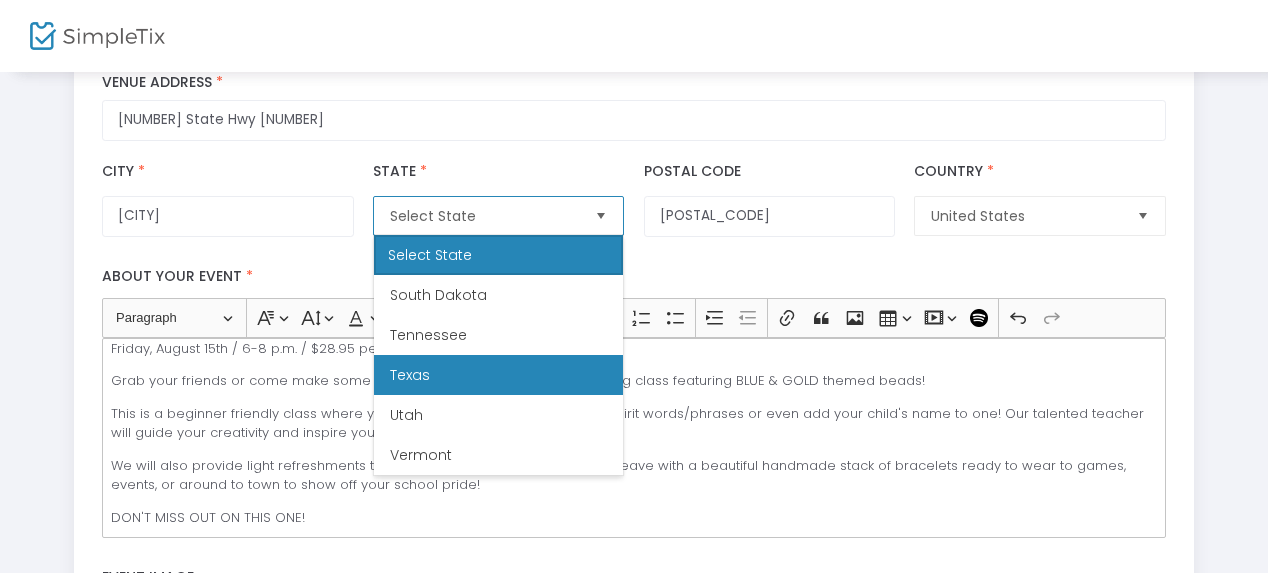 click on "Texas" at bounding box center (498, 375) 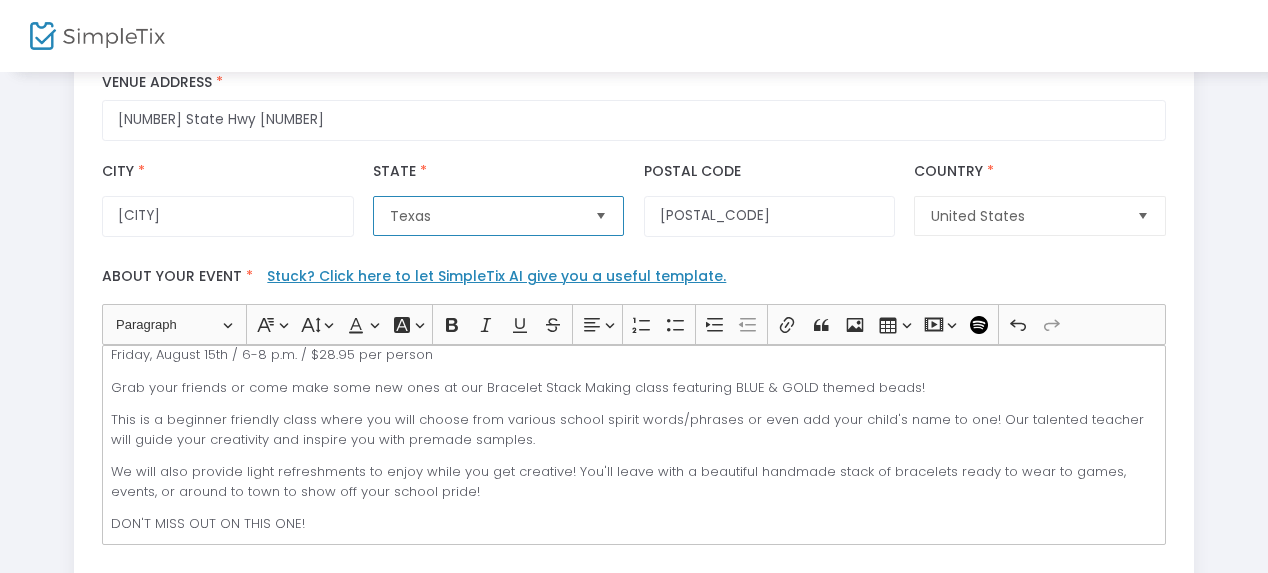 scroll, scrollTop: 46, scrollLeft: 0, axis: vertical 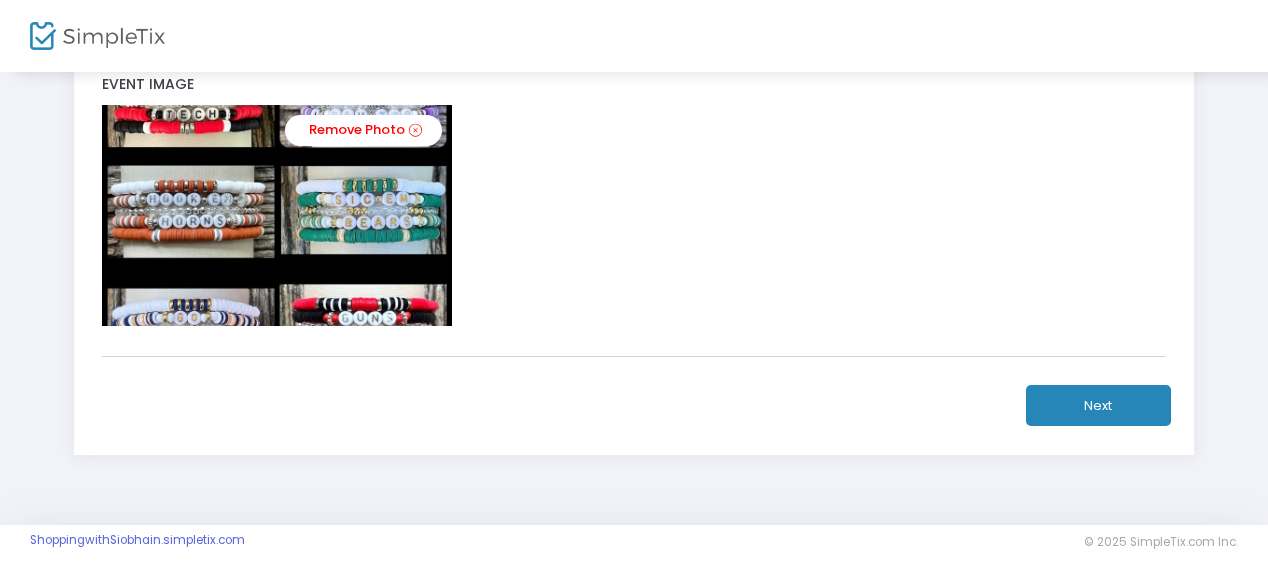 click on "Next" 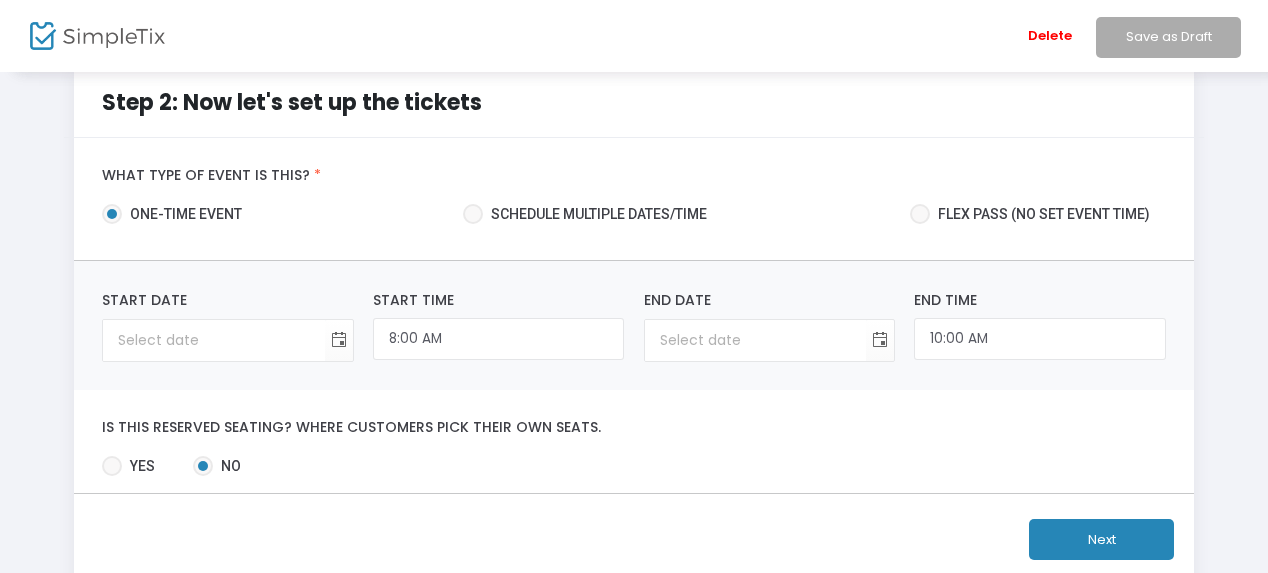 scroll, scrollTop: 157, scrollLeft: 0, axis: vertical 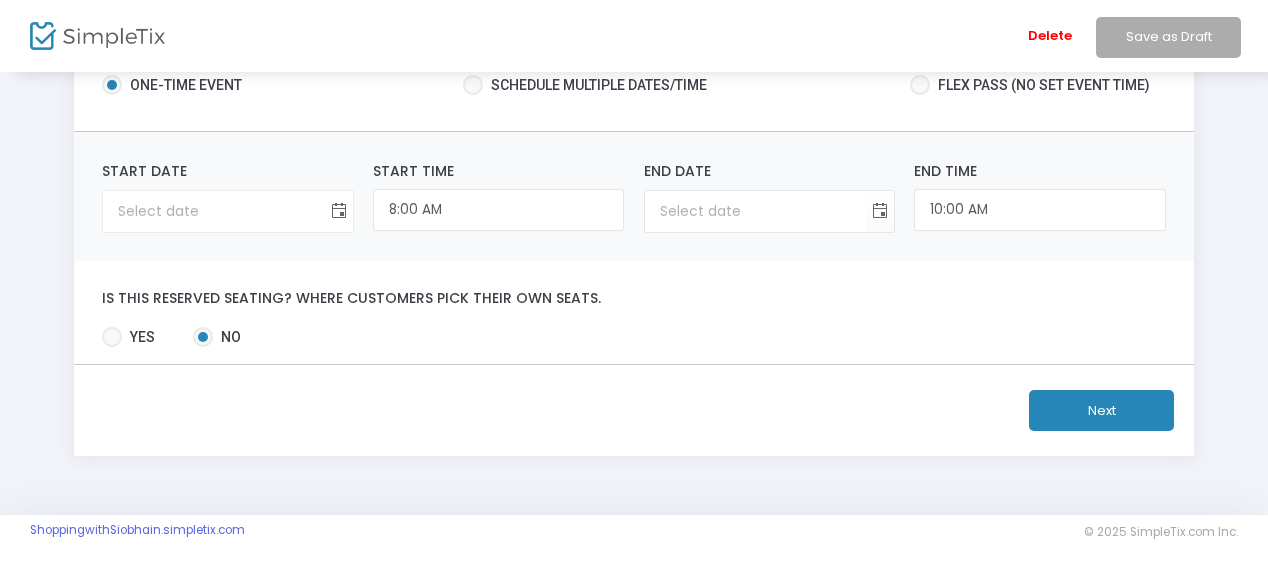 click 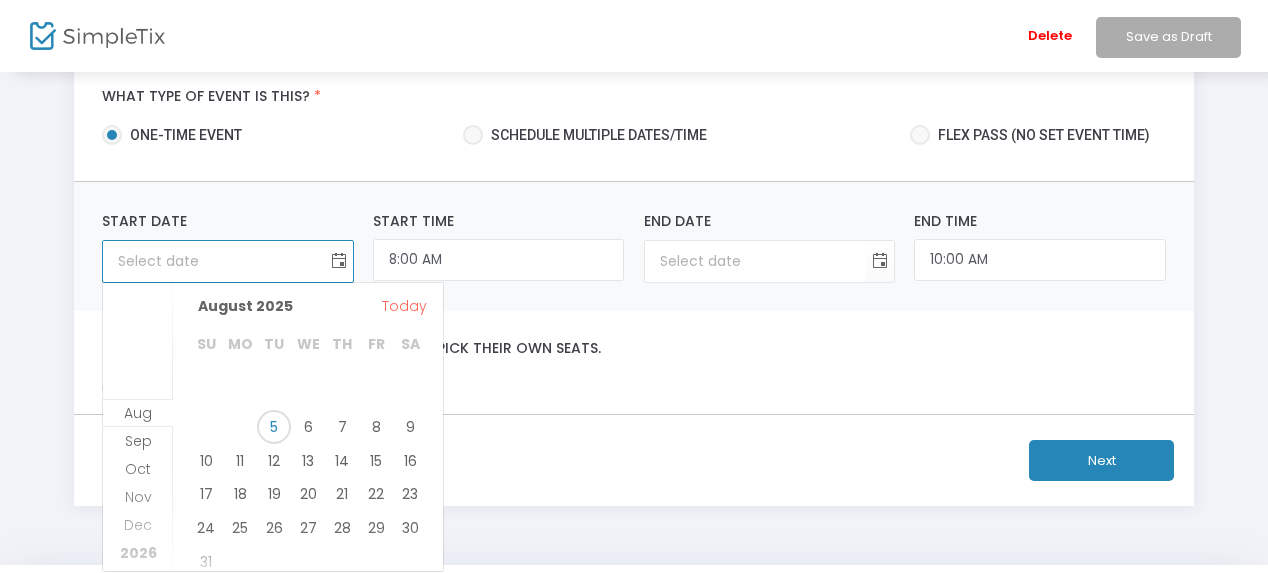 scroll, scrollTop: 100, scrollLeft: 0, axis: vertical 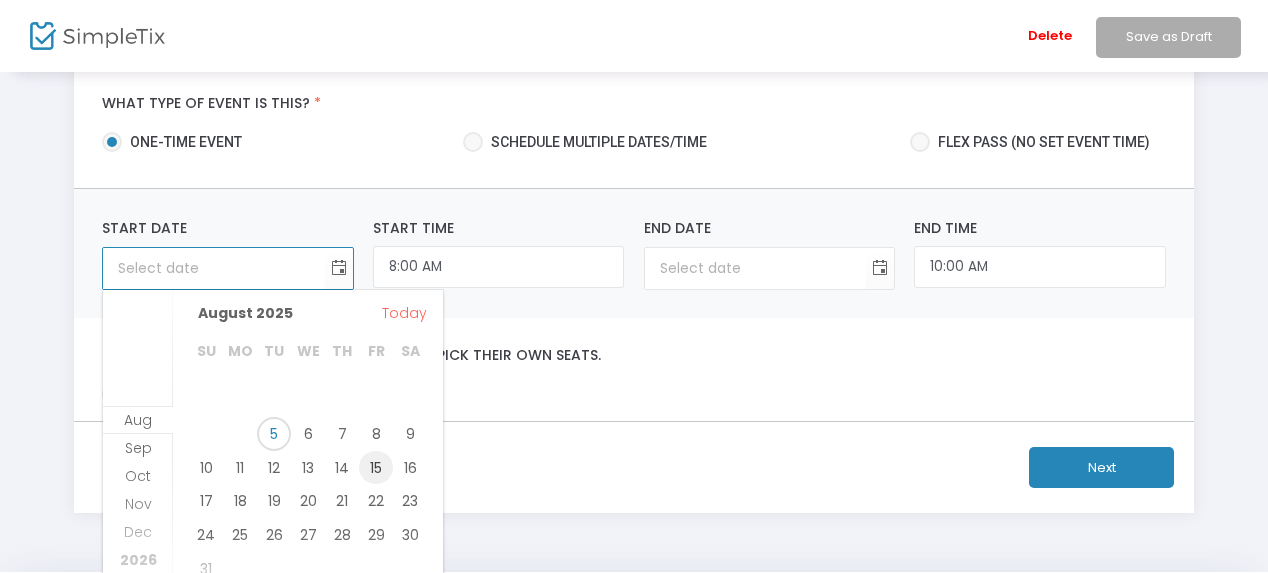 click on "15" at bounding box center [376, 468] 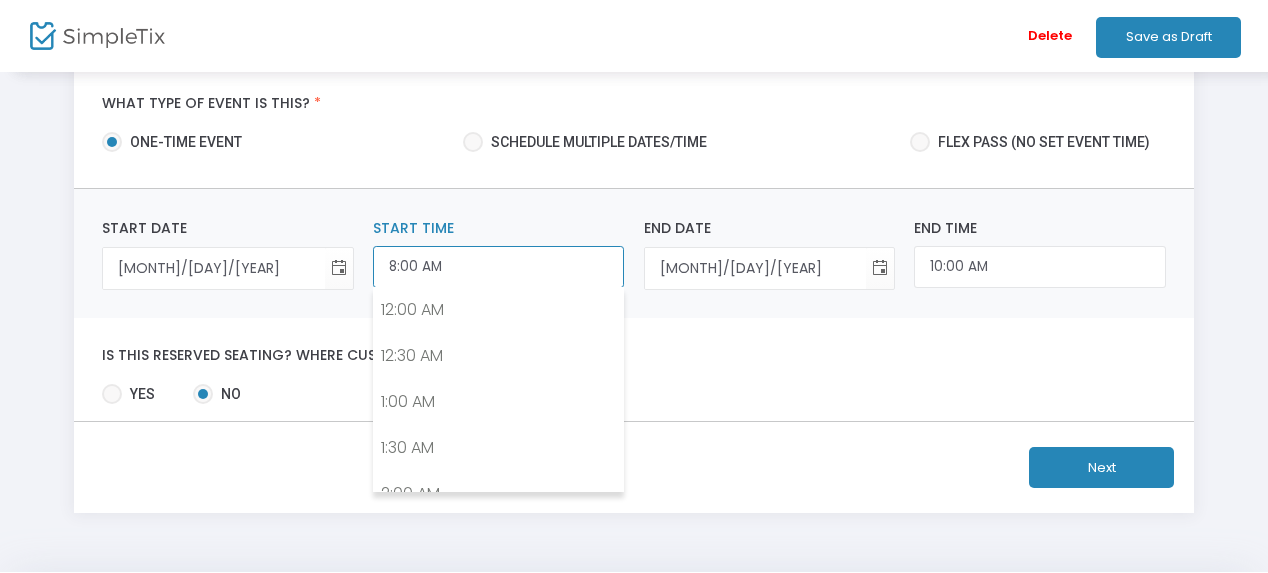 click on "8:00 AM" 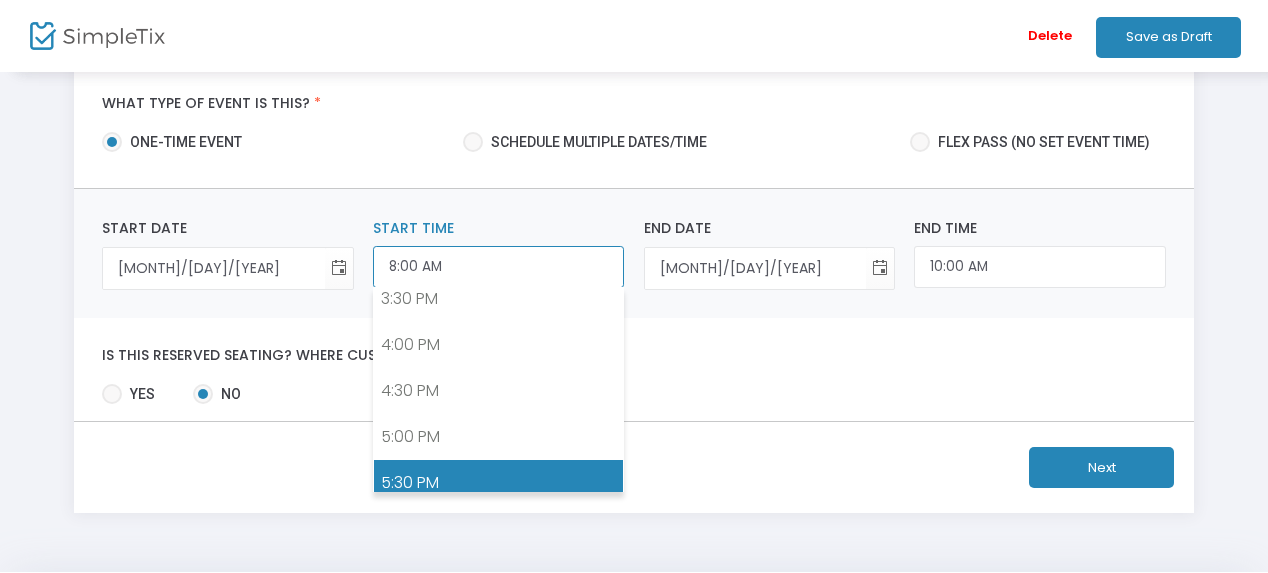 scroll, scrollTop: 1545, scrollLeft: 0, axis: vertical 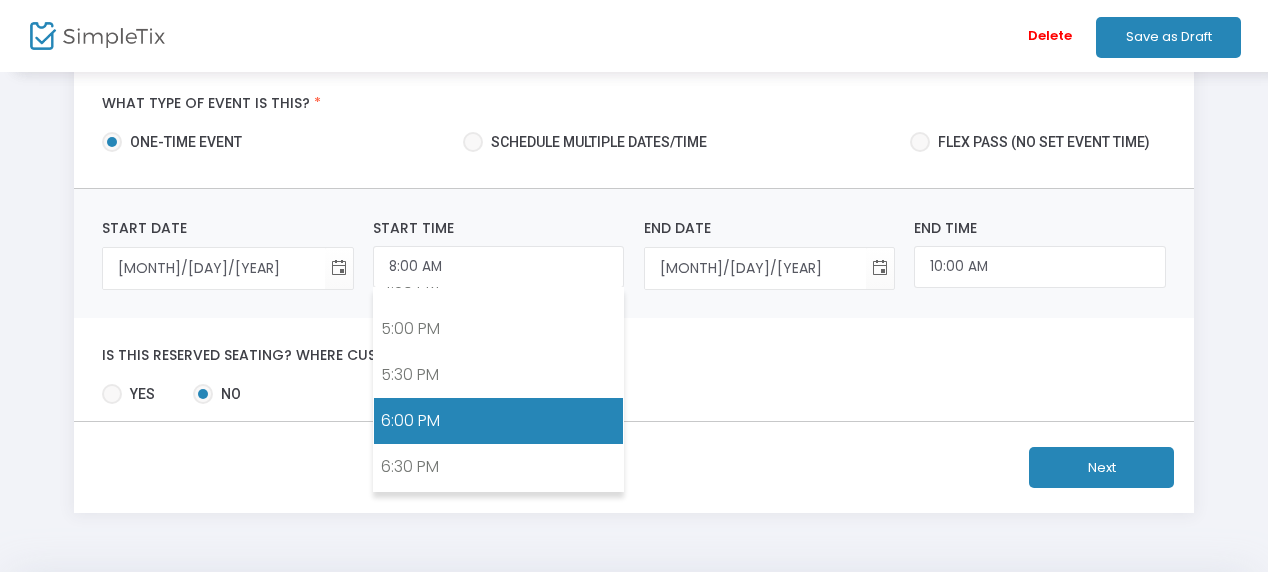 click on "6:00 PM" at bounding box center (498, 421) 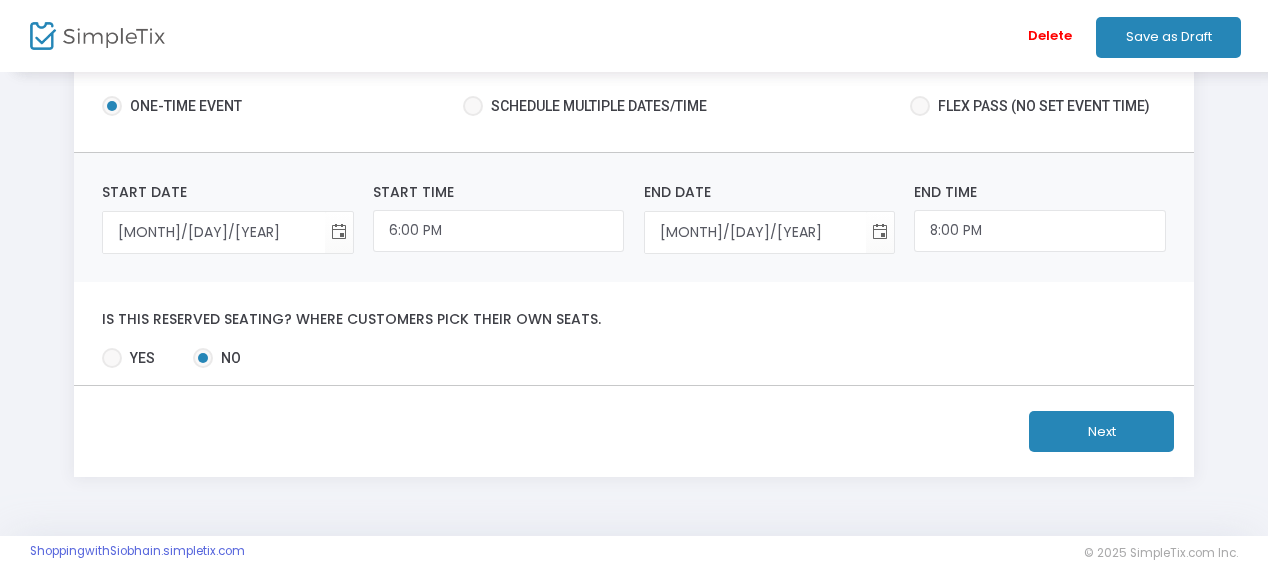 scroll, scrollTop: 157, scrollLeft: 0, axis: vertical 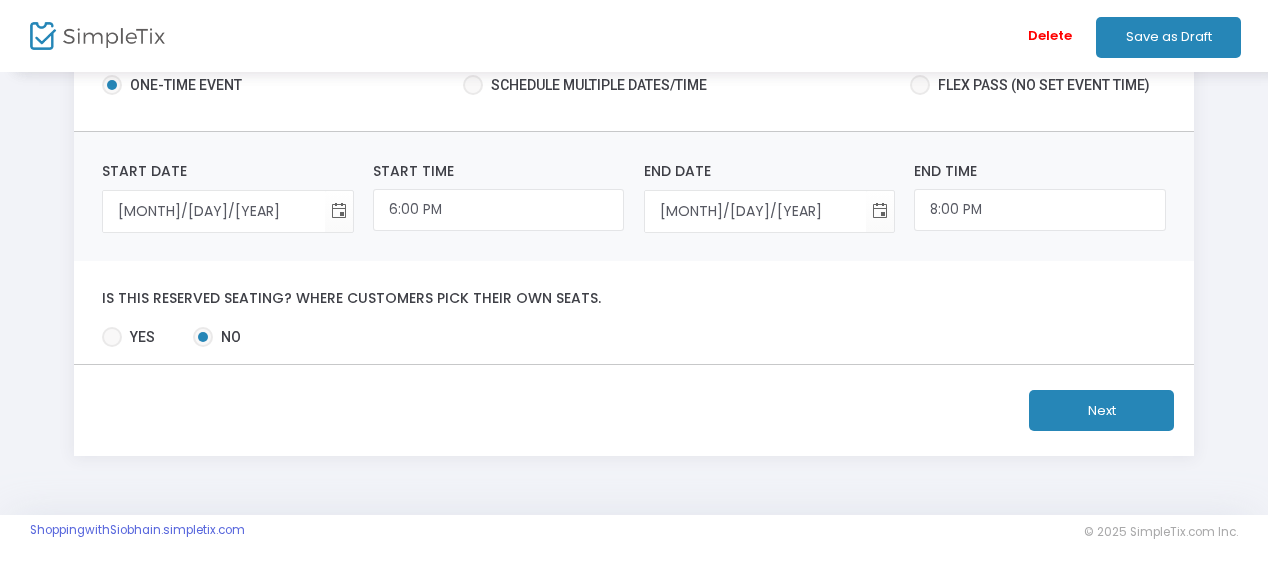 click on "Next" 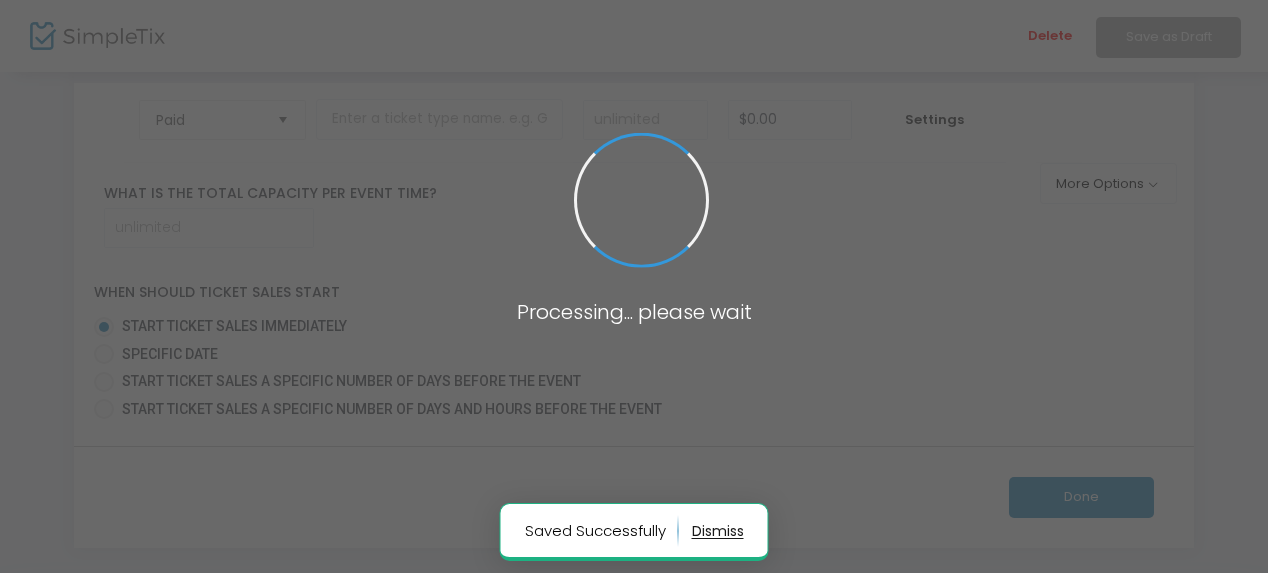 scroll, scrollTop: 0, scrollLeft: 0, axis: both 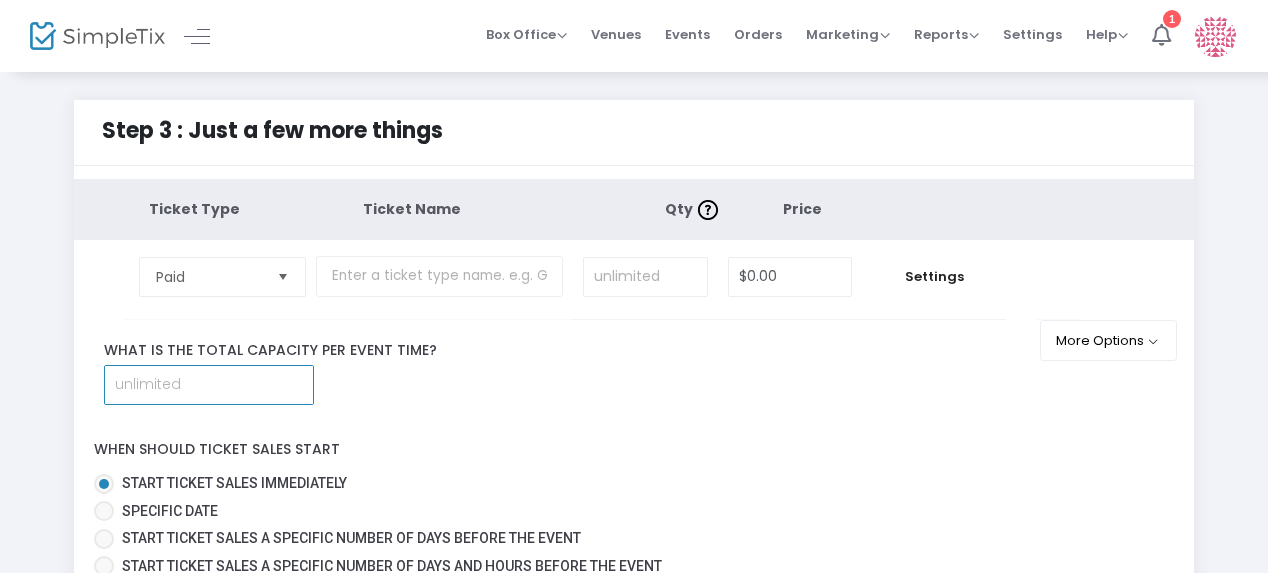 click at bounding box center (209, 385) 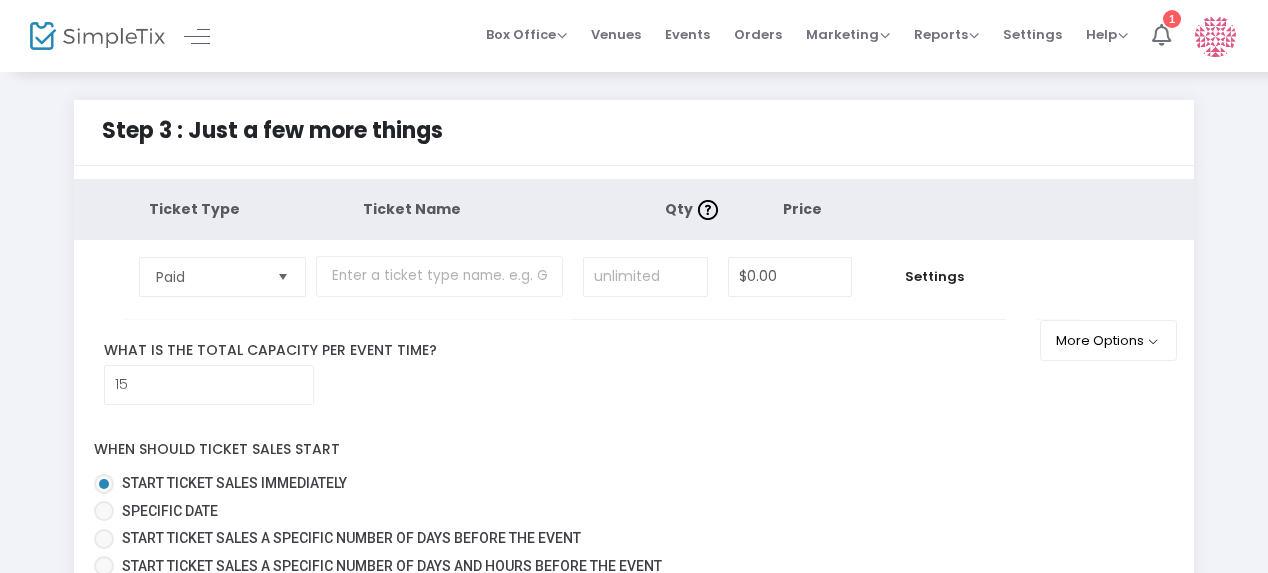 click on "Ticket Type Ticket Name Qty  Price Paid  Required.  $0.00 Settings  Ticket Description  Required.  ON OFF Editor mode TICKET NOTE Ticket can be purchased  By Attendees and Staff Minimum tickets per order 0 Maximum tickets per order 10 Do you want to charge your ticket buyers a service fee?   Absorb fee: Ticketing fees will be charged to your credit card on file    Pass ticketing fees and credit card processing fees to the buyer   The fee will be $0.00     Charge a custom fee Hide ticket when it is not on sale    Yes   No    Password protect this ticket   Close Settings  Manage Membership Discounts Membership Discount Details  There are no membership discount set for this ticket type. Click the button below to create one now.  ON OFF Hide this ticket type to non-members  Add Membership Discount   Close   More Options   What is the total capacity per event time?  15 When should ticket sales start    Start ticket sales immediately   Specific Date" 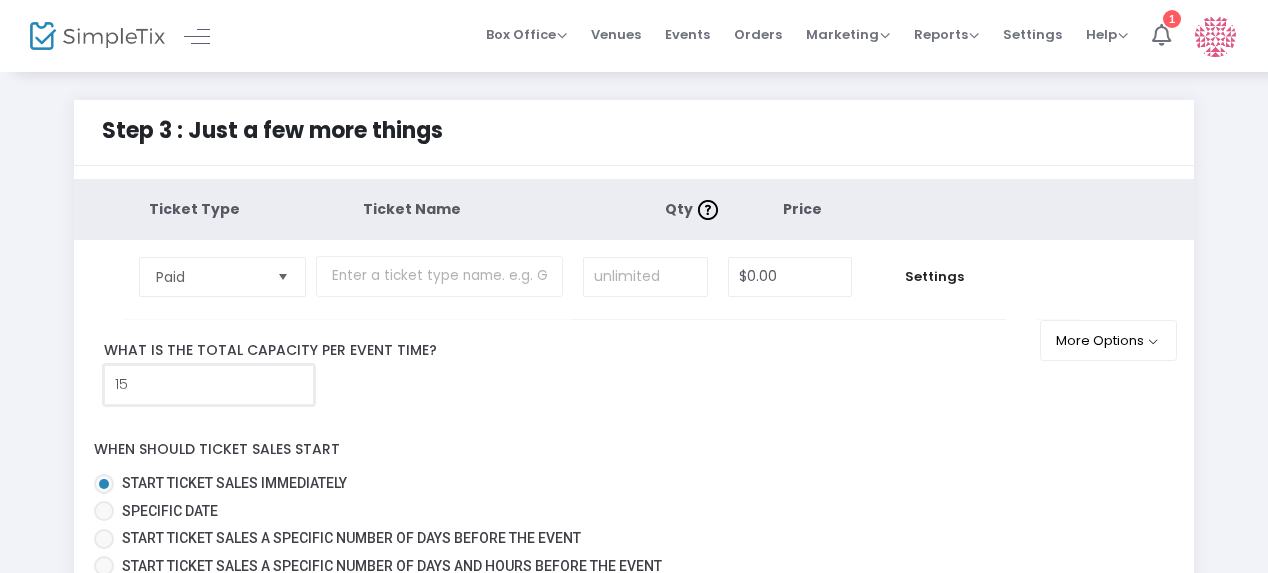 click on "15" at bounding box center [209, 385] 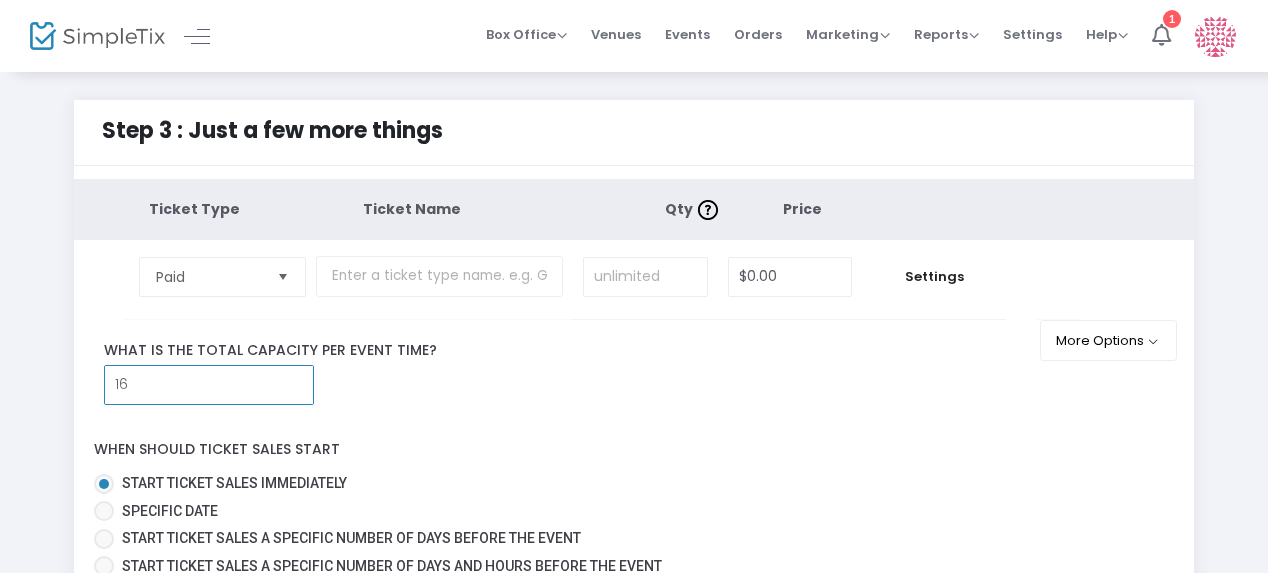 type on "16" 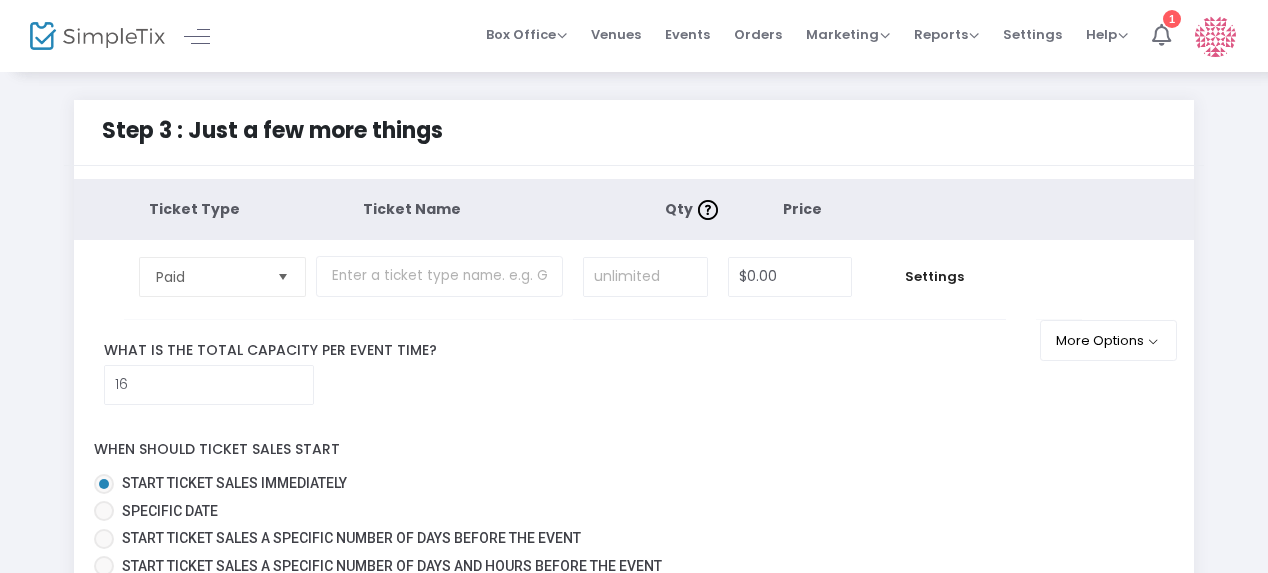click at bounding box center (282, 276) 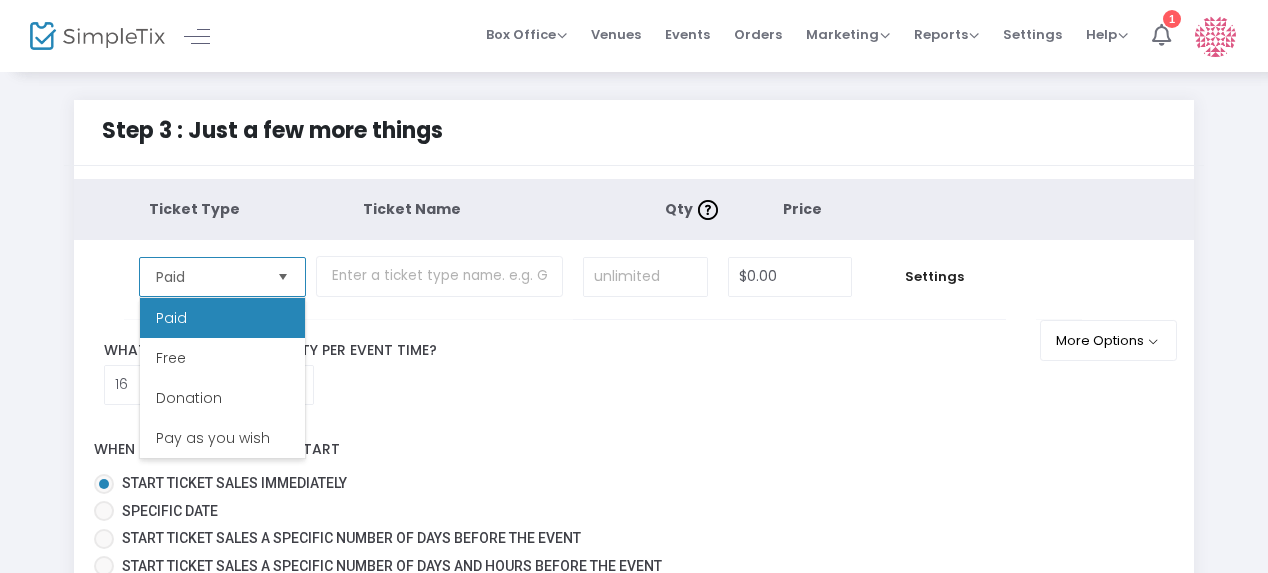 click on "Paid" at bounding box center (222, 318) 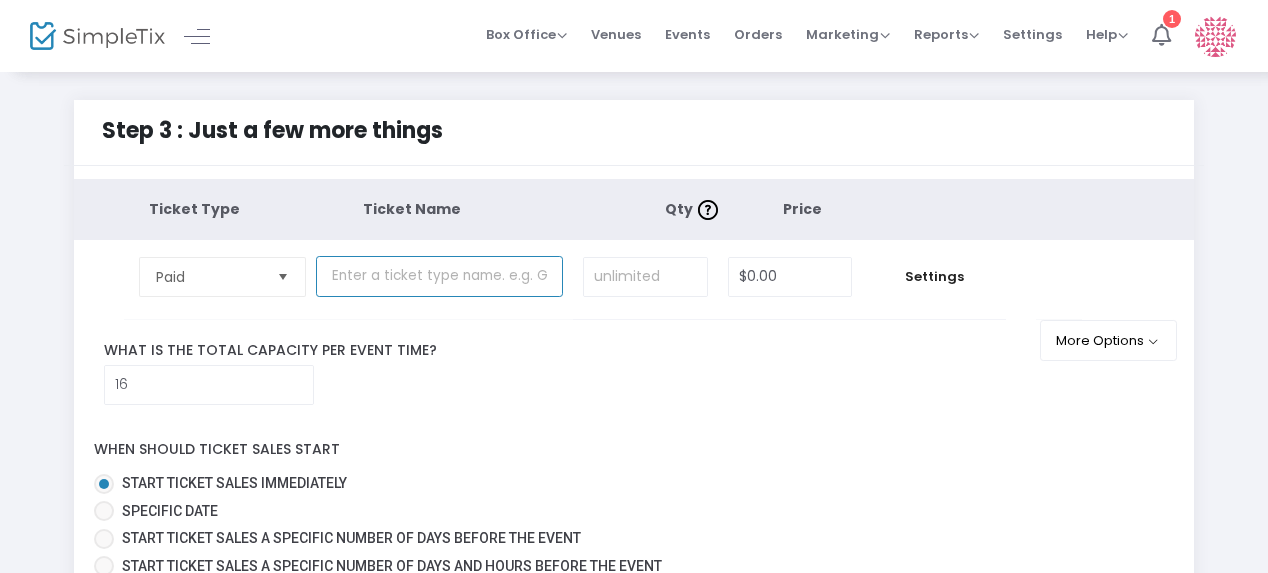 click at bounding box center (439, 276) 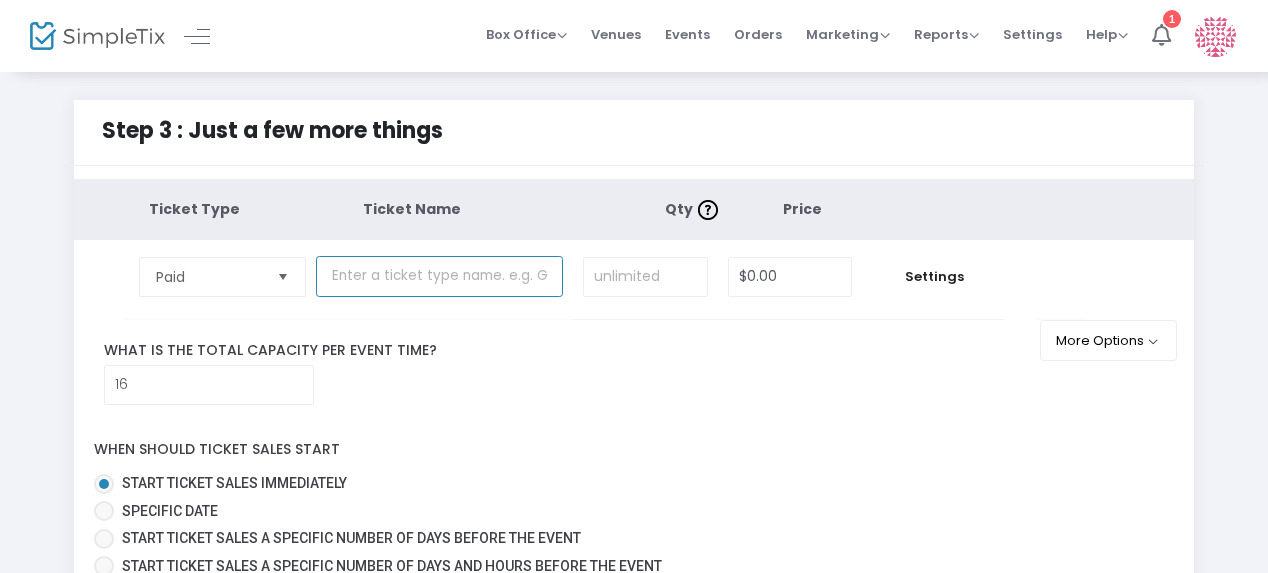 click at bounding box center (439, 276) 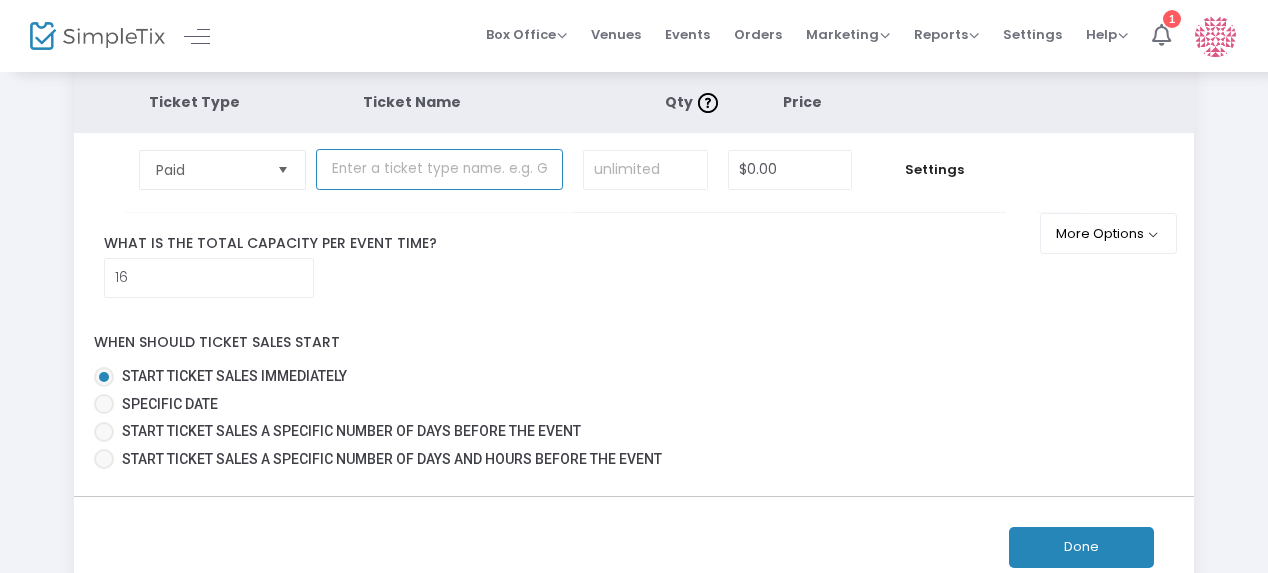 scroll, scrollTop: 0, scrollLeft: 0, axis: both 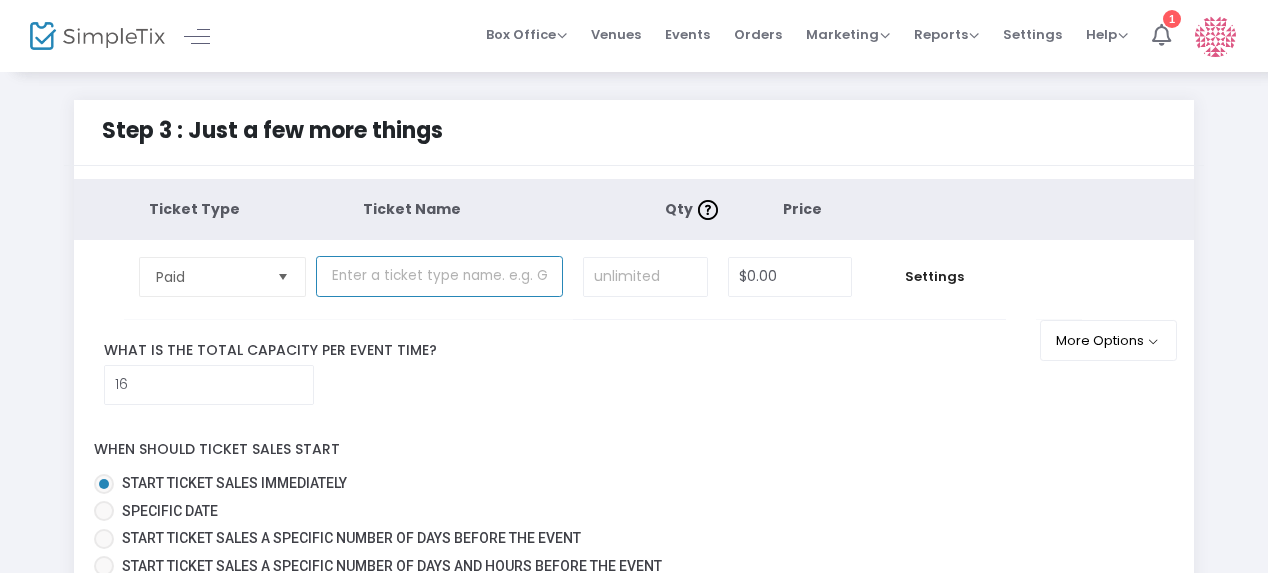 click at bounding box center [439, 276] 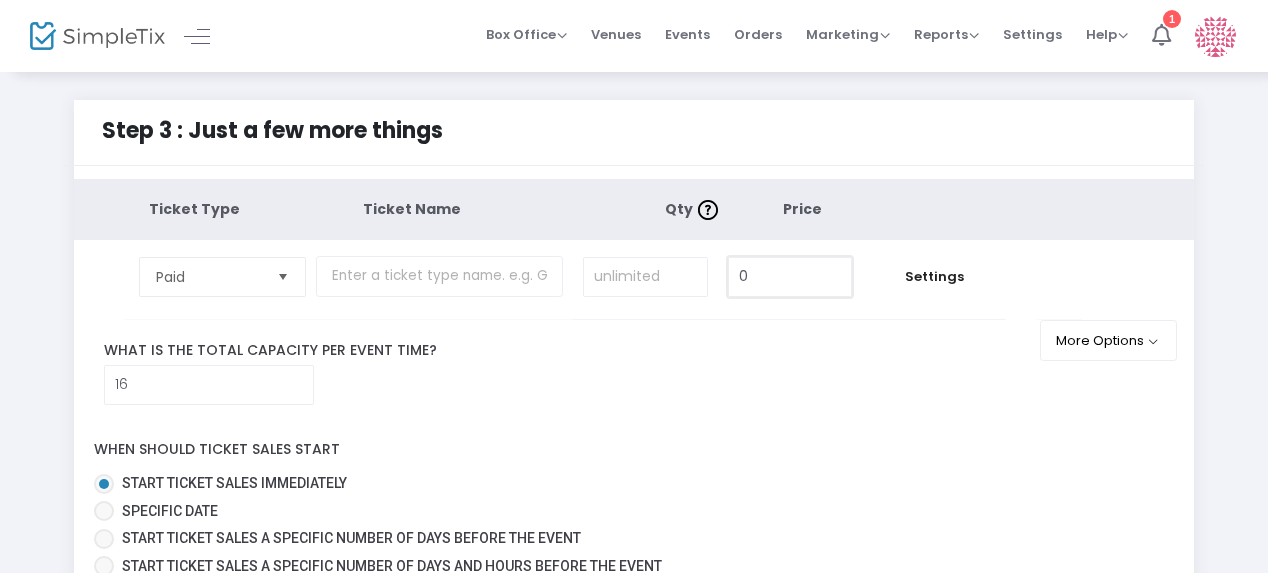 click on "0" at bounding box center [790, 277] 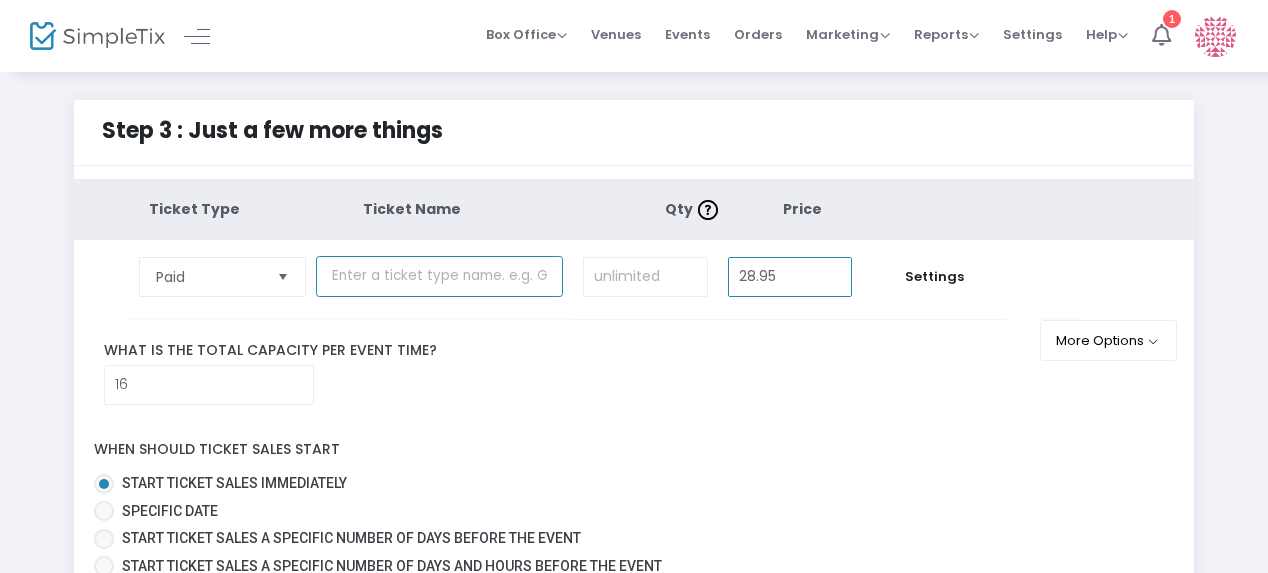 type on "$28.95" 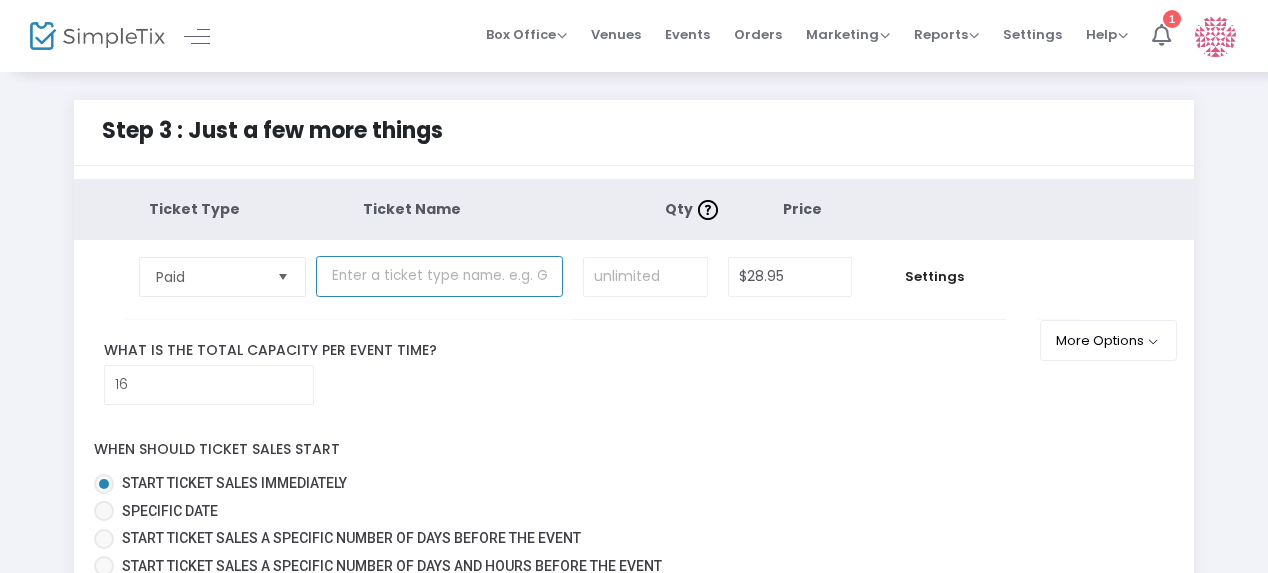 click at bounding box center (439, 276) 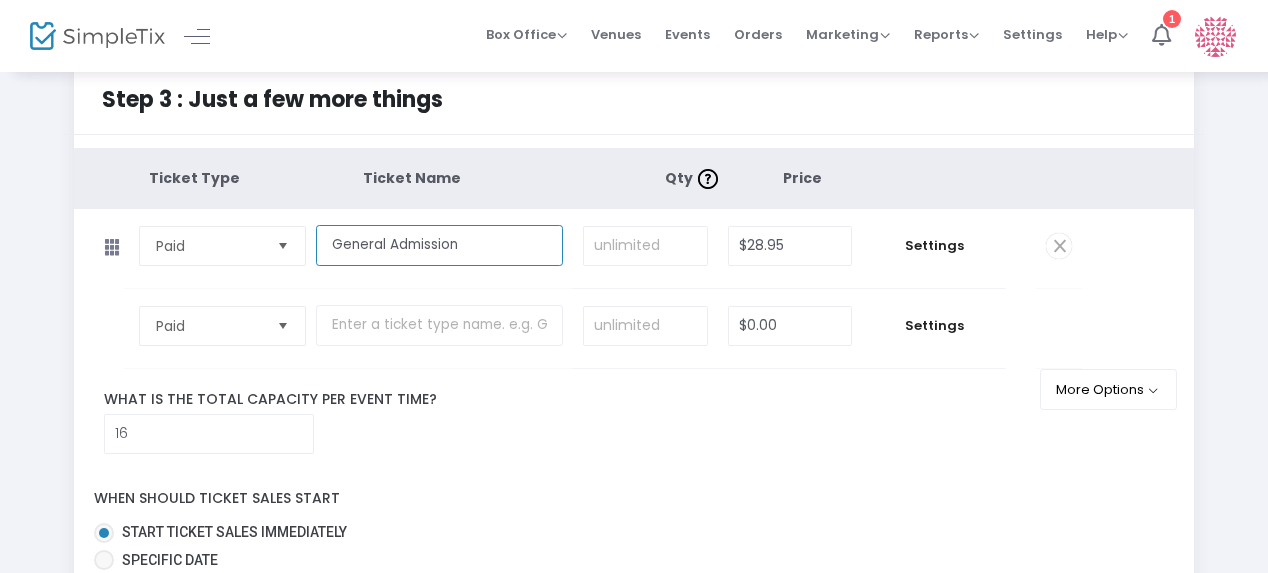 scroll, scrollTop: 0, scrollLeft: 0, axis: both 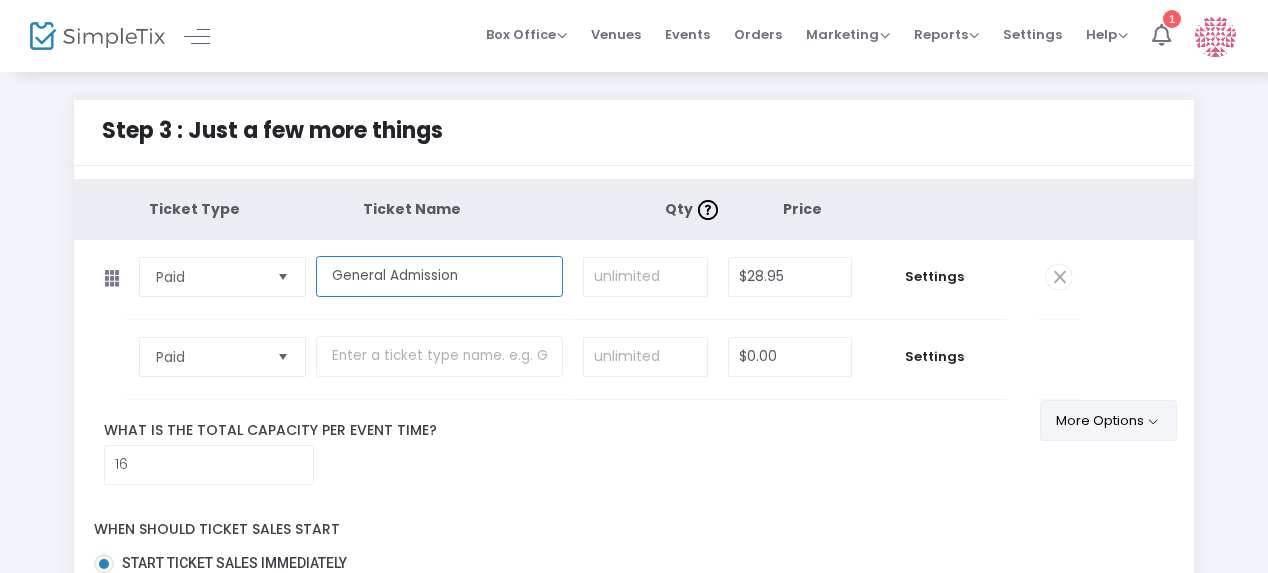 type on "General Admission" 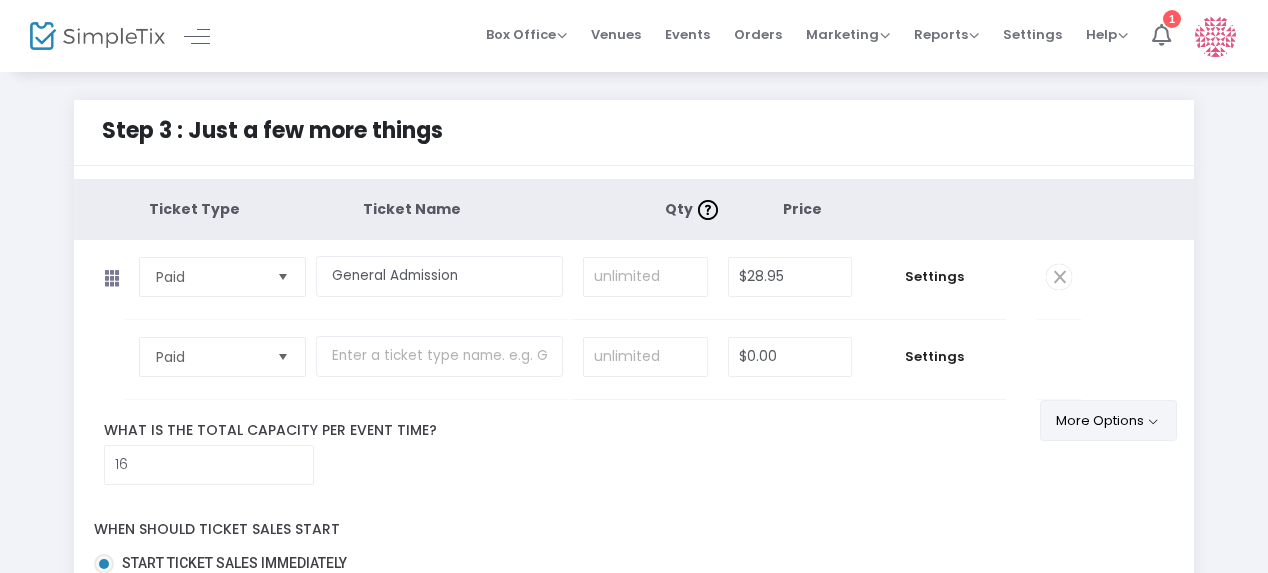 click on "More Options" 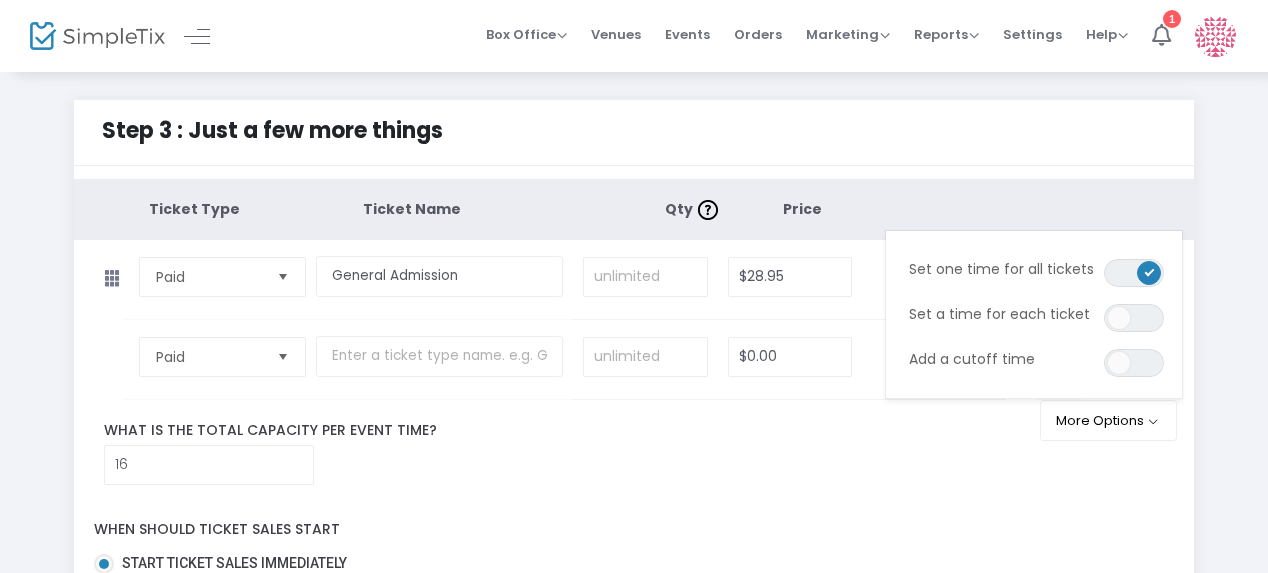 click on "What is the total capacity per event time?  16" 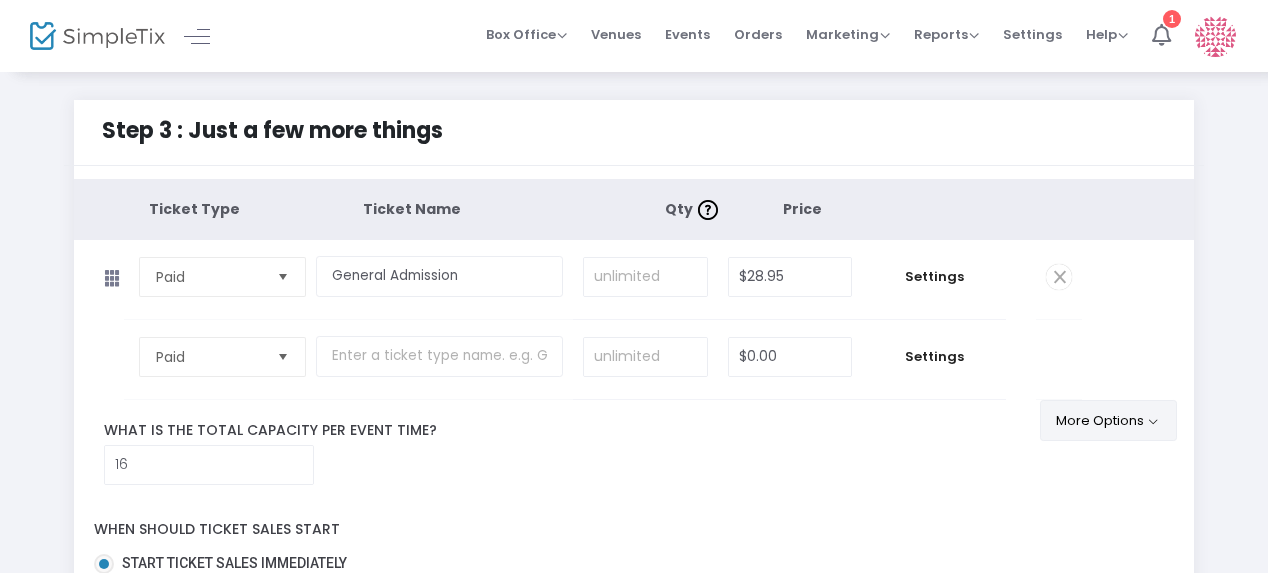 click on "More Options" 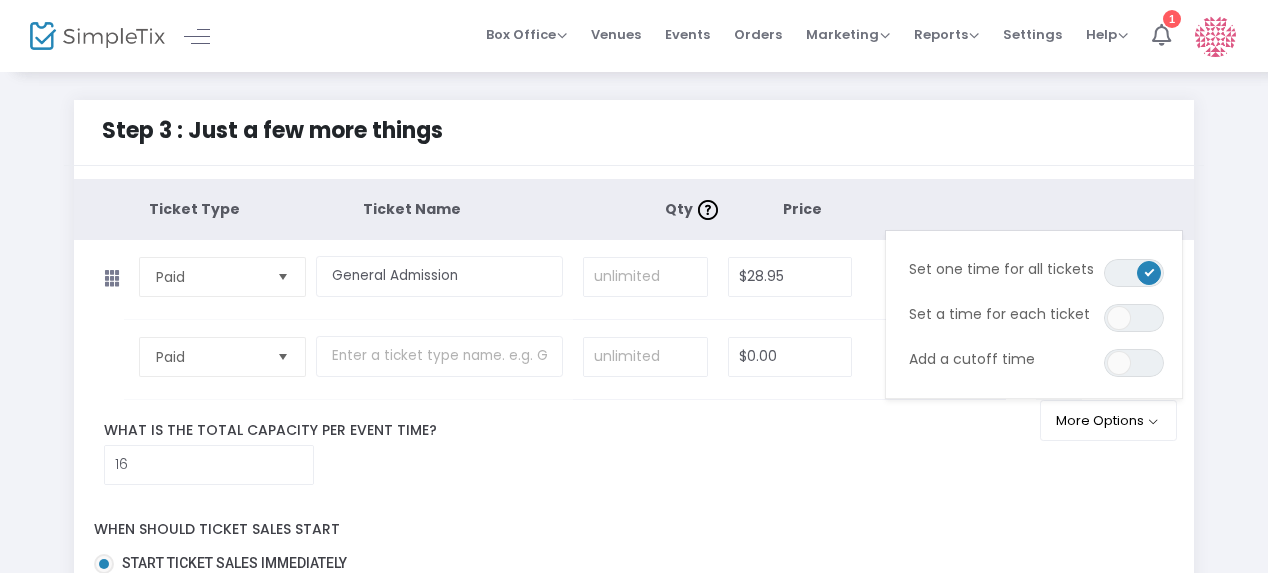 click on "What is the total capacity per event time?  16" 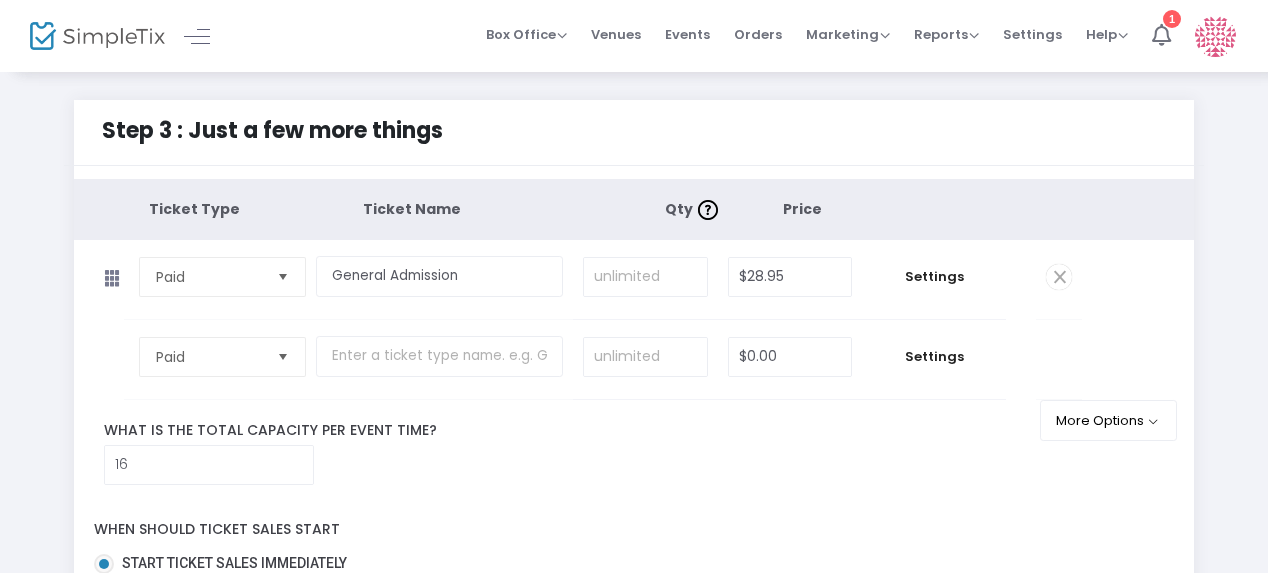 click 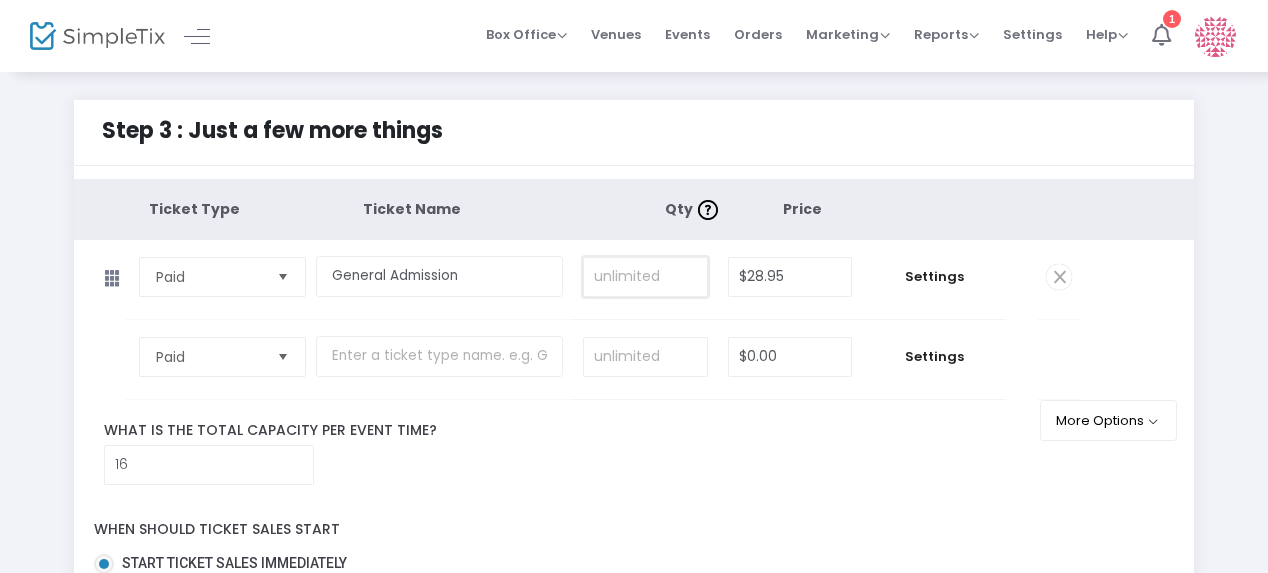 click at bounding box center [645, 277] 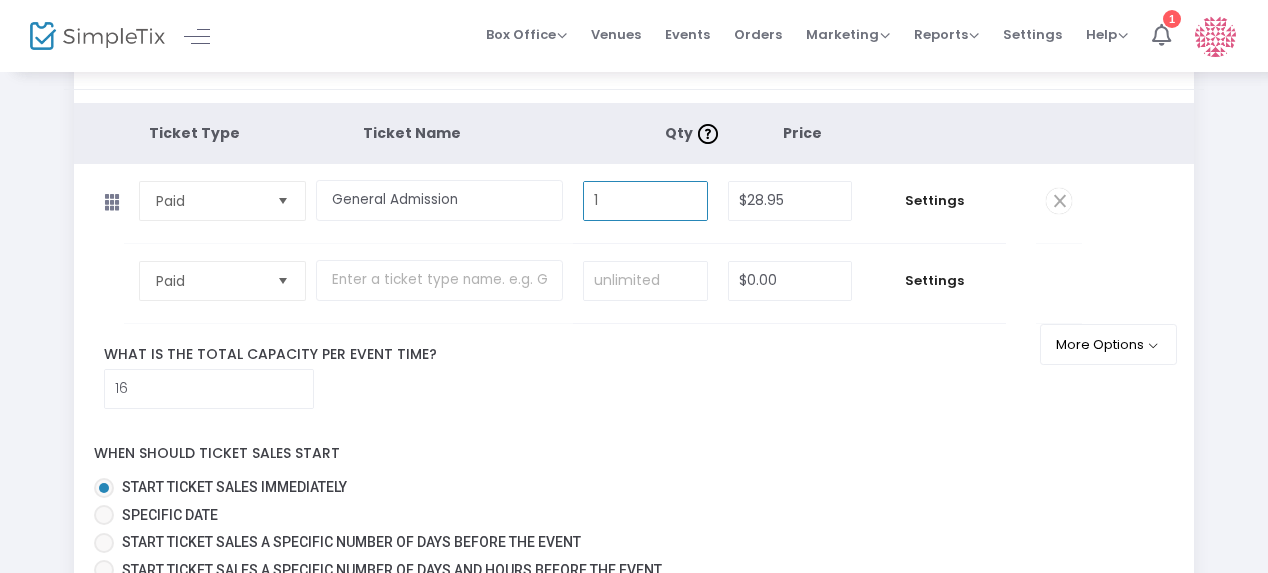 scroll, scrollTop: 200, scrollLeft: 0, axis: vertical 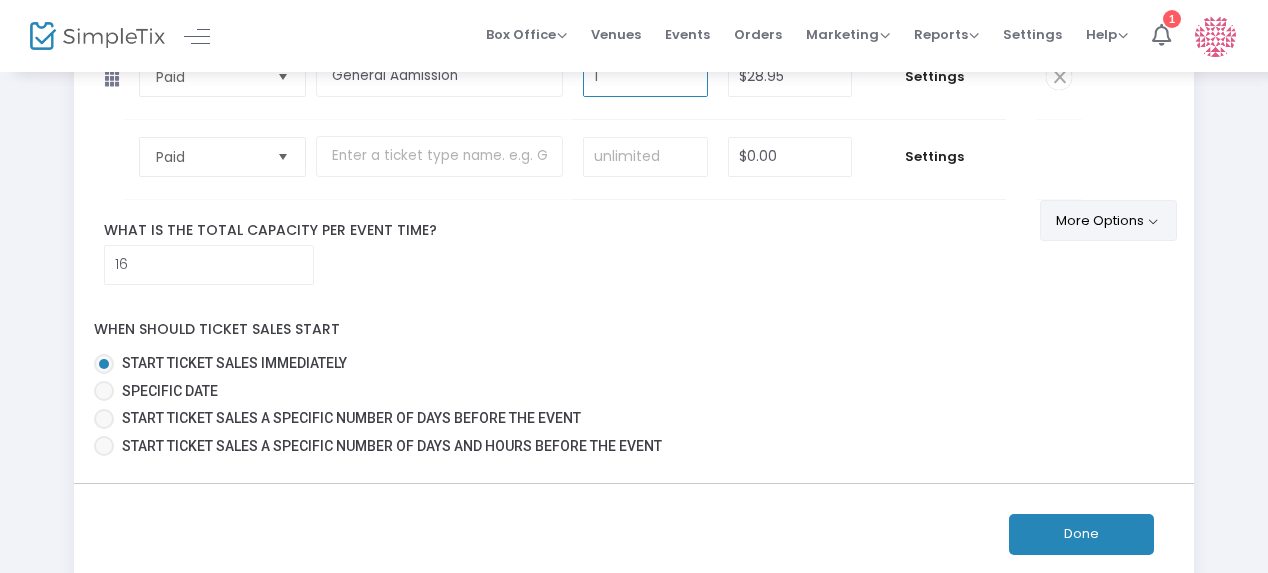 type on "1" 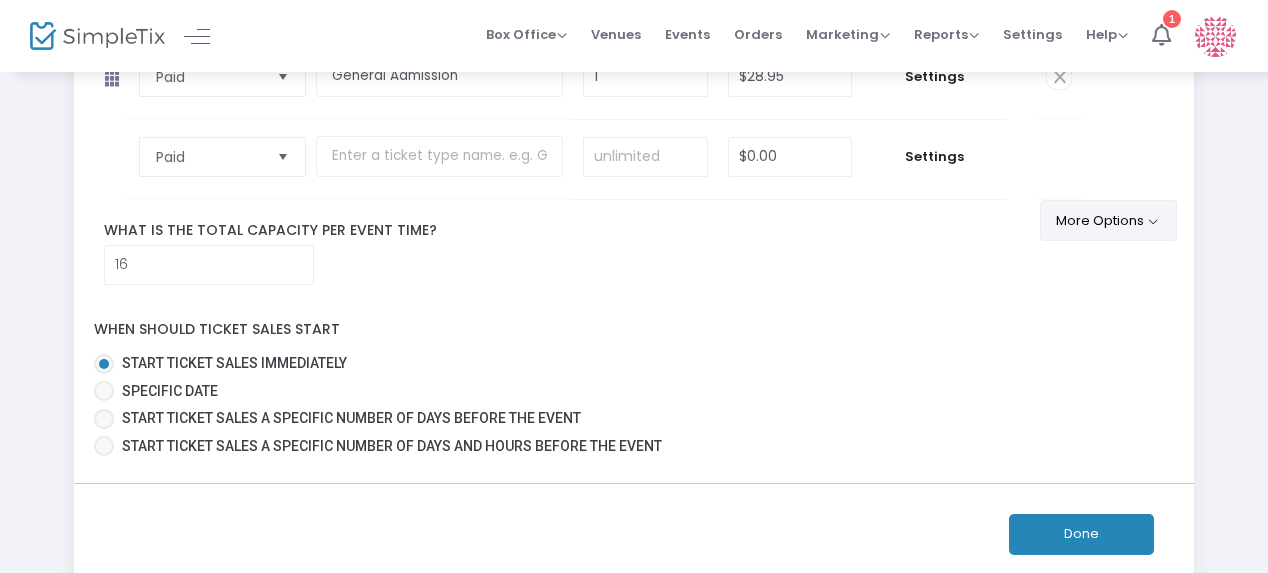 click on "More Options" 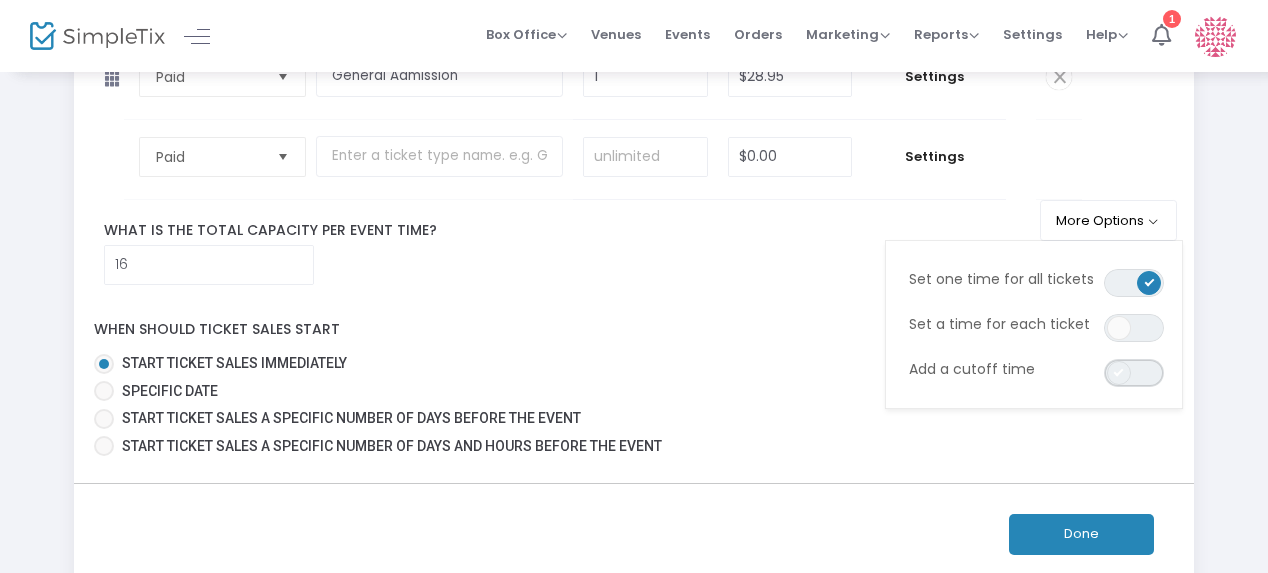 click on "ON OFF" at bounding box center (1134, 373) 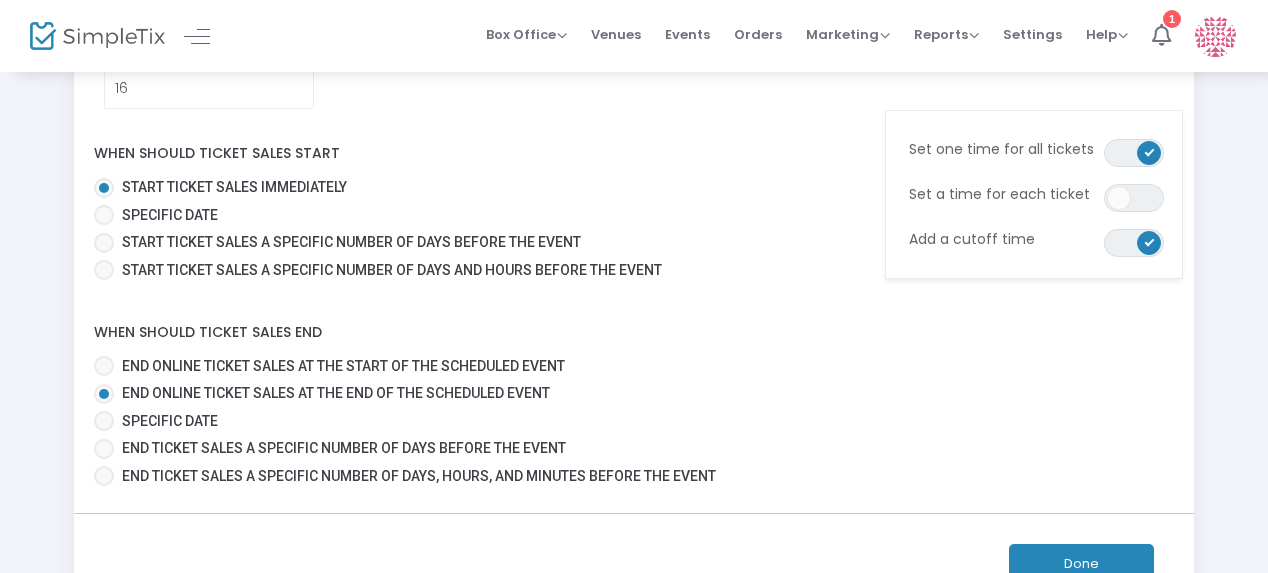 scroll, scrollTop: 400, scrollLeft: 0, axis: vertical 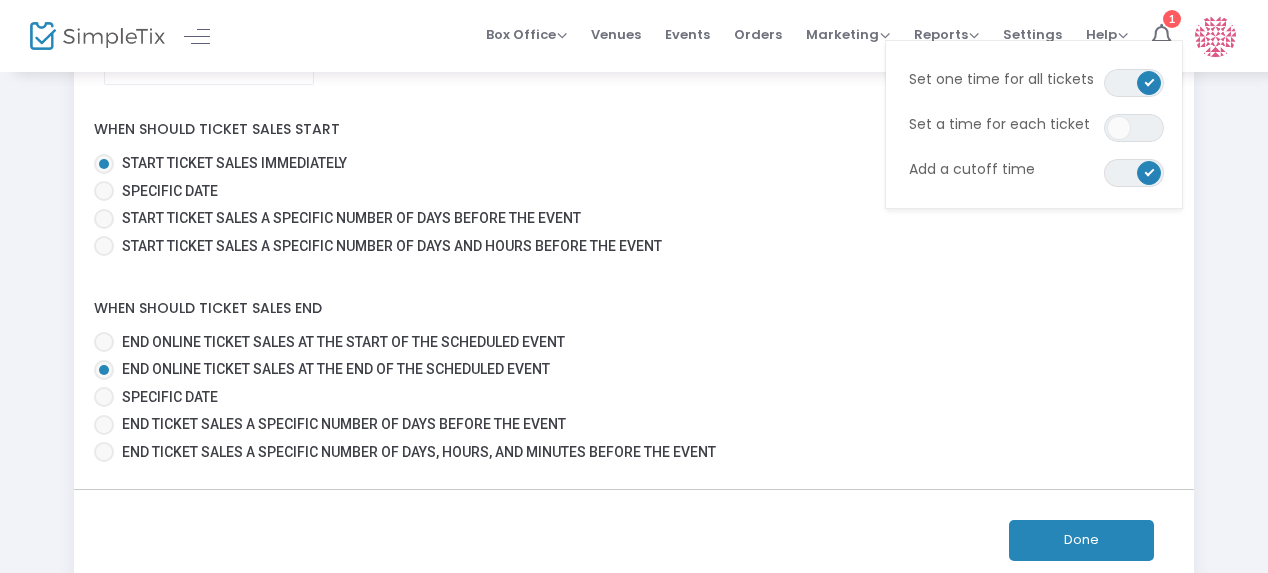 click at bounding box center (104, 342) 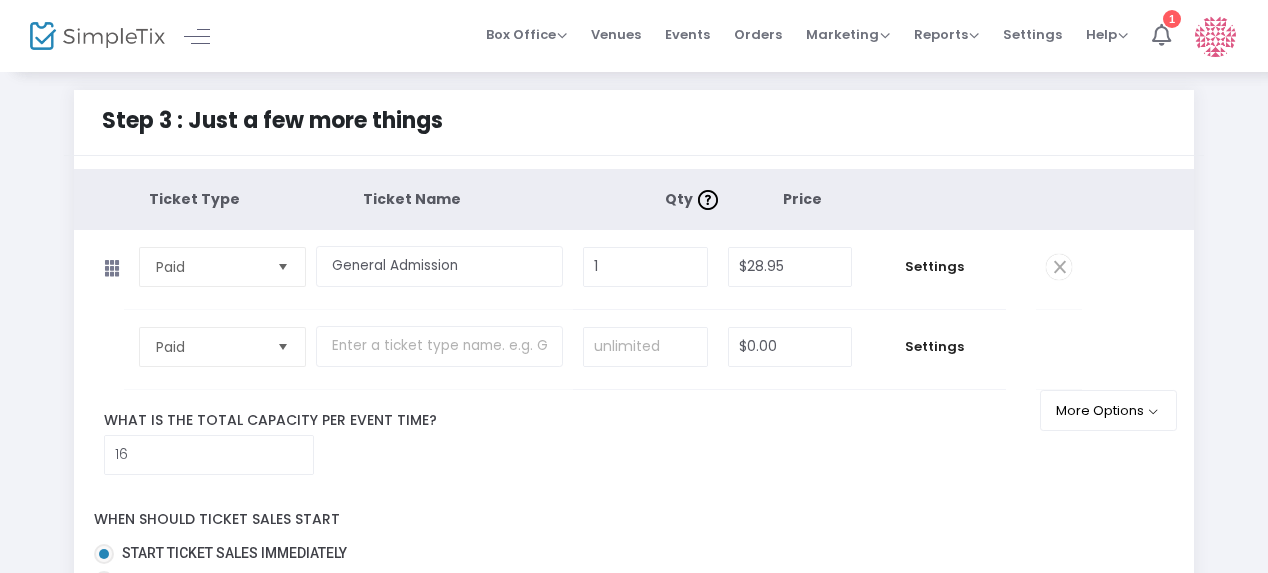 scroll, scrollTop: 0, scrollLeft: 0, axis: both 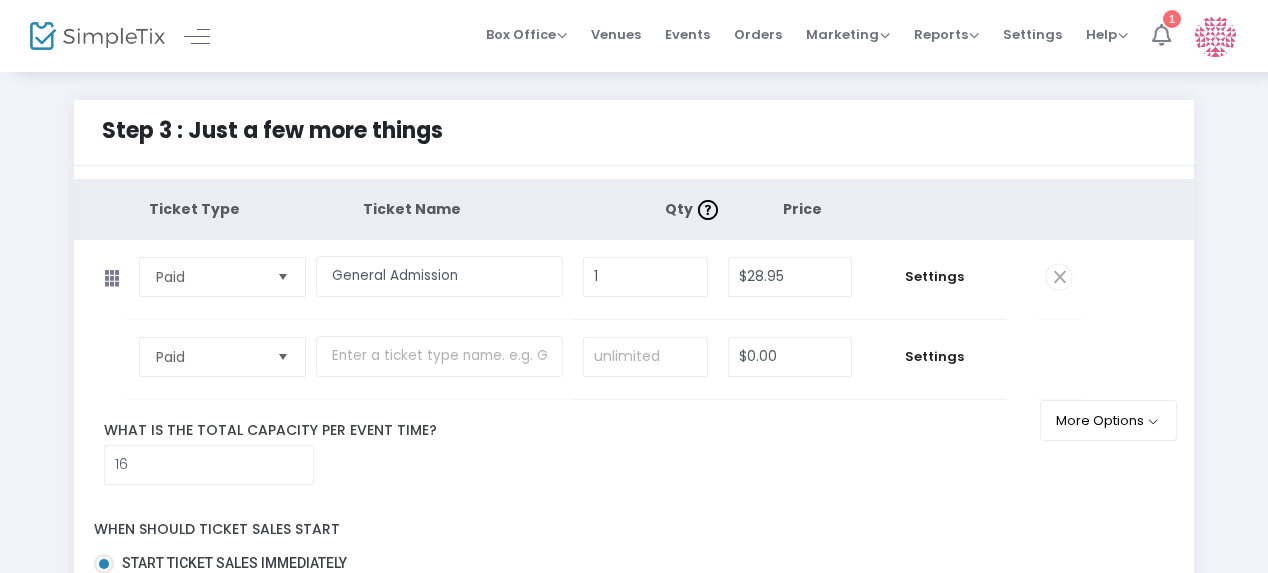 click at bounding box center [1161, 35] 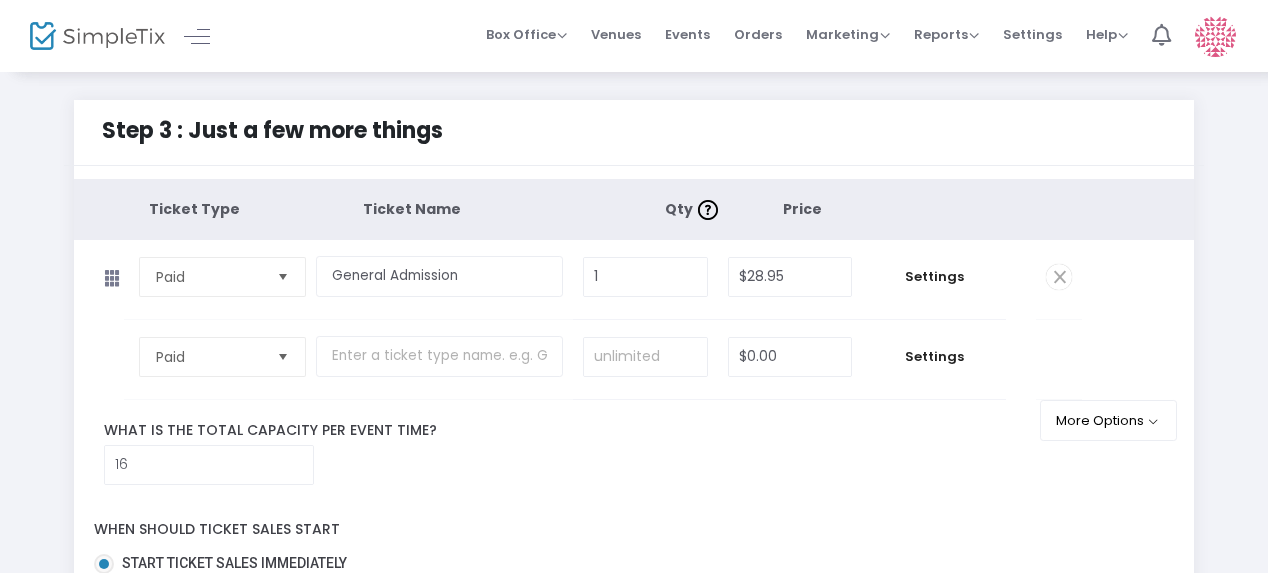 click at bounding box center [282, 276] 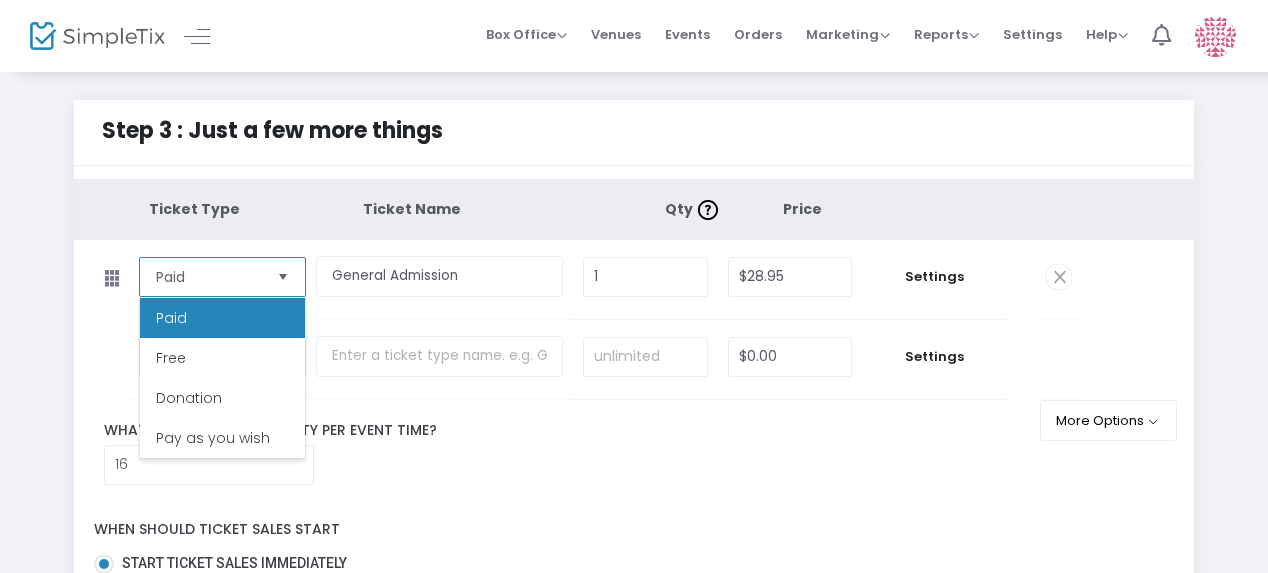 click at bounding box center (282, 276) 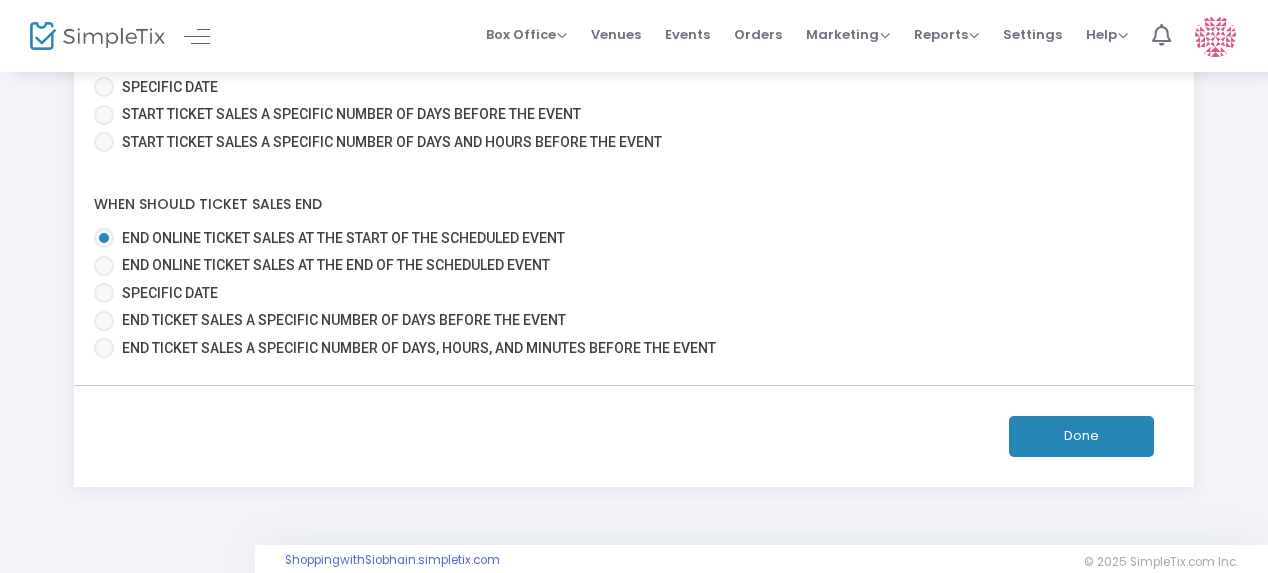 scroll, scrollTop: 533, scrollLeft: 0, axis: vertical 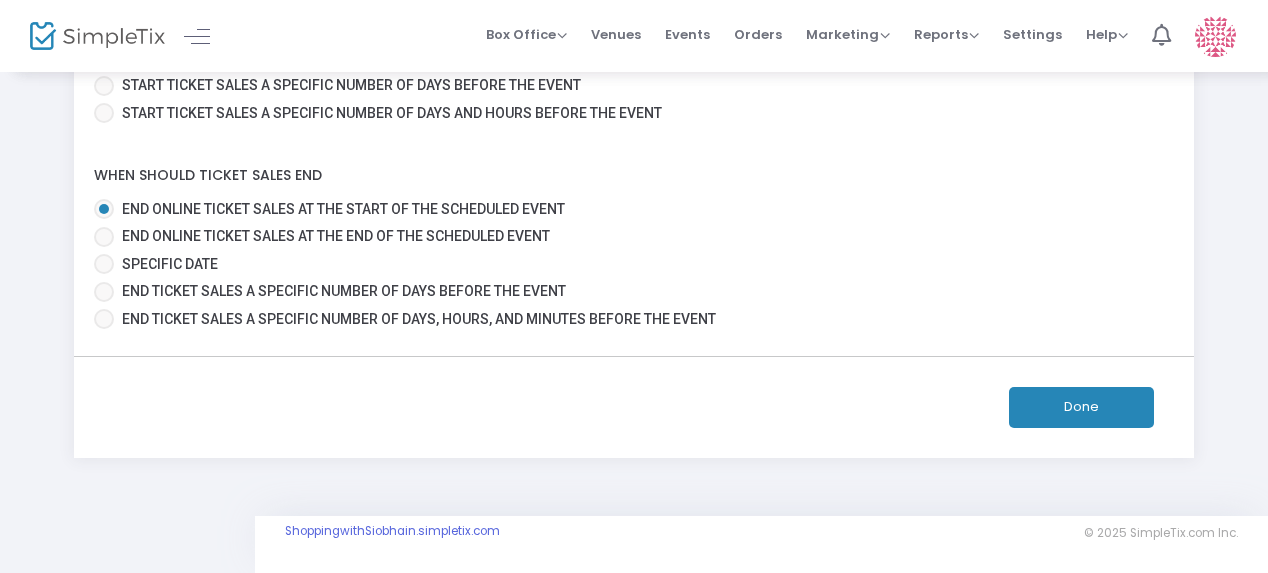 click on "Done" 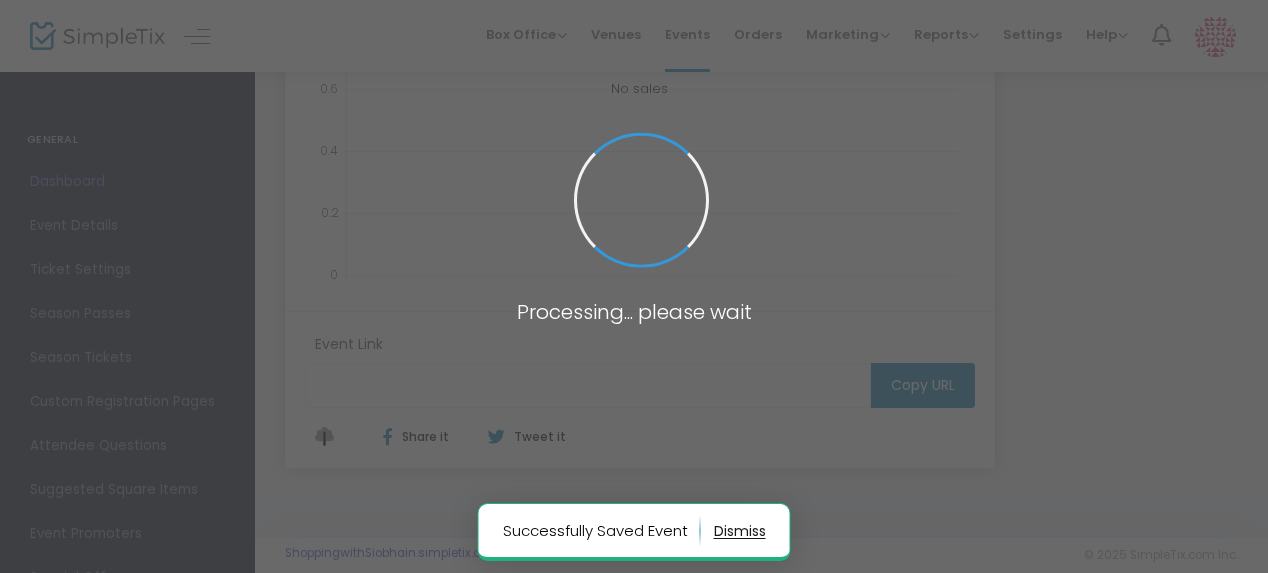 type on "https://www.simpletix.com/e/diy-blue-gold-bracelet-stack-making-tickets-229758" 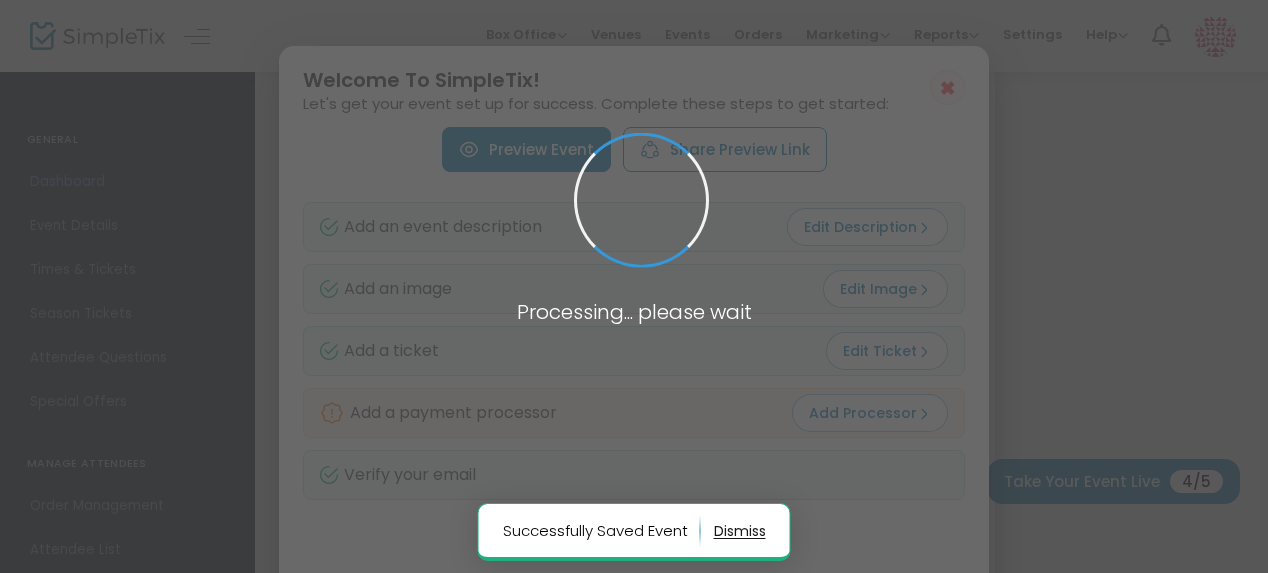 scroll, scrollTop: 0, scrollLeft: 0, axis: both 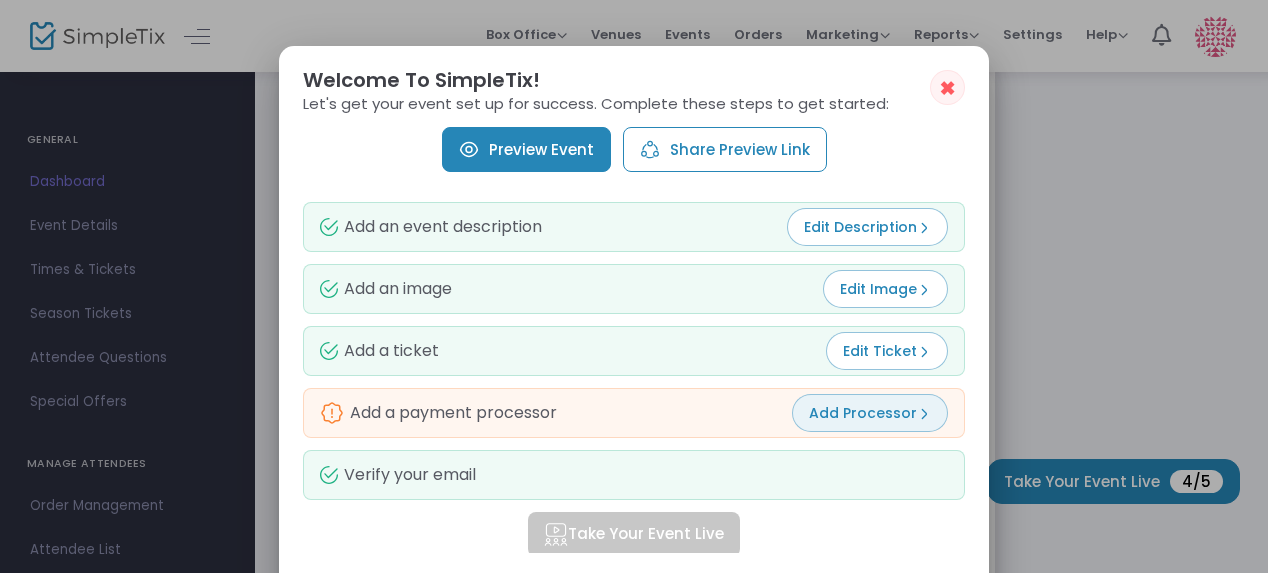click on "Add Processor" at bounding box center (870, 413) 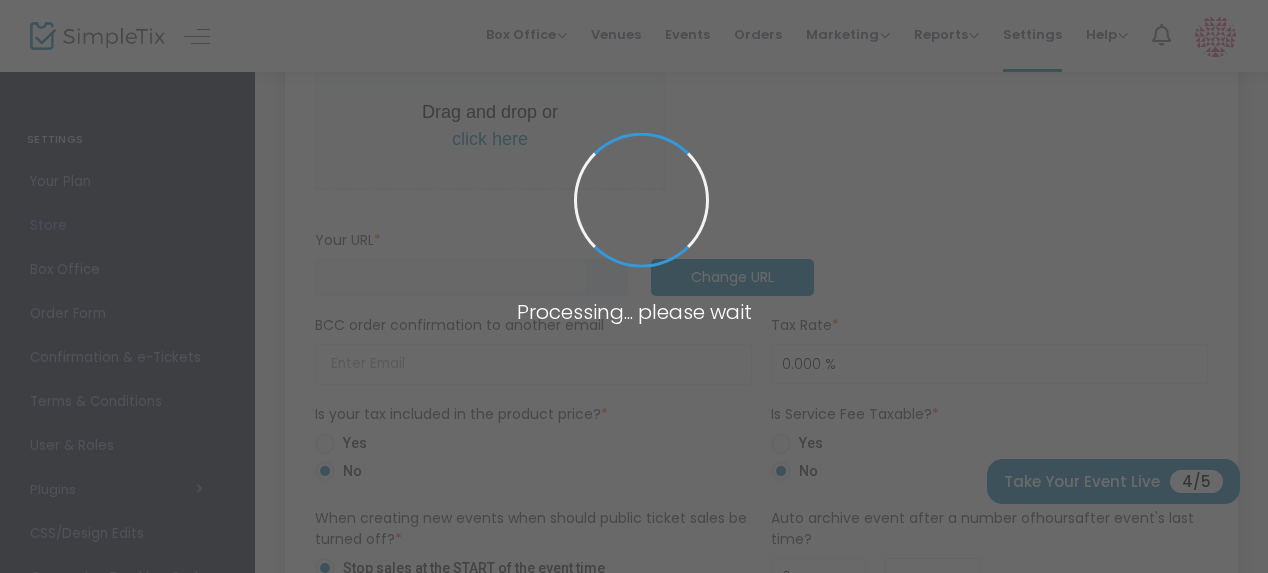 type on "https://ShoppingwithSiobhain" 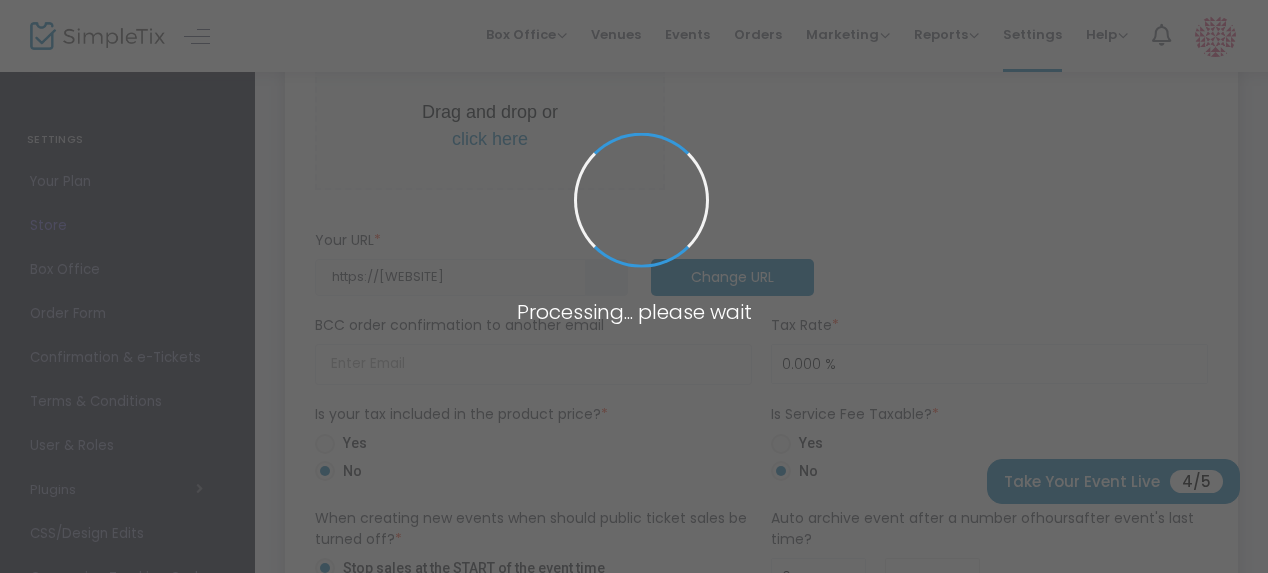 radio on "false" 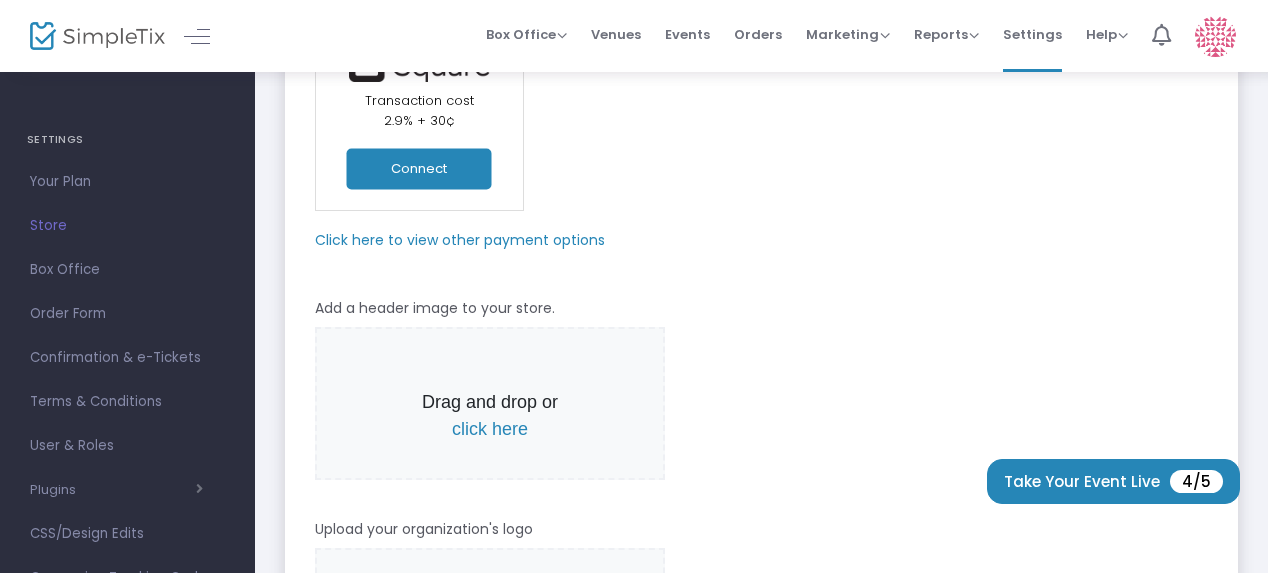 scroll, scrollTop: 200, scrollLeft: 0, axis: vertical 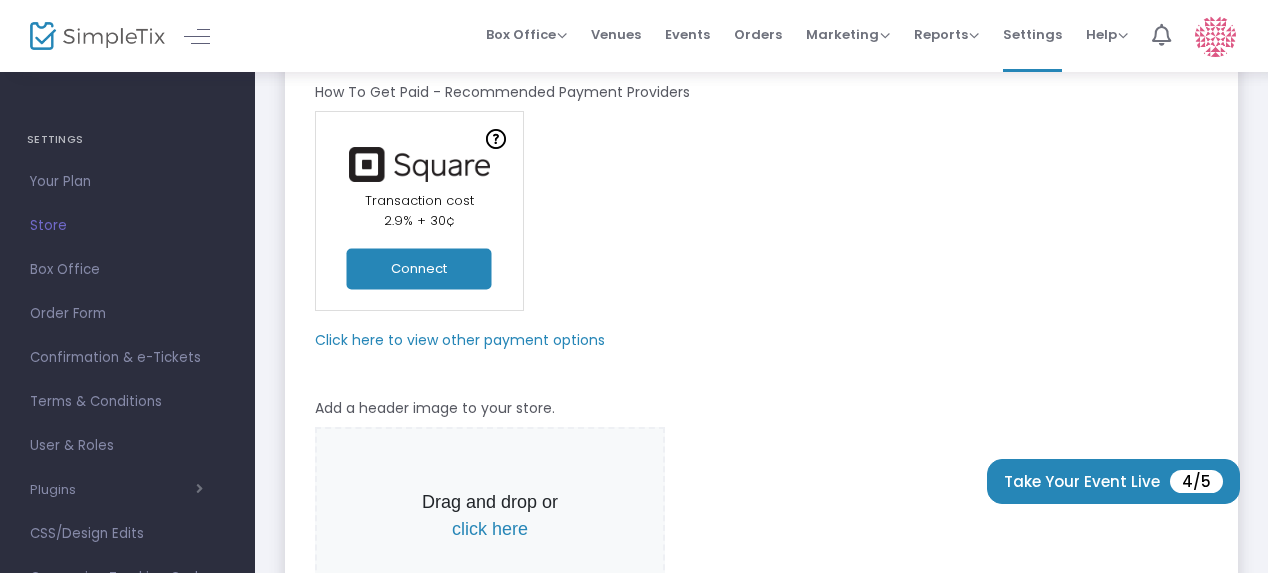 click on "Click here to view other payment options" 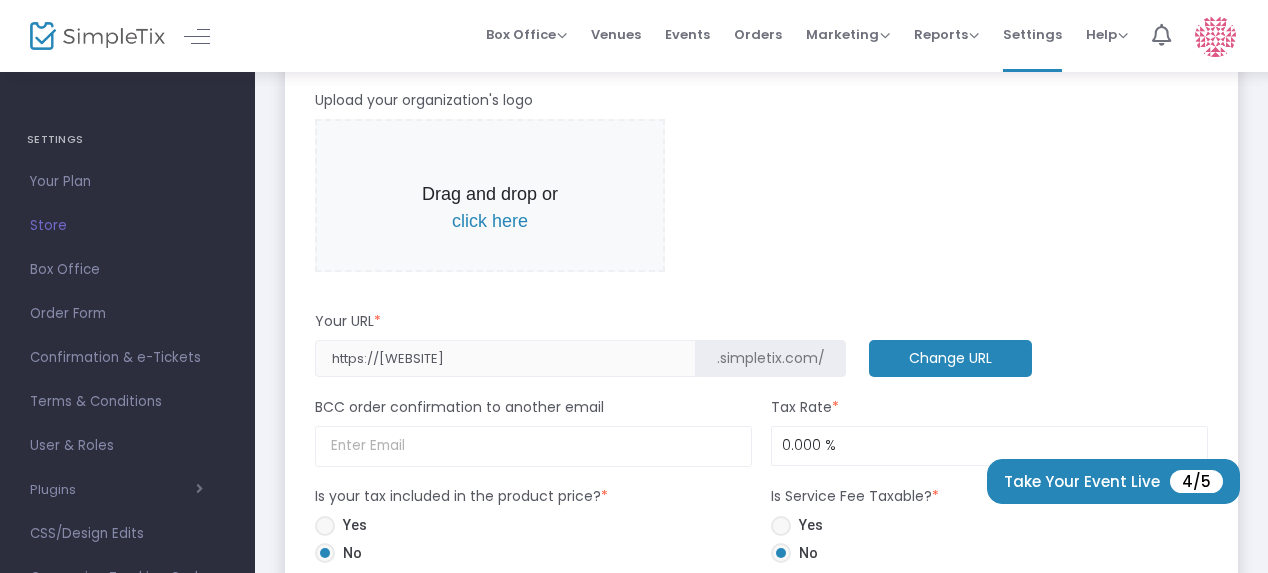 scroll, scrollTop: 1000, scrollLeft: 0, axis: vertical 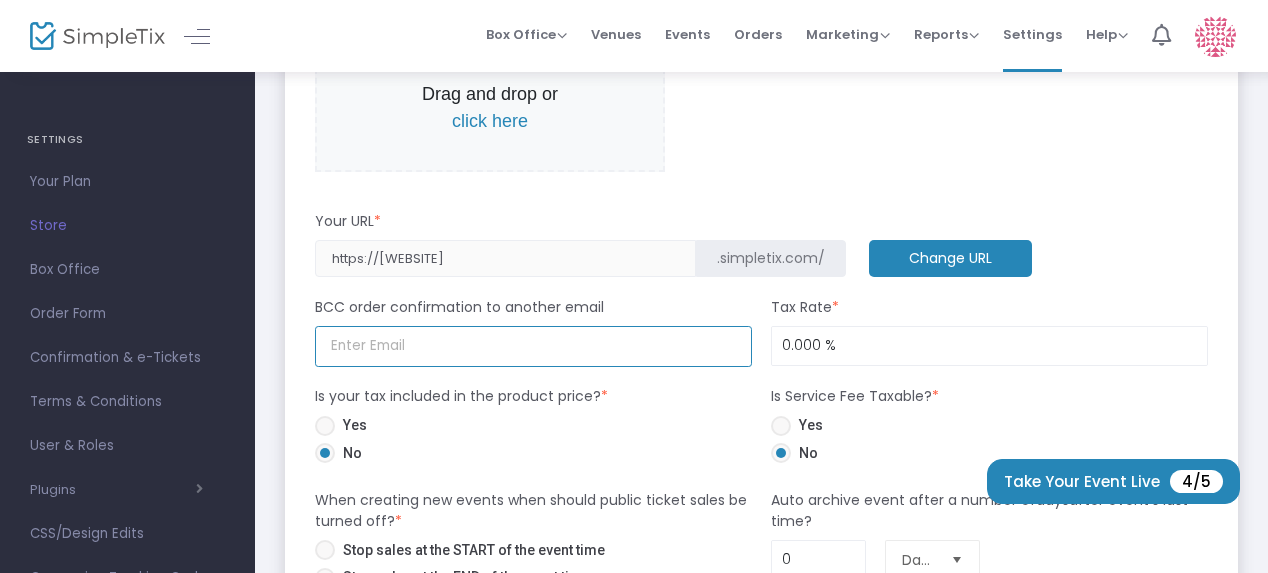 click 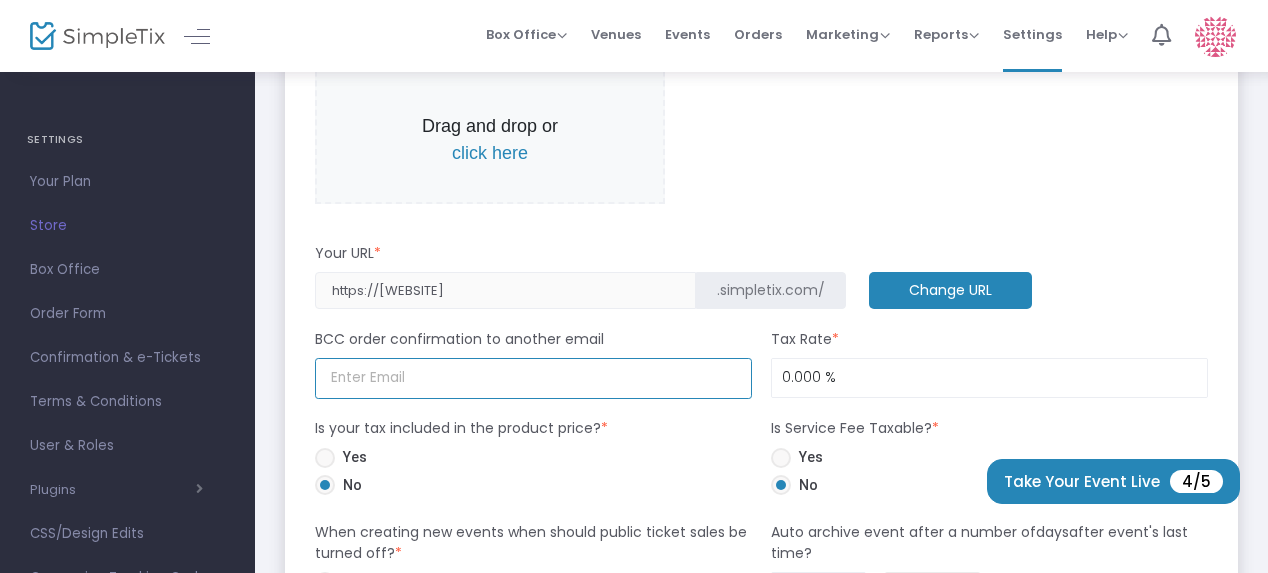 scroll, scrollTop: 1000, scrollLeft: 0, axis: vertical 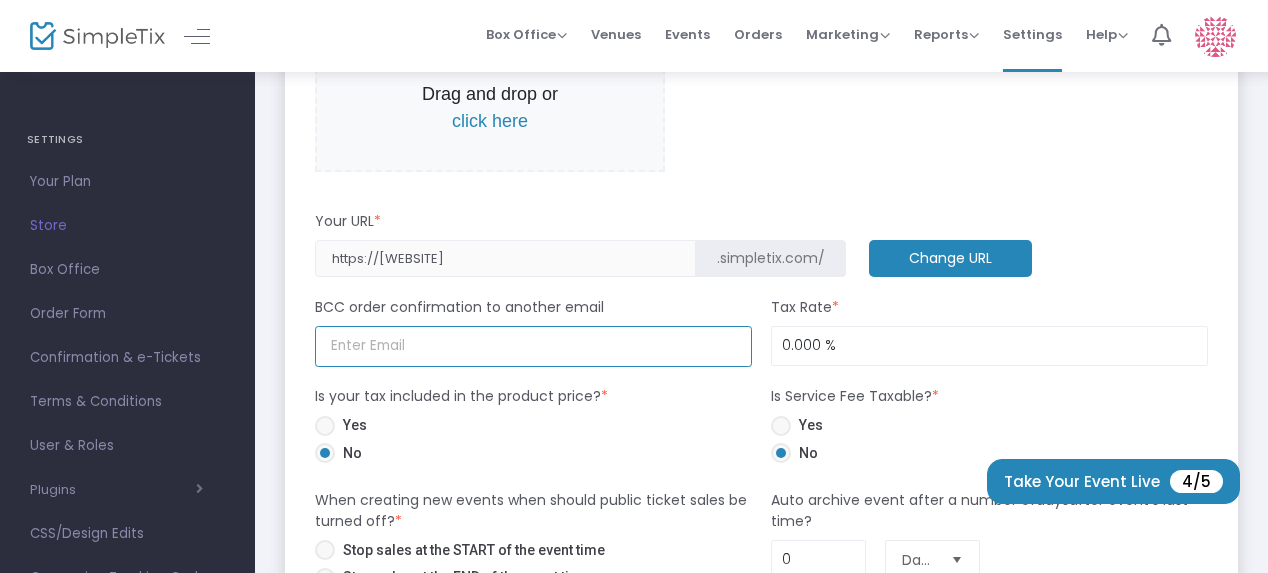 click 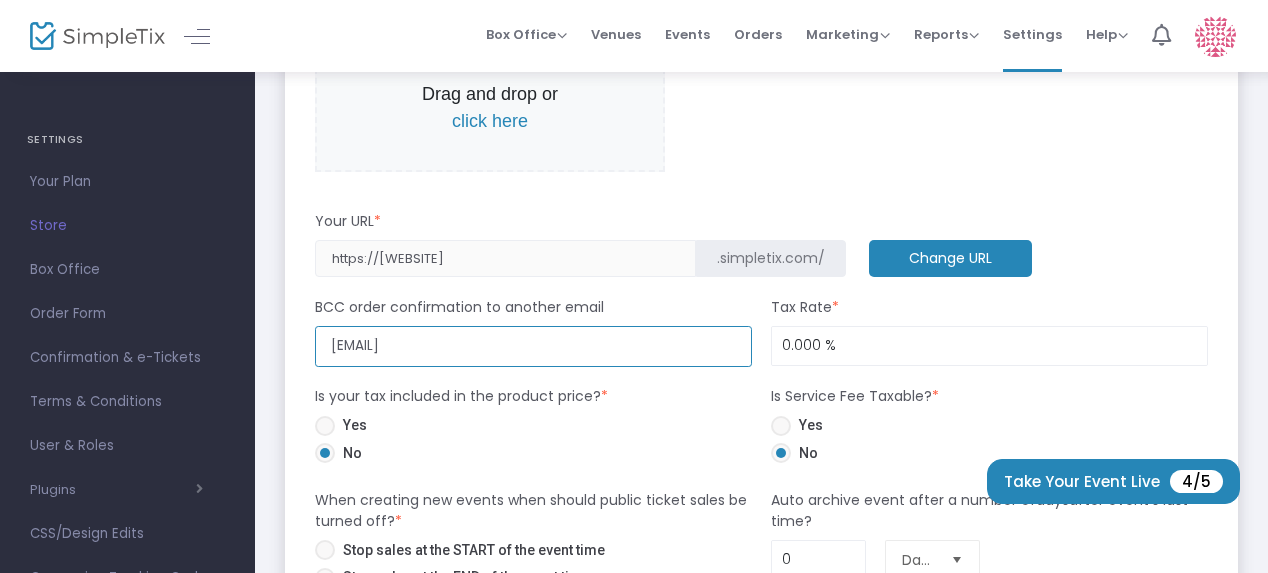 type on "tely0407@gmail.com" 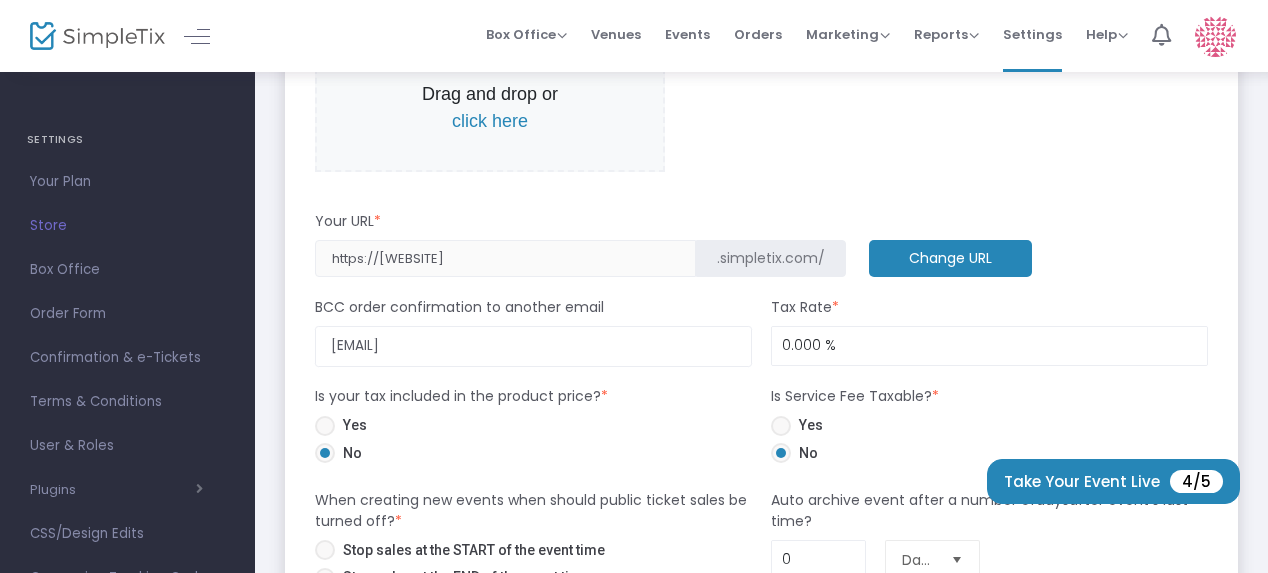click on "*" 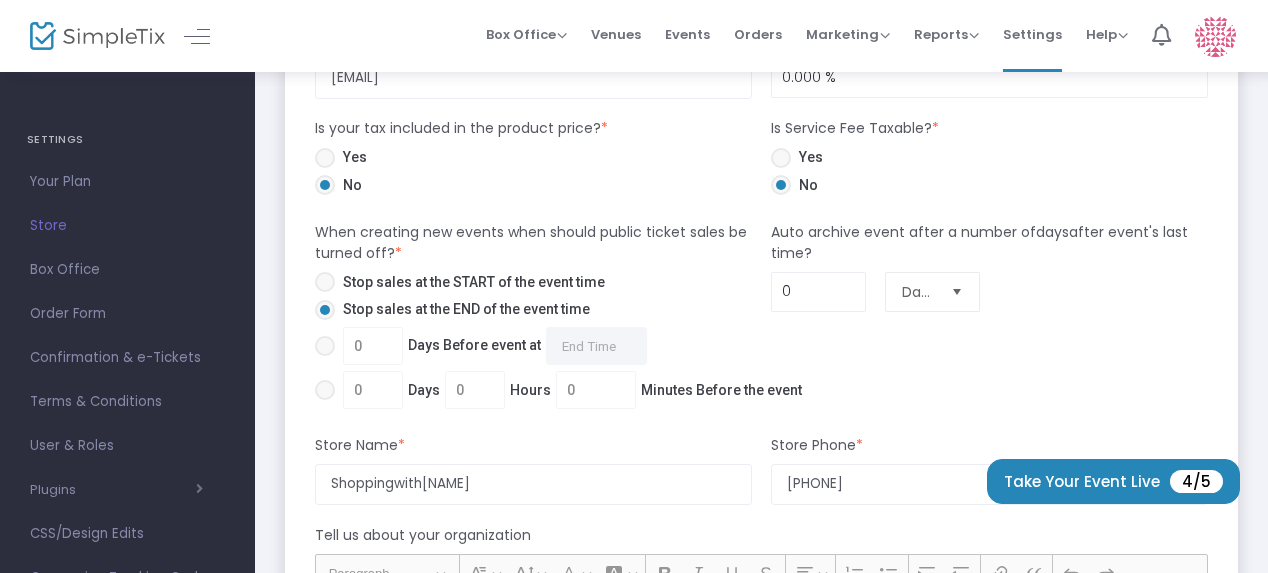 scroll, scrollTop: 1300, scrollLeft: 0, axis: vertical 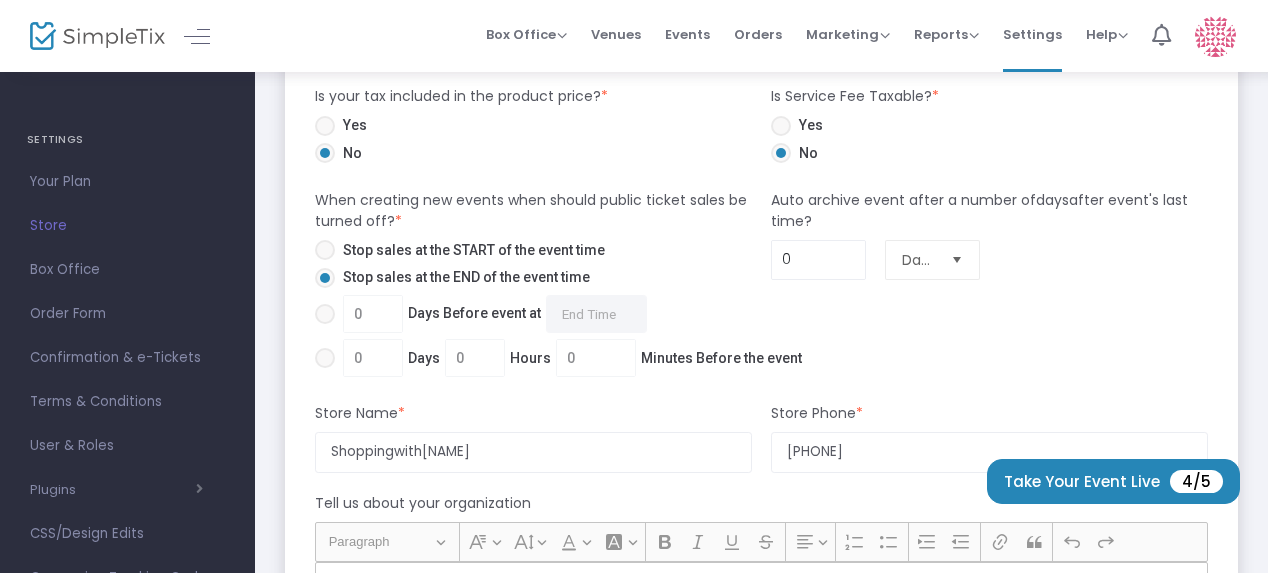 click at bounding box center [325, 250] 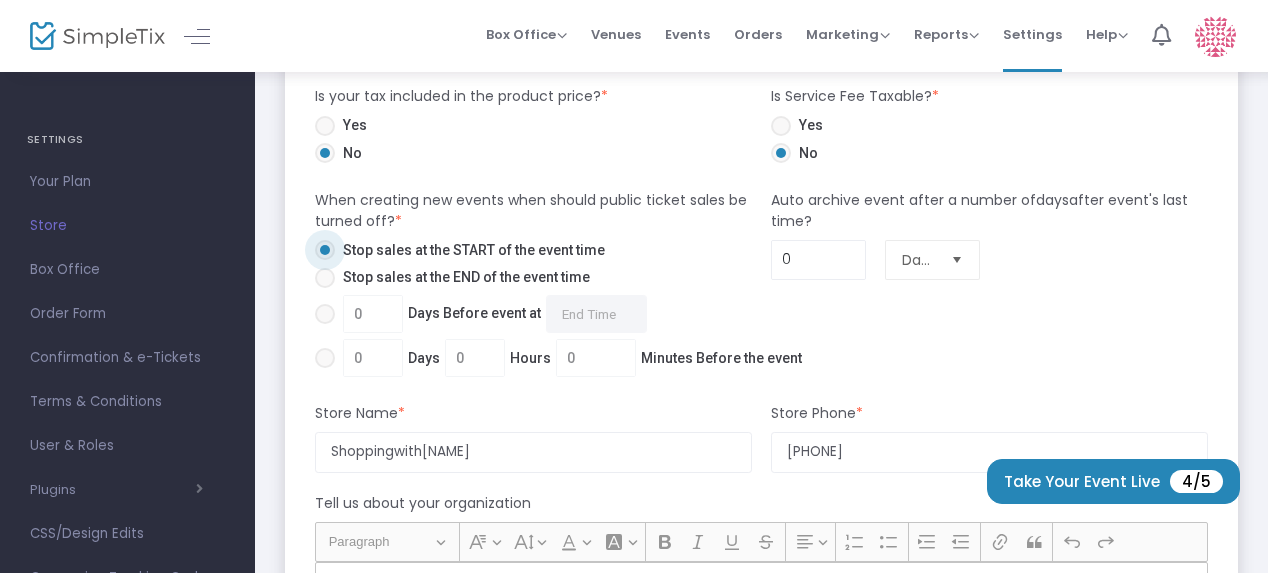 click at bounding box center [956, 259] 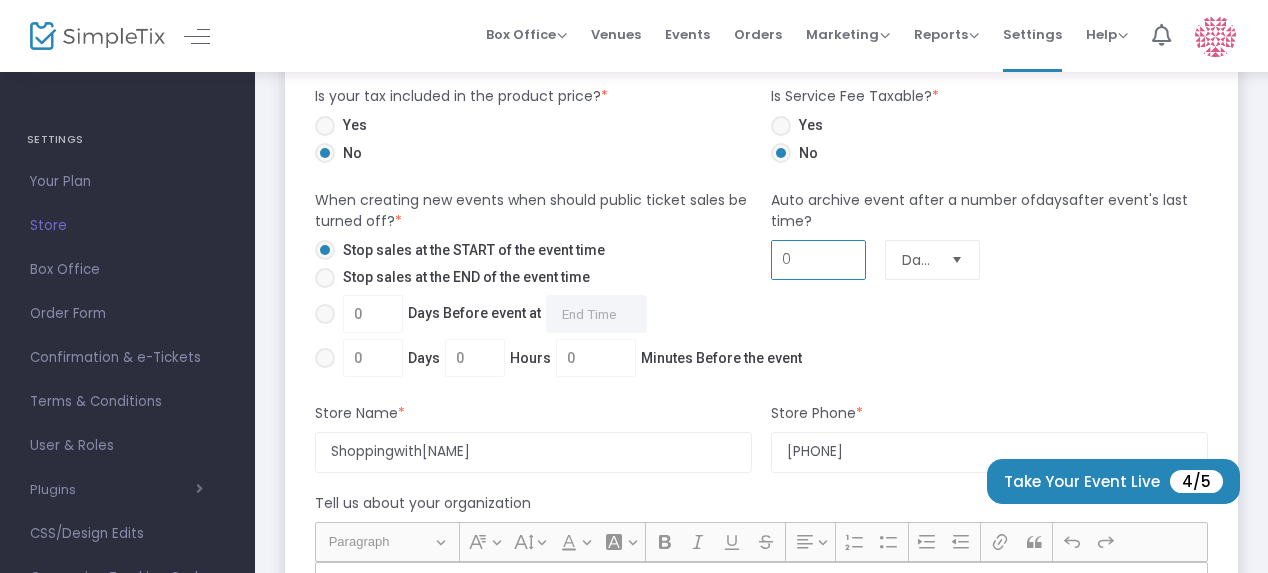 click on "0" at bounding box center (818, 260) 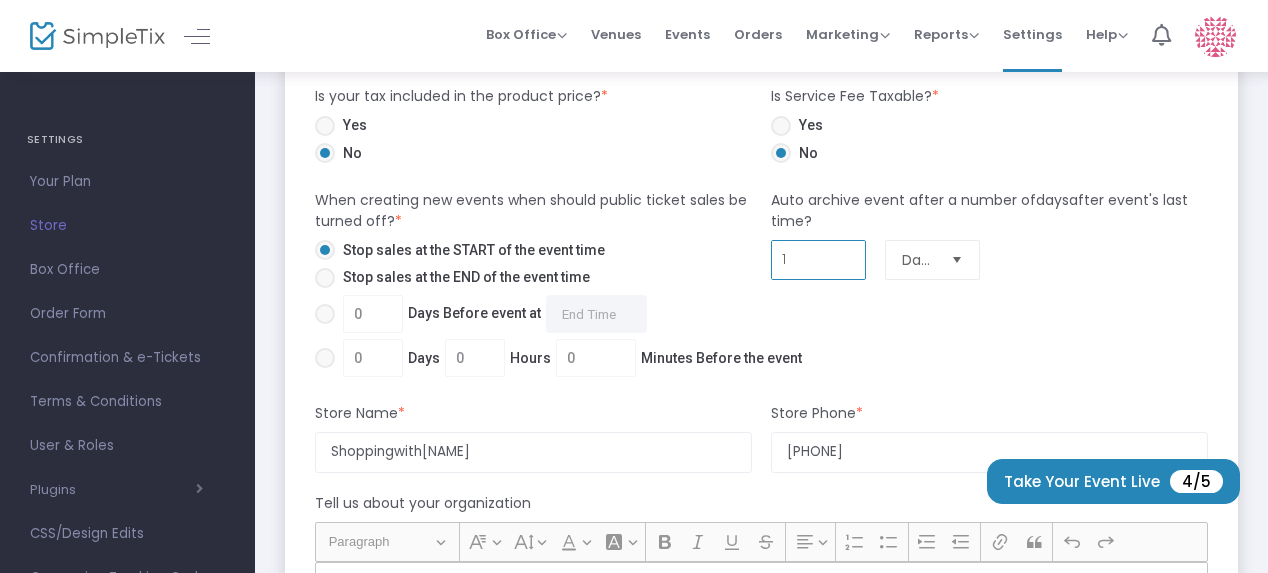 click at bounding box center (956, 259) 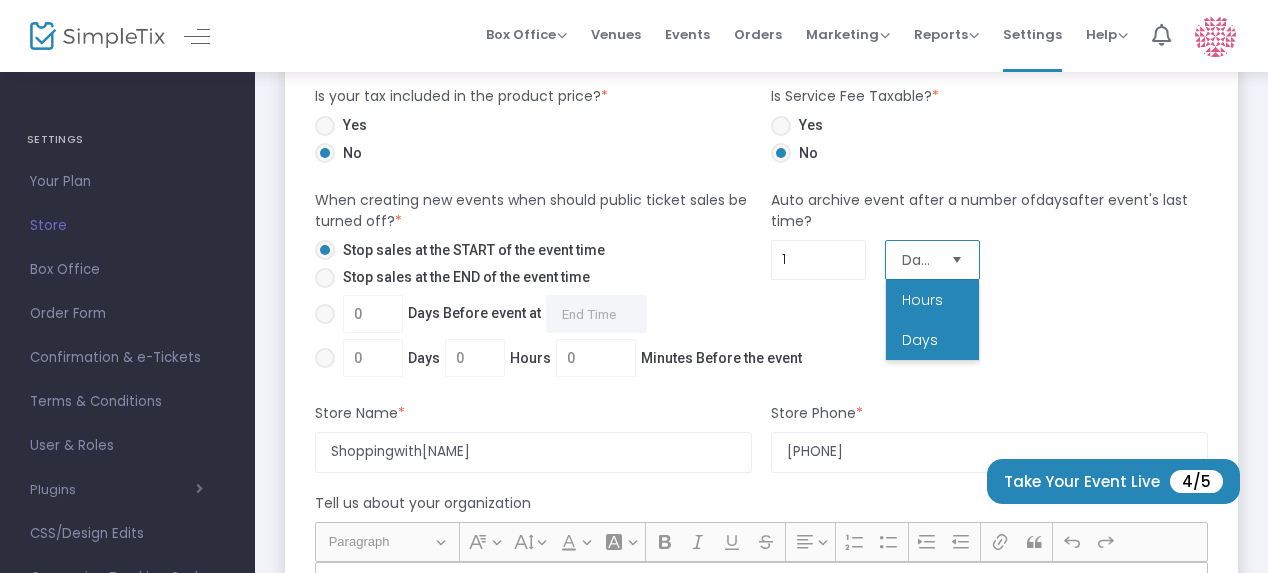 click on "Hours" at bounding box center [922, 300] 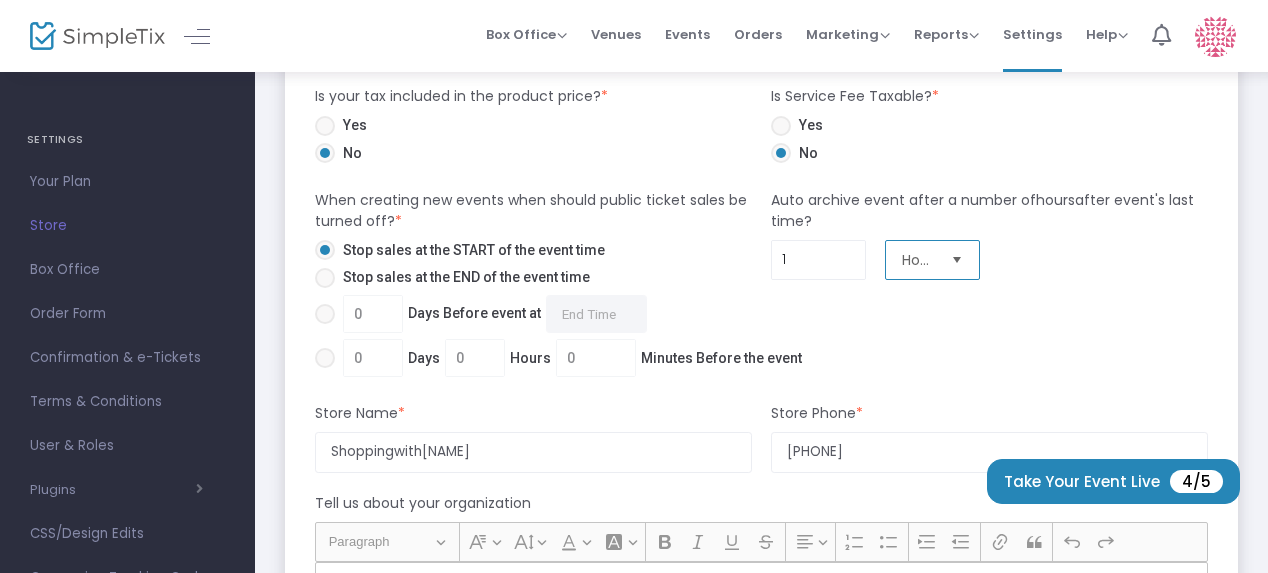 click at bounding box center (956, 259) 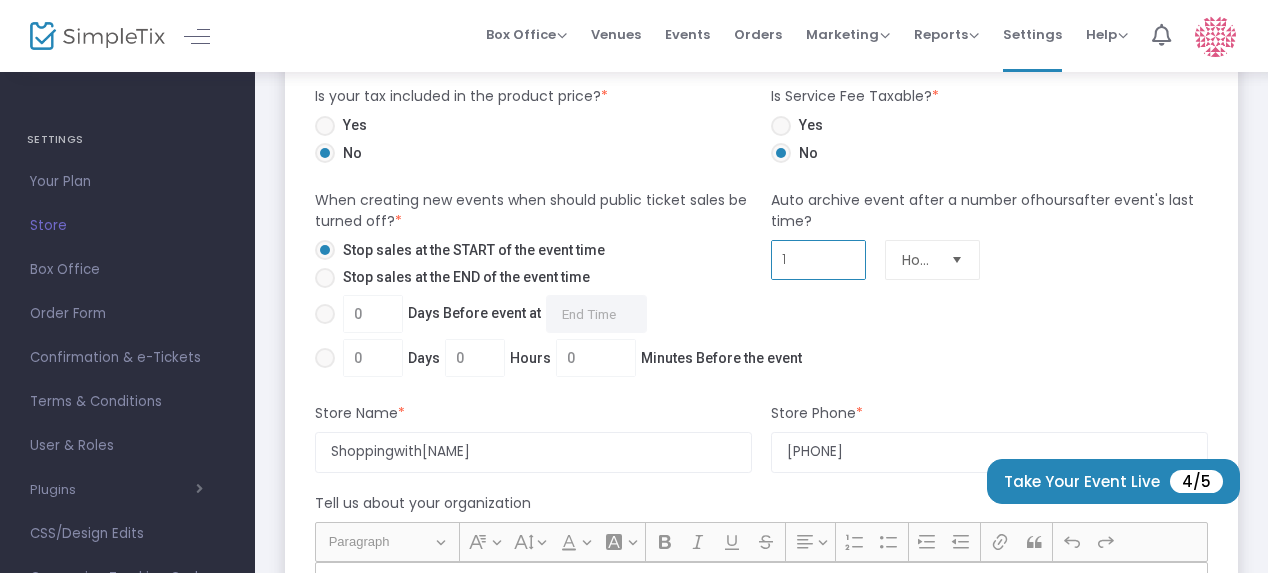click on "1" at bounding box center (818, 260) 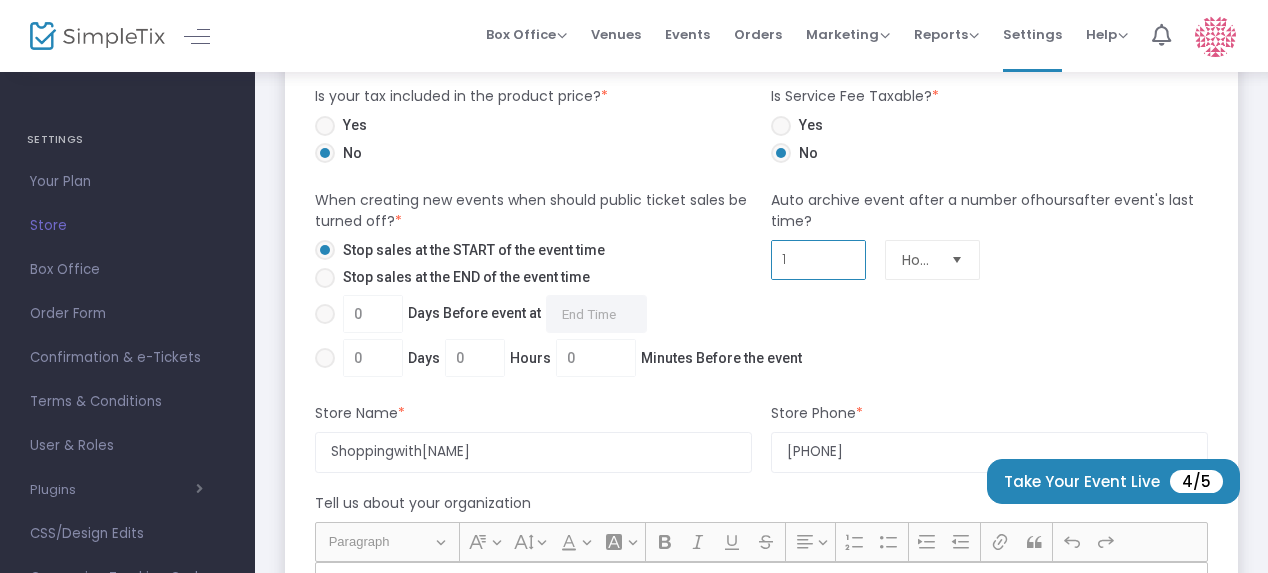 type on "2" 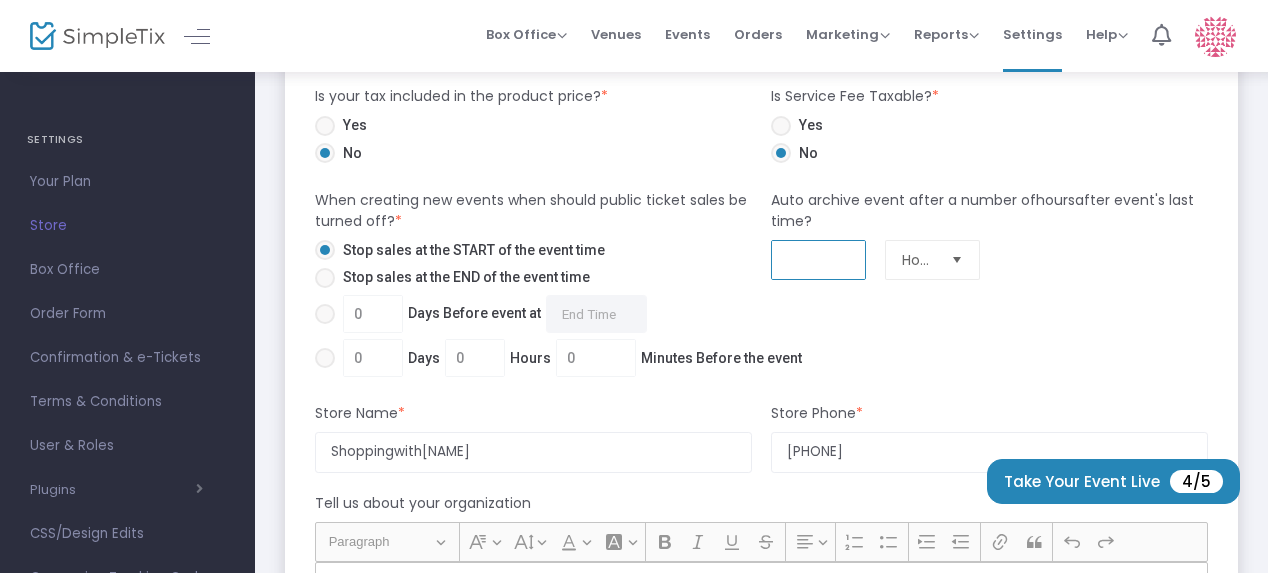 type on "1" 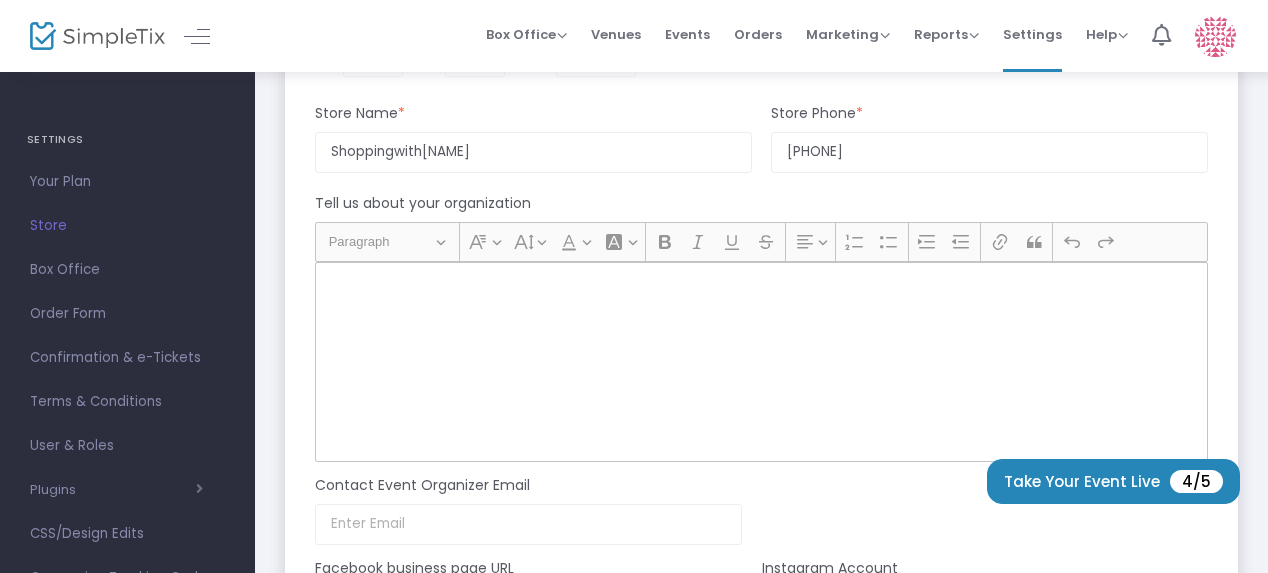 scroll, scrollTop: 1700, scrollLeft: 0, axis: vertical 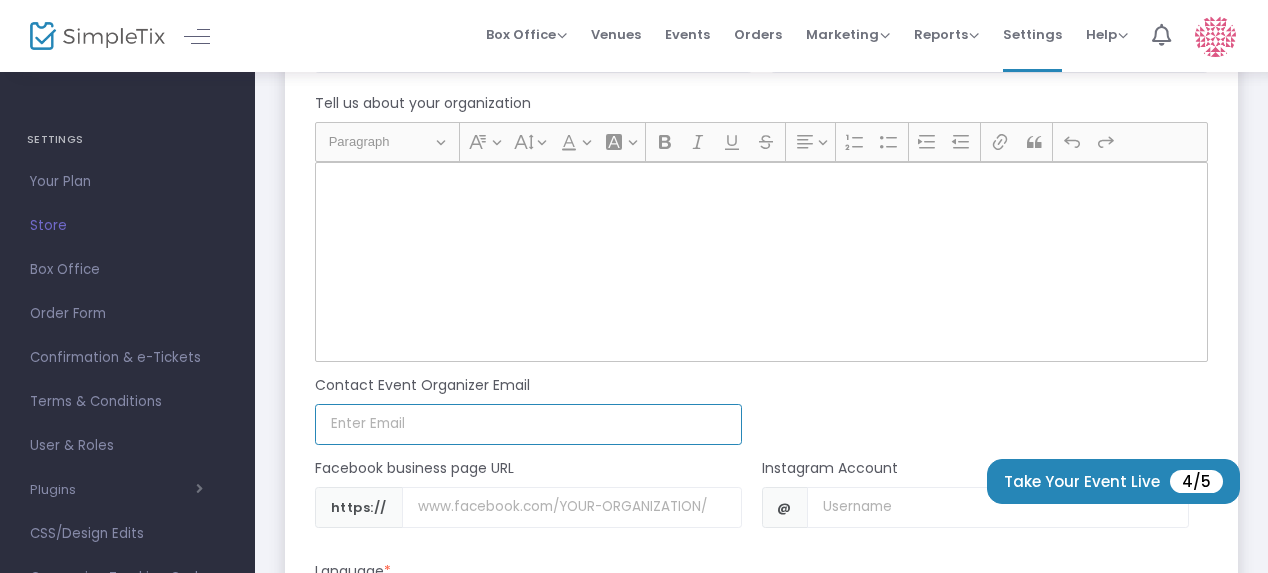 click 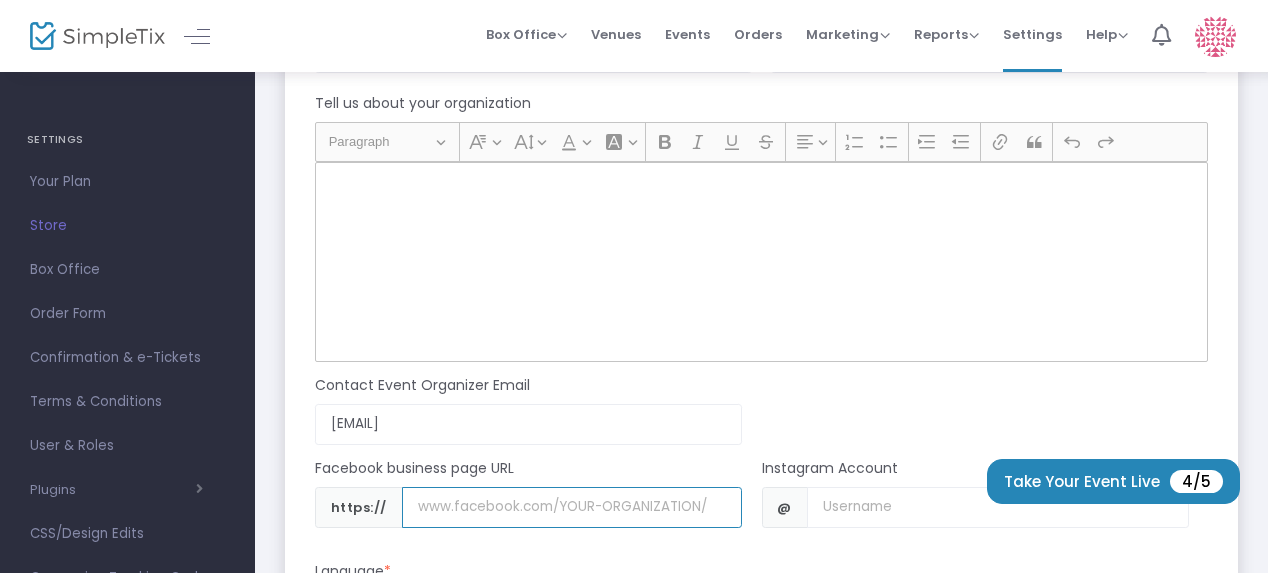 click 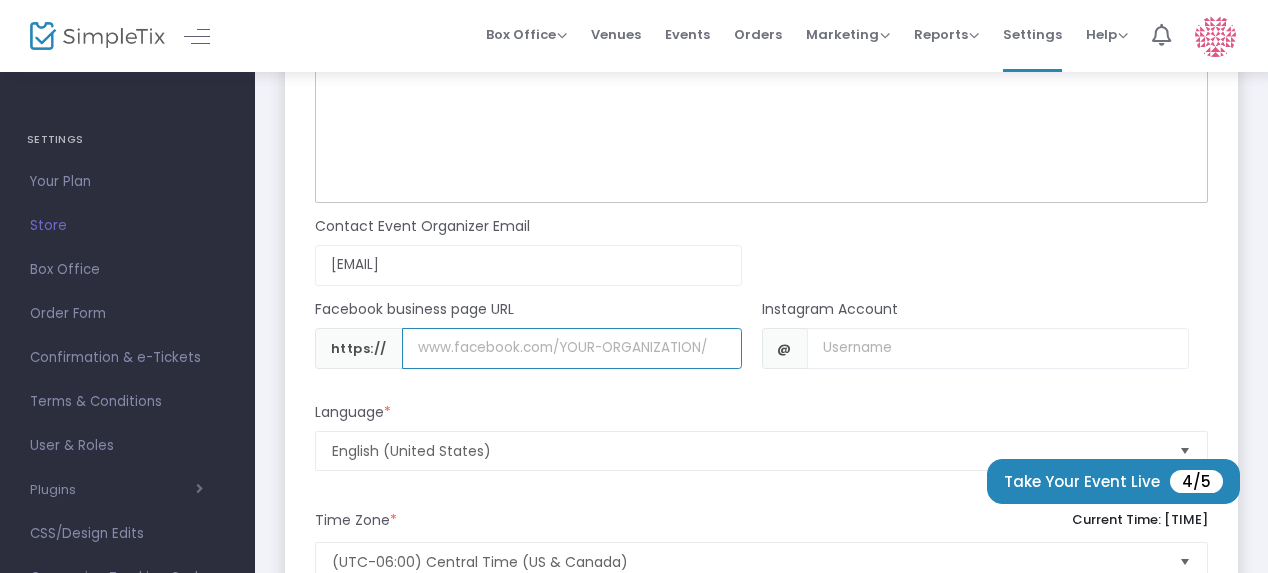 scroll, scrollTop: 1900, scrollLeft: 0, axis: vertical 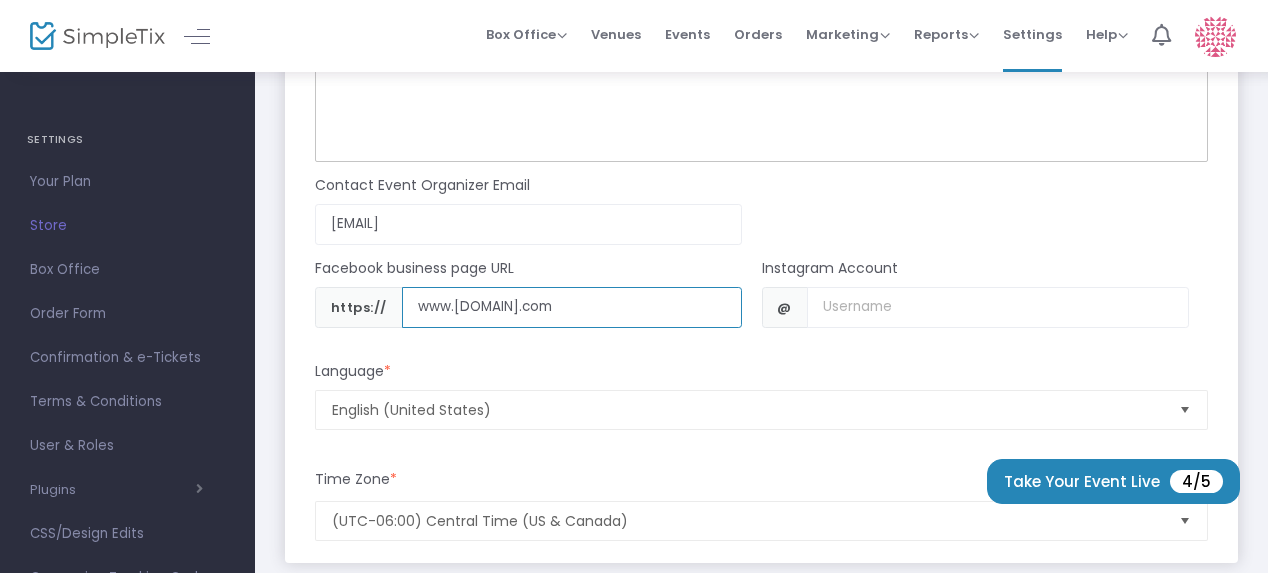 type on "www.shoppingwithsiobhain.com" 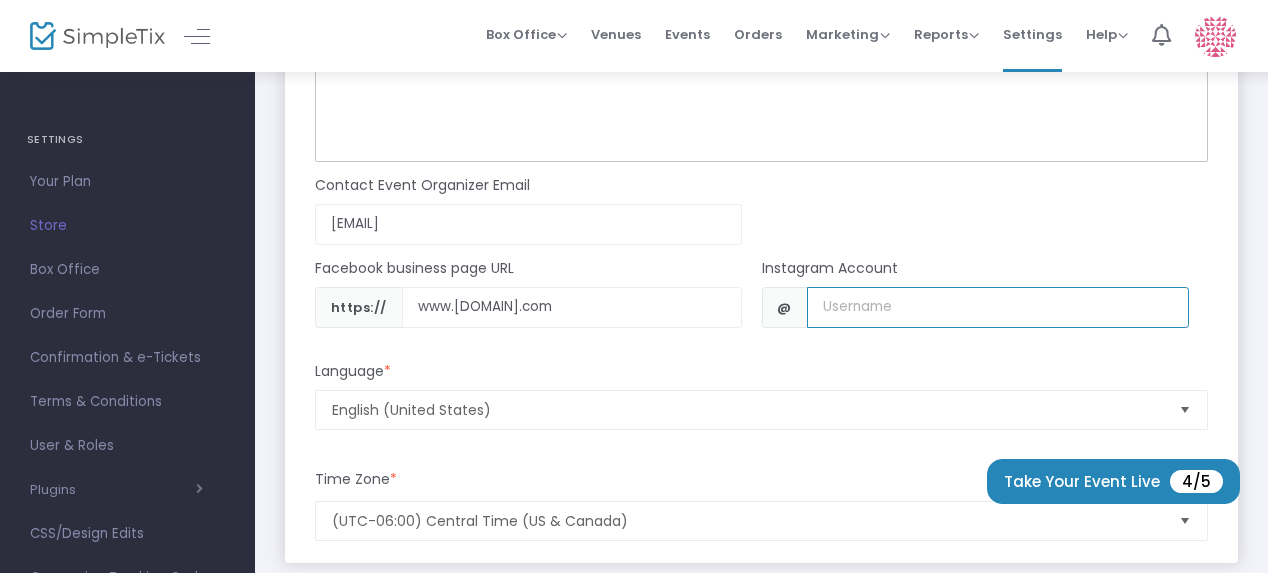 click 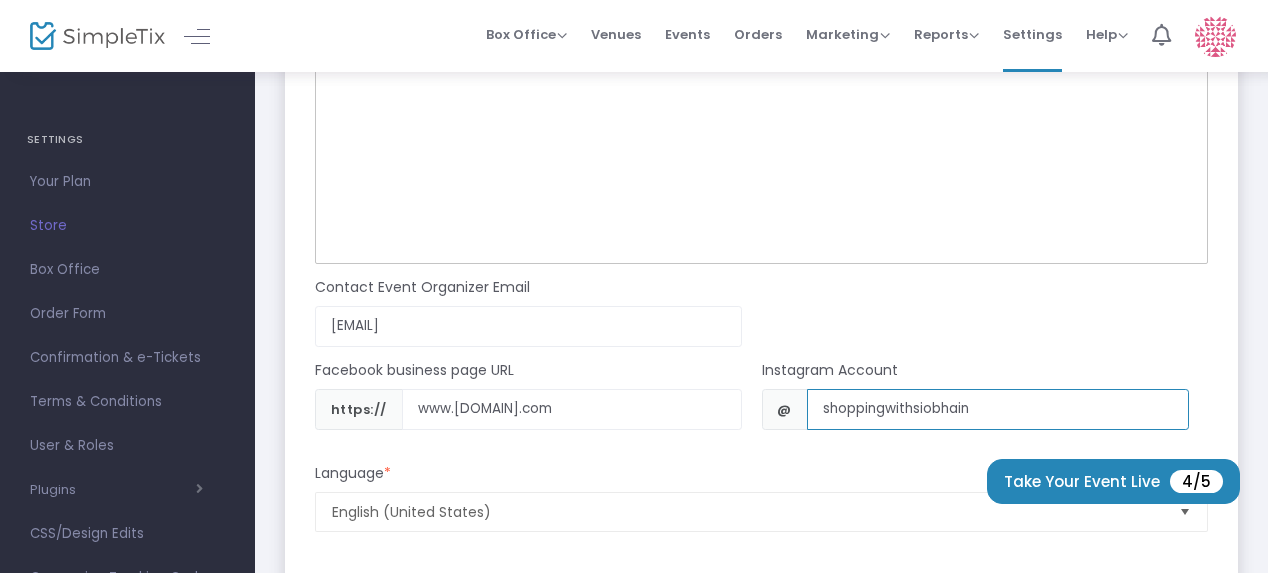 scroll, scrollTop: 1700, scrollLeft: 0, axis: vertical 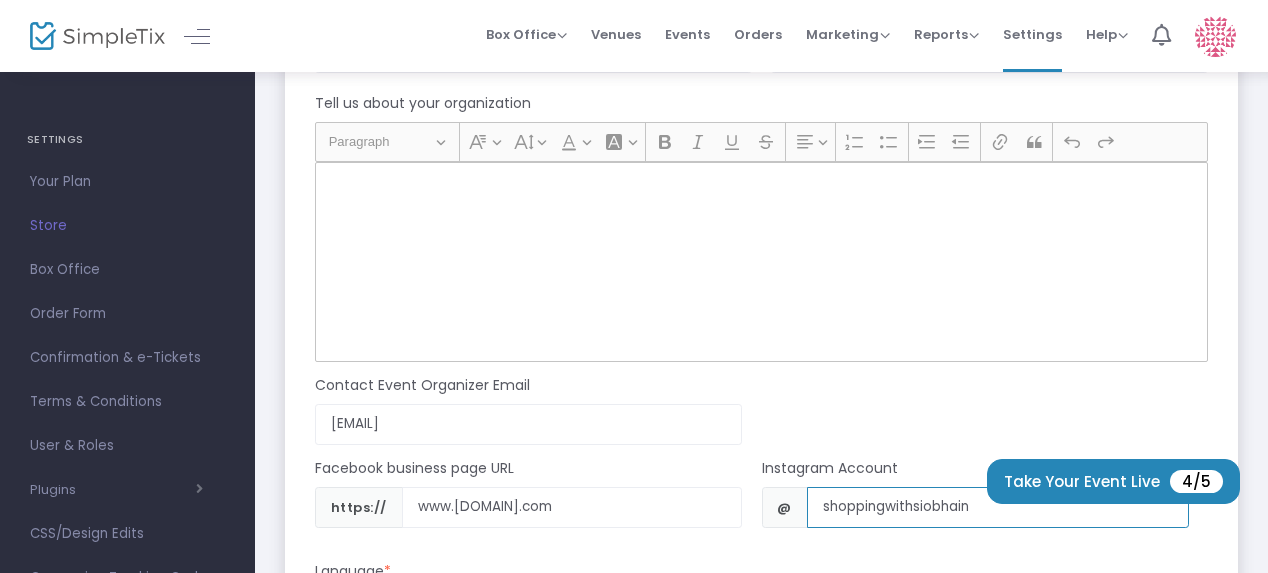 type on "shoppingwithsiobhain" 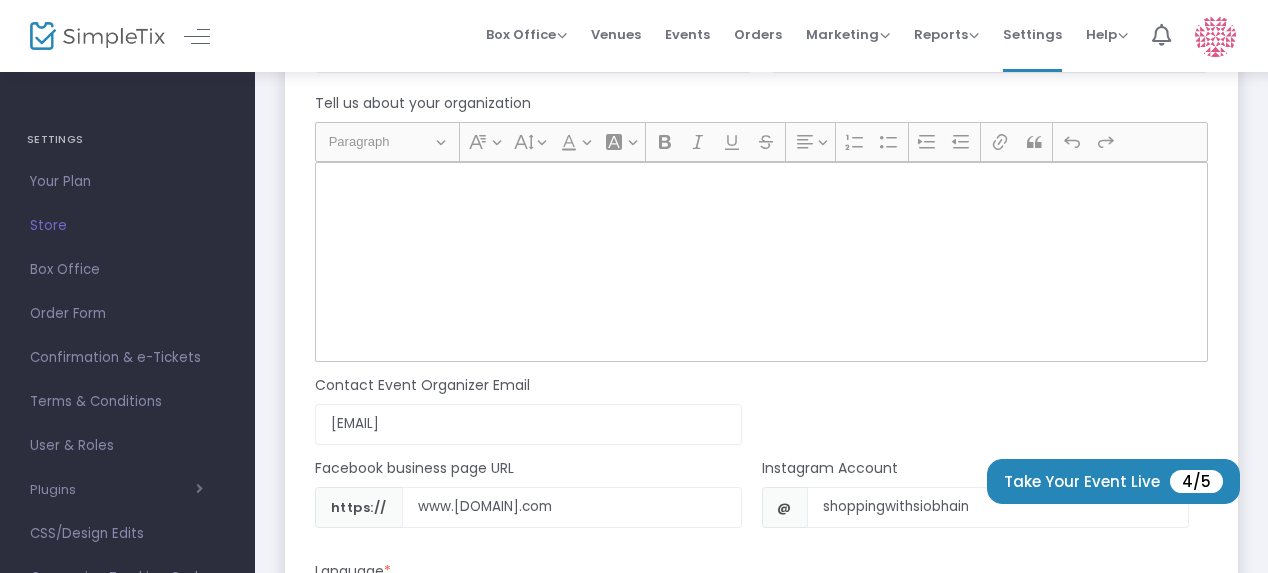 click 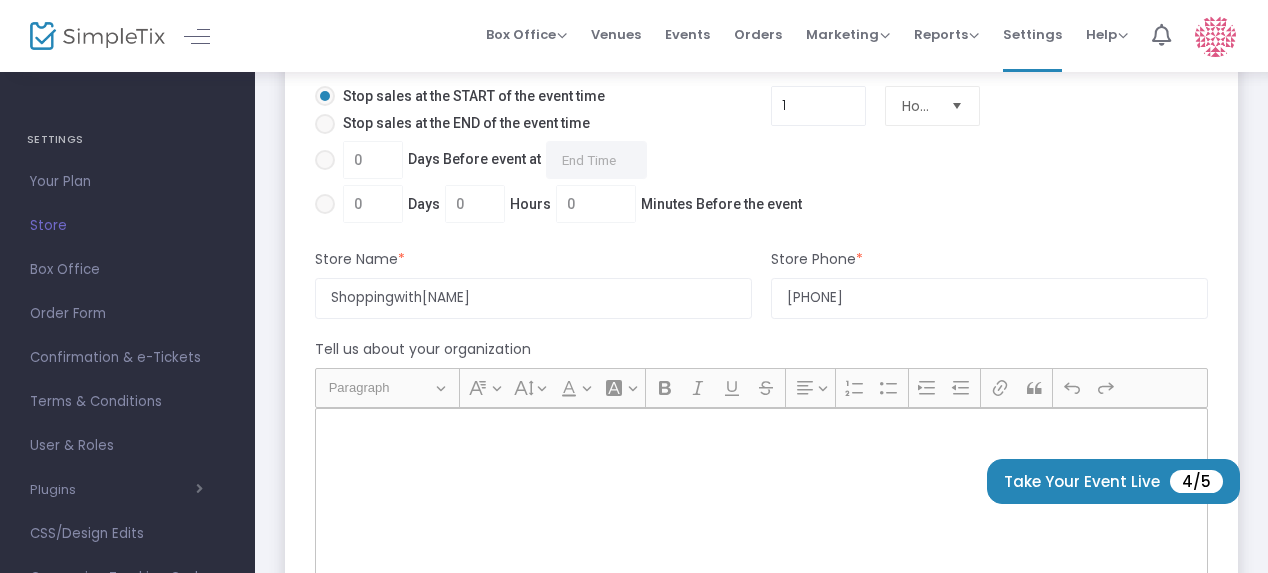 scroll, scrollTop: 1400, scrollLeft: 0, axis: vertical 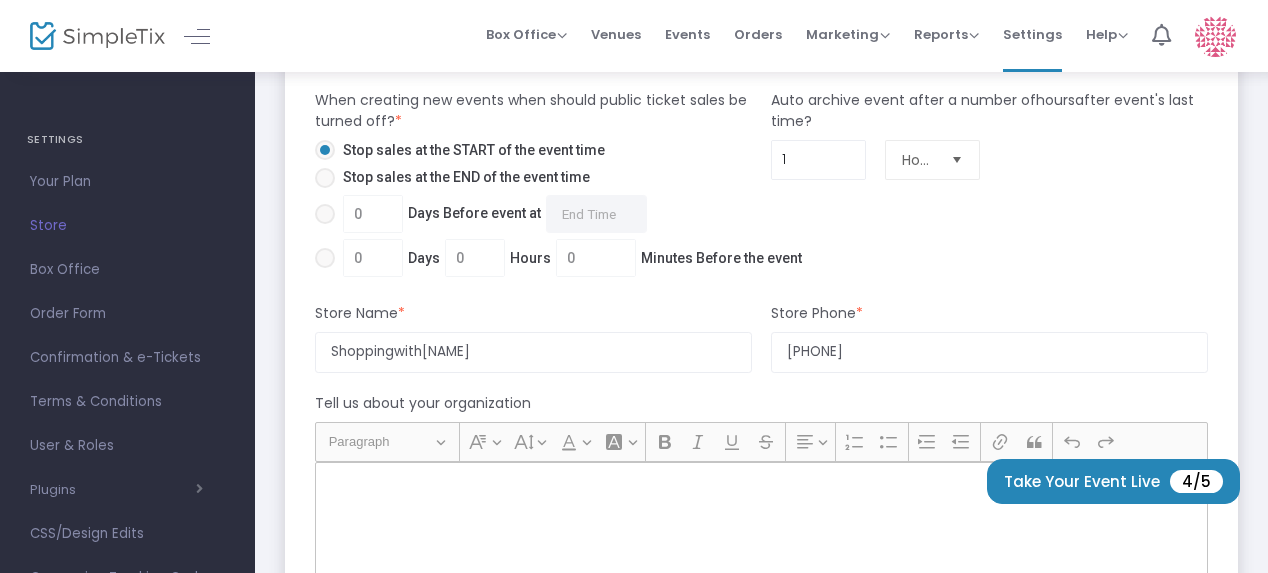 click 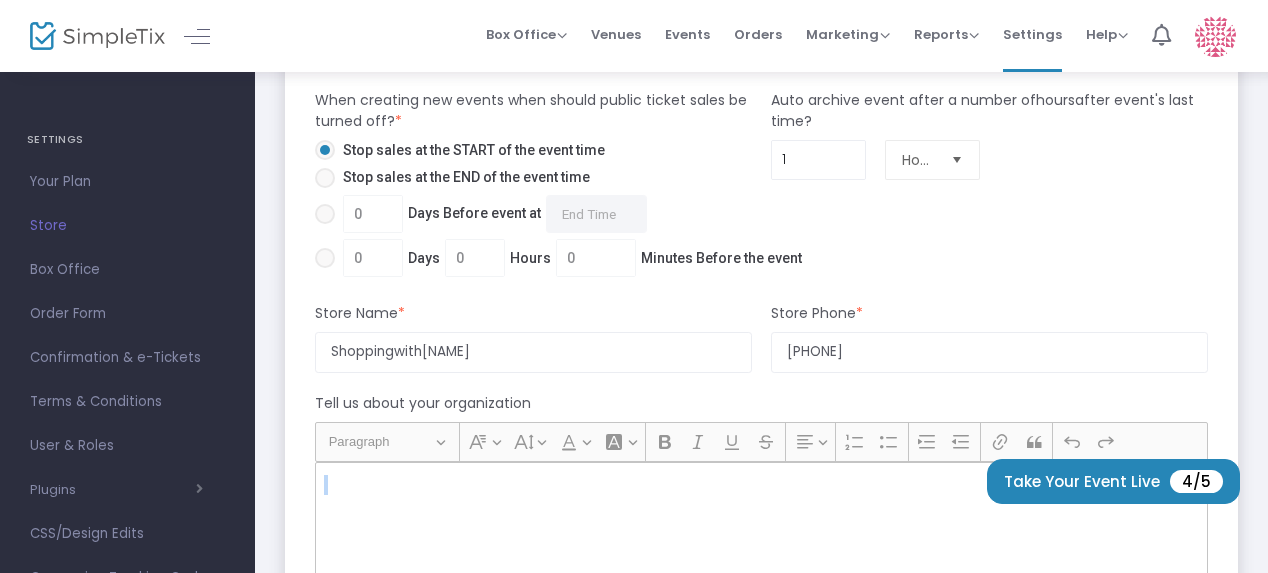 click 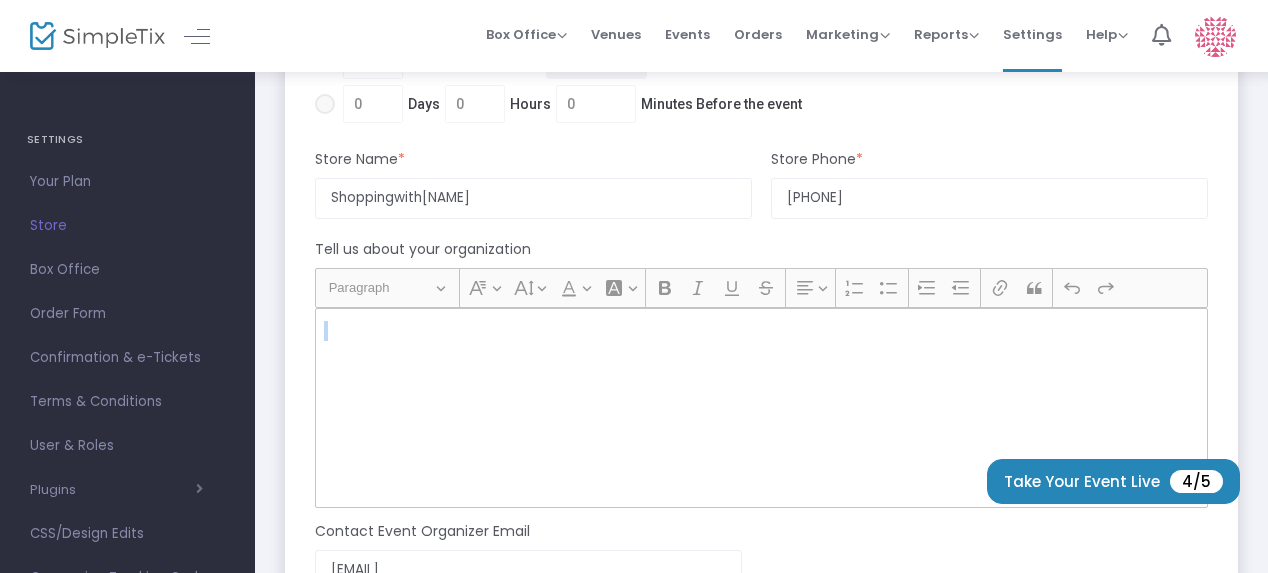 scroll, scrollTop: 1600, scrollLeft: 0, axis: vertical 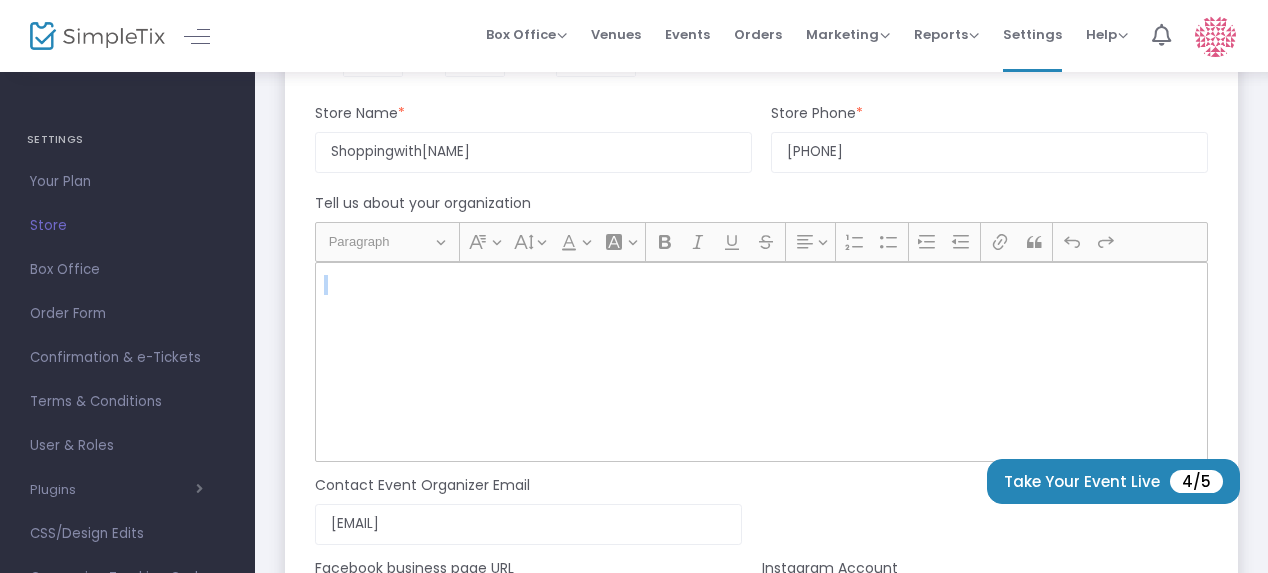 click 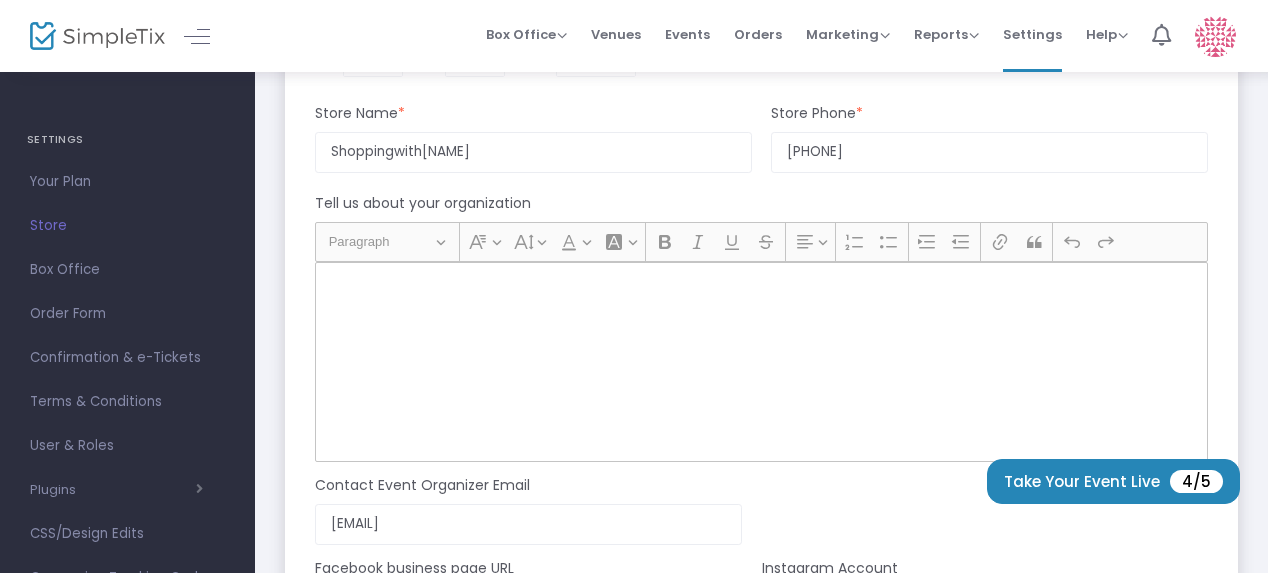 click 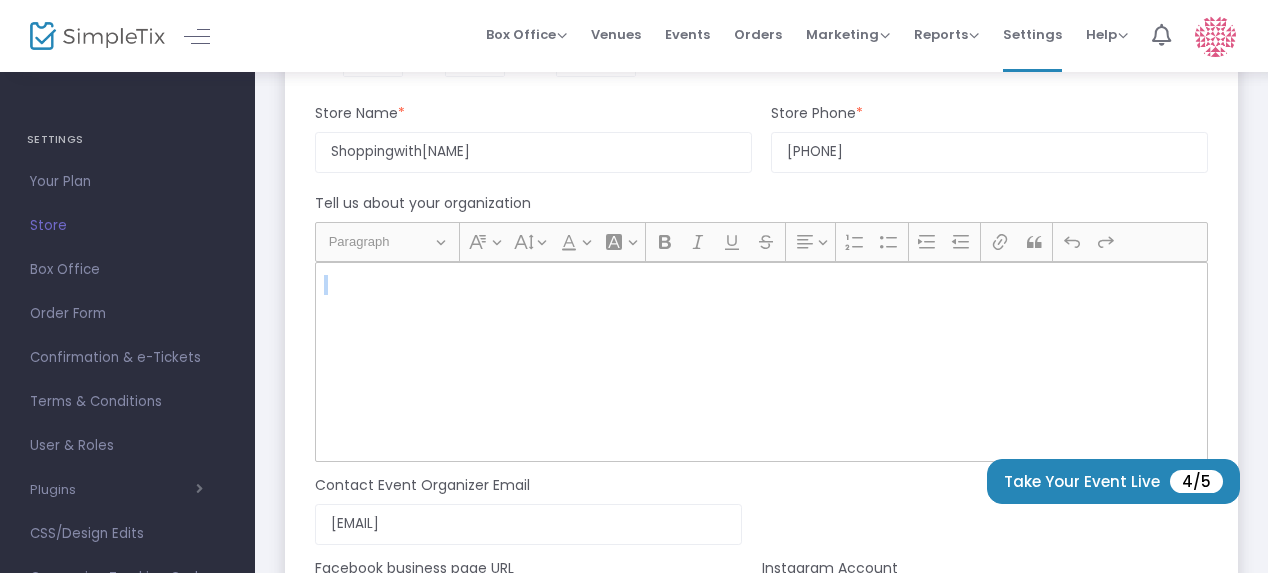 click 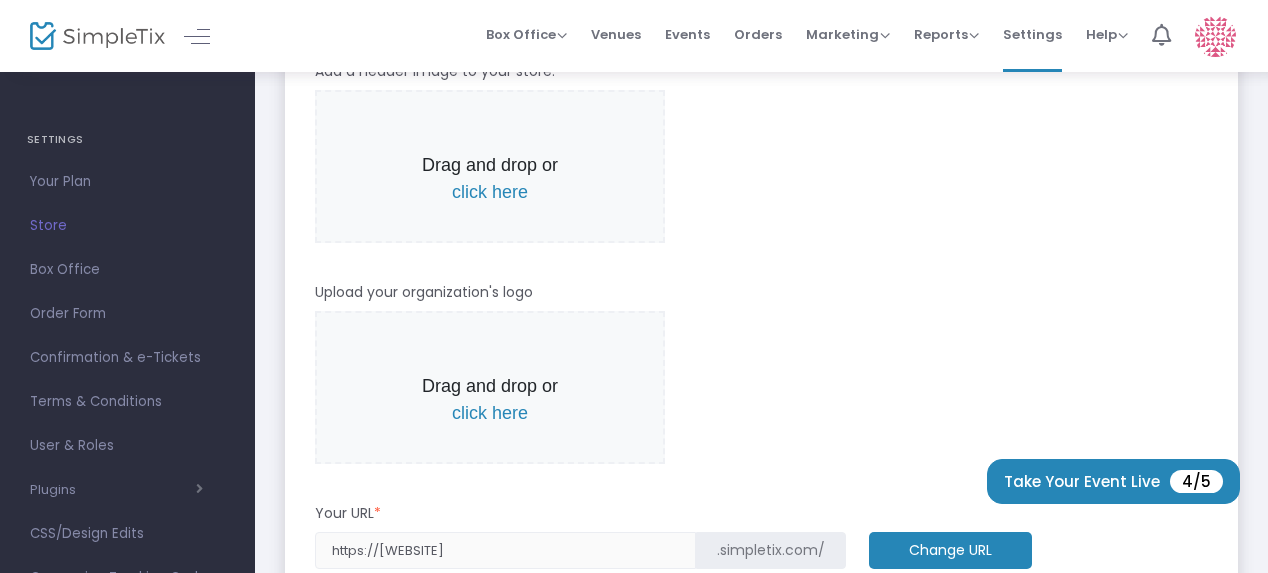 scroll, scrollTop: 600, scrollLeft: 0, axis: vertical 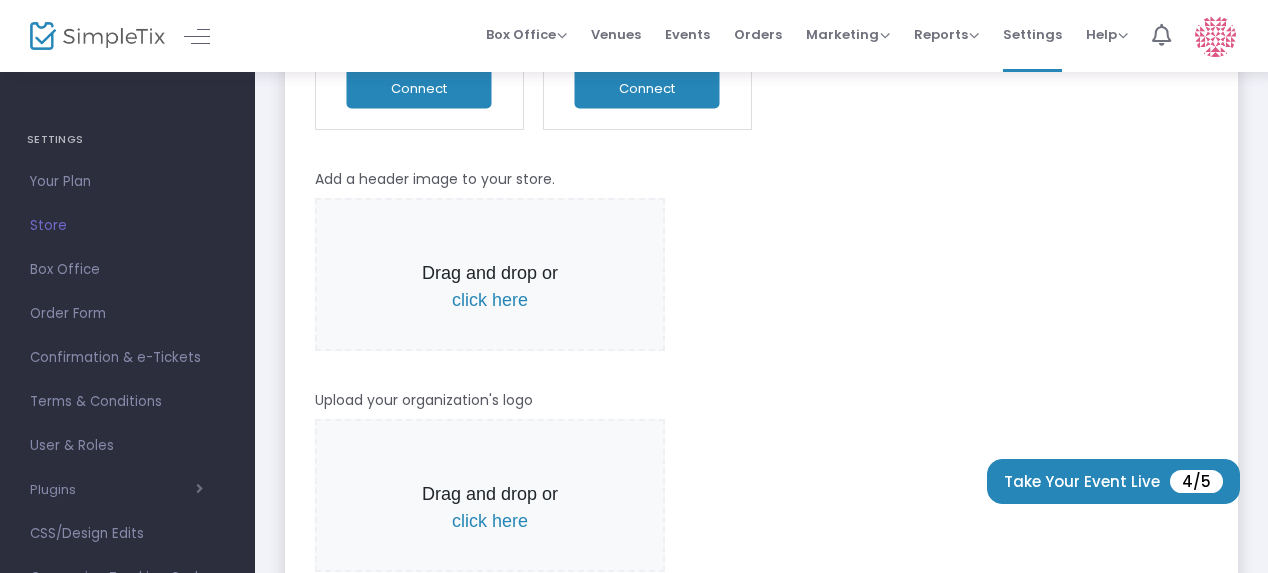 click on "click here" at bounding box center [490, 300] 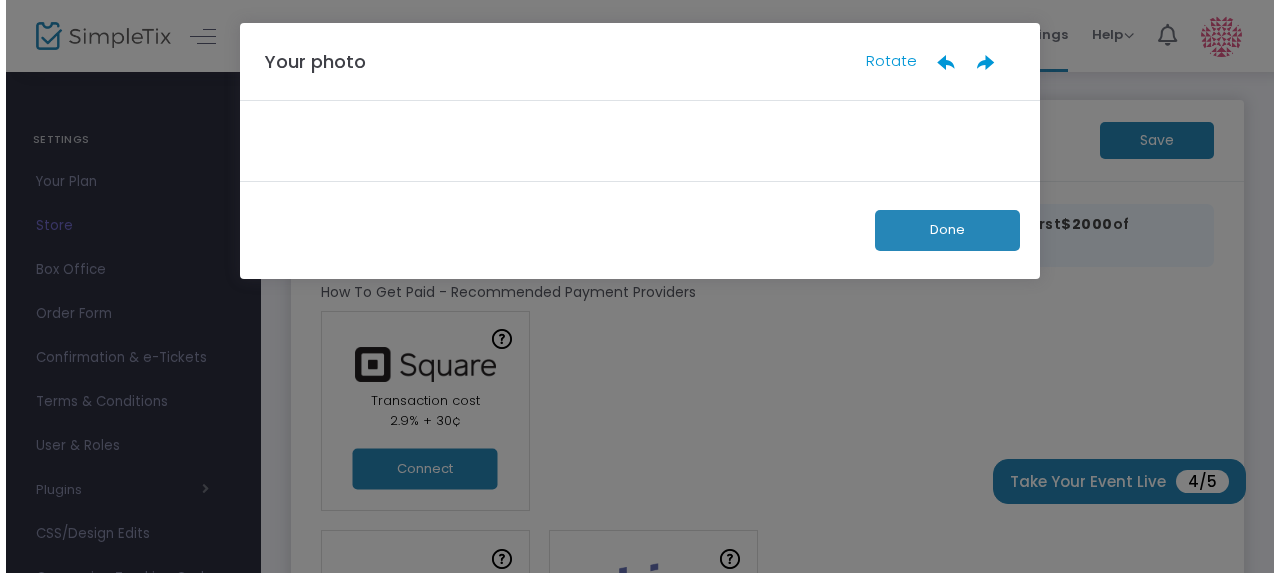 scroll, scrollTop: 0, scrollLeft: 0, axis: both 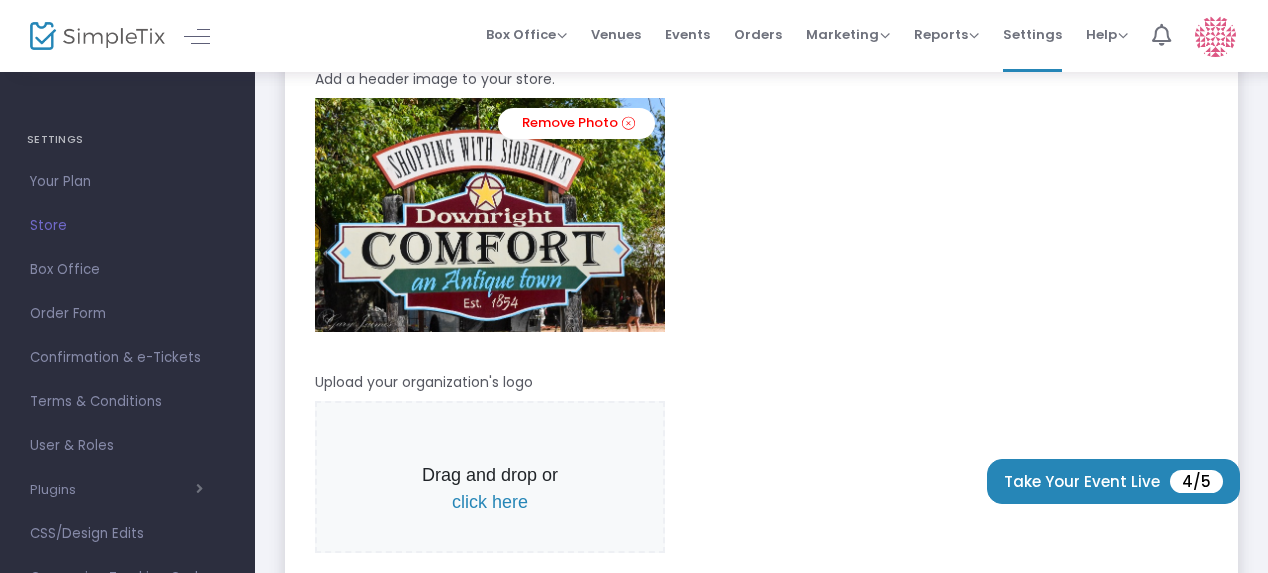 click on "click here" at bounding box center (490, 502) 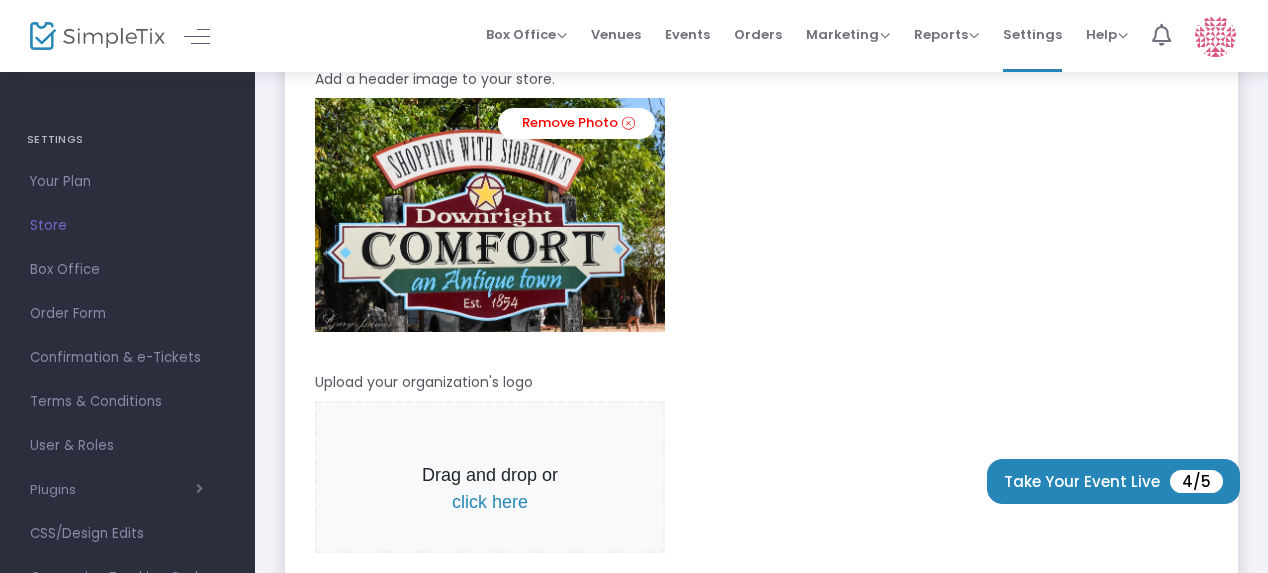 click on "click here" at bounding box center [490, 502] 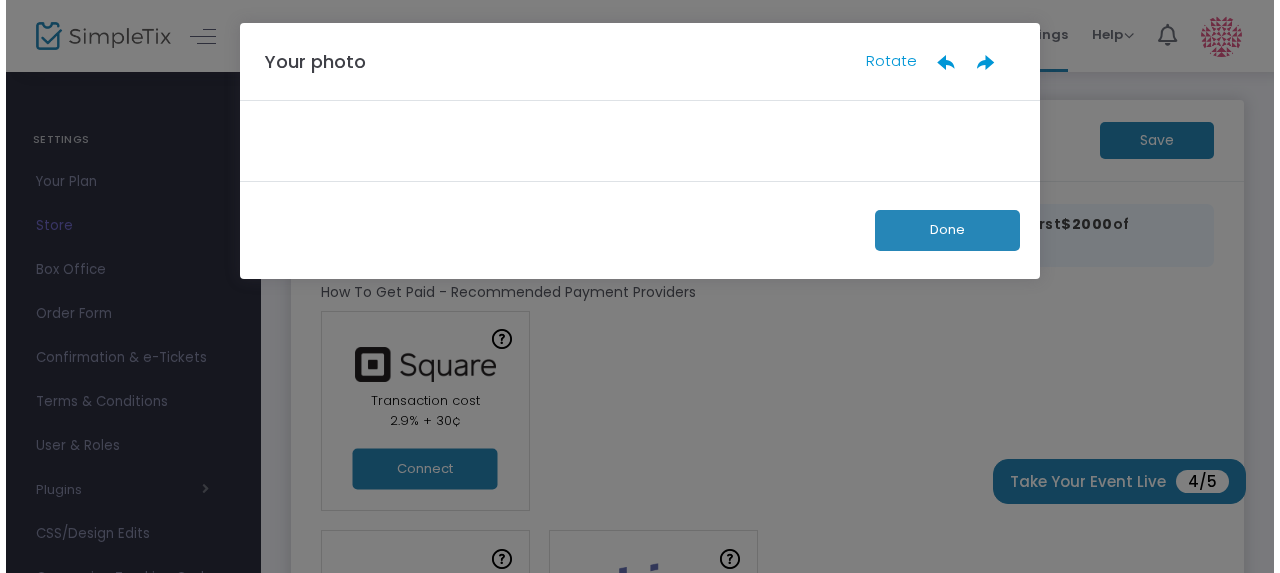 scroll, scrollTop: 0, scrollLeft: 0, axis: both 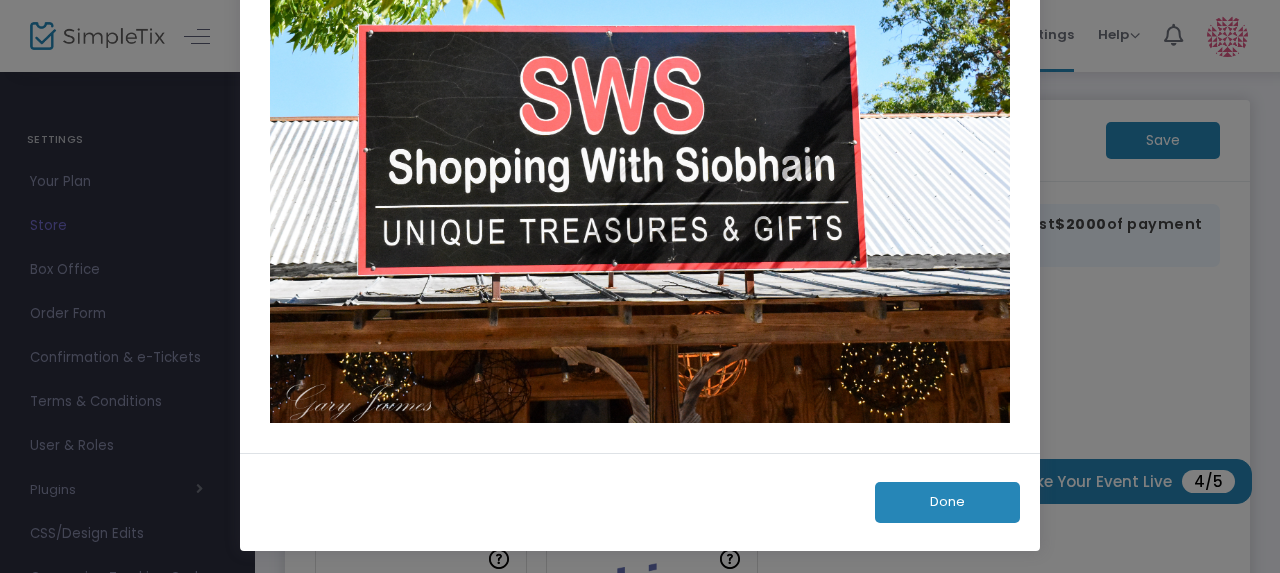click on "Done" 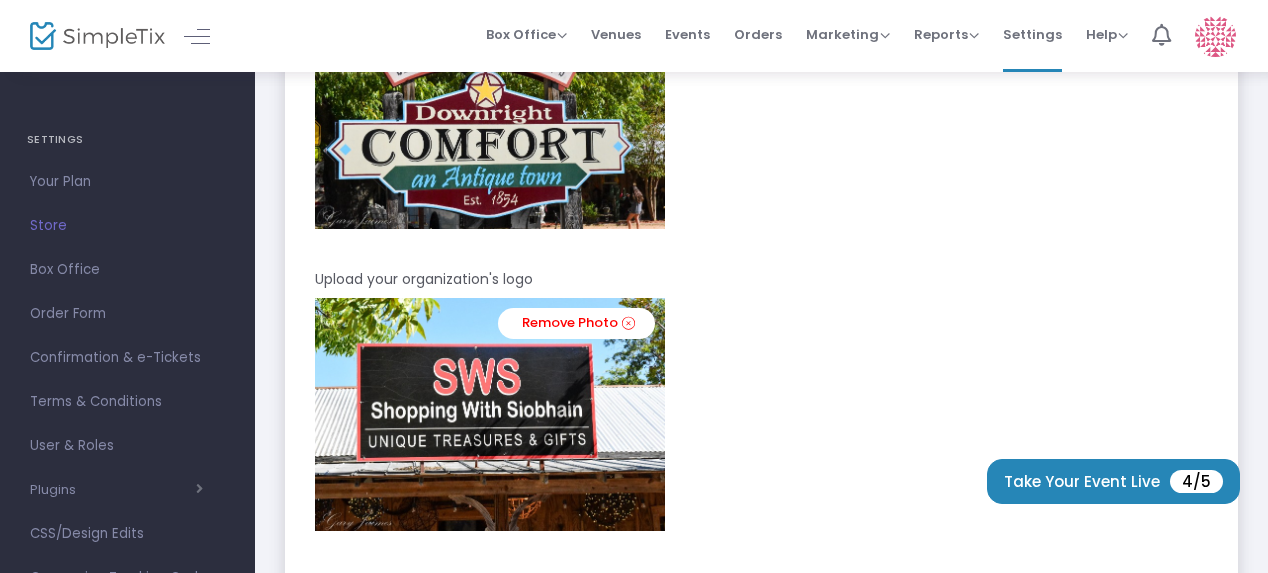 scroll, scrollTop: 800, scrollLeft: 0, axis: vertical 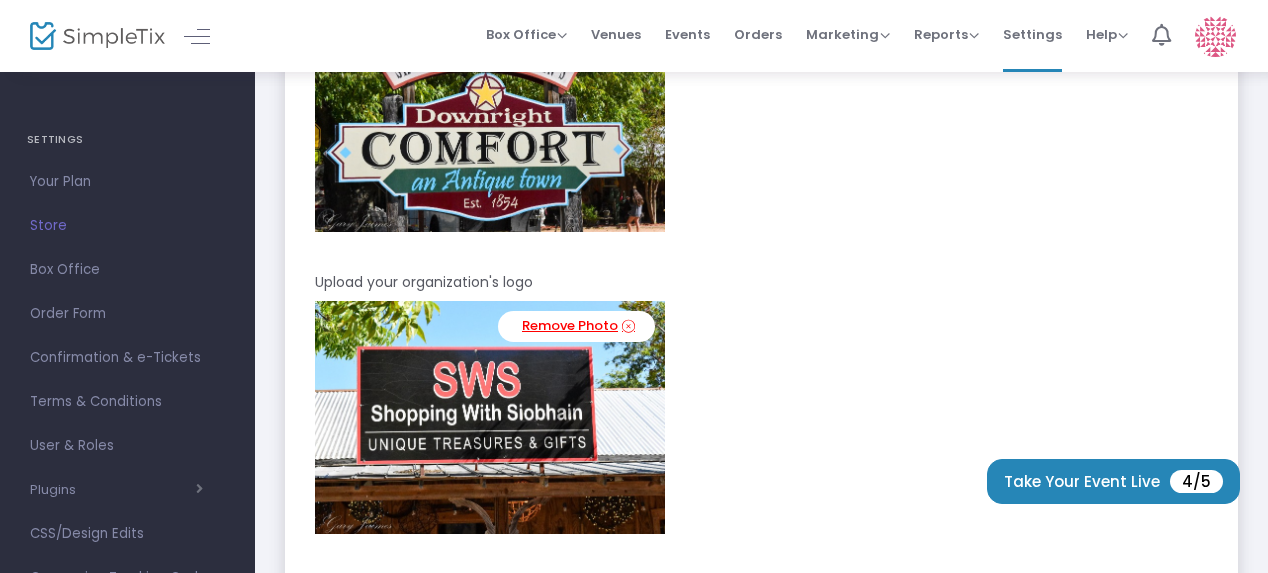 click on "Remove Photo" at bounding box center (576, 23) 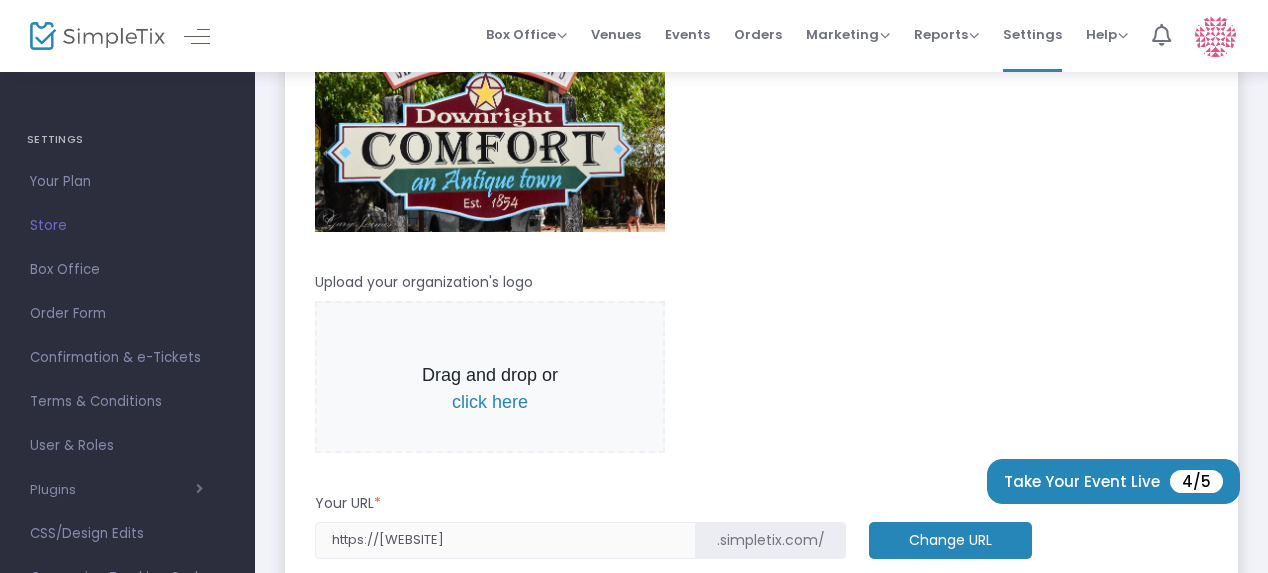 click on "click here" at bounding box center (490, 402) 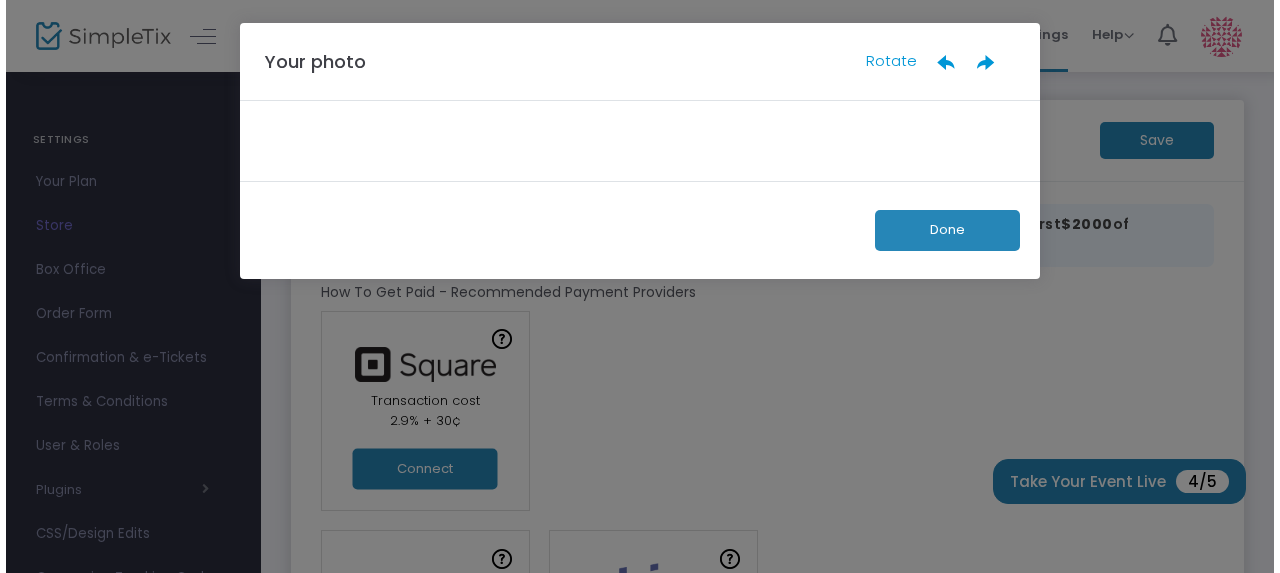scroll, scrollTop: 0, scrollLeft: 0, axis: both 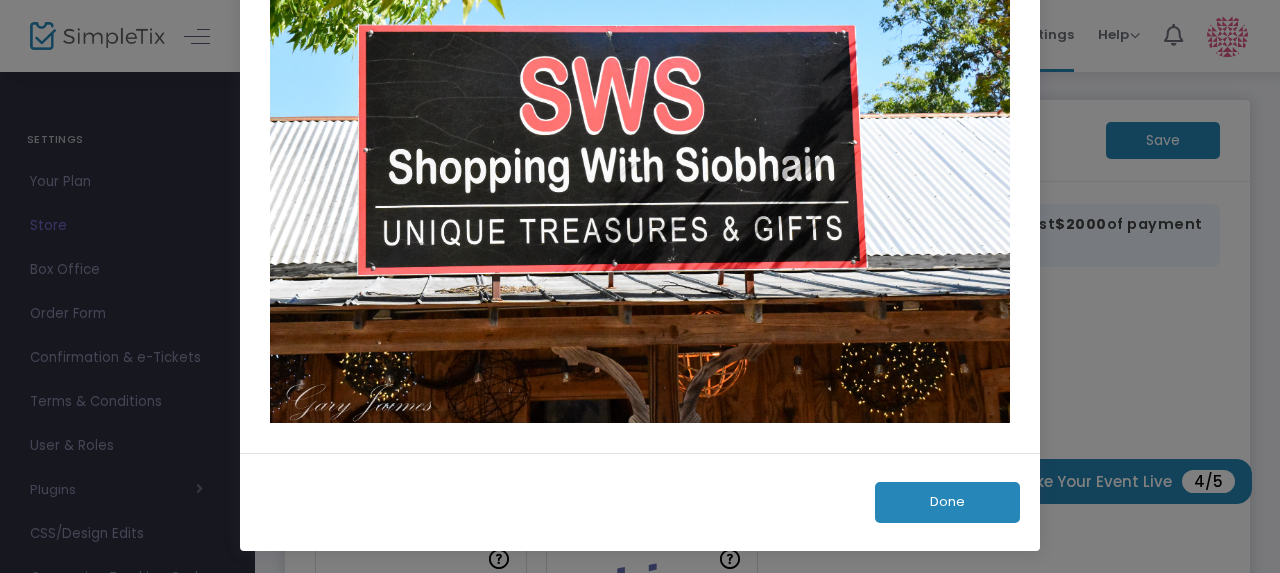 click on "Done" 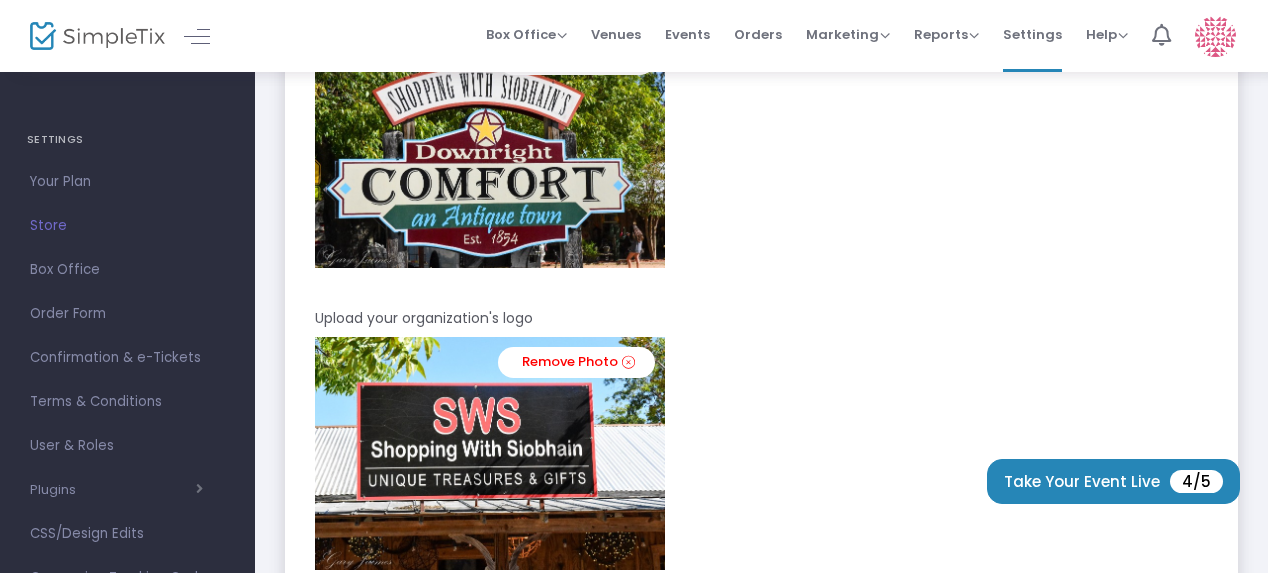 scroll, scrollTop: 852, scrollLeft: 0, axis: vertical 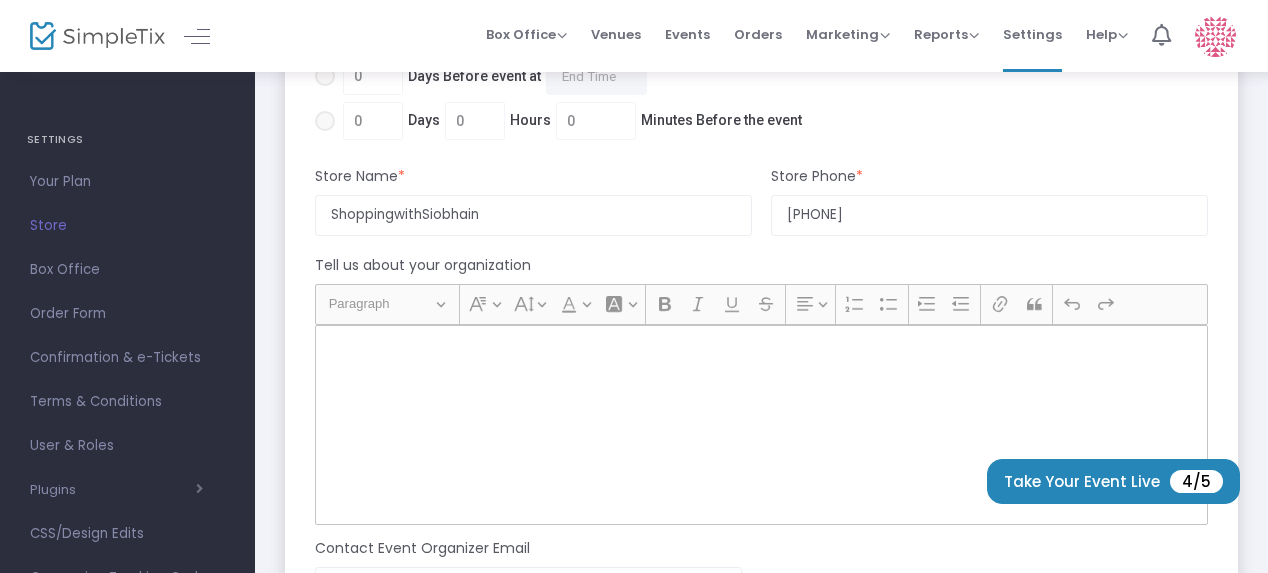click 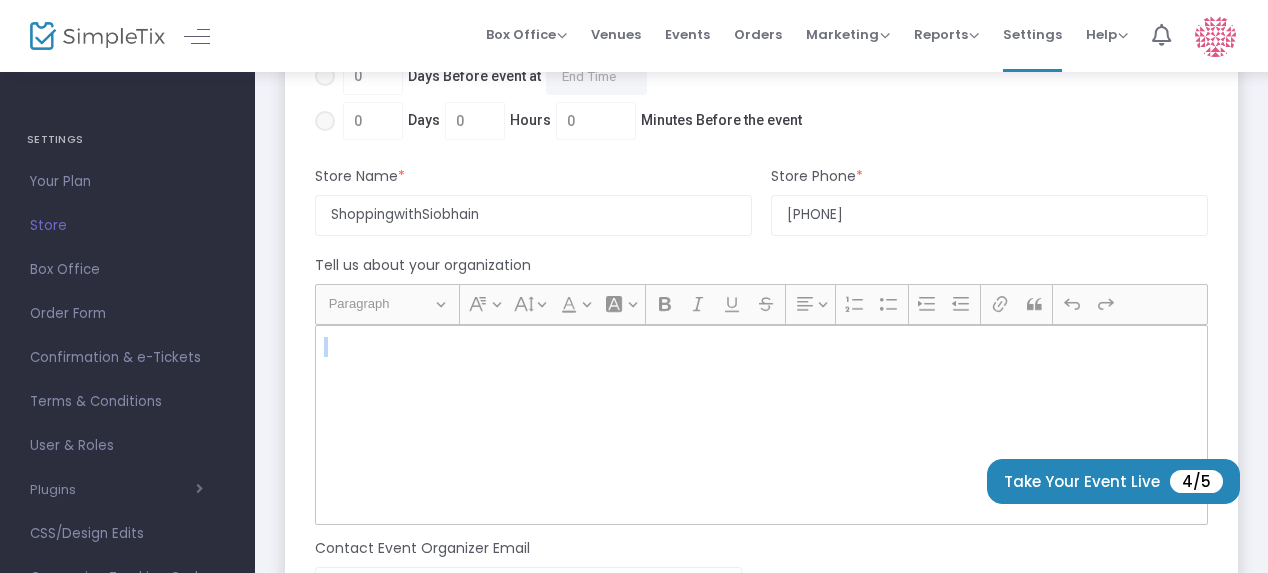 click 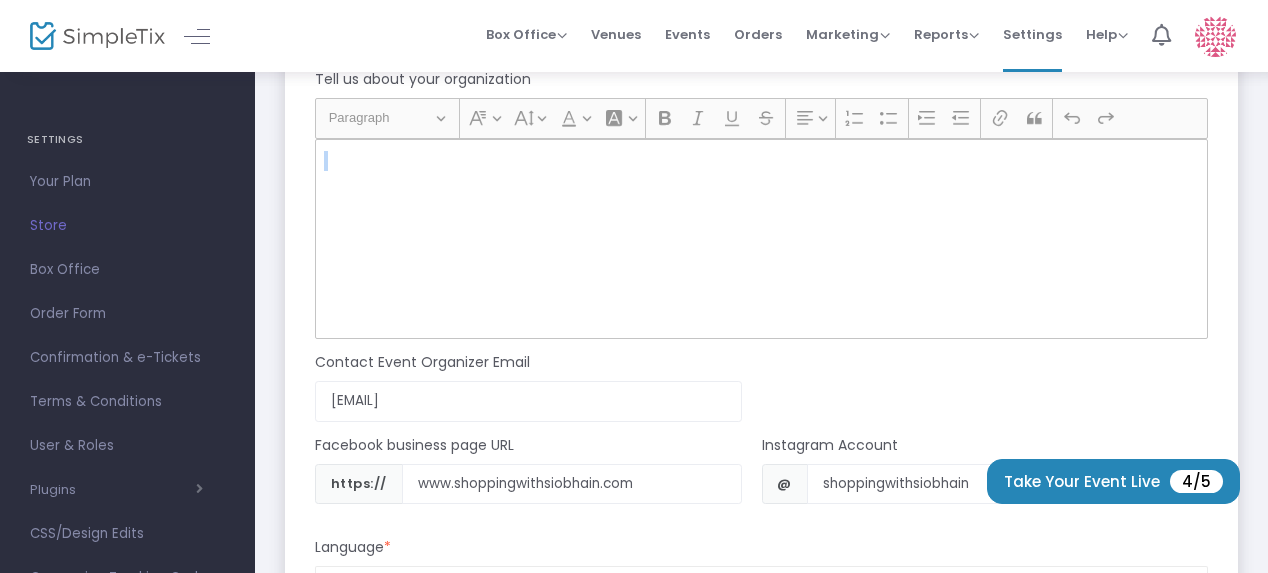 scroll, scrollTop: 1900, scrollLeft: 0, axis: vertical 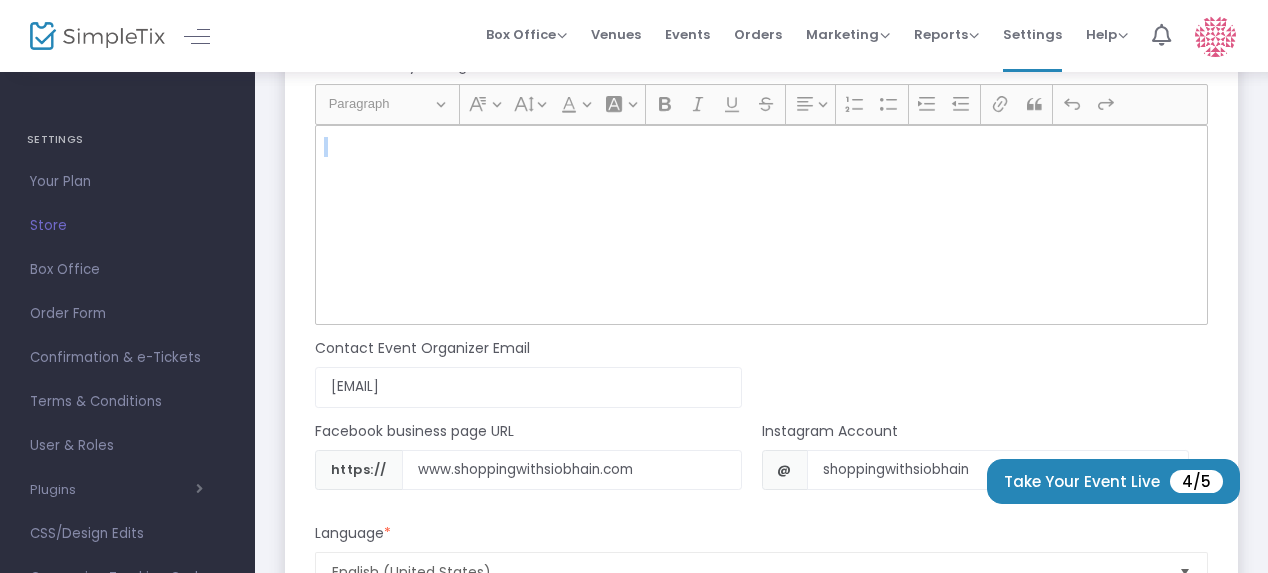 click 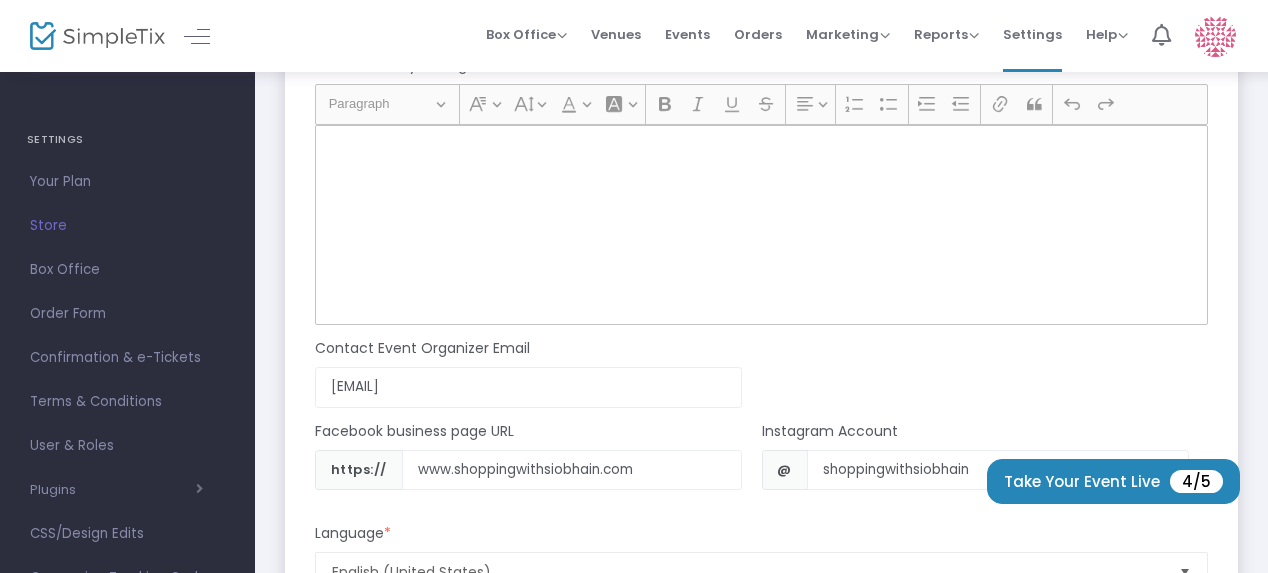 click 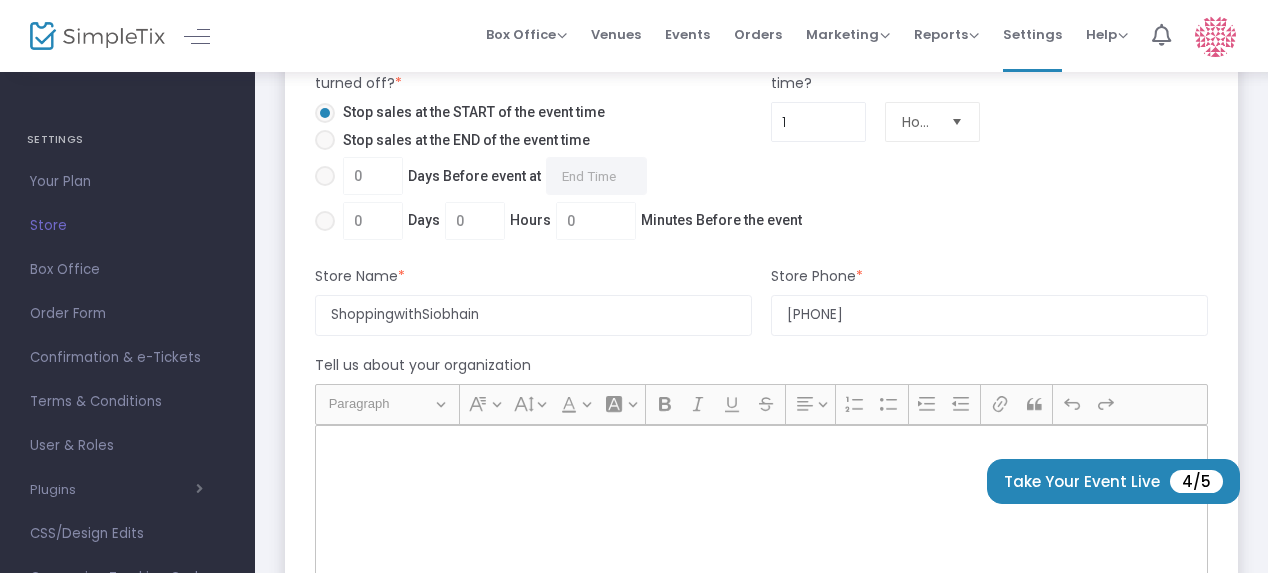 scroll, scrollTop: 1700, scrollLeft: 0, axis: vertical 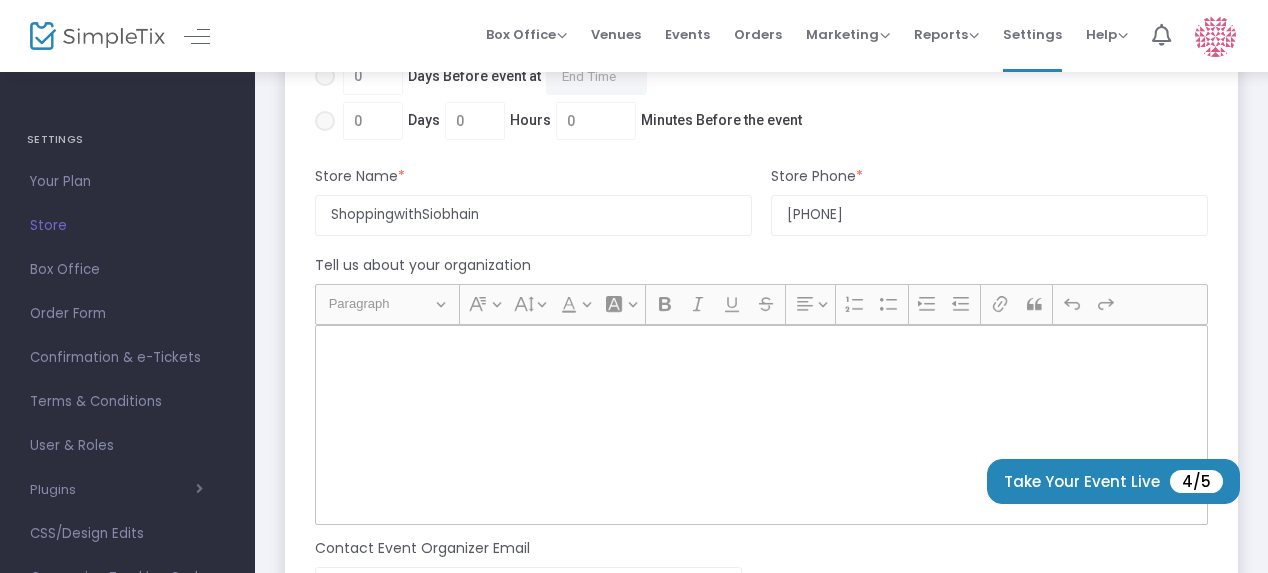 click on "Paragraph" at bounding box center [381, 304] 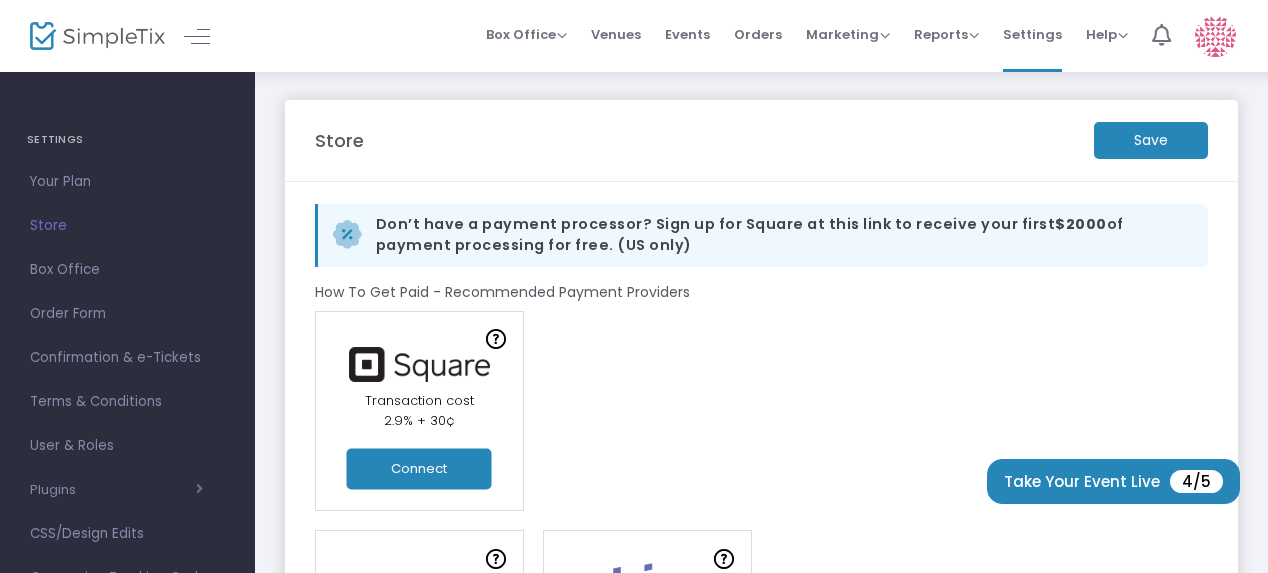 scroll, scrollTop: 1700, scrollLeft: 0, axis: vertical 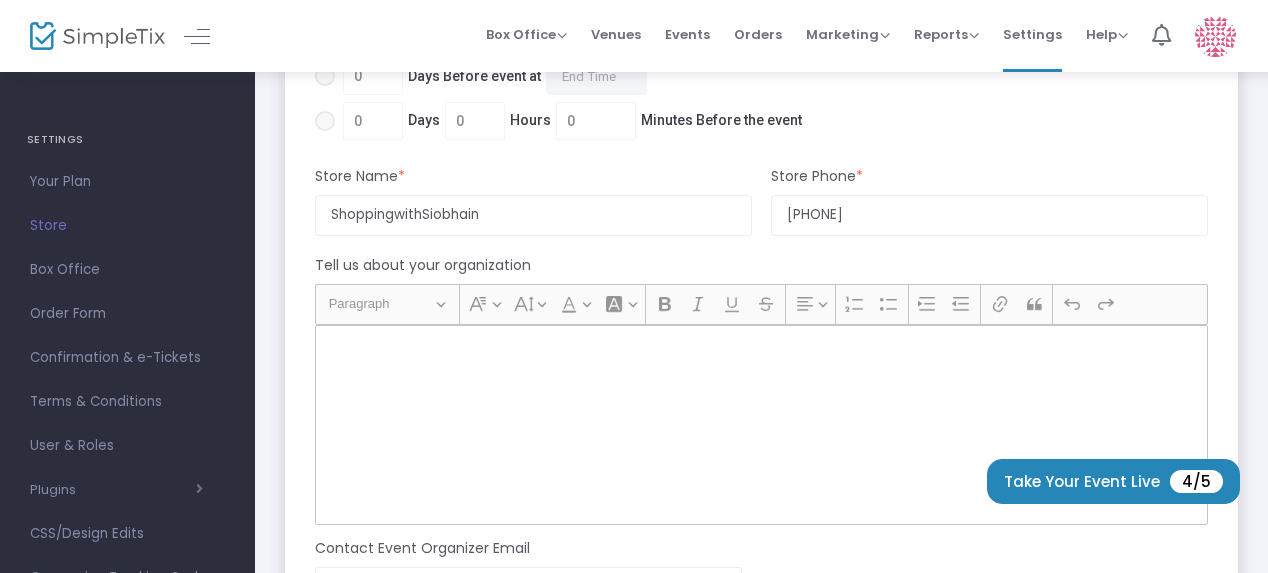 click on "Heading Paragraph Paragraph Heading 1 Heading 2 Heading 3 Font Family Font Family Default Arial Courier New Georgia Lucida Sans Unicode Tahoma Times New Roman Trebuchet MS Verdana Font Size Font Size 9 11 13 Default 17 19 21 Font Color Font Color Remove color Remove color Font Background Color Font Background Color Remove color Remove color Bold (CTRL+B) Bold Italic (CTRL+I) Italic Underline (CTRL+U) Underline Strikethrough (CTRL+SHIFT+X) Strikethrough Text alignment Text alignment Align left Align left Align right Align right Align center Align center Justify Justify Numbered List Numbered List Bulleted List Bulleted List Increase indent Increase indent Decrease indent Decrease indent Link (Ctrl+K) Link Block quote Block quote Undo (CTRL+Z) Undo Redo (CTRL+Y) Redo" 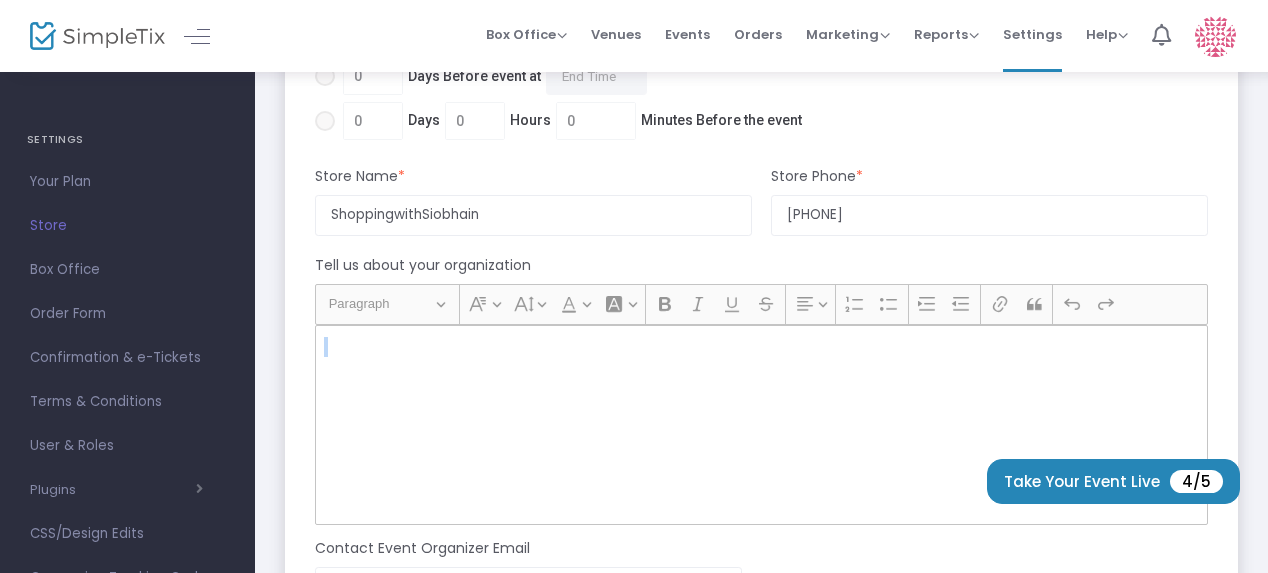 click 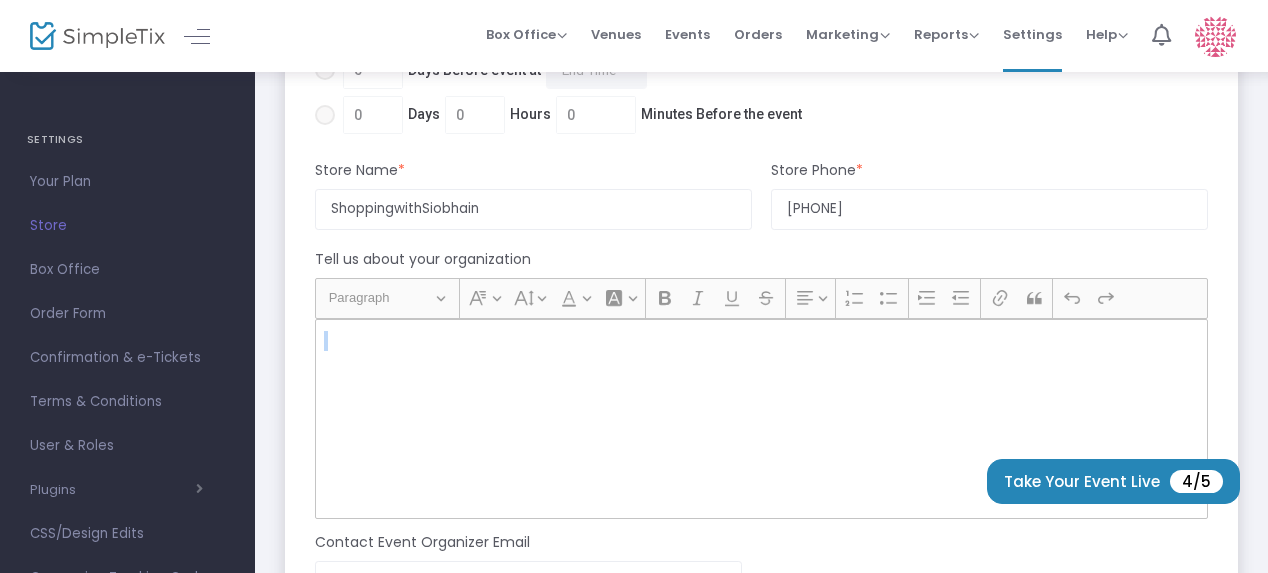 scroll, scrollTop: 1578, scrollLeft: 0, axis: vertical 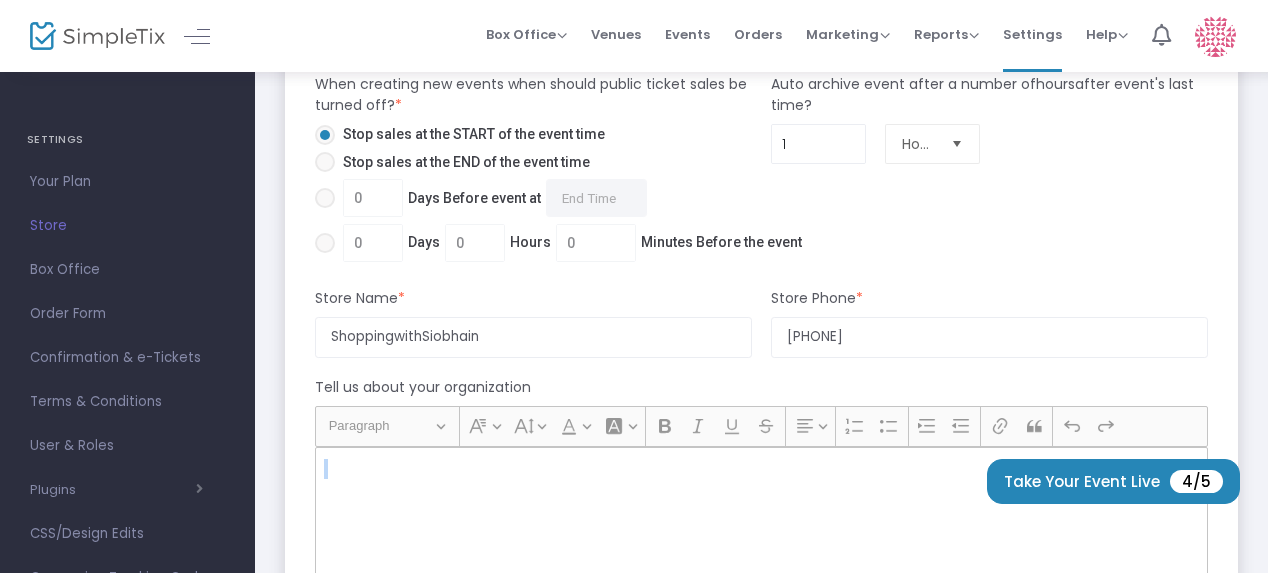 click 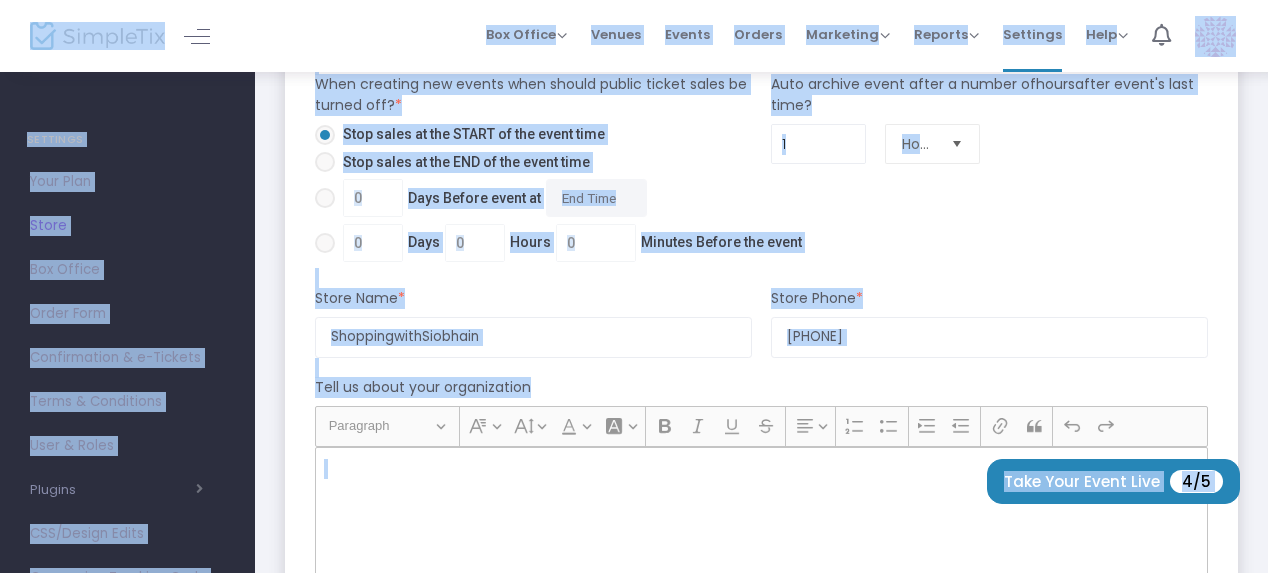 click 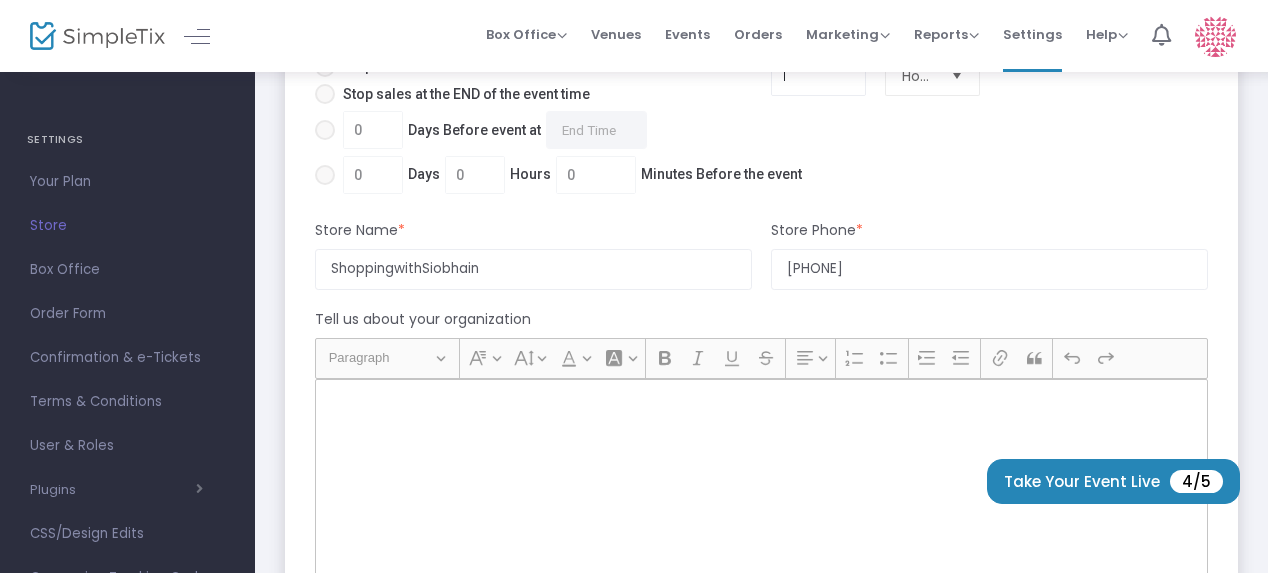 scroll, scrollTop: 1678, scrollLeft: 0, axis: vertical 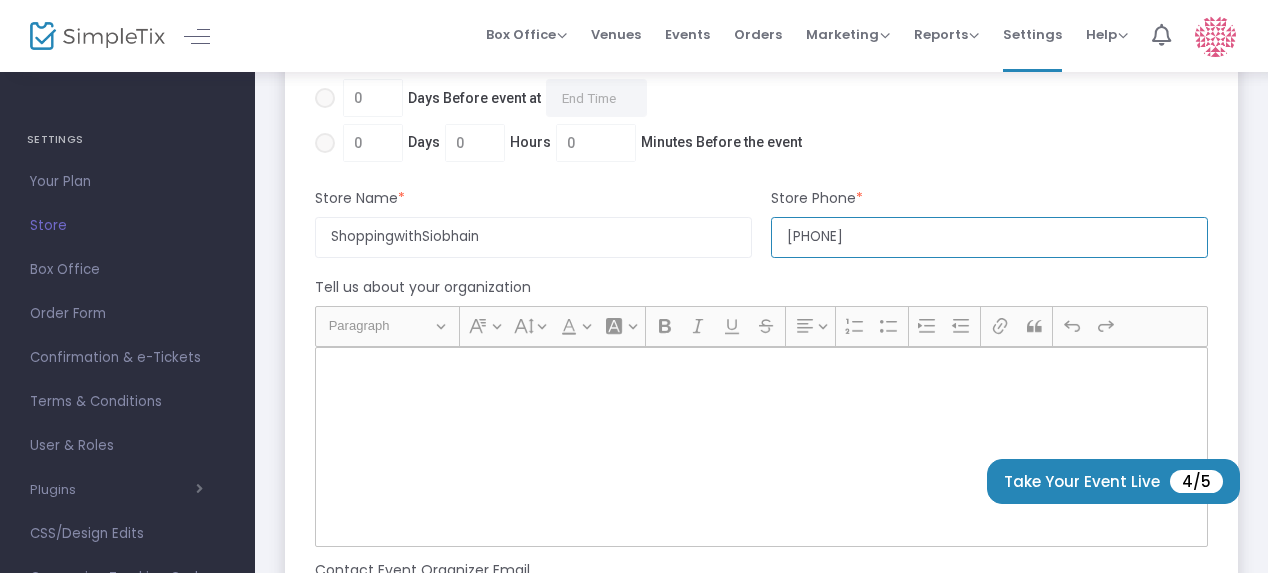 click on "[PHONE]" at bounding box center (989, 237) 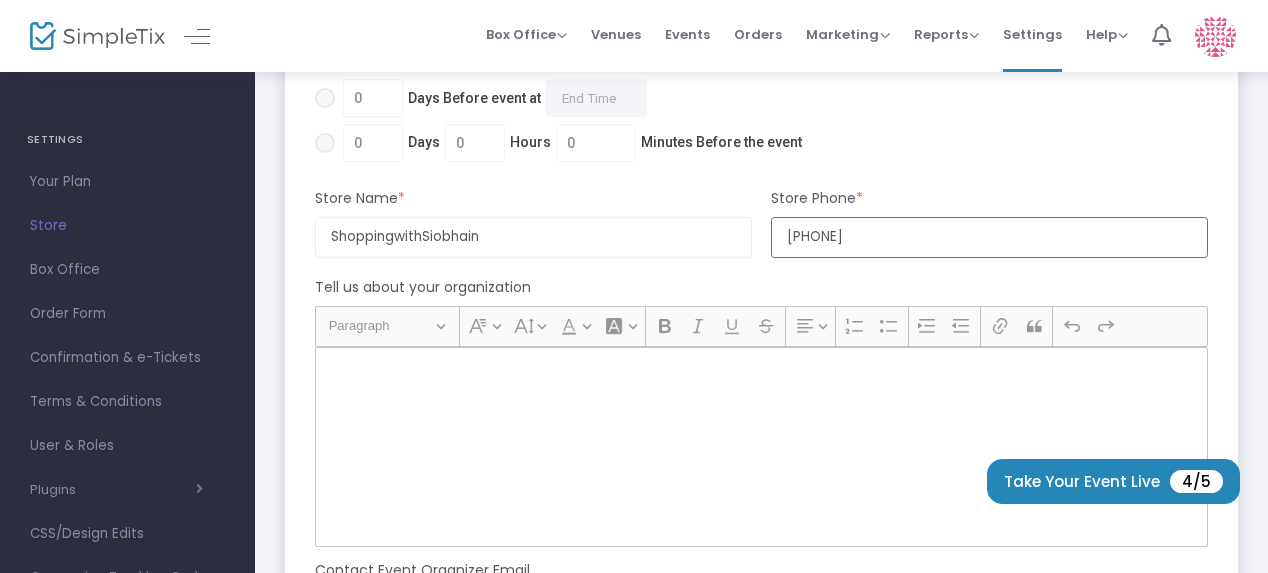 click on "[PHONE]" at bounding box center [989, 237] 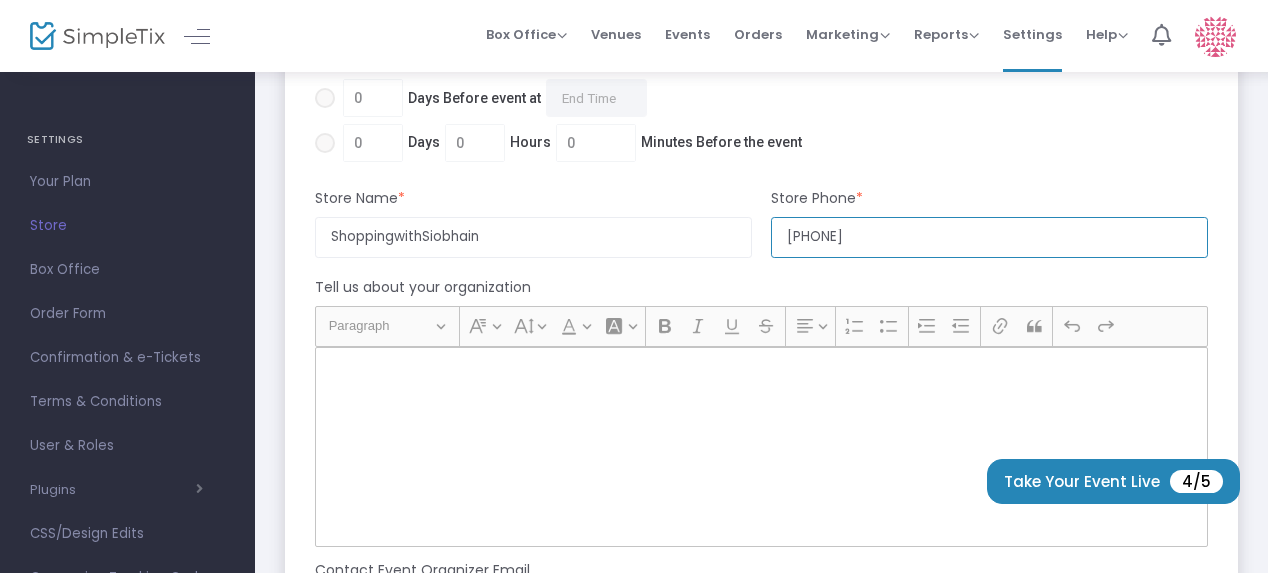 click on "Font Size Font Size" 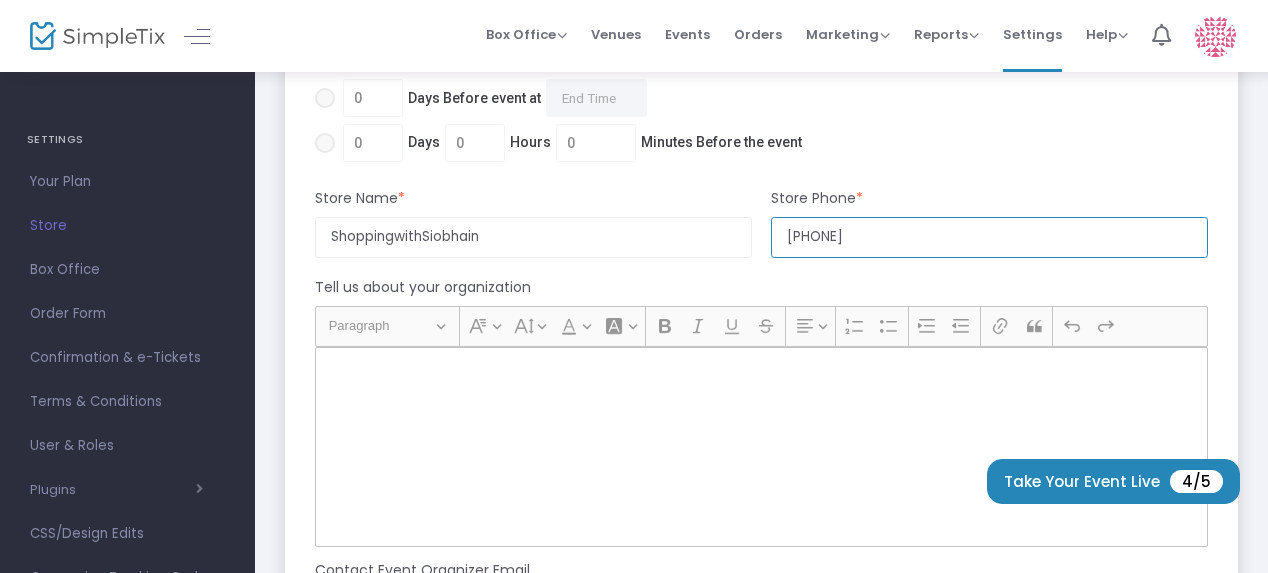 click on "Font Size Font Size" 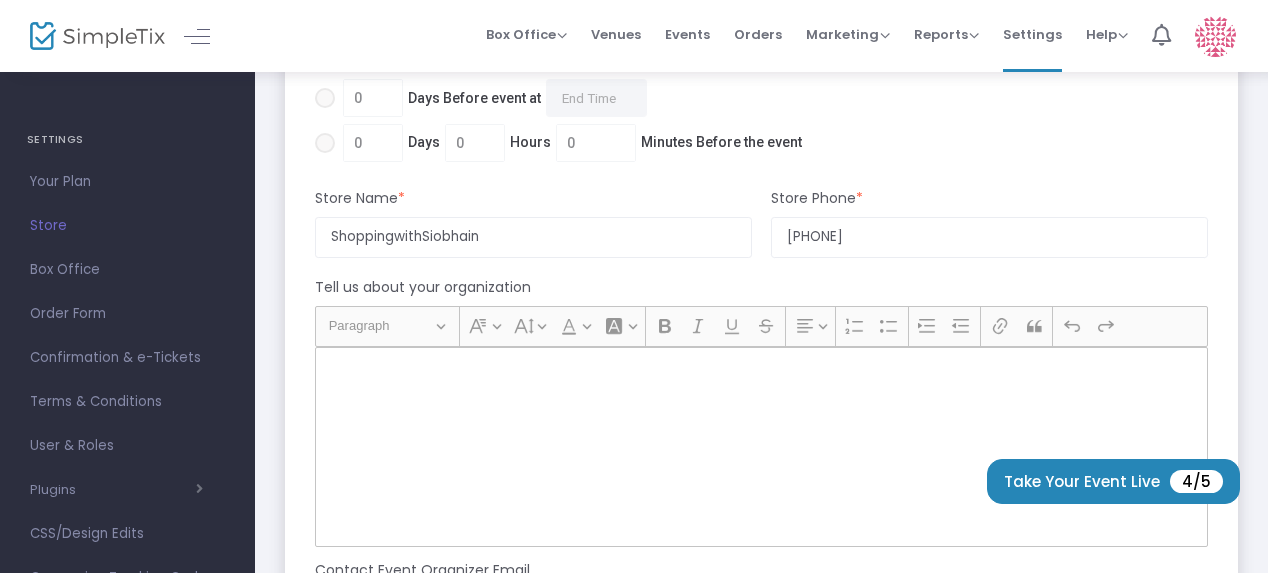 click on "Tell us about your organization" 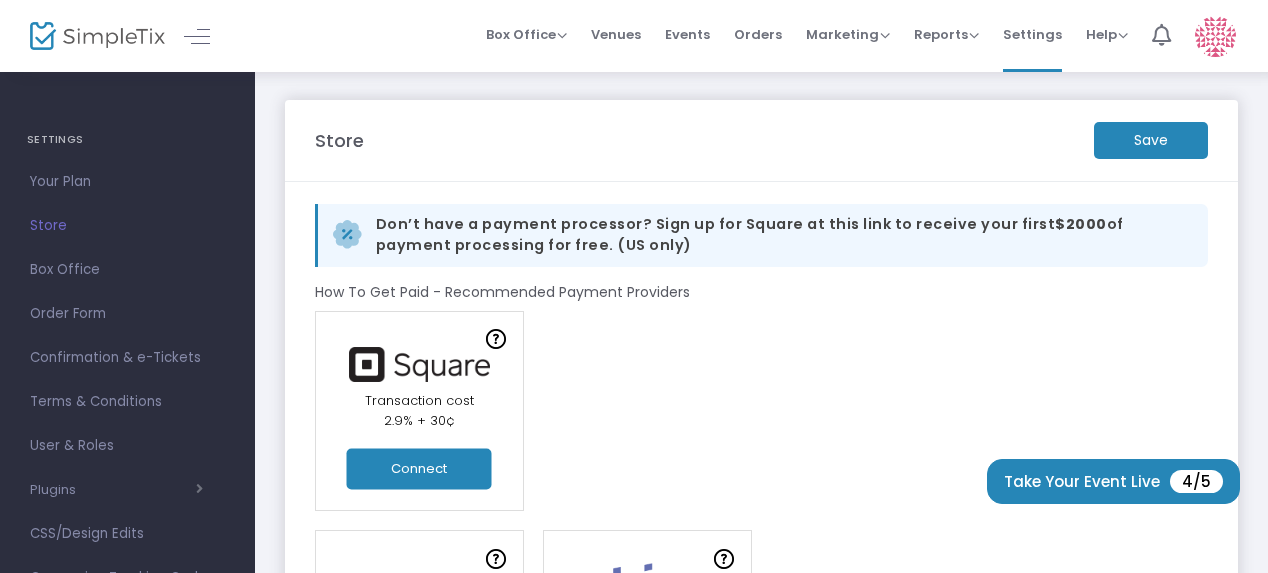 scroll, scrollTop: 100, scrollLeft: 0, axis: vertical 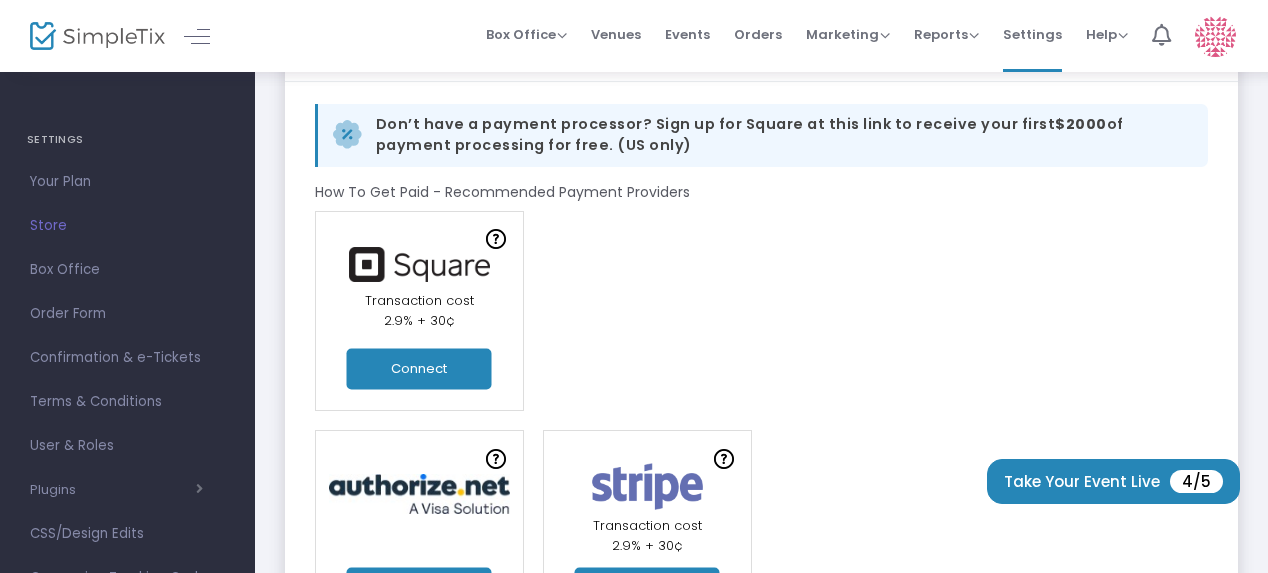 click on "Connect" 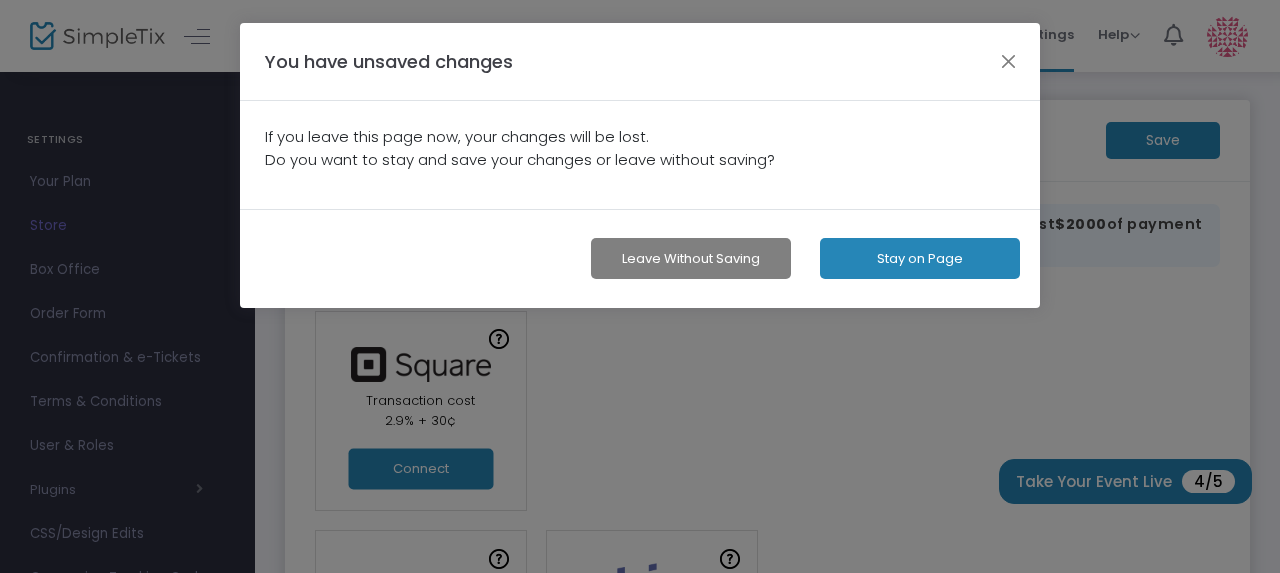 click on "Stay on Page" 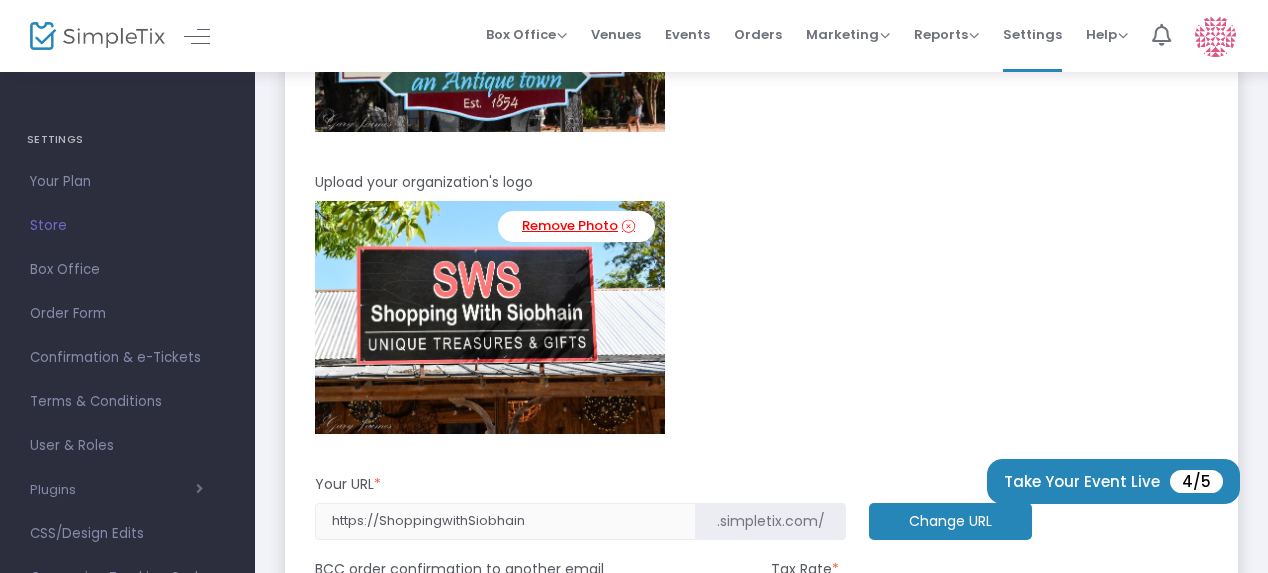 scroll, scrollTop: 901, scrollLeft: 0, axis: vertical 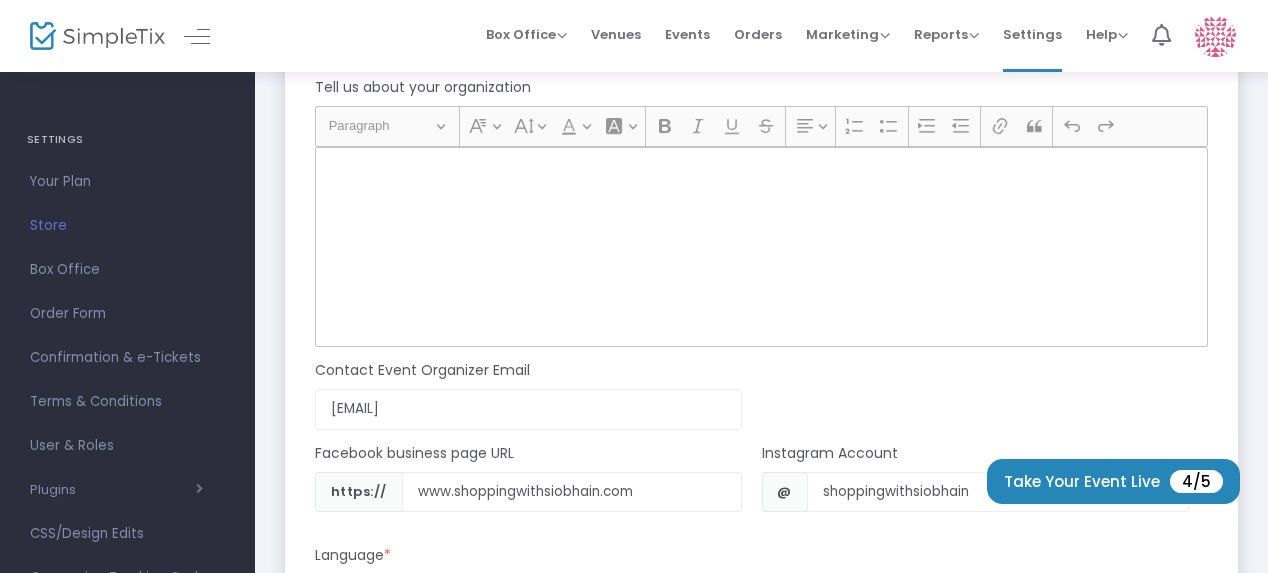 click 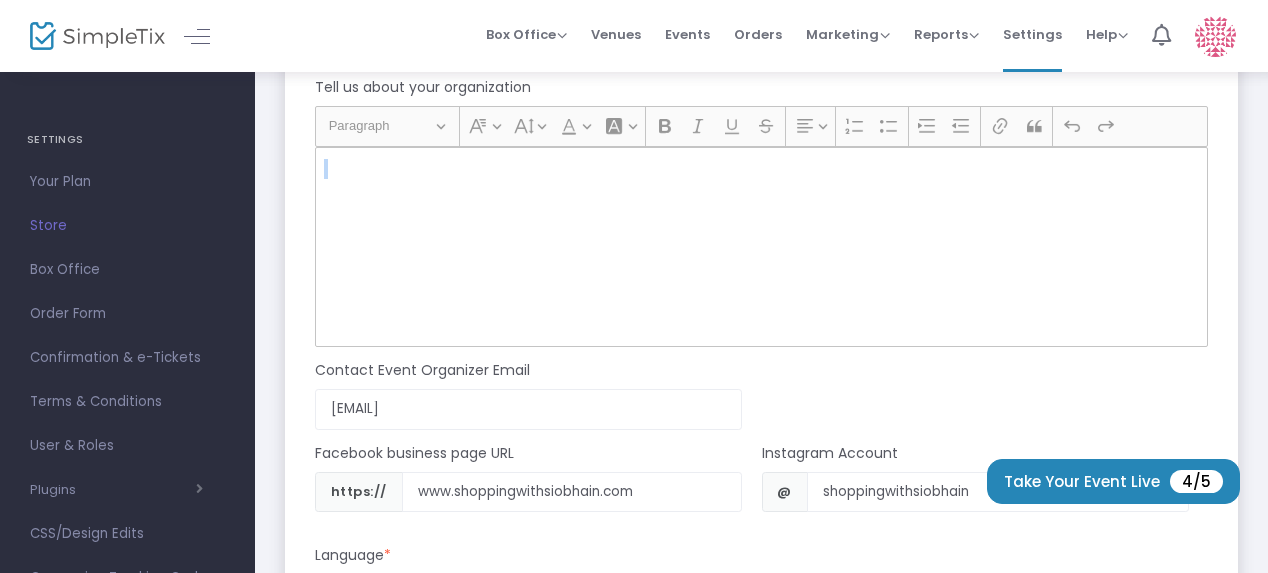 click 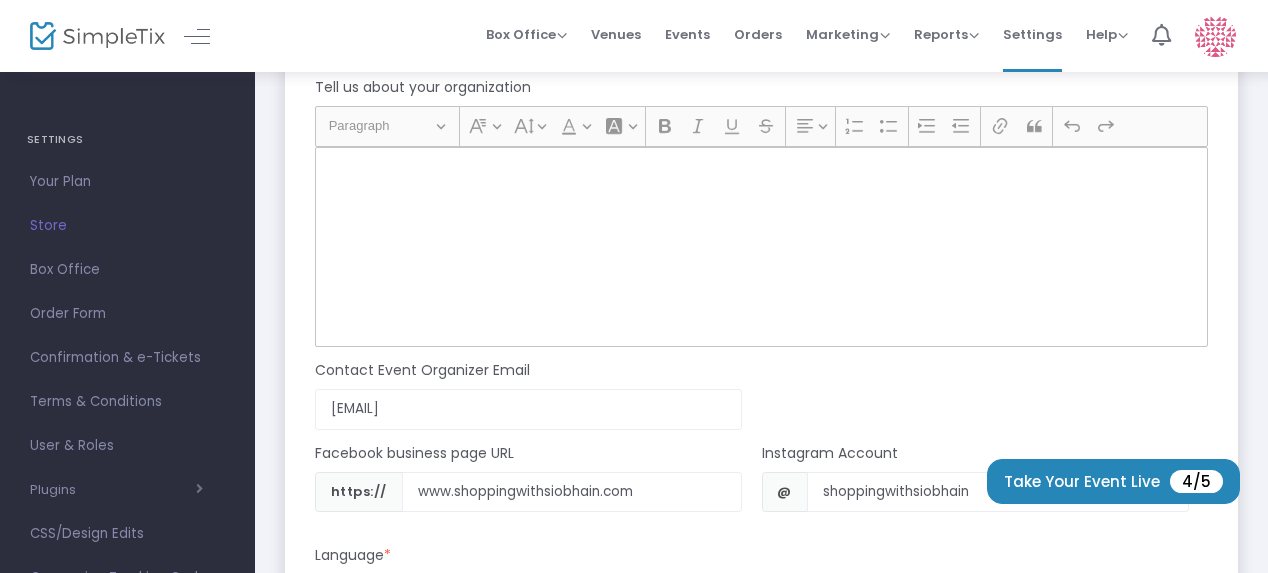 scroll, scrollTop: 1778, scrollLeft: 0, axis: vertical 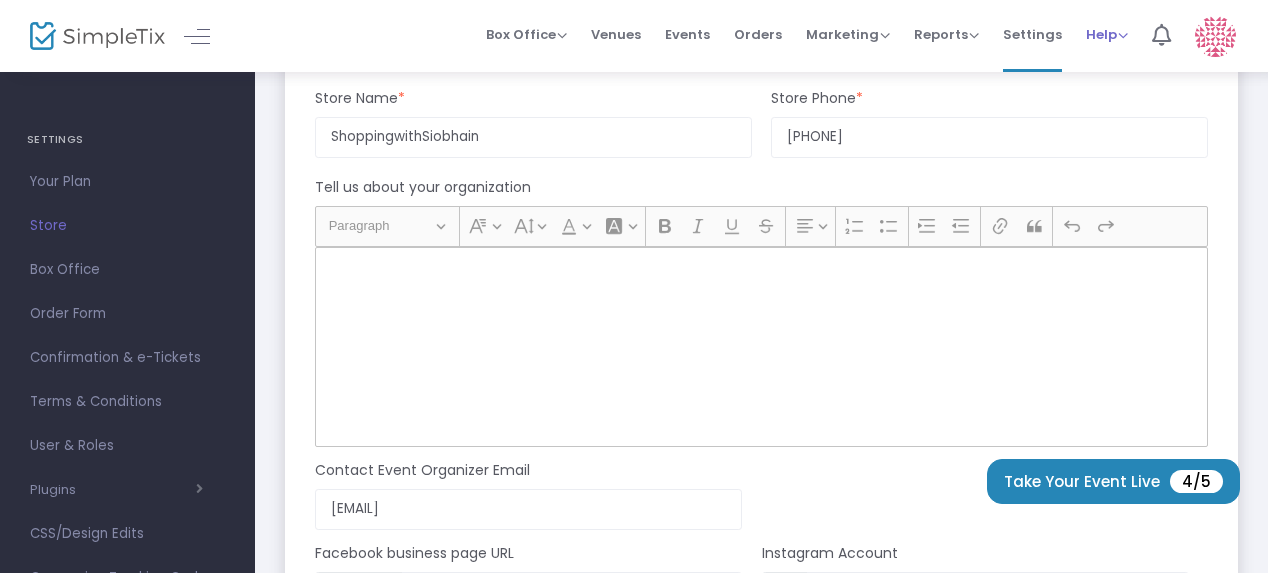 click on "Help" at bounding box center [1107, 34] 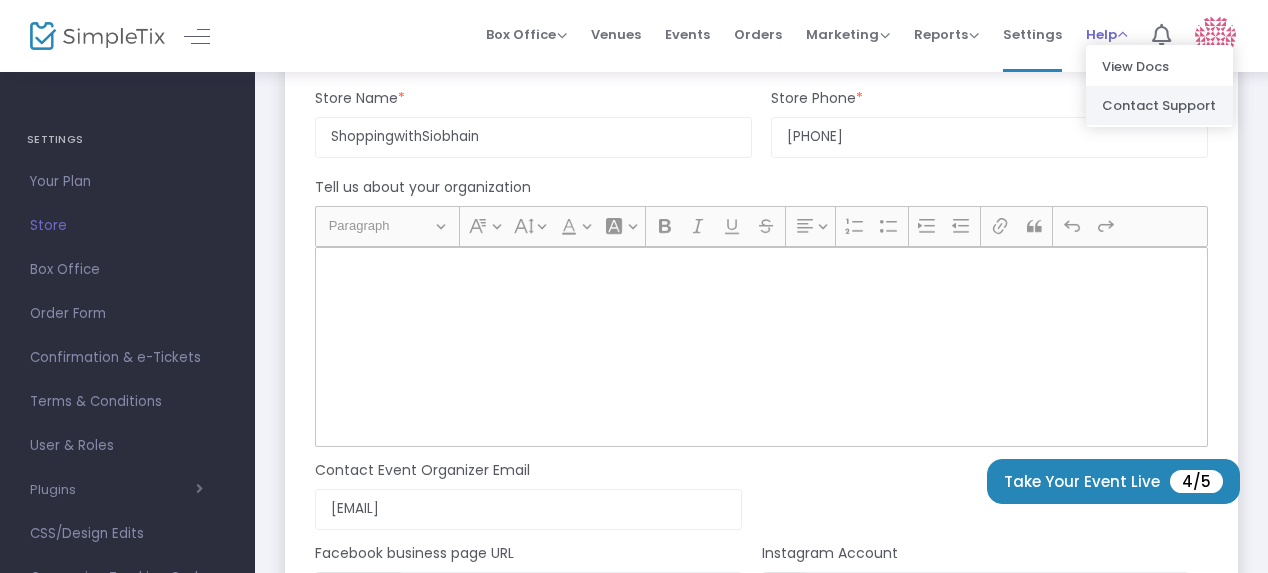click on "Contact Support" at bounding box center (1159, 105) 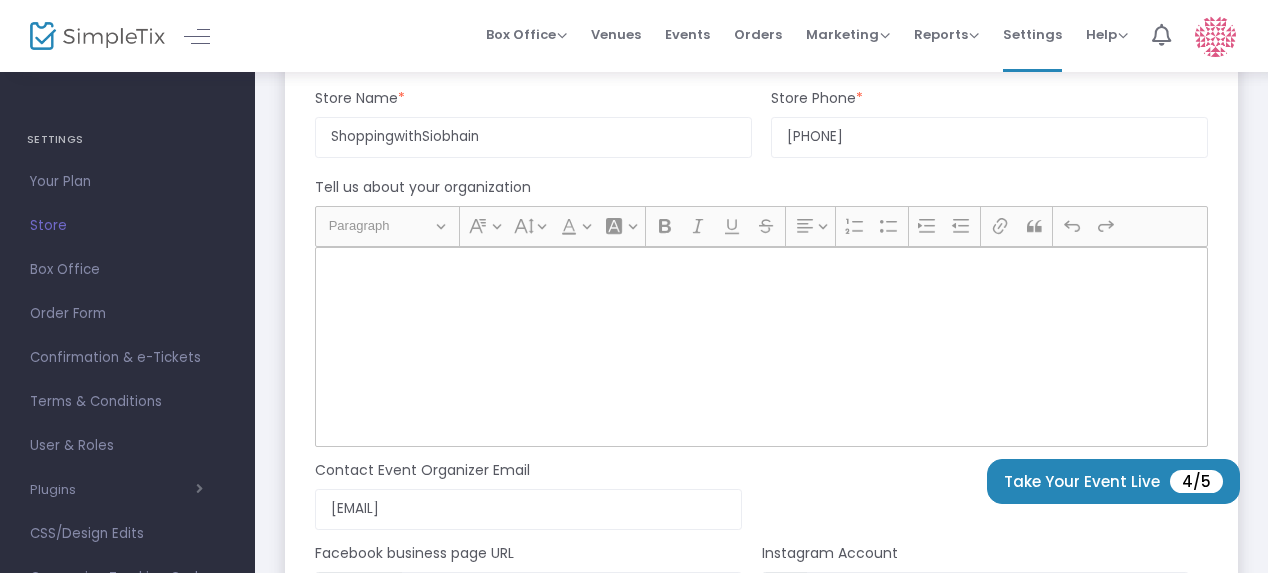 click 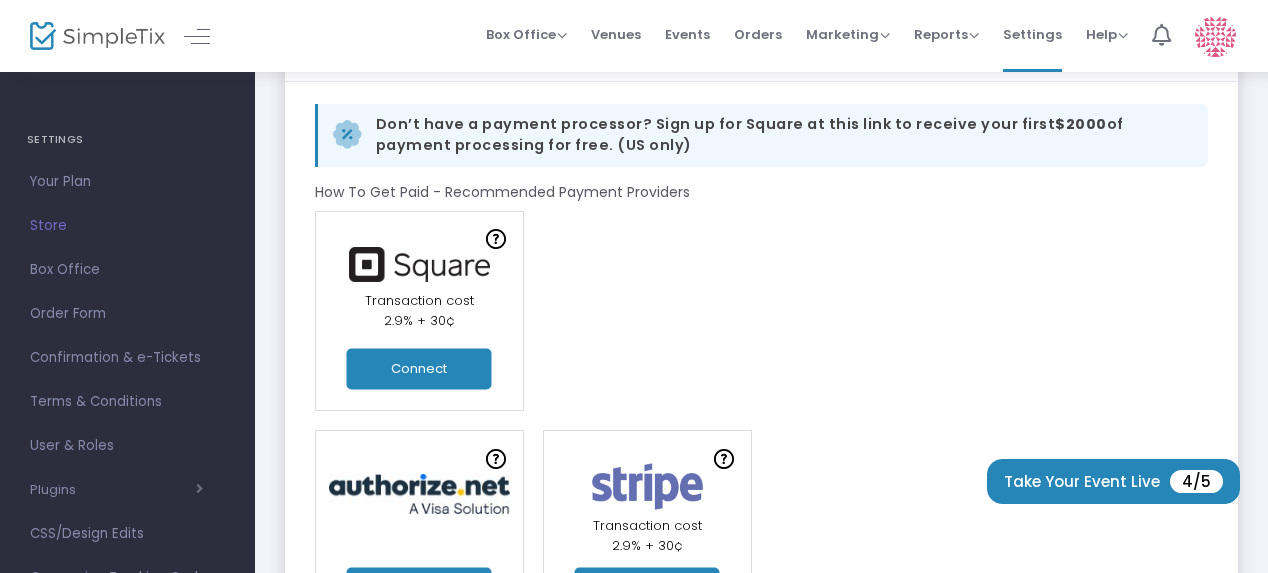 scroll, scrollTop: 0, scrollLeft: 0, axis: both 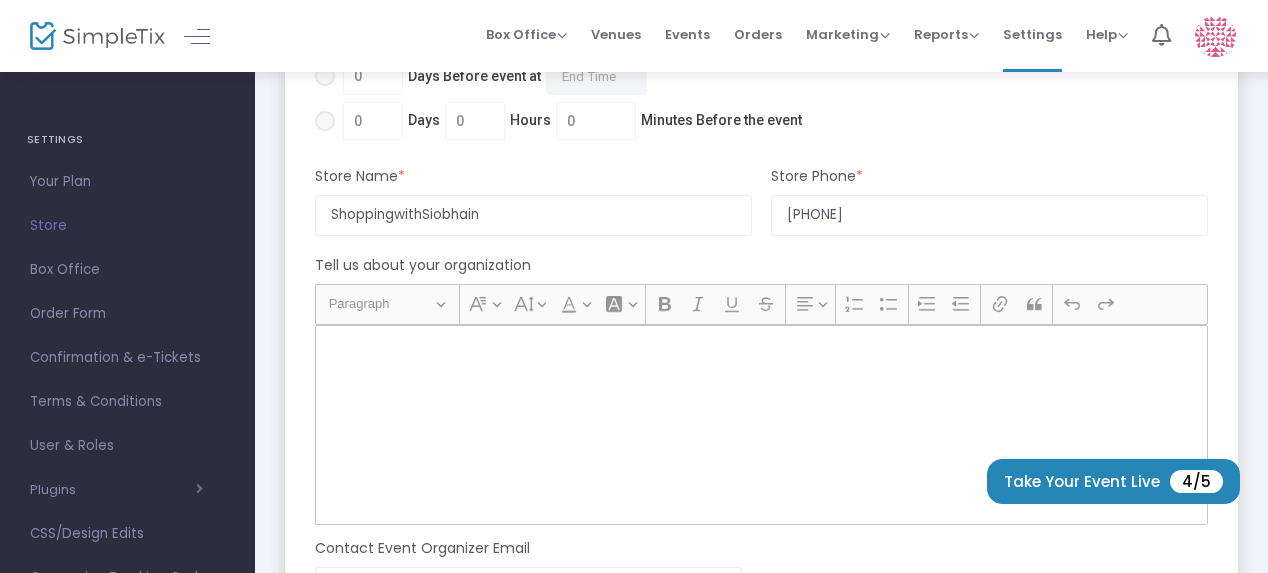 click 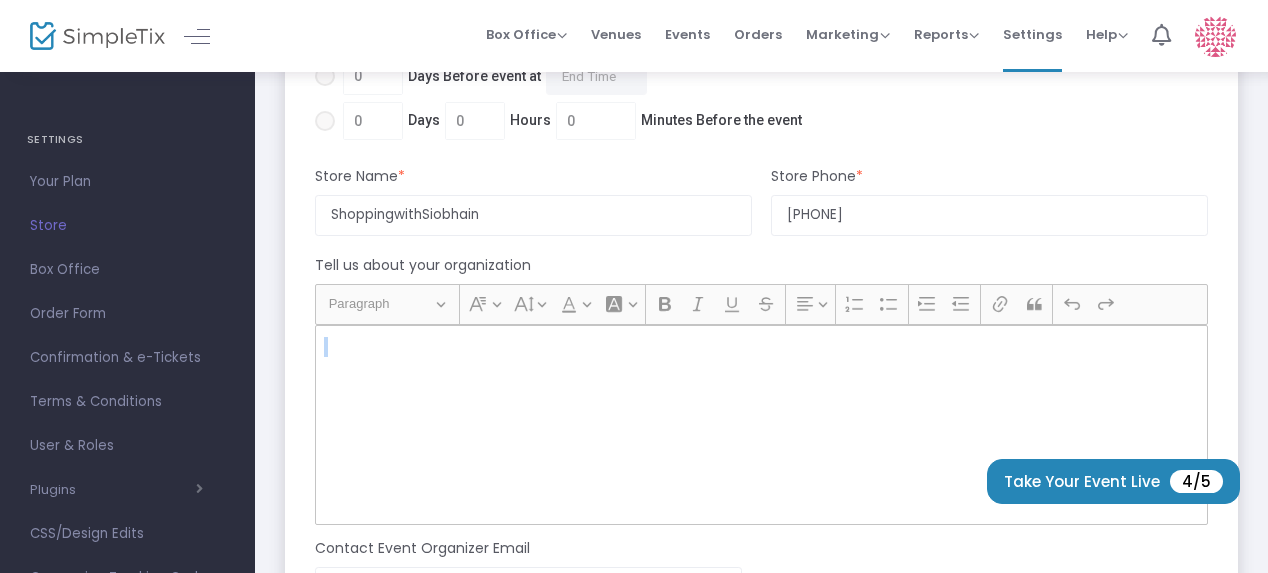click 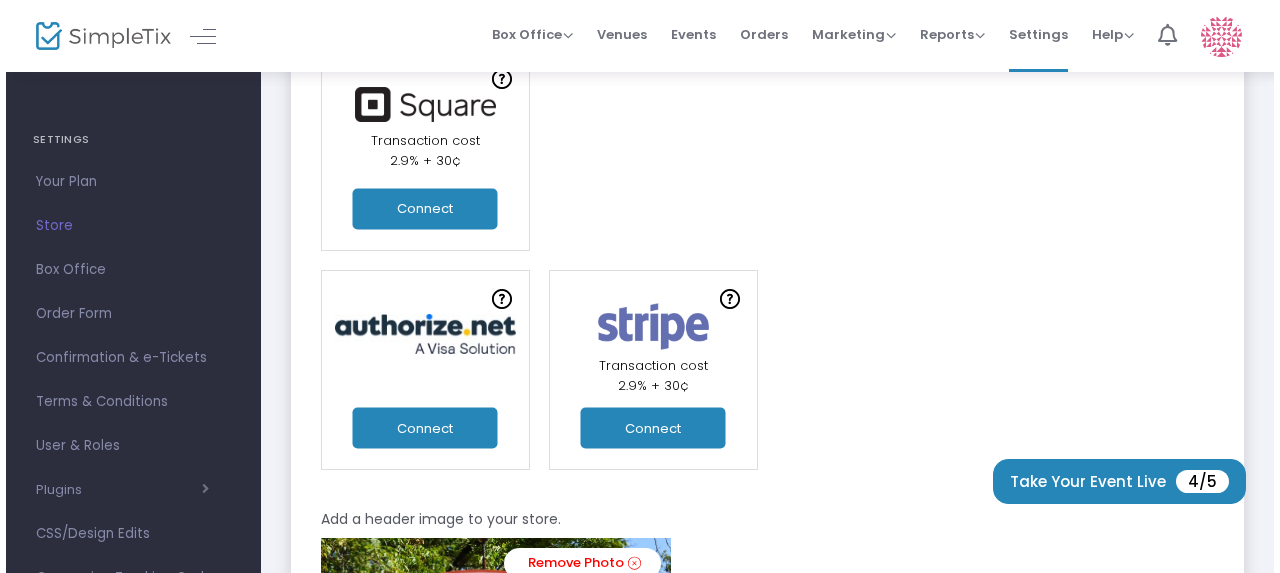 scroll, scrollTop: 0, scrollLeft: 0, axis: both 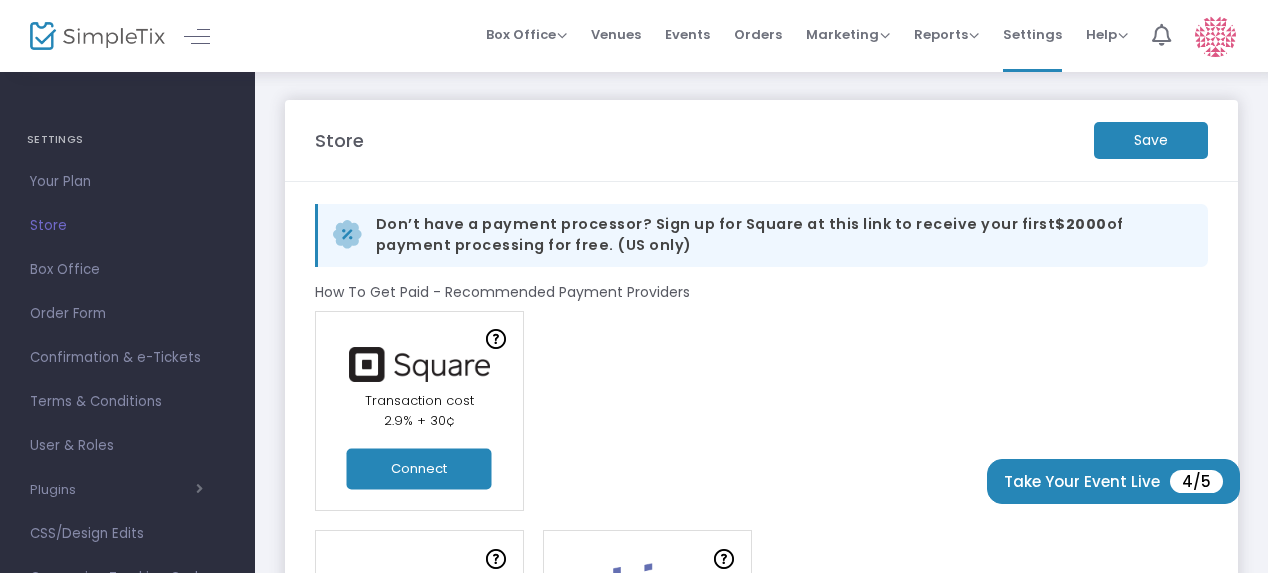 click on "Connect" 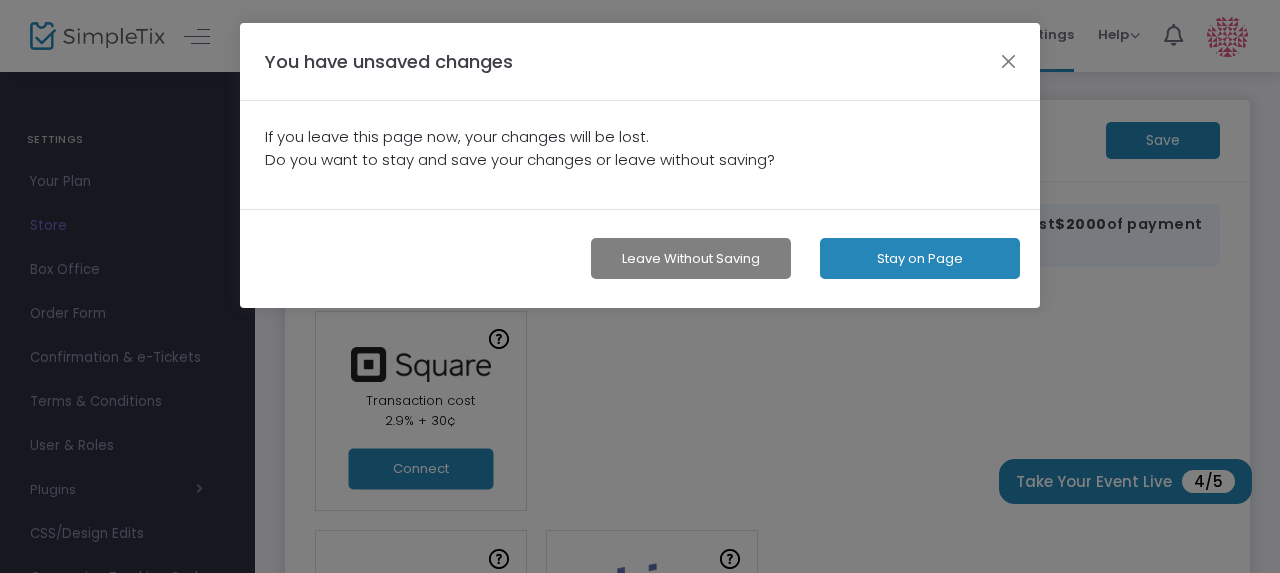 click on "Stay on Page" 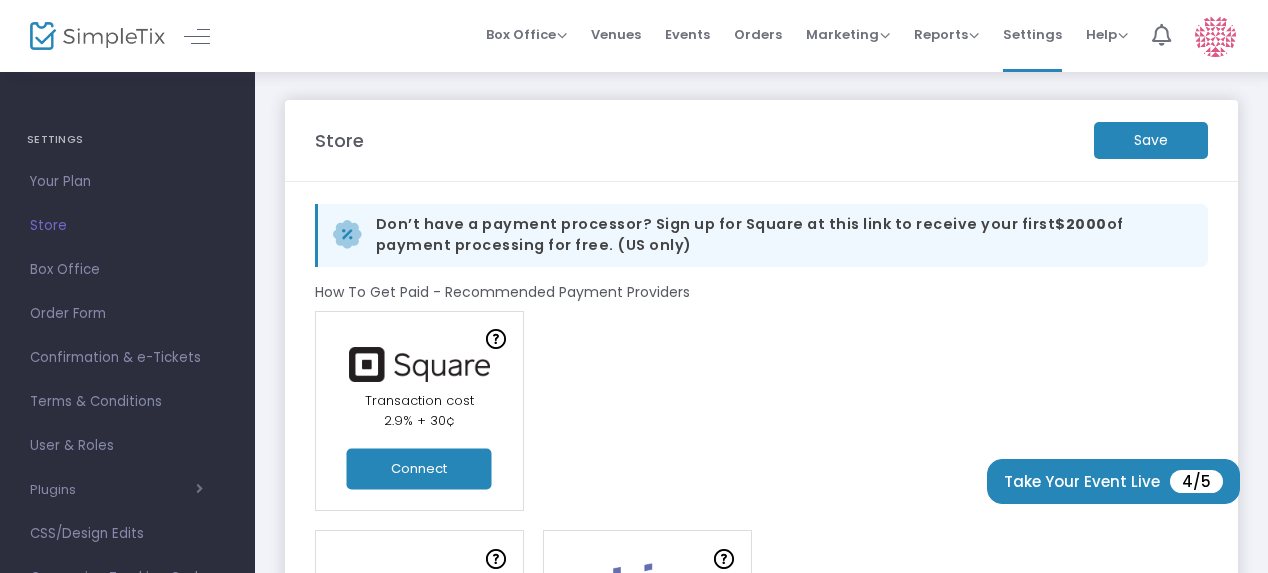 click on "Save" 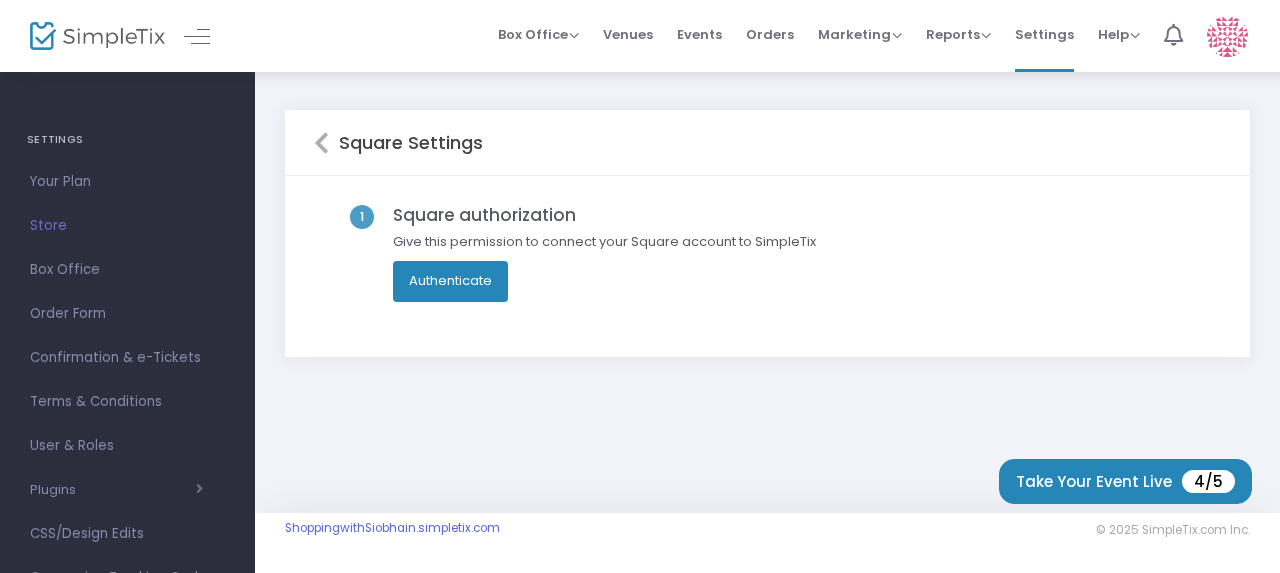 click on "Authenticate" 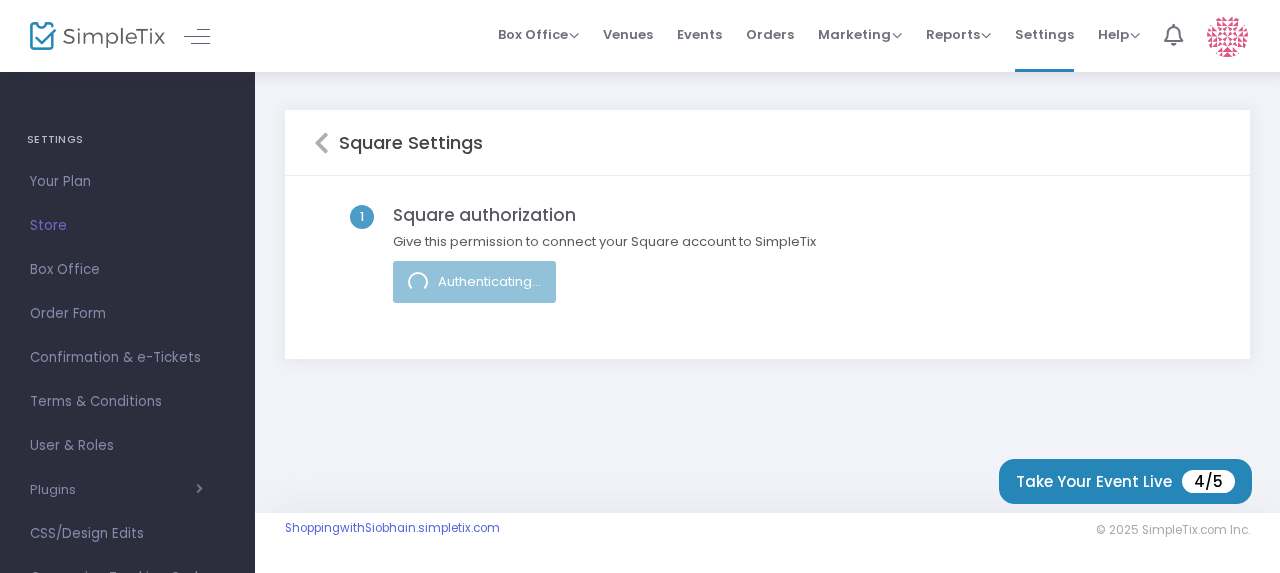 scroll, scrollTop: 0, scrollLeft: 0, axis: both 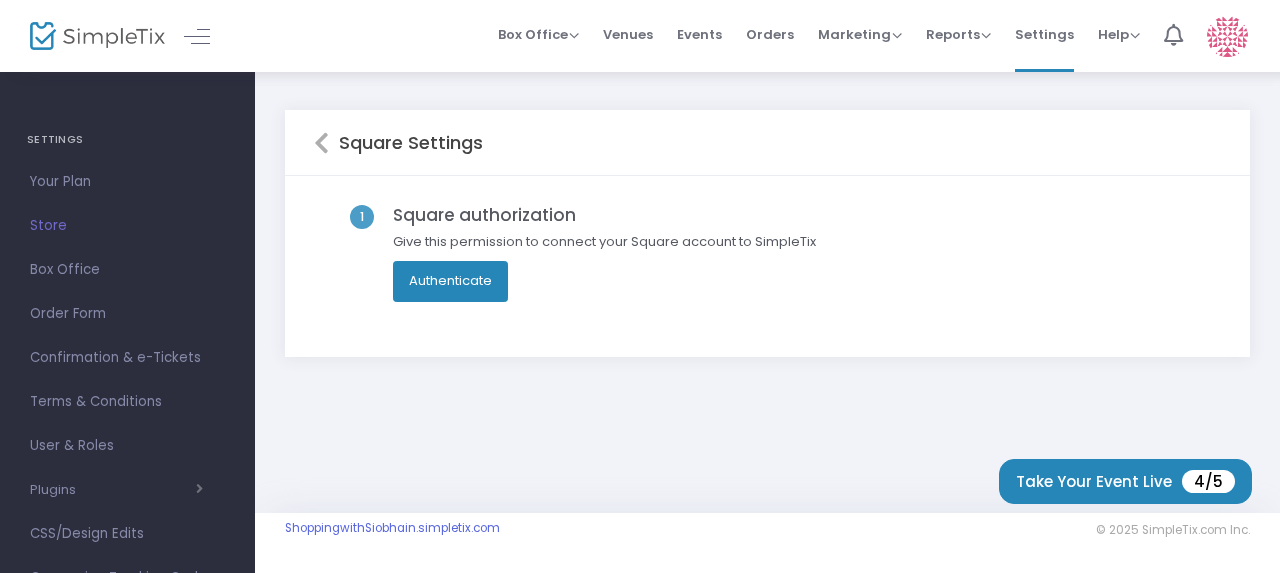 click on "Authenticate" 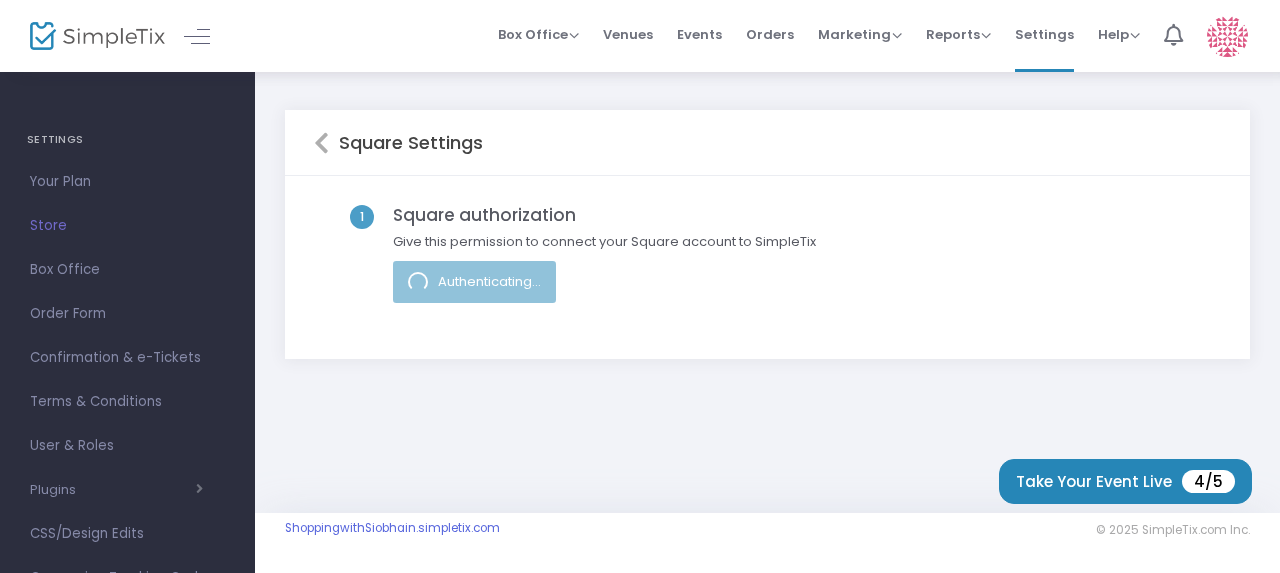scroll, scrollTop: 0, scrollLeft: 0, axis: both 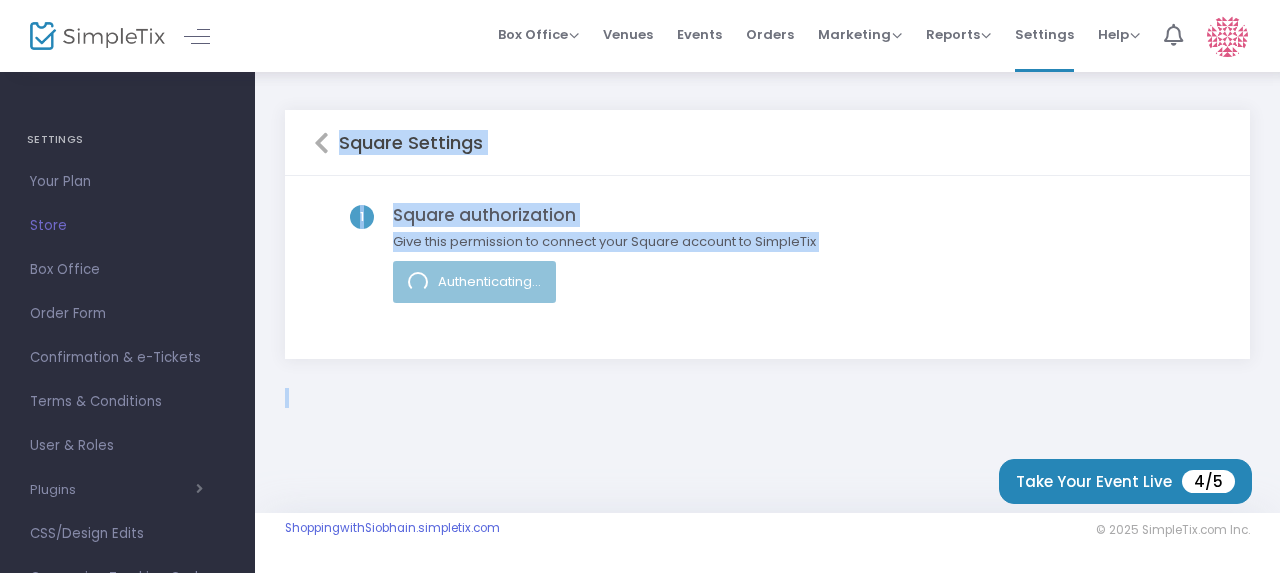 click on "Square Settings  1  Square authorization  Give this permission to connect your Square account to SimpleTix  Authenticating..." 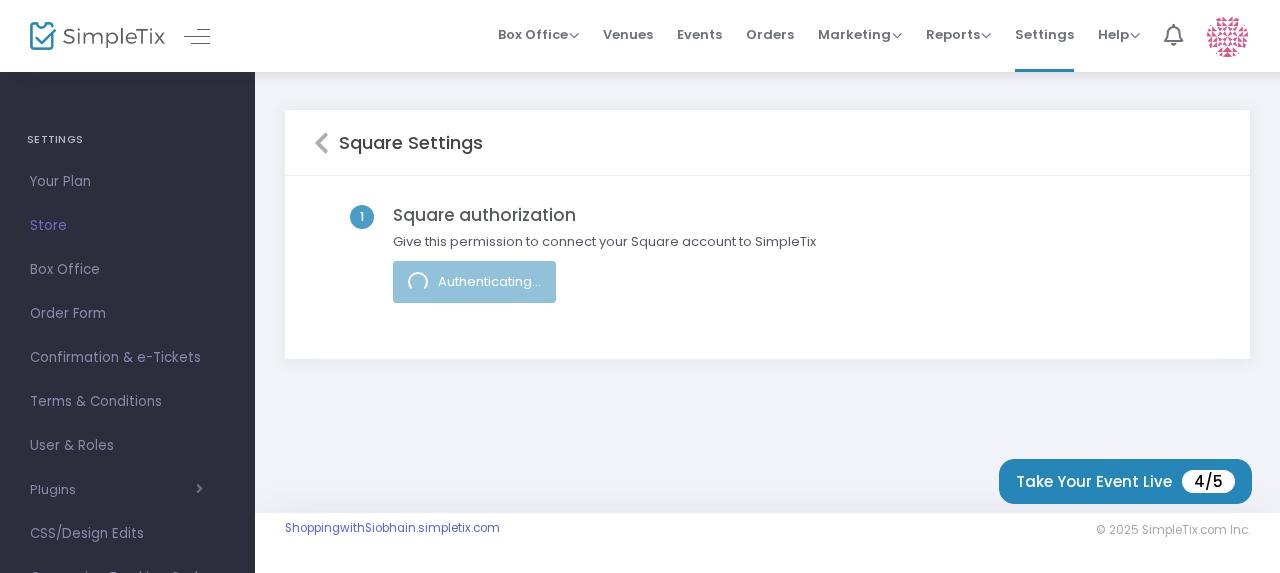click 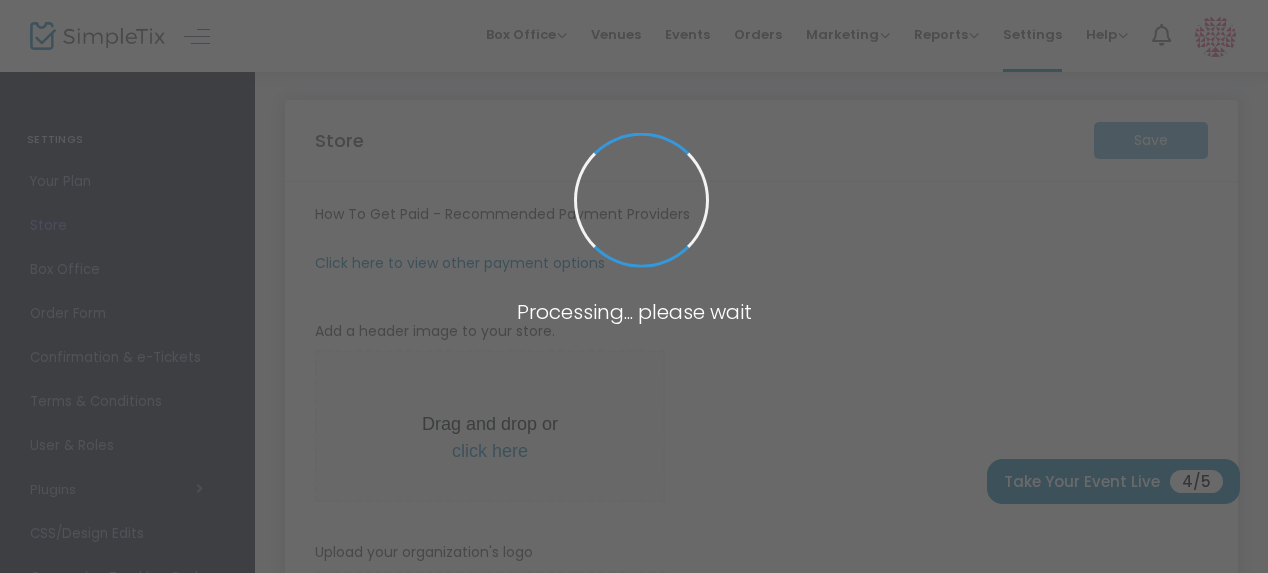 type on "https://ShoppingwithSiobhain" 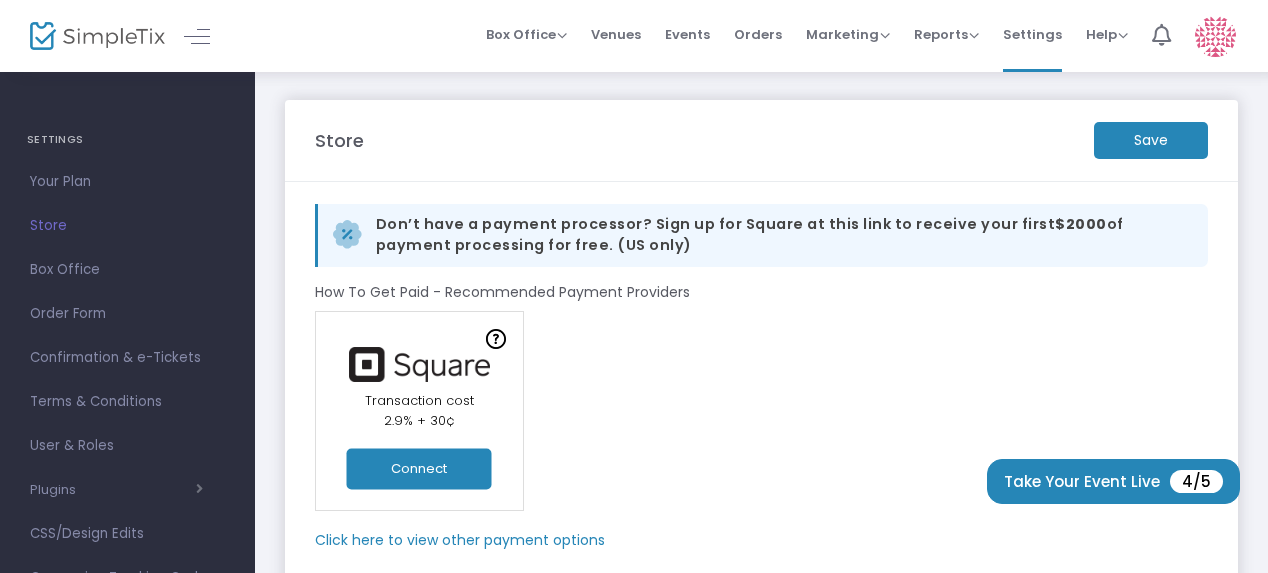click on "Connect" 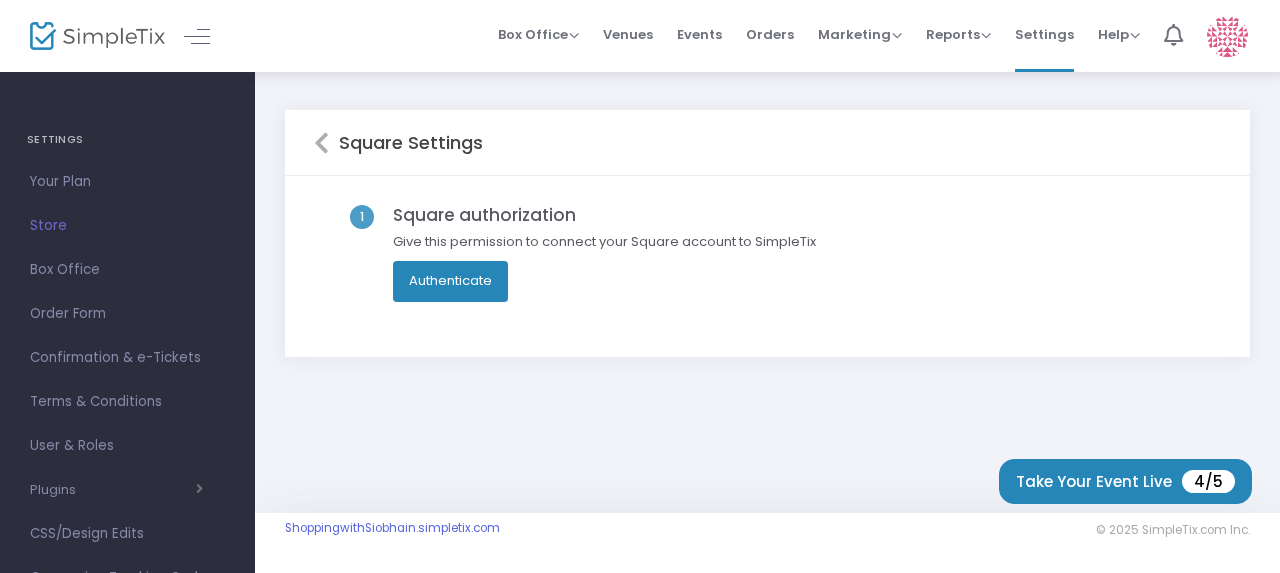 click on "Authenticate" 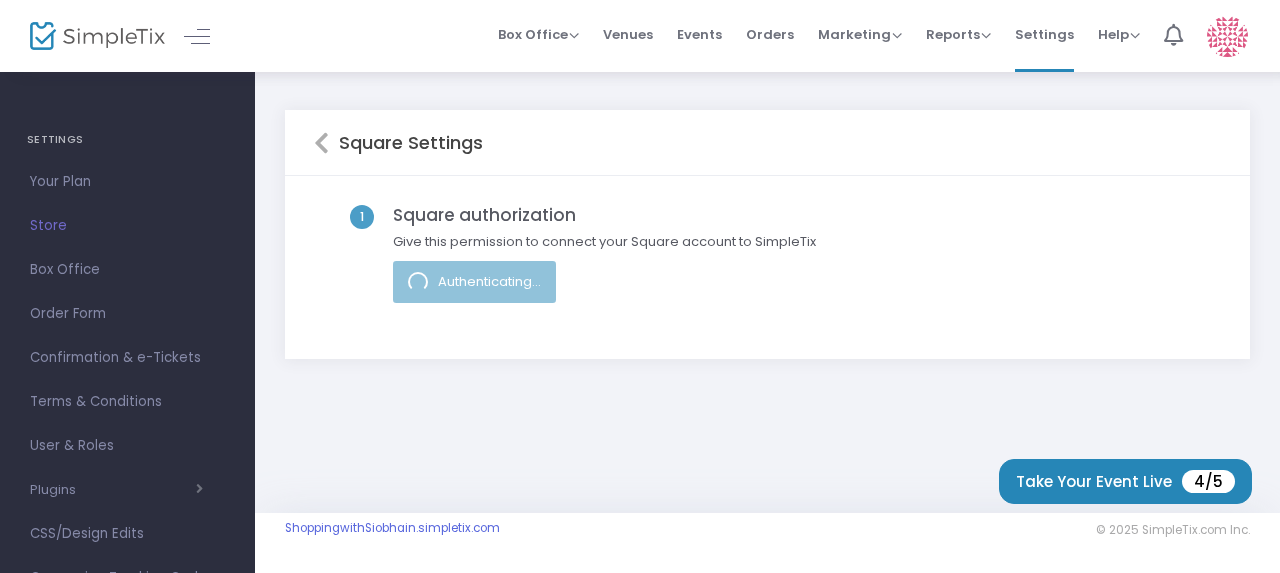 scroll, scrollTop: 0, scrollLeft: 0, axis: both 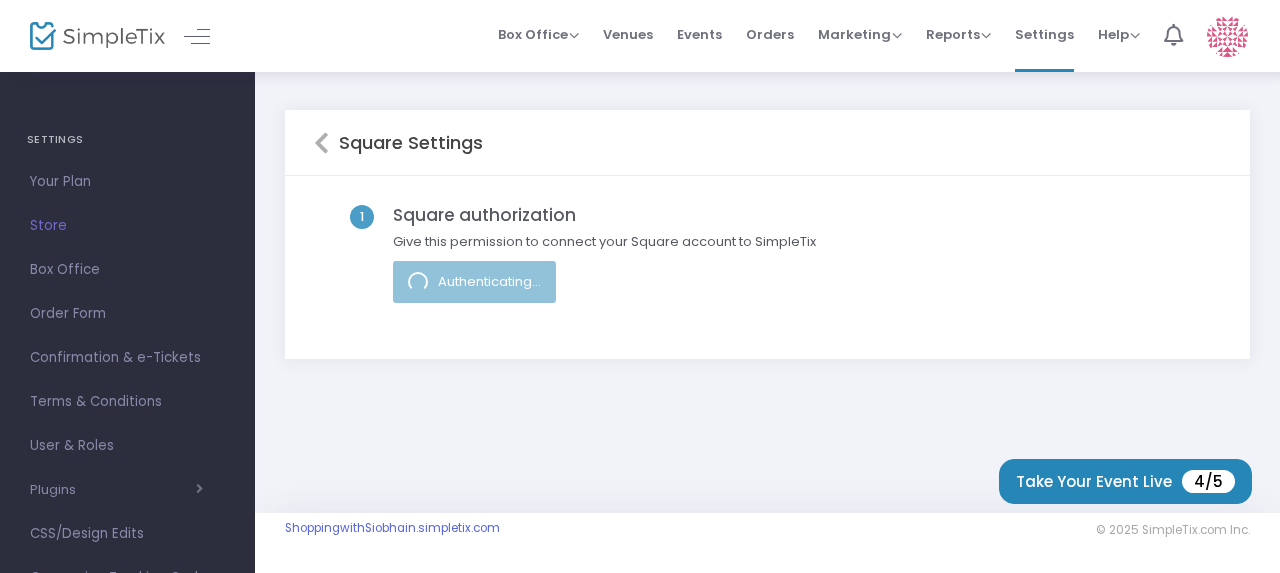 click 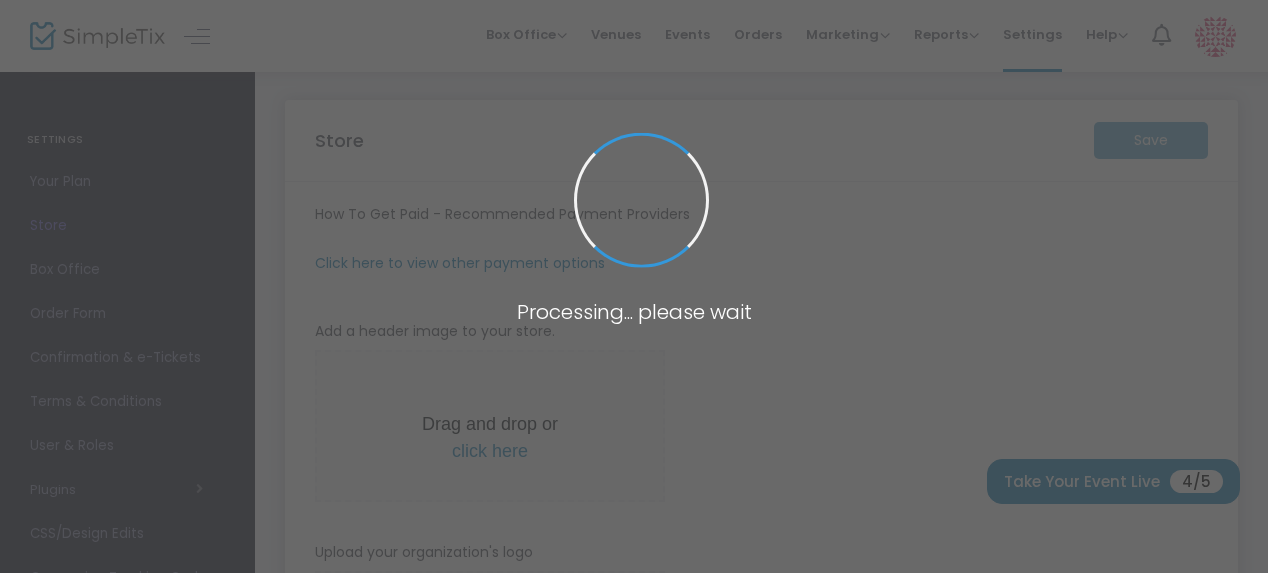 type on "https://ShoppingwithSiobhain" 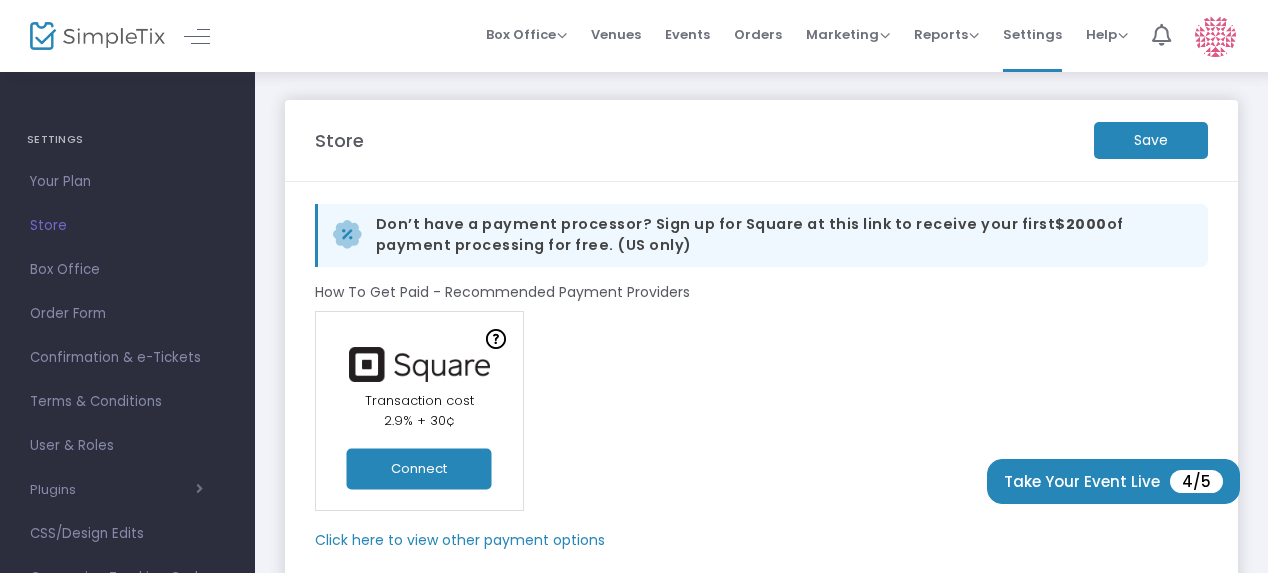 click on "Connect" 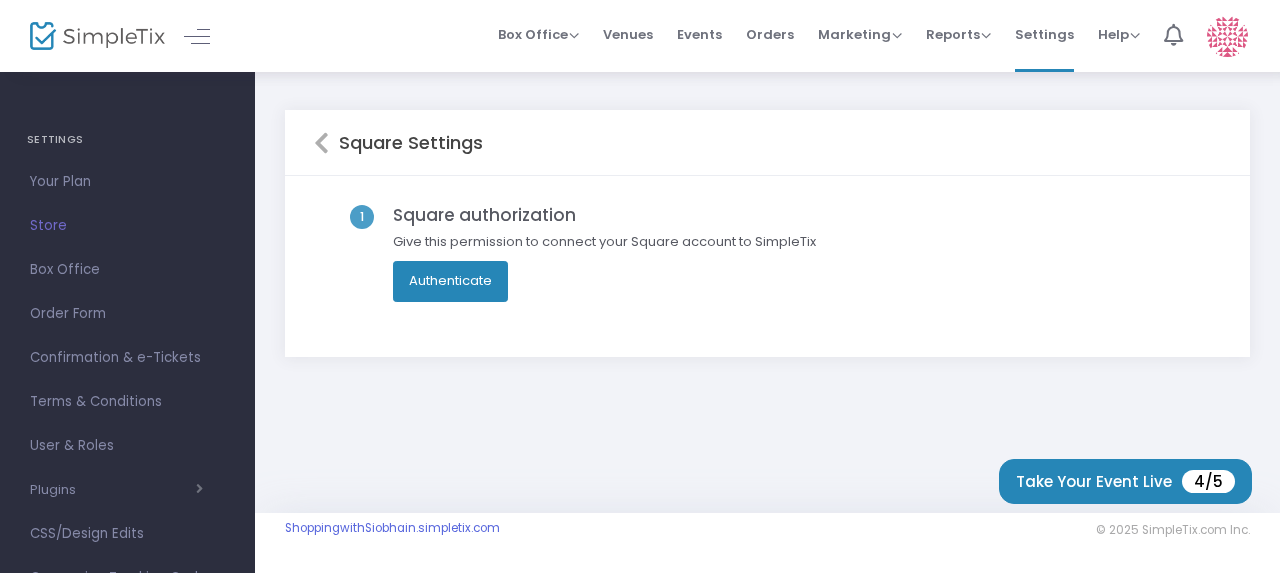 click on "Authenticate" 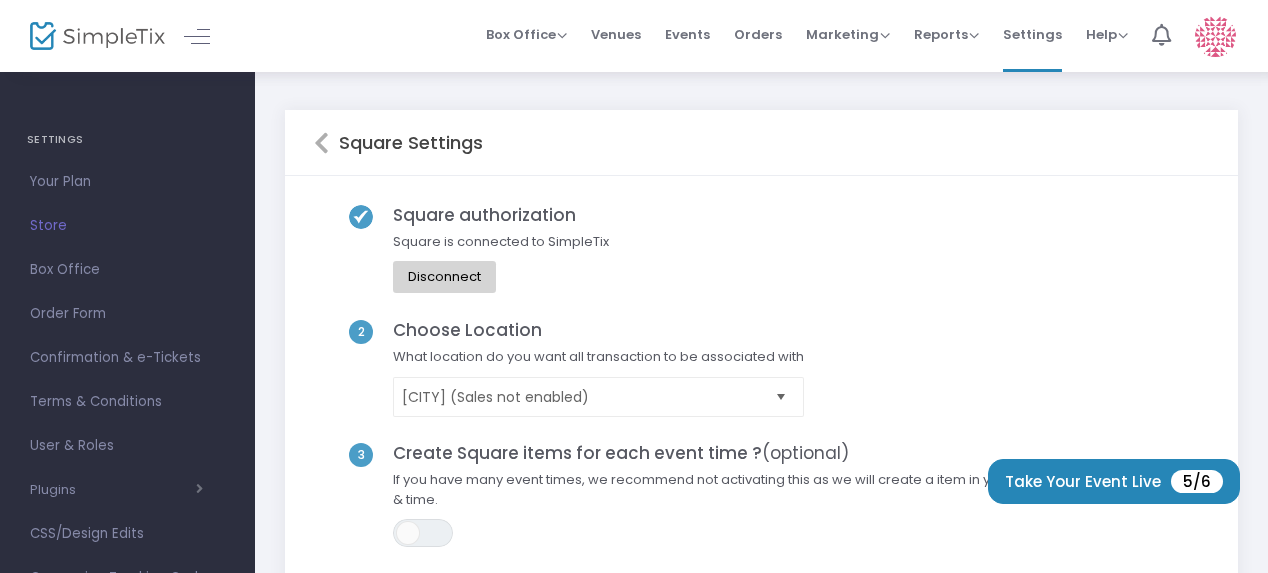 scroll, scrollTop: 100, scrollLeft: 0, axis: vertical 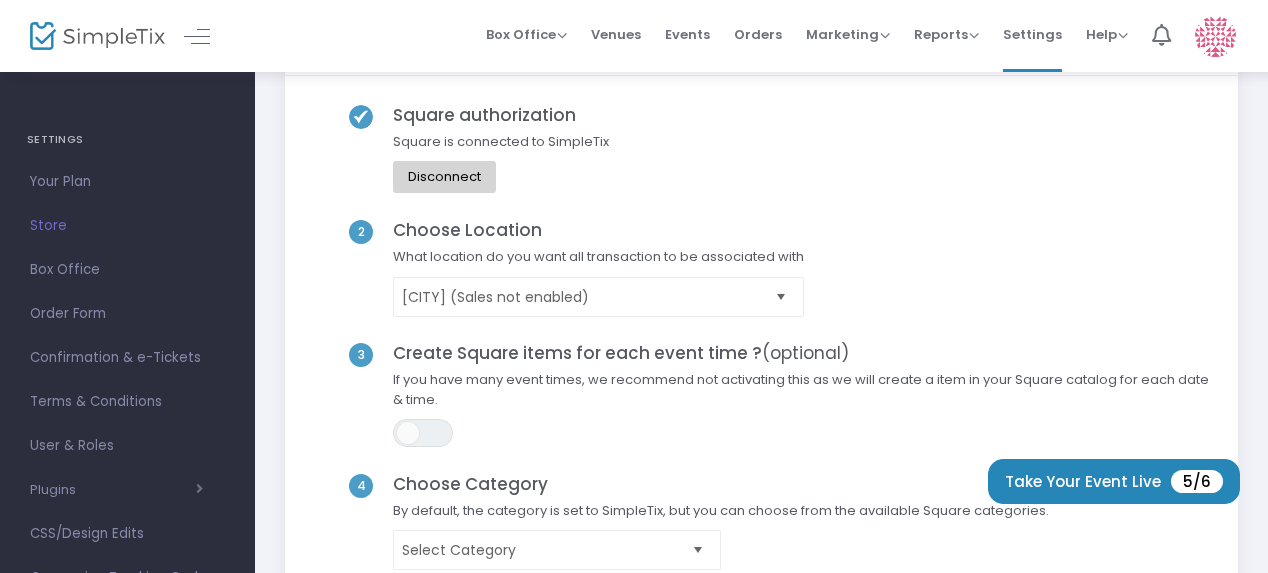 click at bounding box center (781, 296) 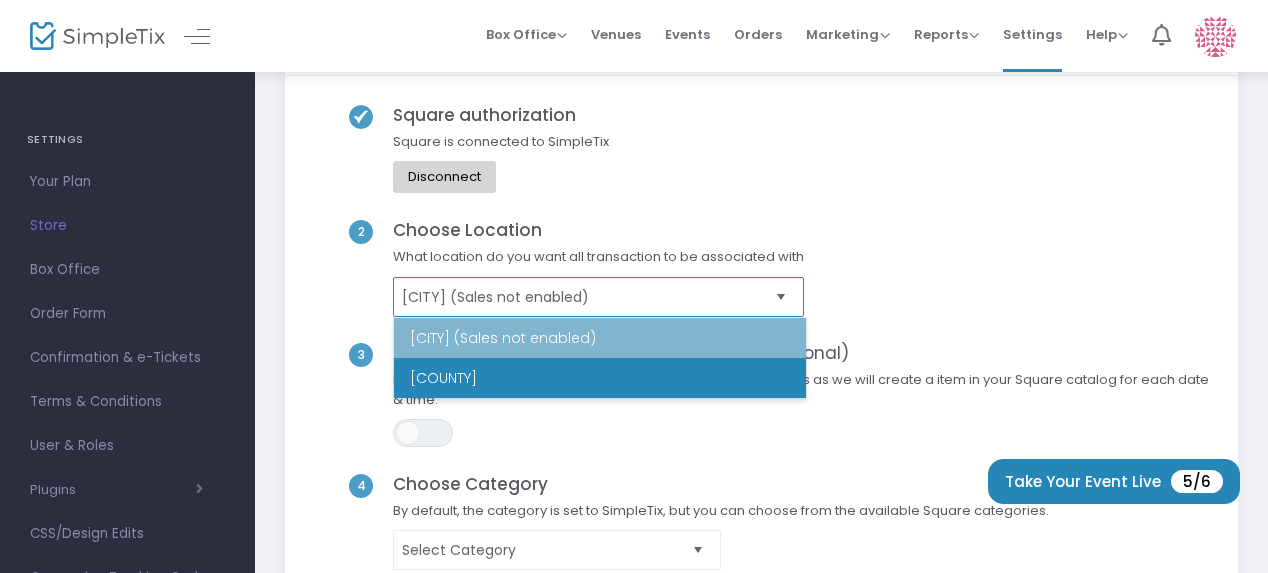 click on "[COUNTY]" at bounding box center (600, 378) 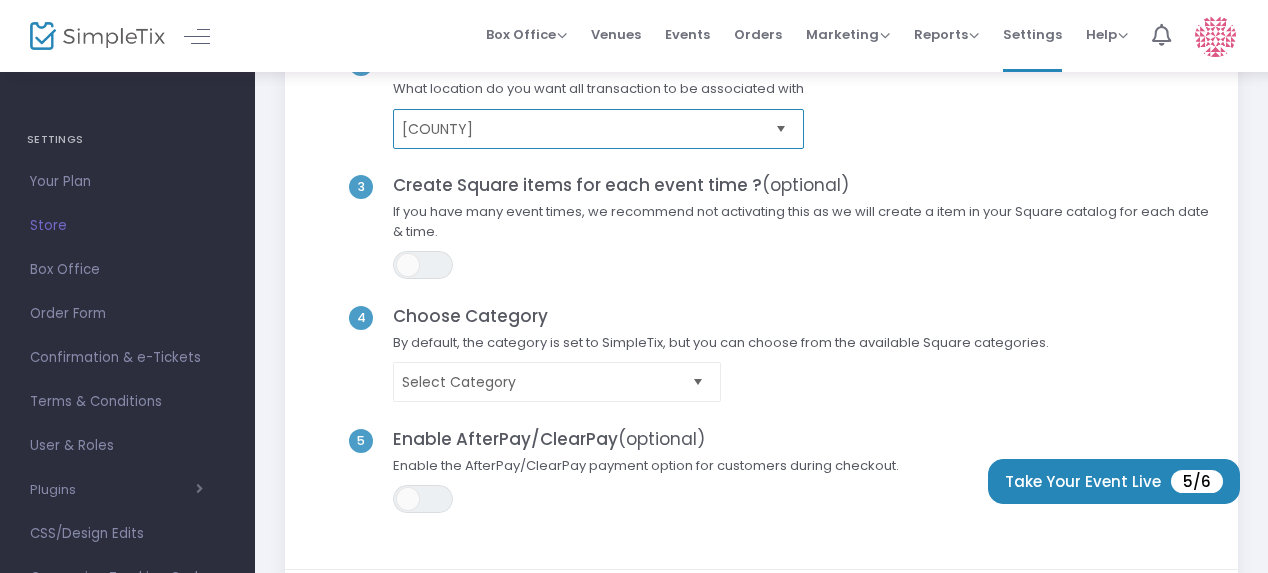 scroll, scrollTop: 300, scrollLeft: 0, axis: vertical 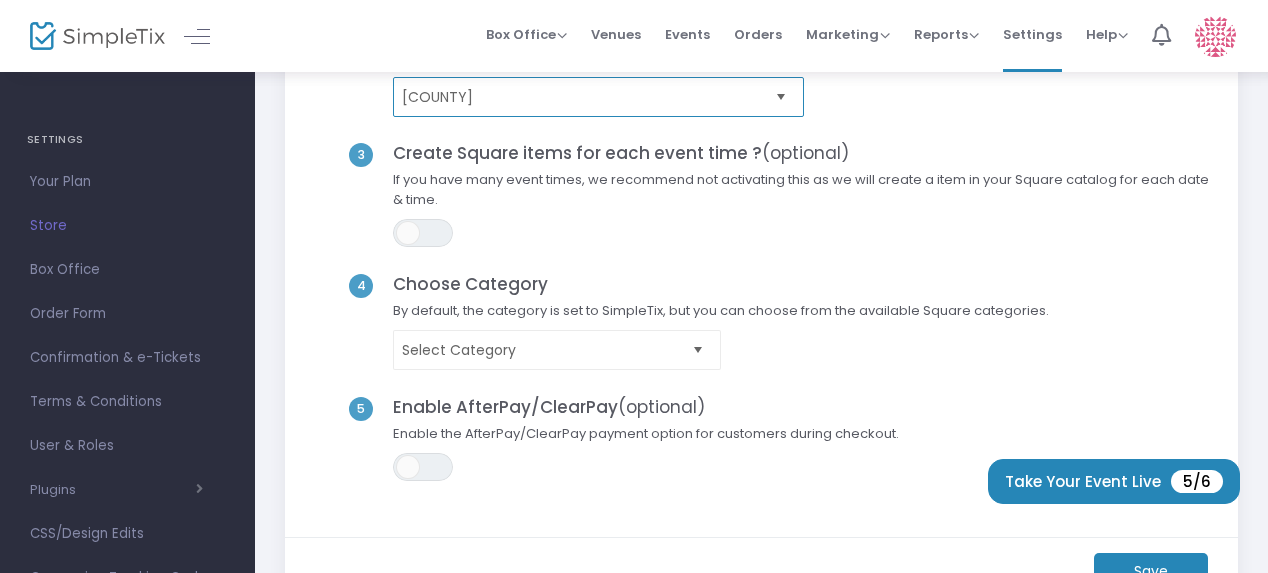 click at bounding box center (698, 350) 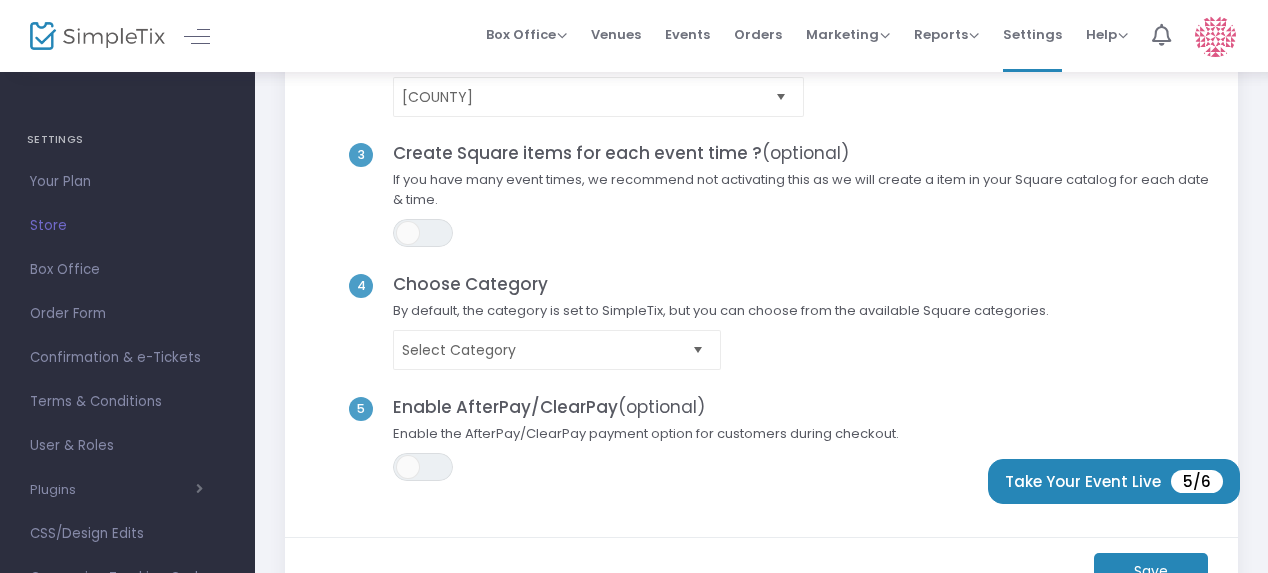 click on "Select Category" 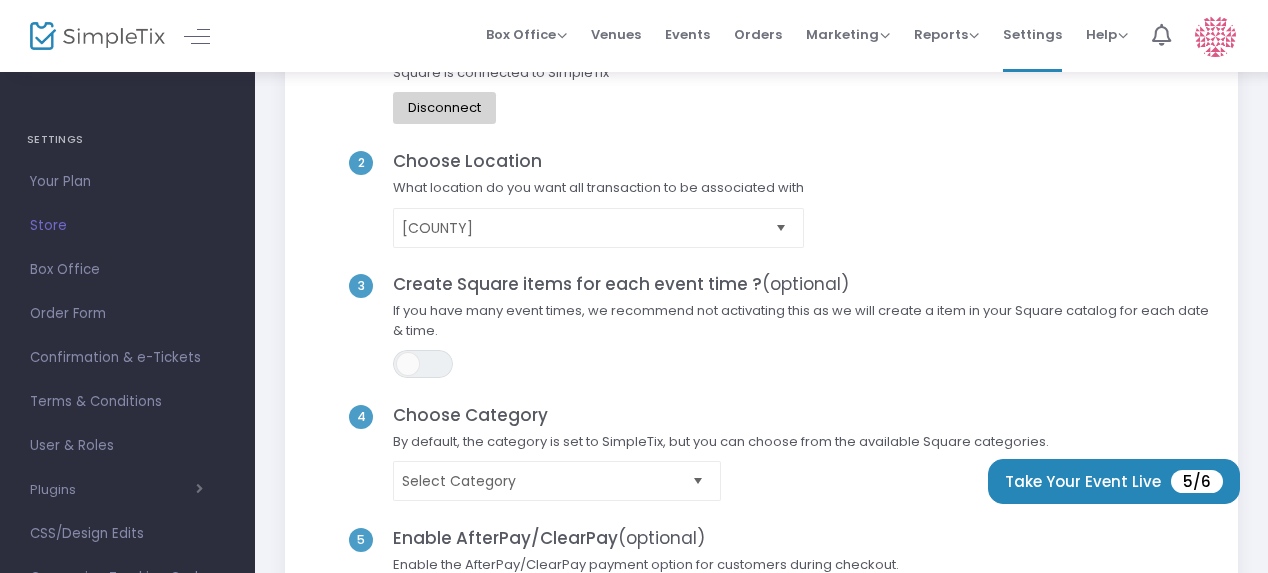scroll, scrollTop: 0, scrollLeft: 0, axis: both 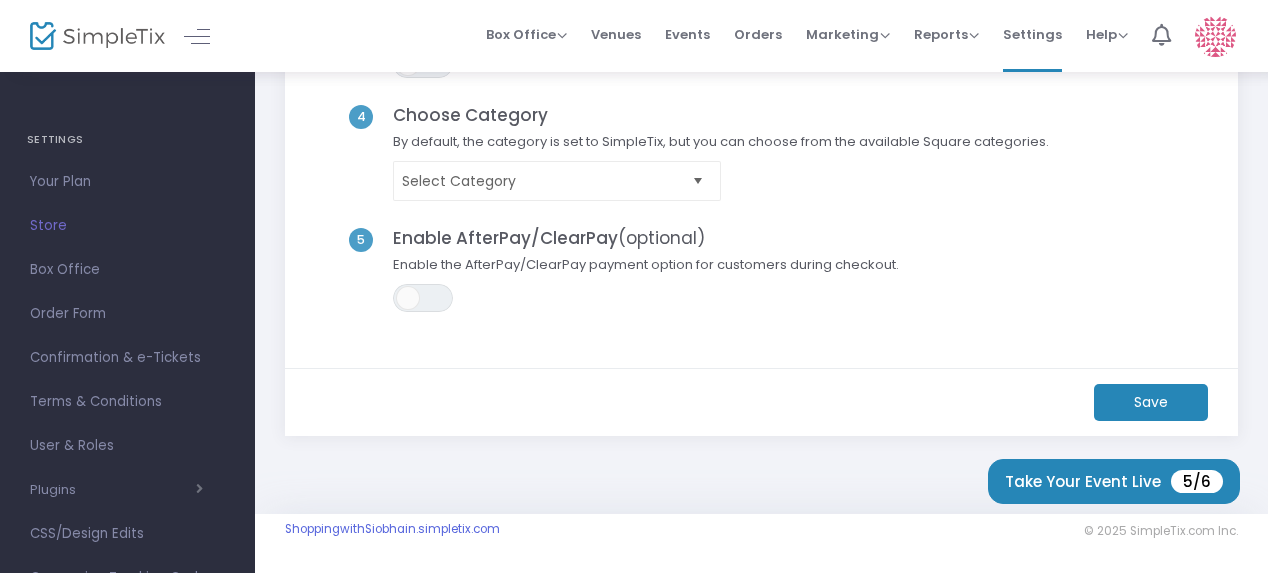click on "Save" 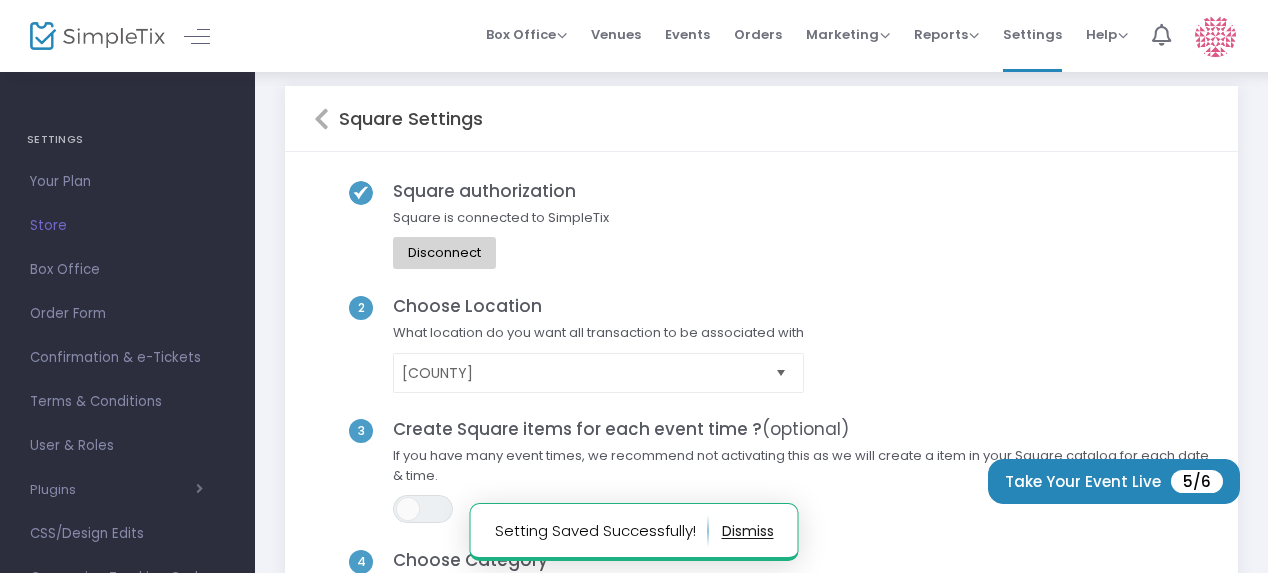 scroll, scrollTop: 0, scrollLeft: 0, axis: both 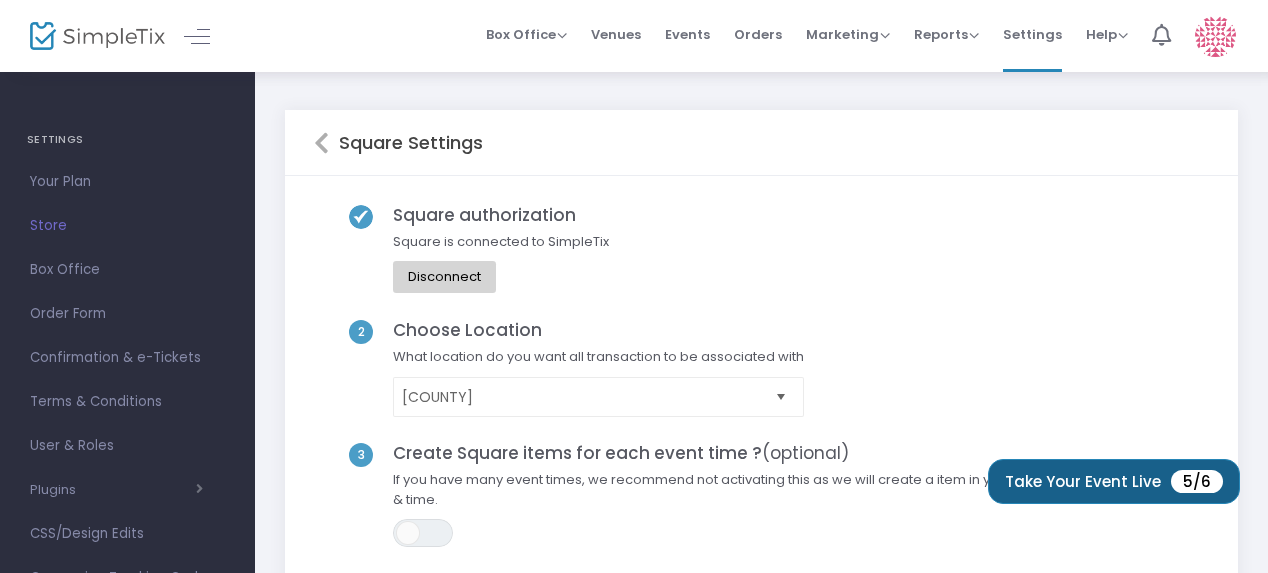 click on "Take Your Event Live  5/6" 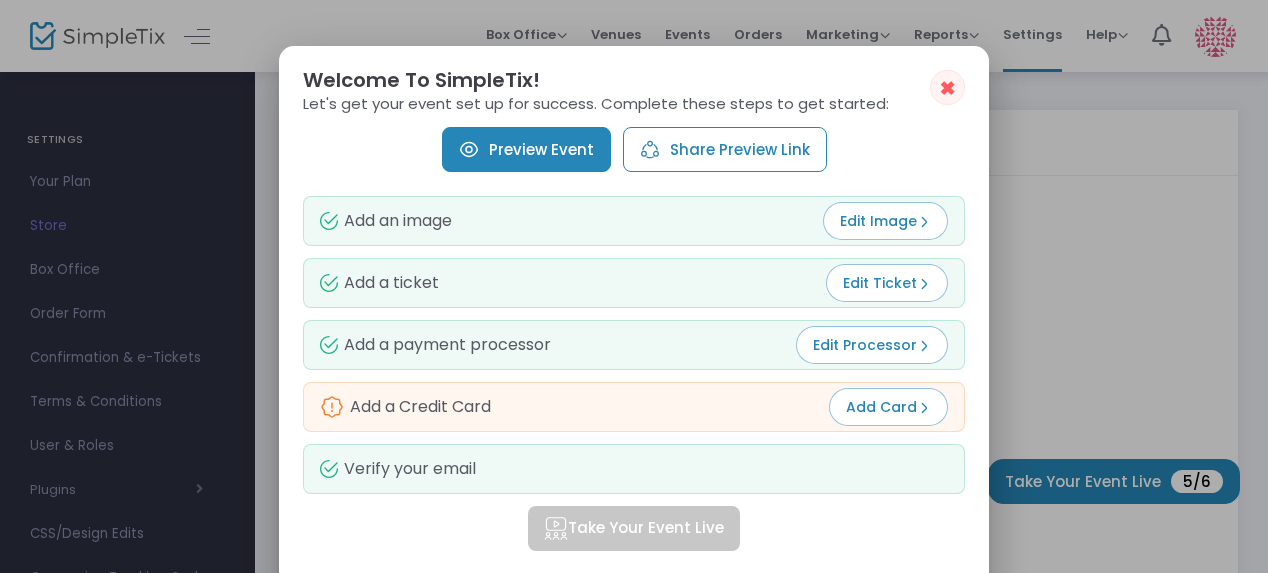 scroll, scrollTop: 100, scrollLeft: 0, axis: vertical 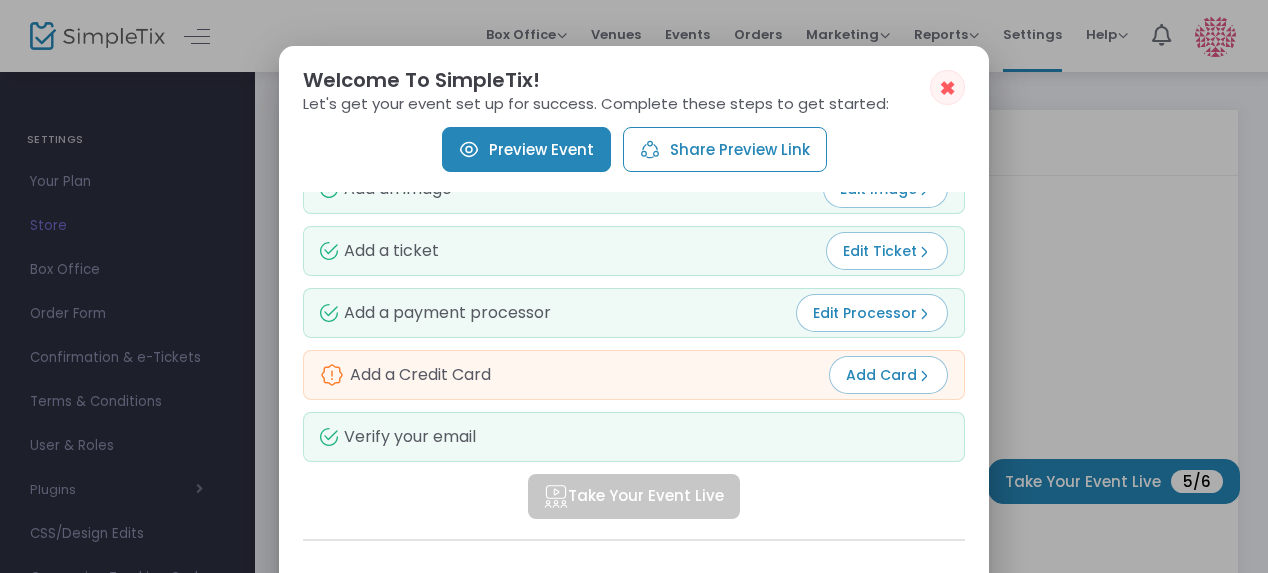 click on "Add a Credit Card" at bounding box center (405, 375) 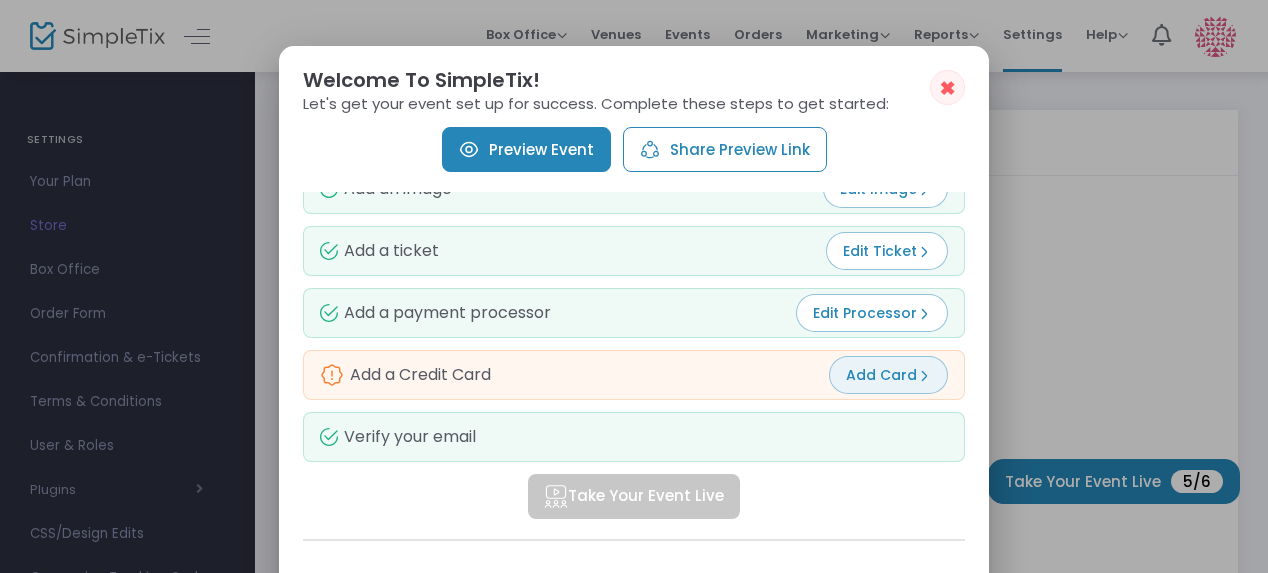 click on "Add Card" at bounding box center [888, 375] 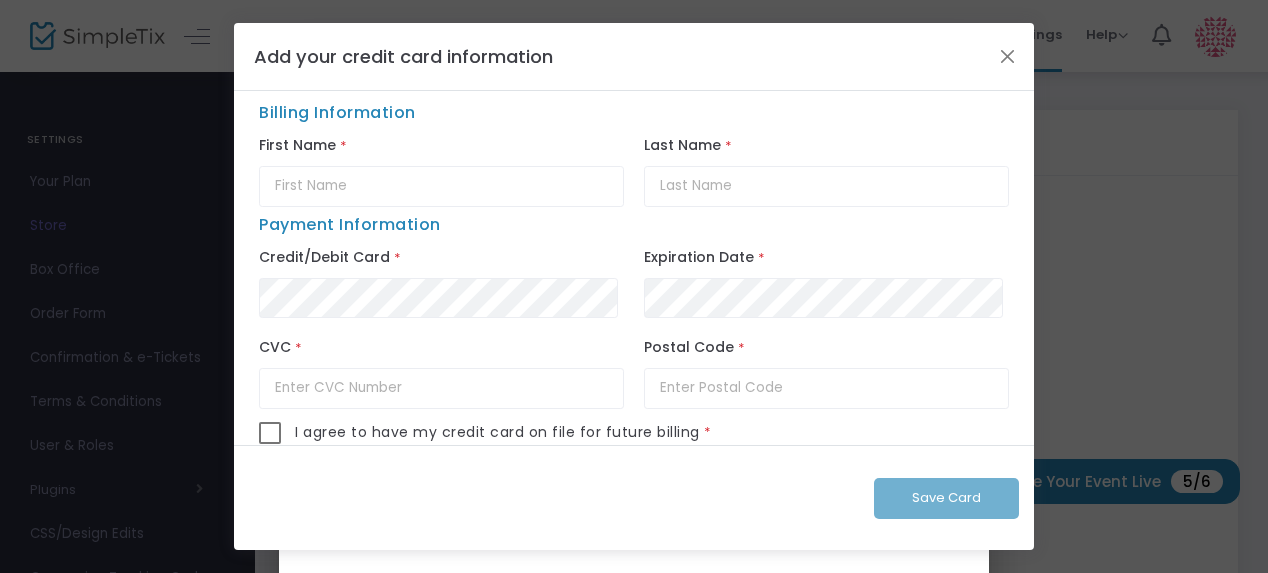 scroll, scrollTop: 10, scrollLeft: 0, axis: vertical 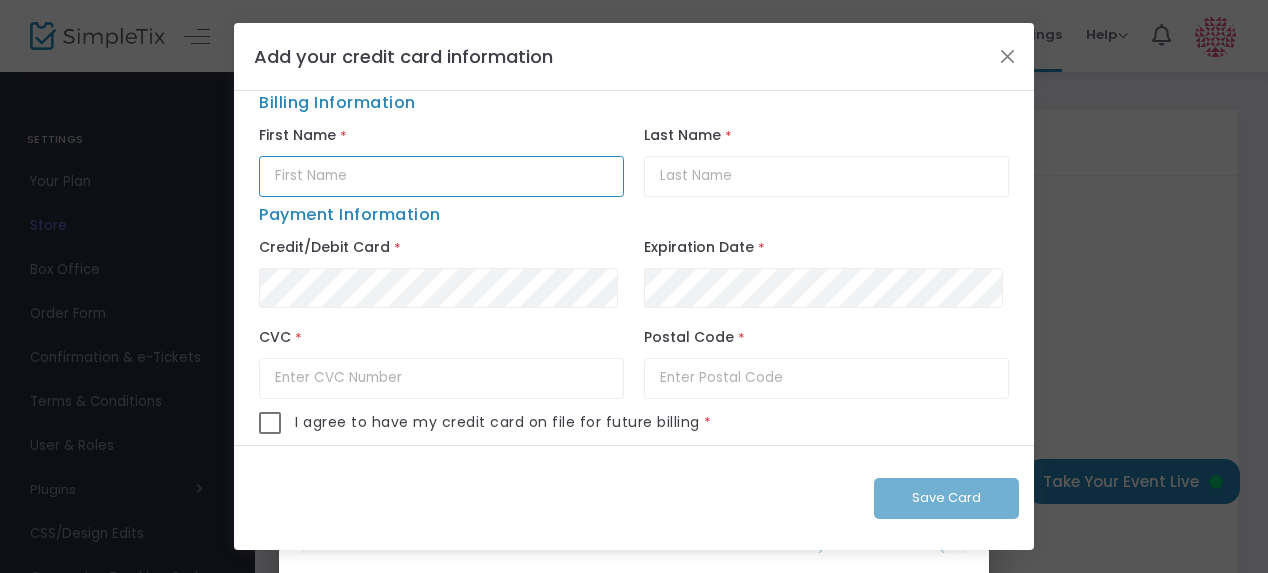 click at bounding box center [441, 176] 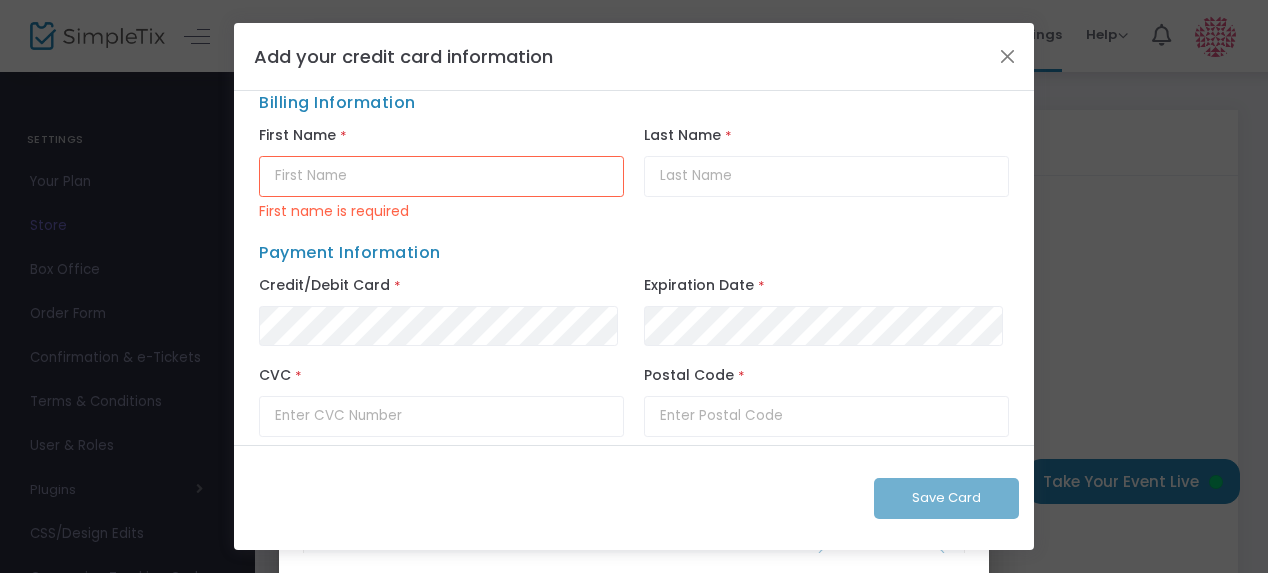 click at bounding box center (441, 176) 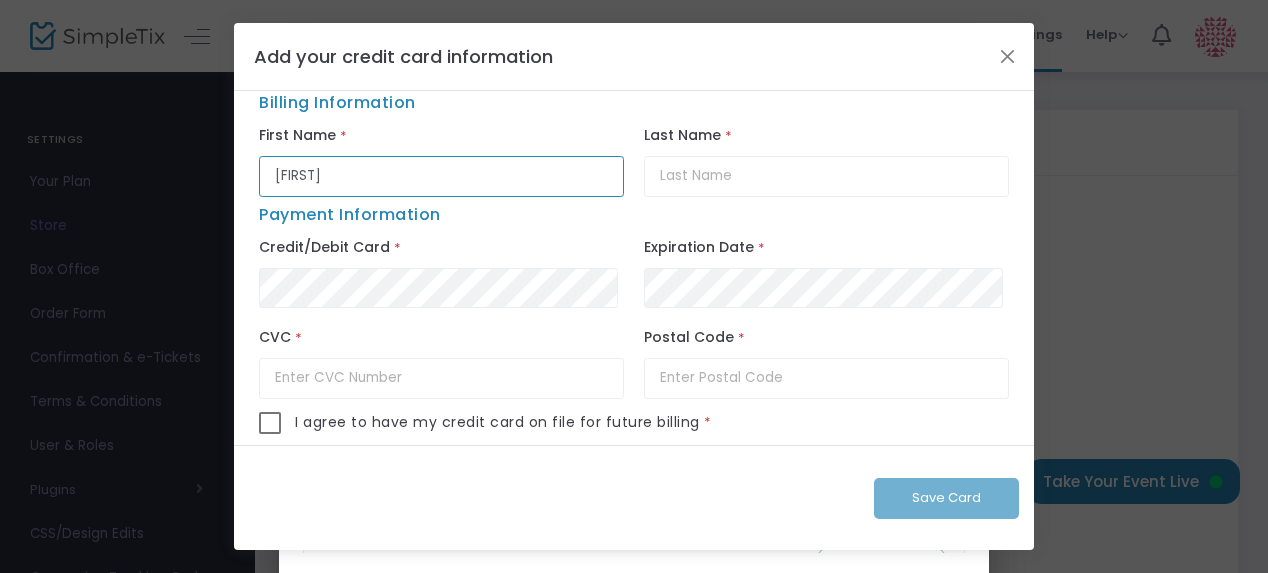 type on "Betsy" 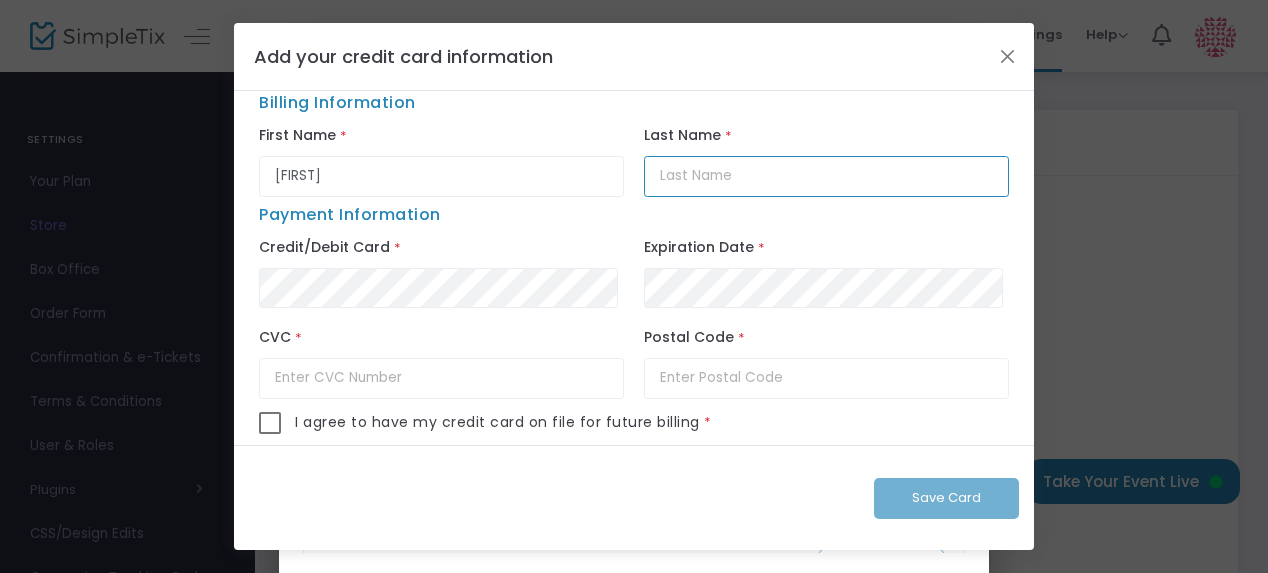click at bounding box center [826, 176] 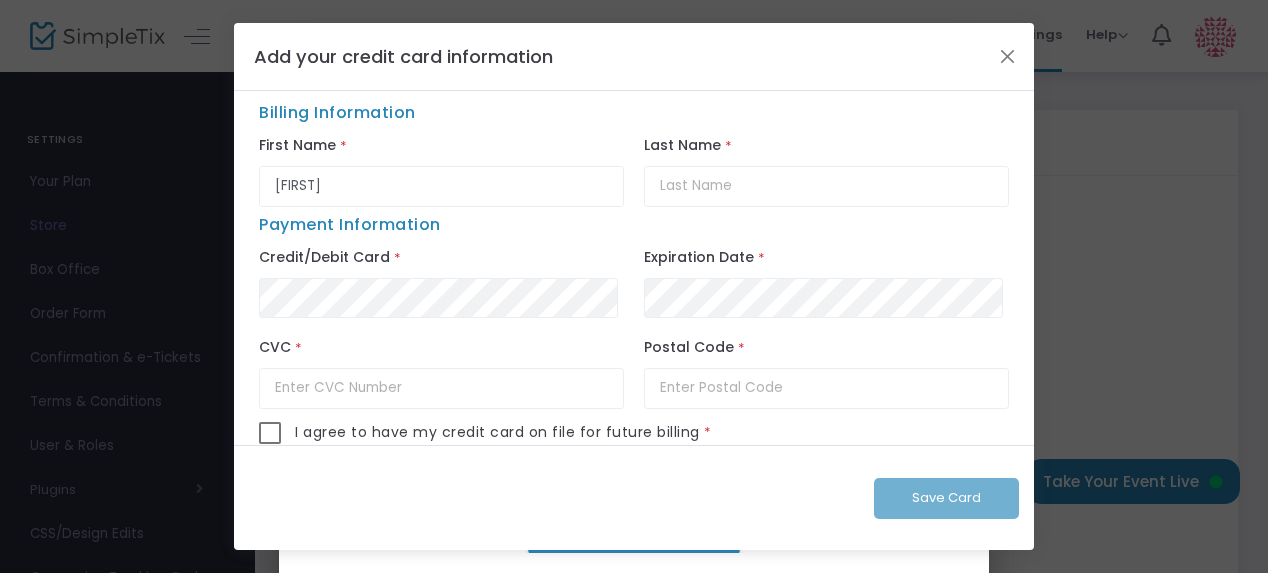 scroll, scrollTop: 0, scrollLeft: 0, axis: both 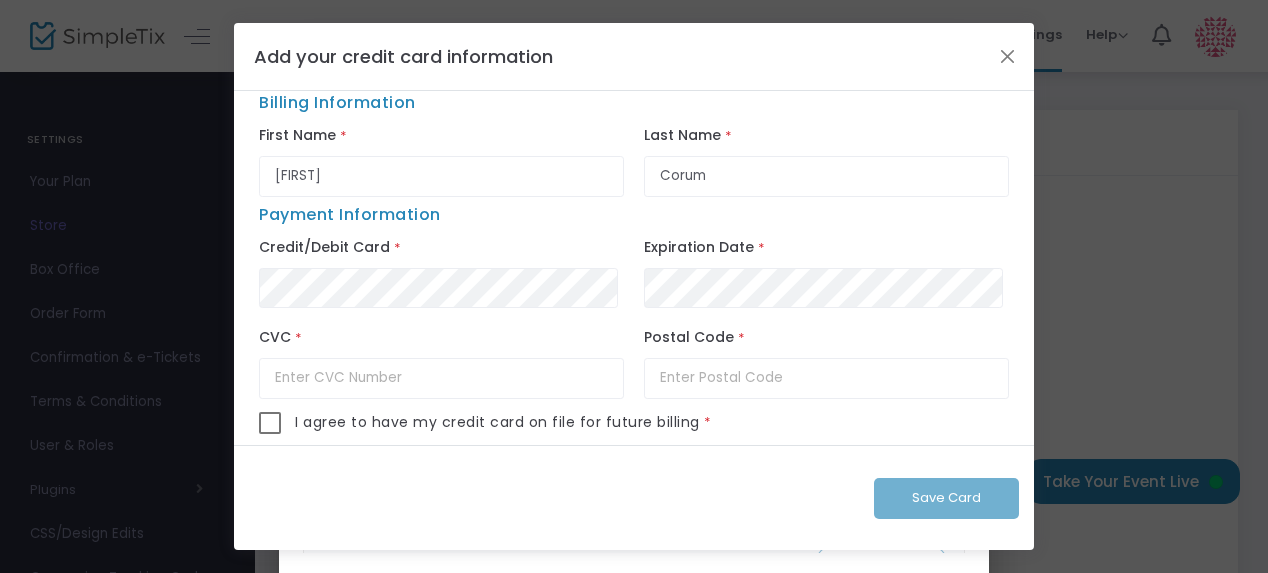 type on "Corum" 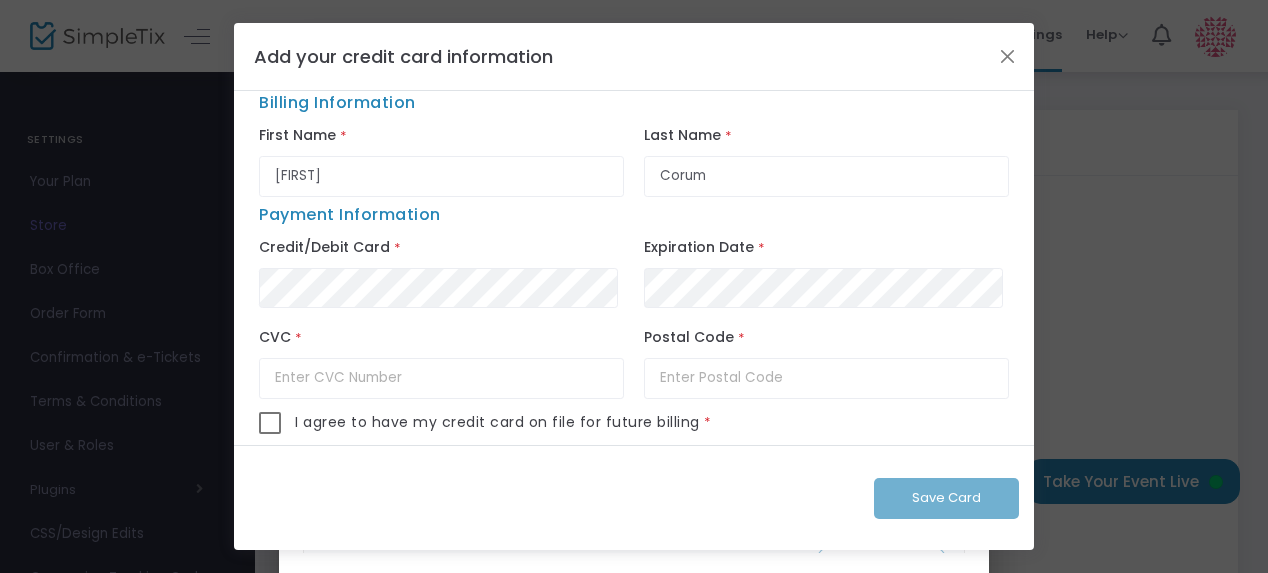 click on "Add your credit card information  Billing Information   First Name  * [FIRST]  Last Name  * [LAST]  Payment Information   Credit/Debit Card  *  Expiration Date  *  CVC  *  Postal Code  *    I agree to have my credit card on file for future billing  *  Save Card" 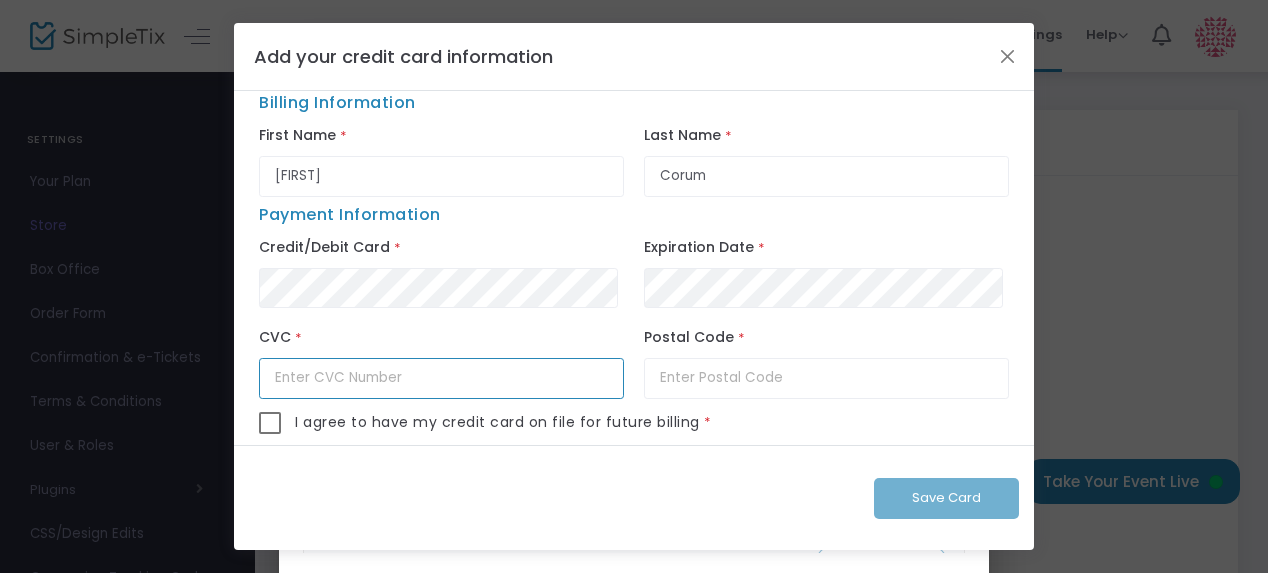 click 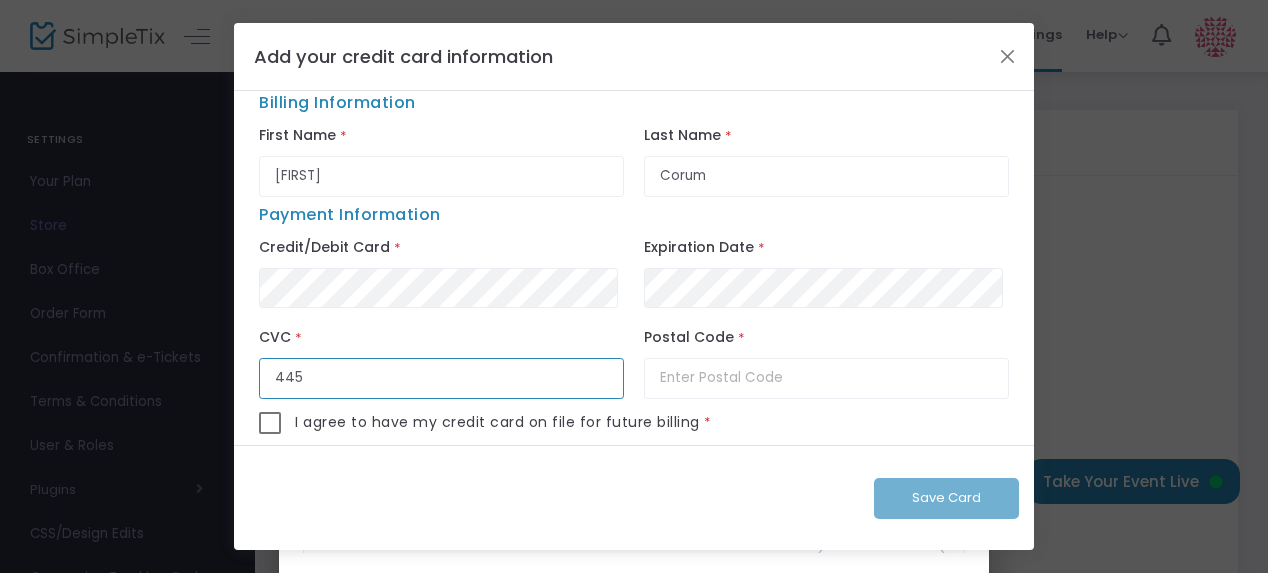 type on "445" 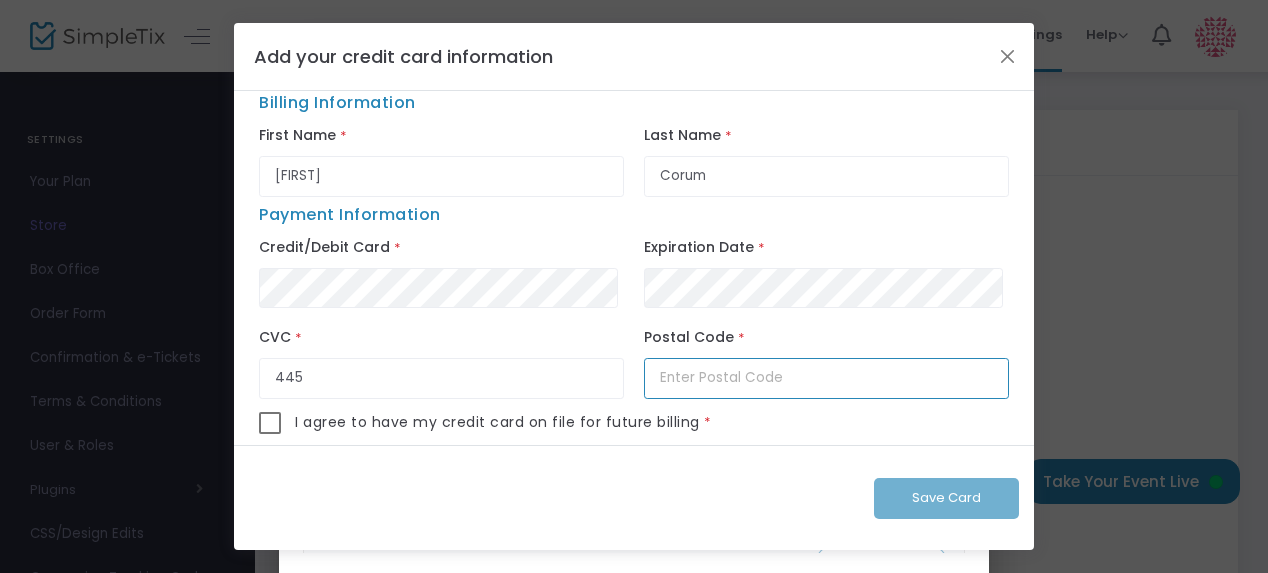 click 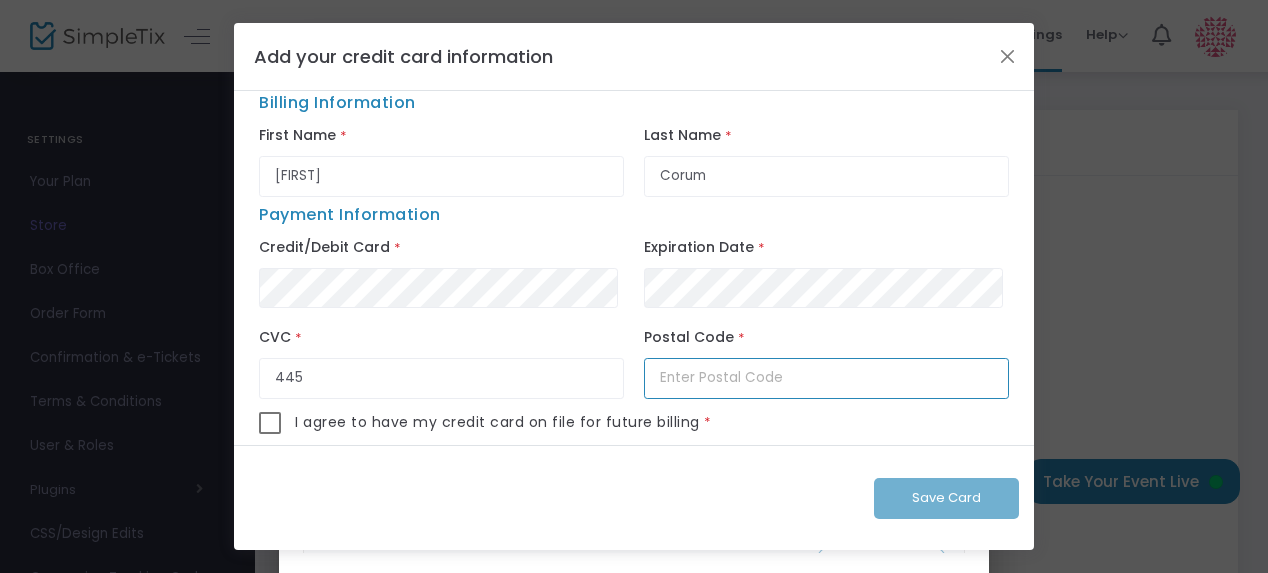 type on "78013" 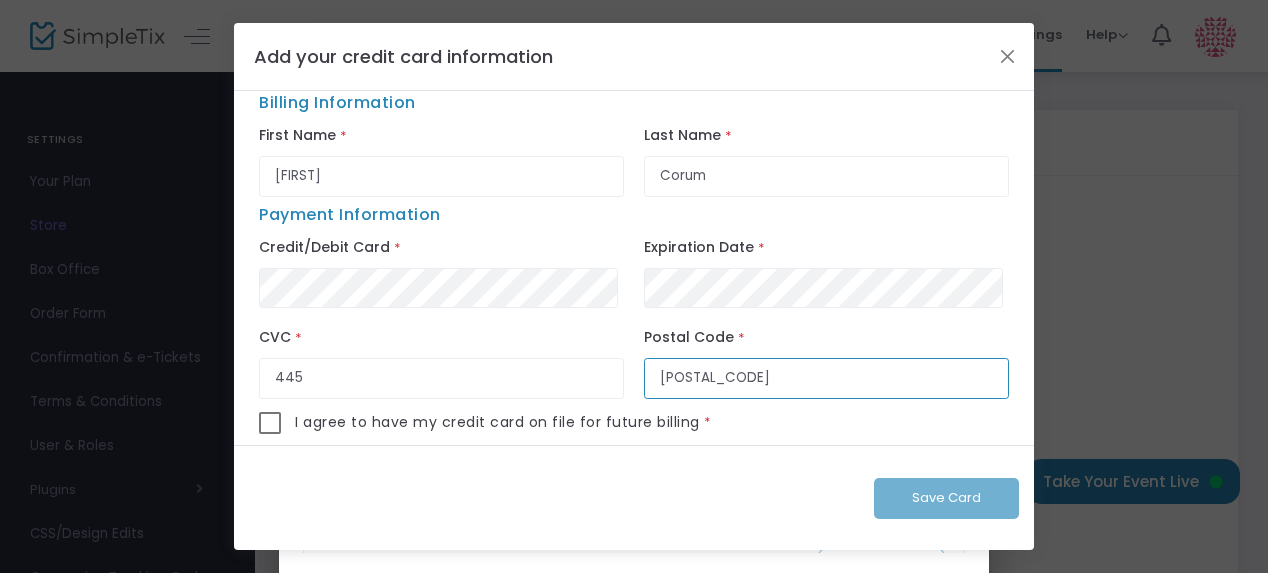 click on "78013" 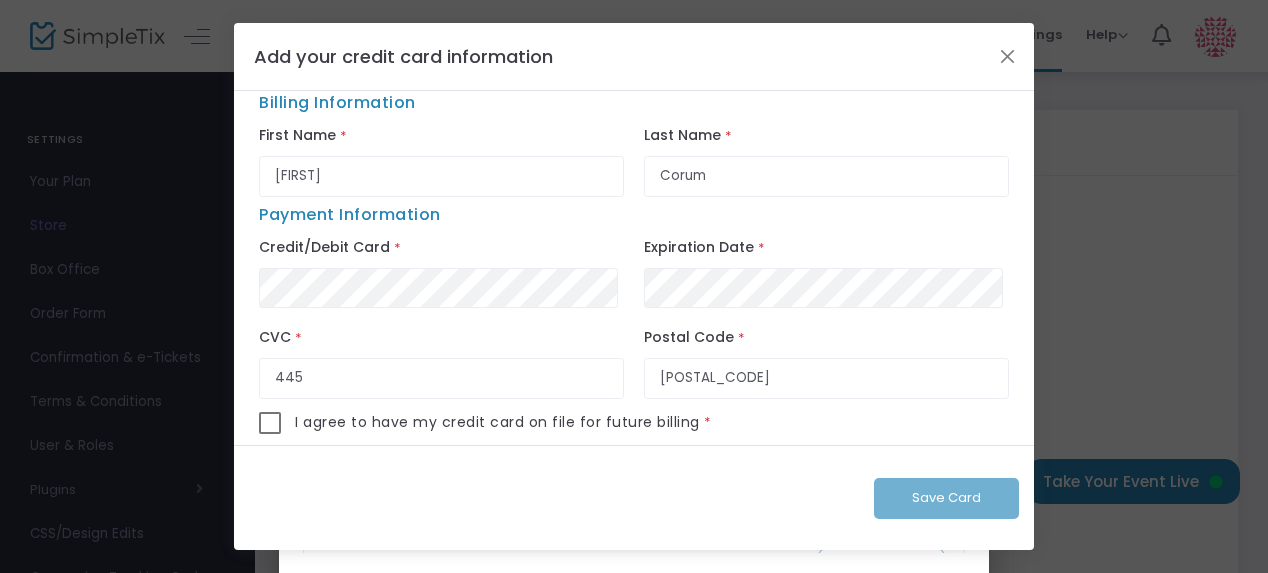 click at bounding box center [272, 423] 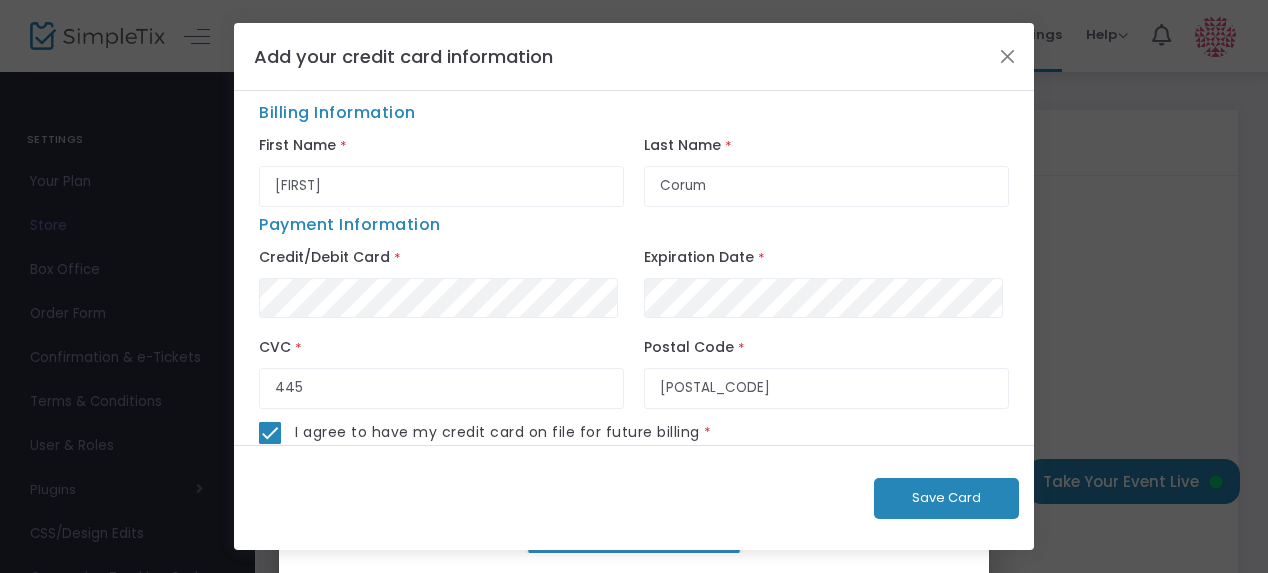 scroll, scrollTop: 0, scrollLeft: 0, axis: both 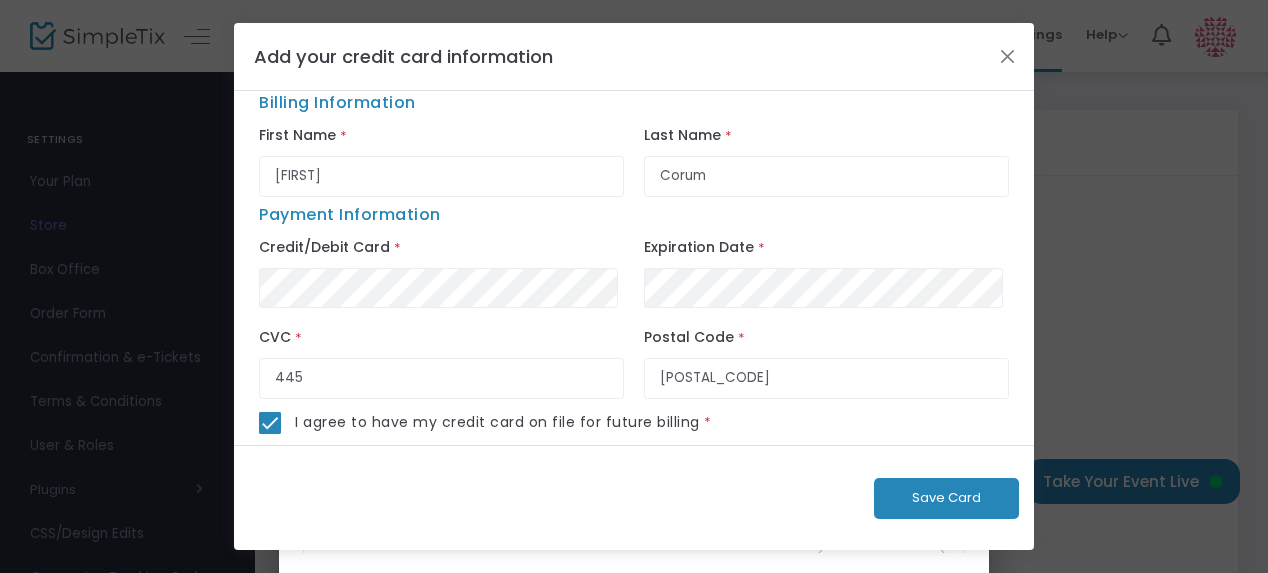 click on "Save Card" at bounding box center (946, 497) 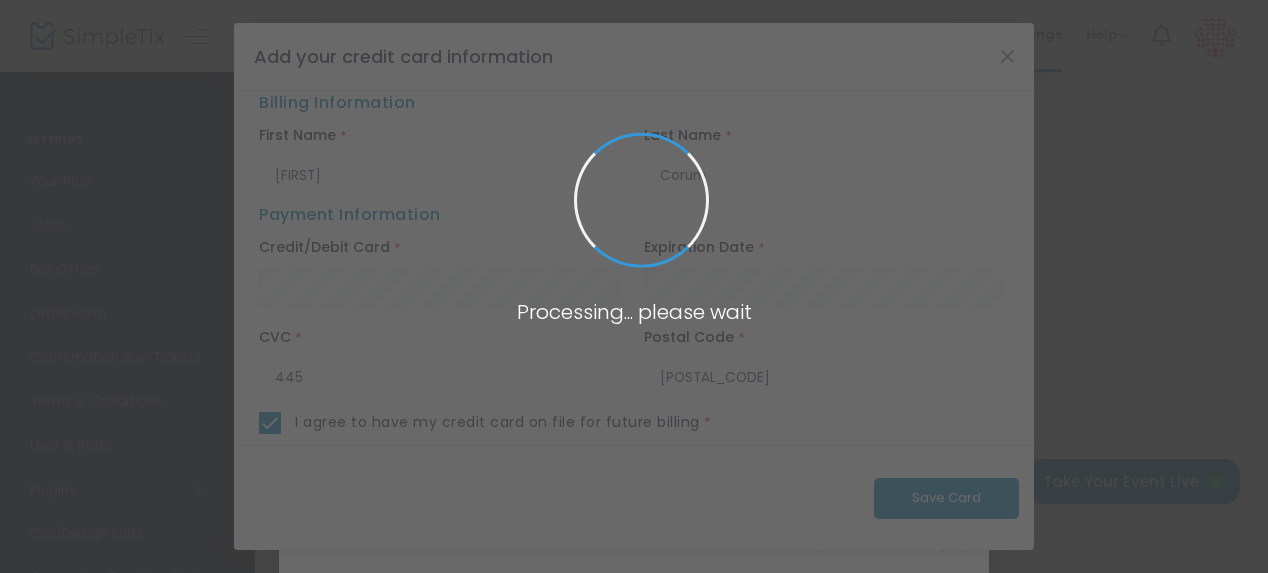 type 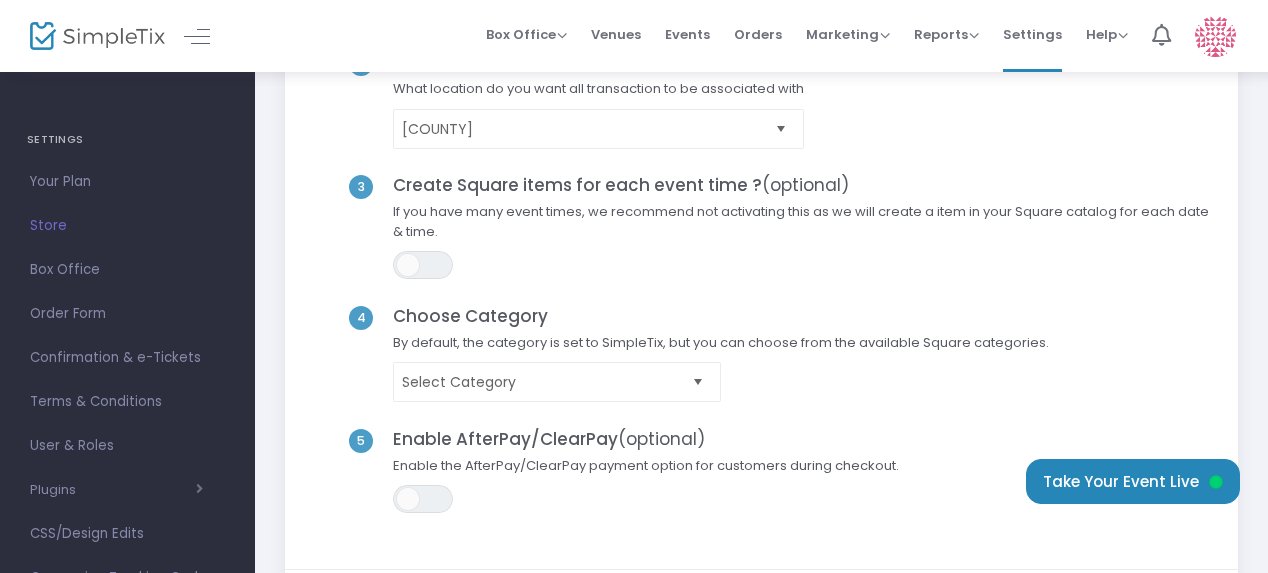 scroll, scrollTop: 269, scrollLeft: 0, axis: vertical 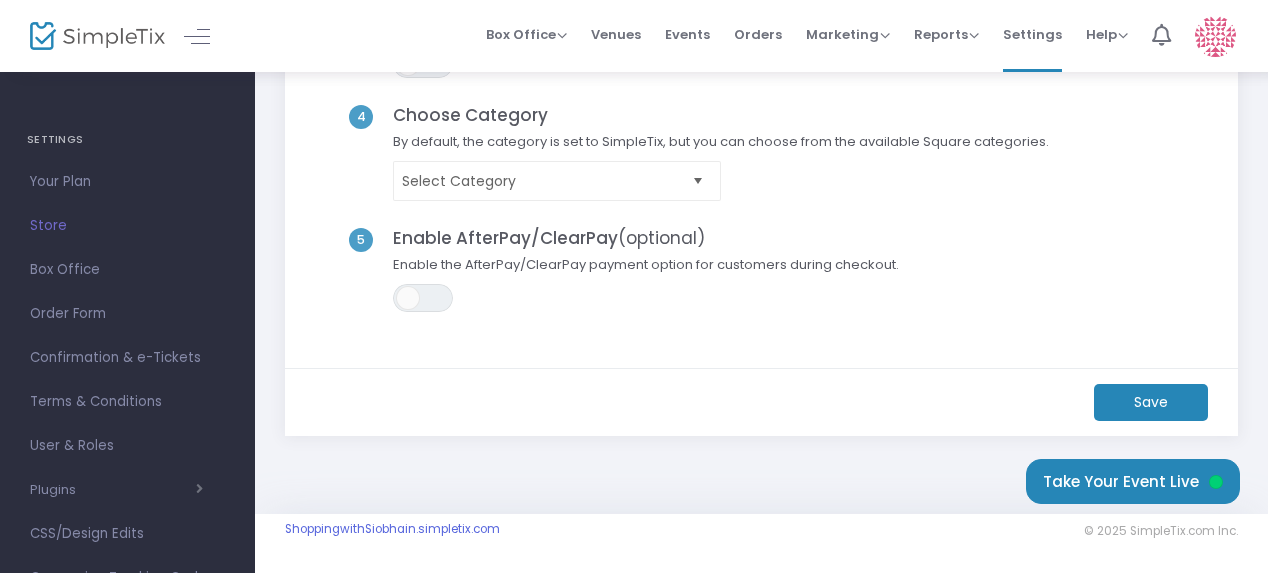 click on "Save" 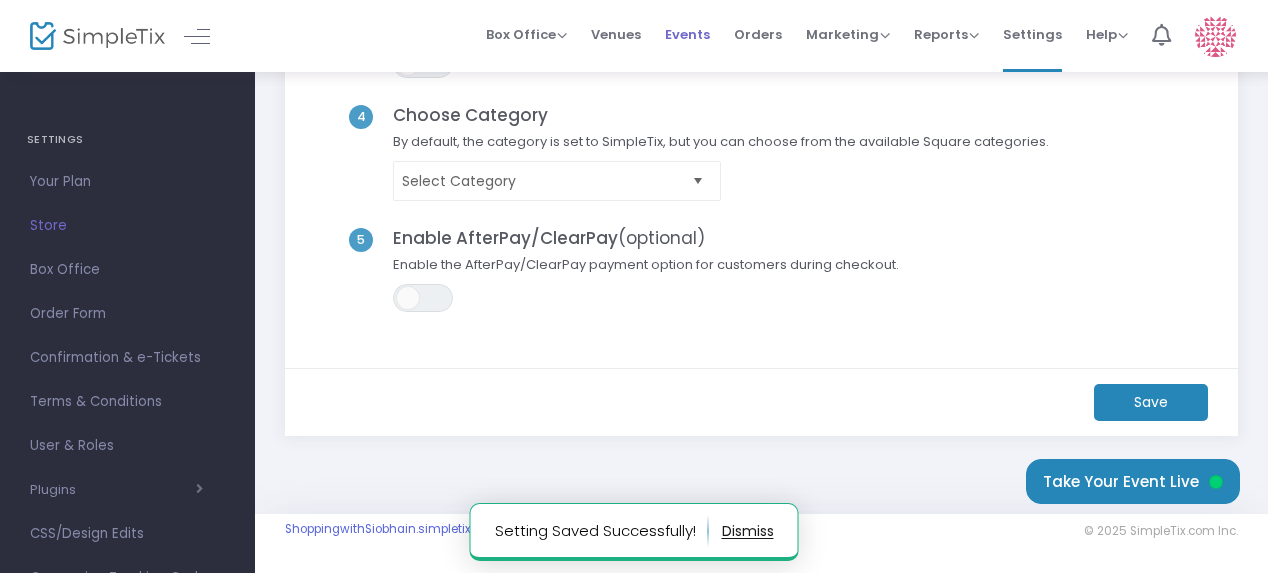 click on "Events" at bounding box center (687, 34) 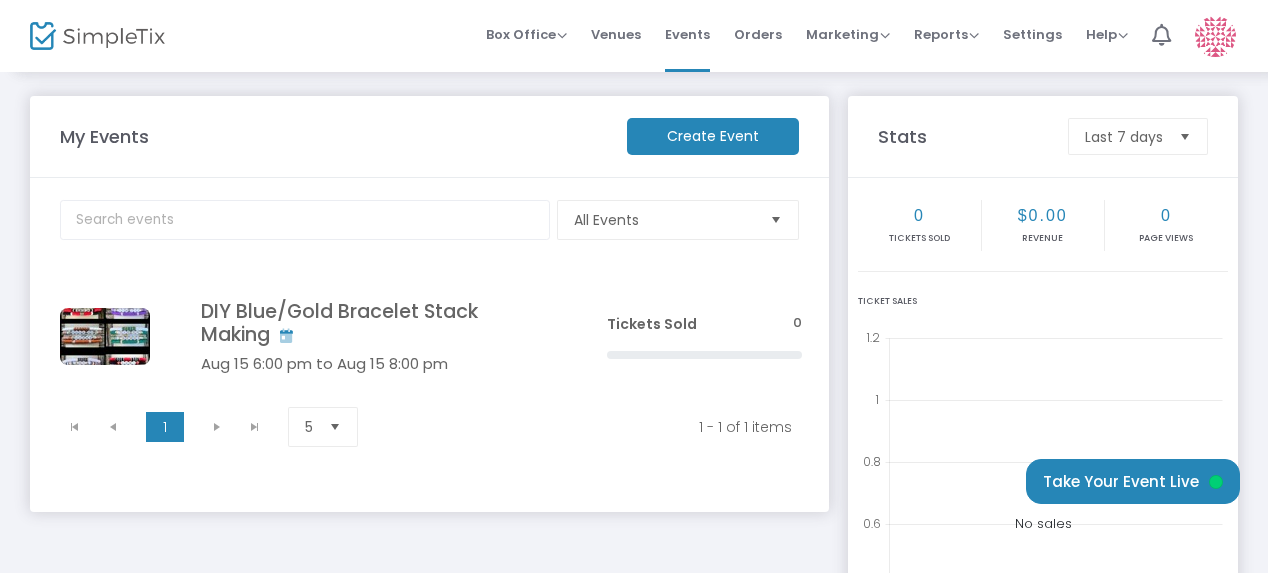 scroll, scrollTop: 0, scrollLeft: 0, axis: both 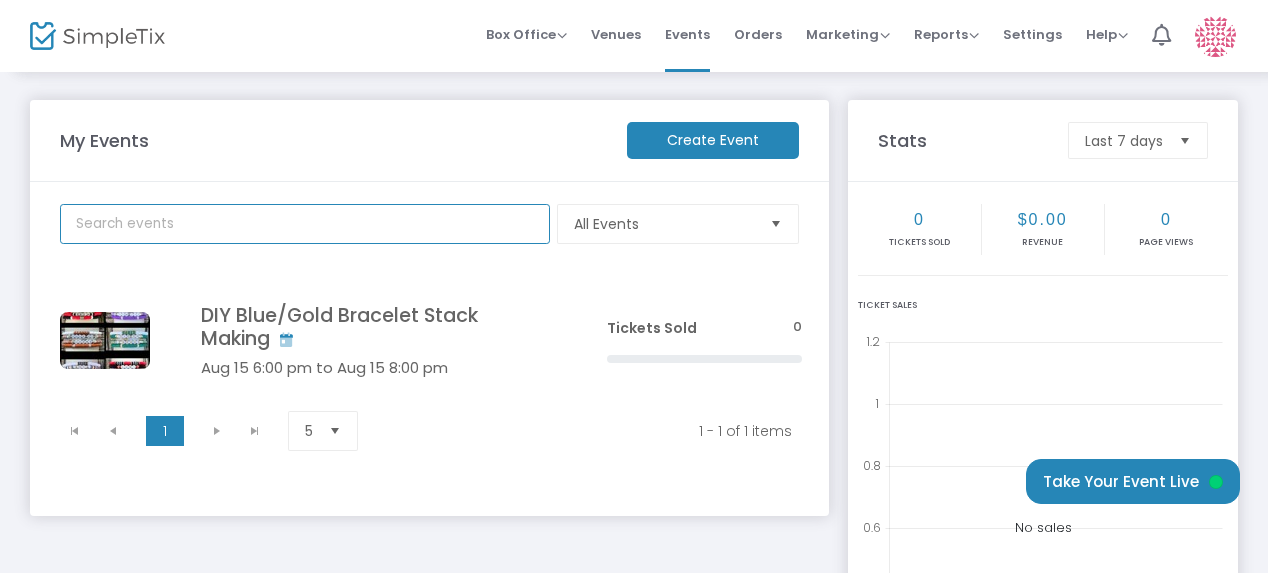 click at bounding box center (305, 224) 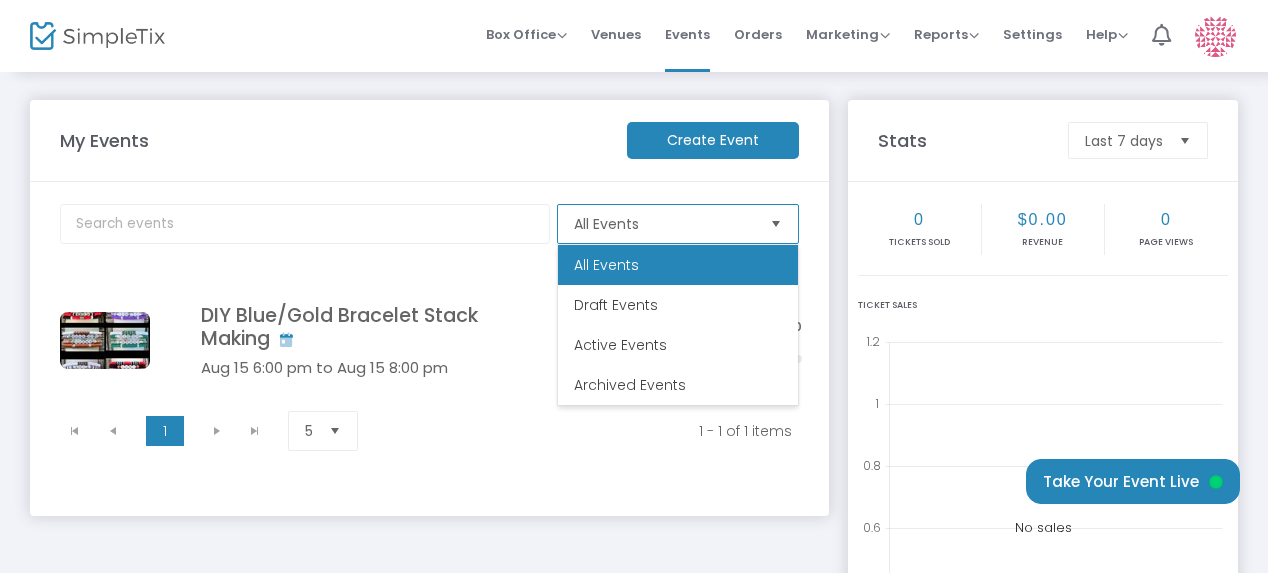 click at bounding box center (775, 224) 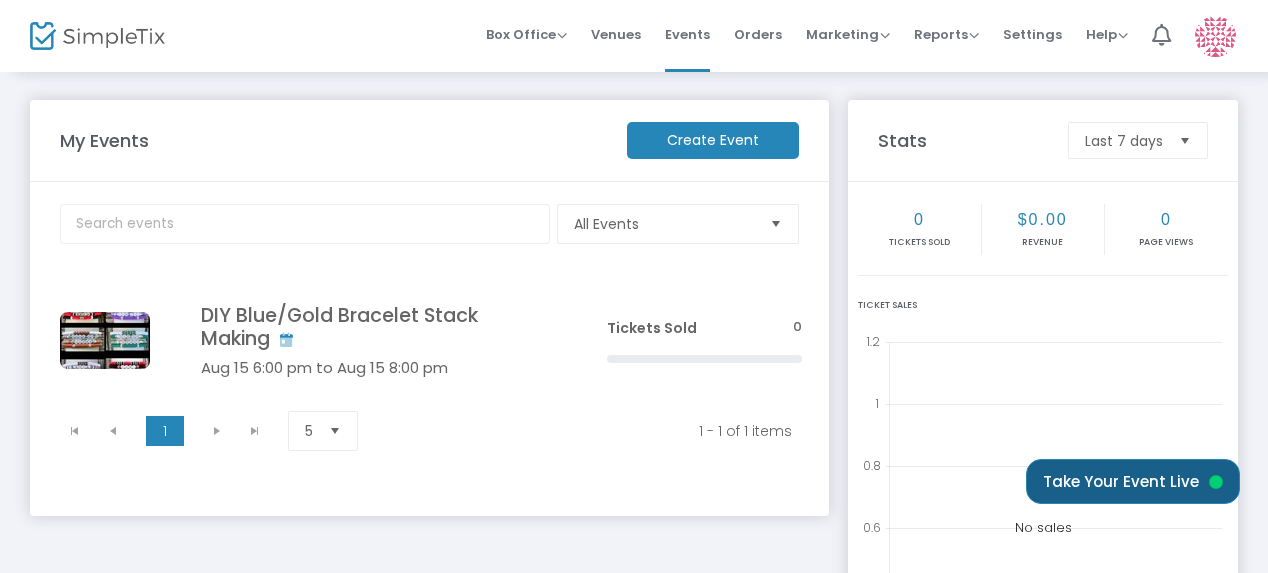 click on "Take Your Event Live" 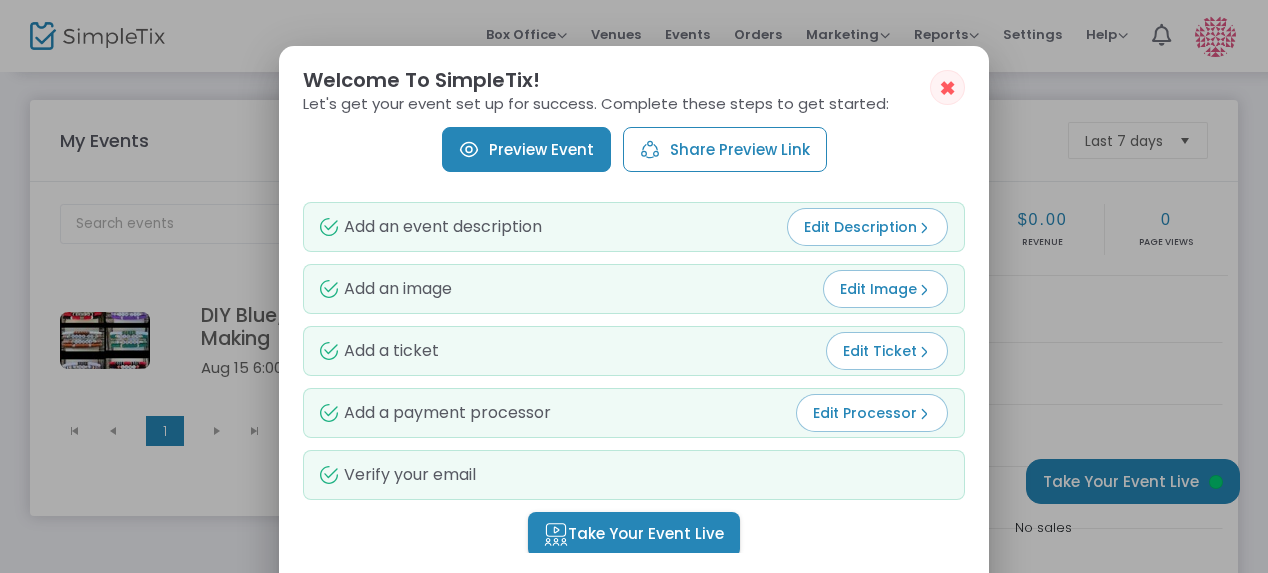 click on "Preview Event" at bounding box center (526, 149) 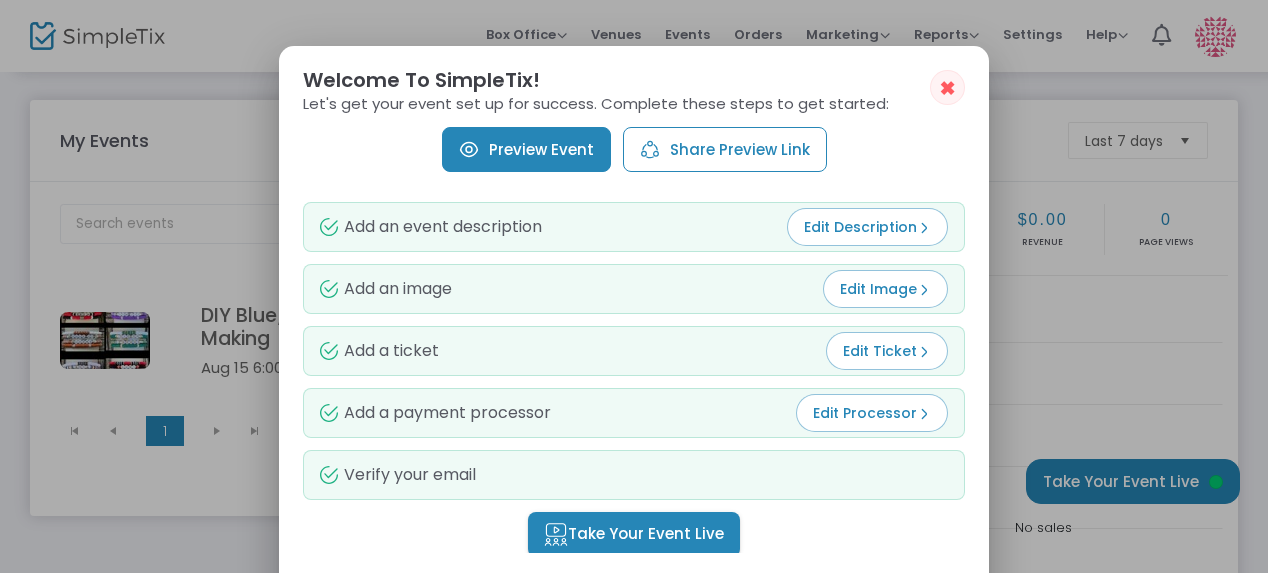 scroll, scrollTop: 0, scrollLeft: 0, axis: both 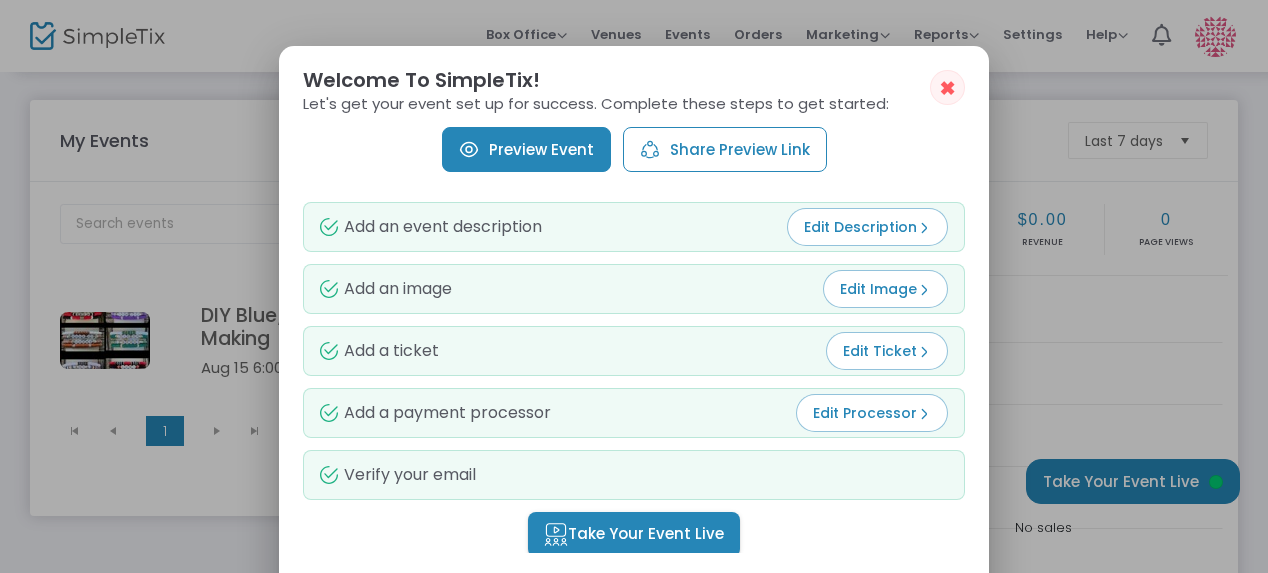 click on "Edit Ticket" at bounding box center [887, 351] 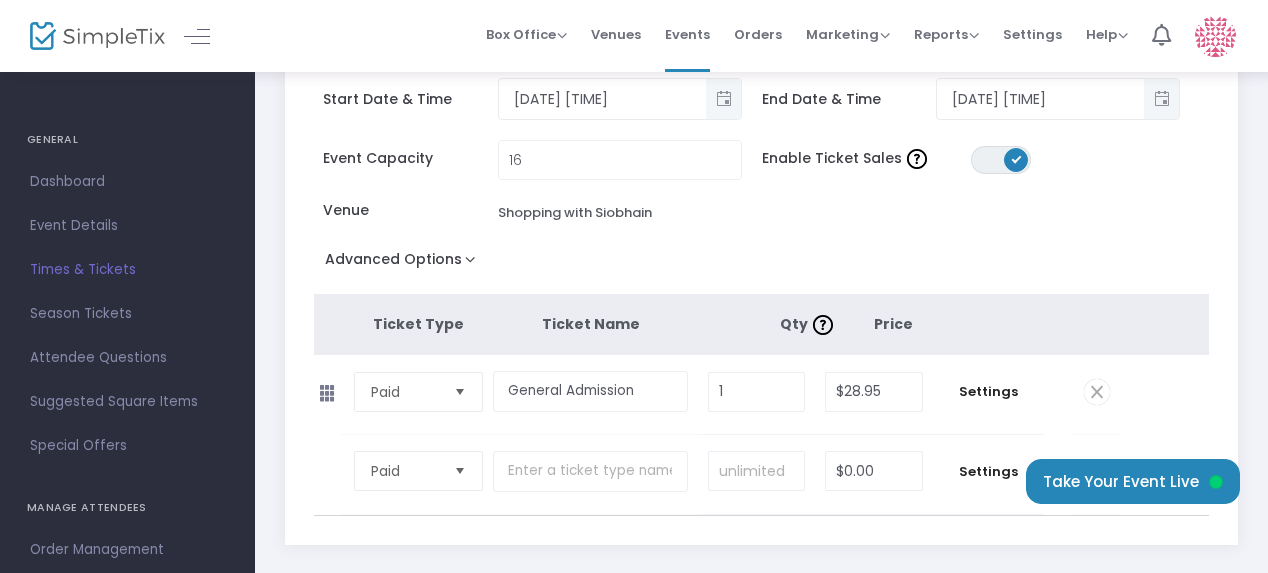 scroll, scrollTop: 300, scrollLeft: 0, axis: vertical 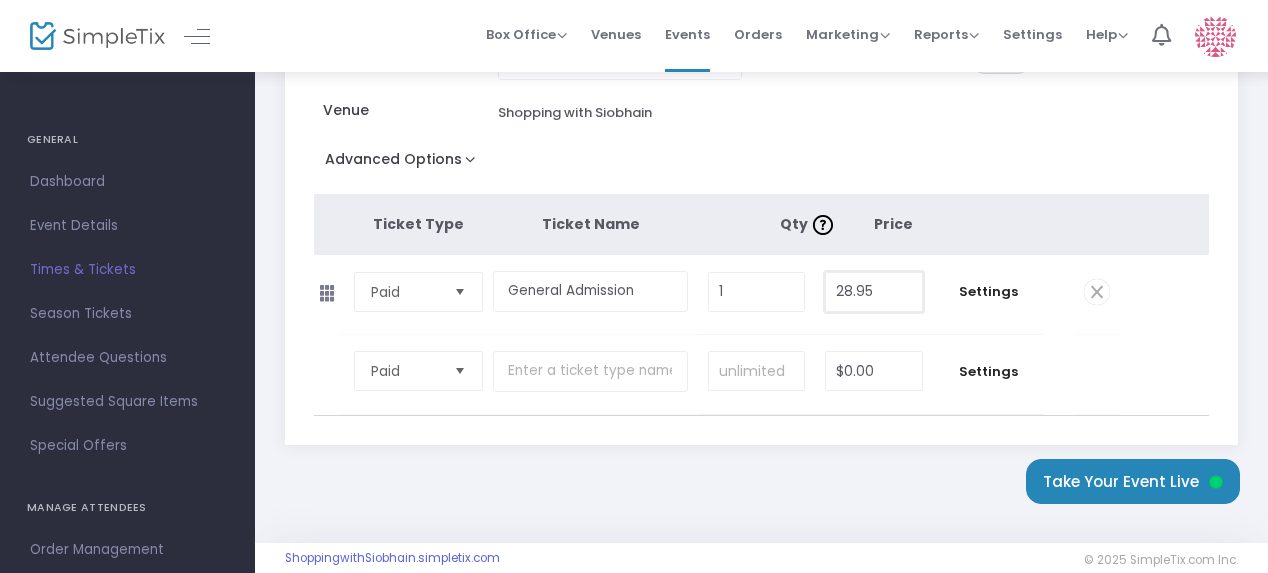 click on "28.95" at bounding box center [874, 292] 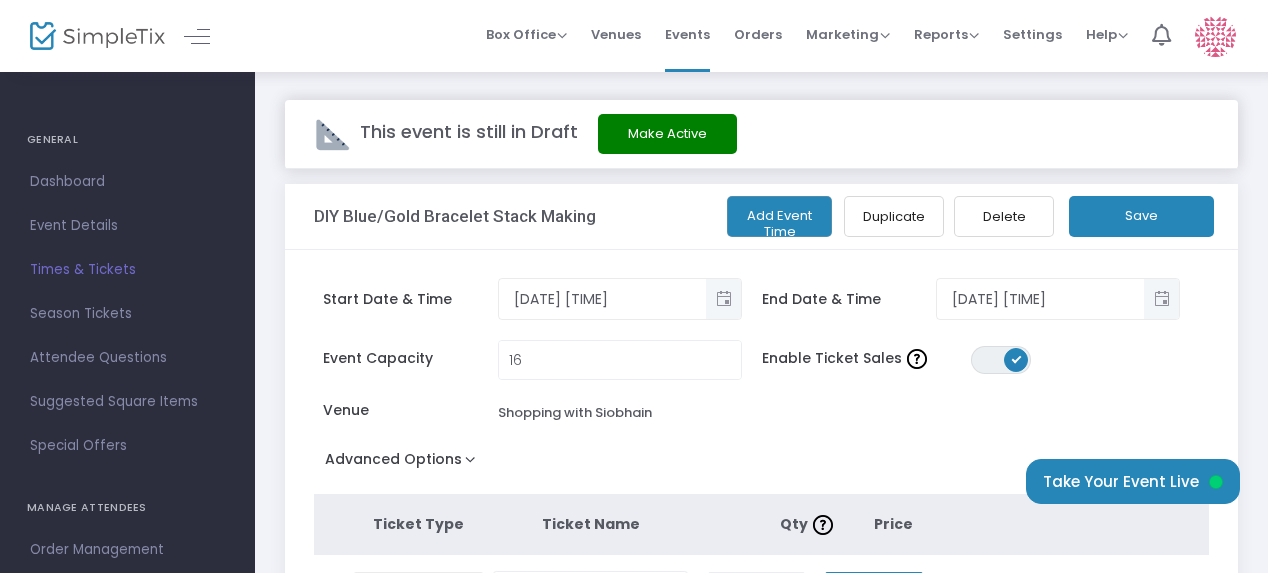 scroll, scrollTop: 0, scrollLeft: 0, axis: both 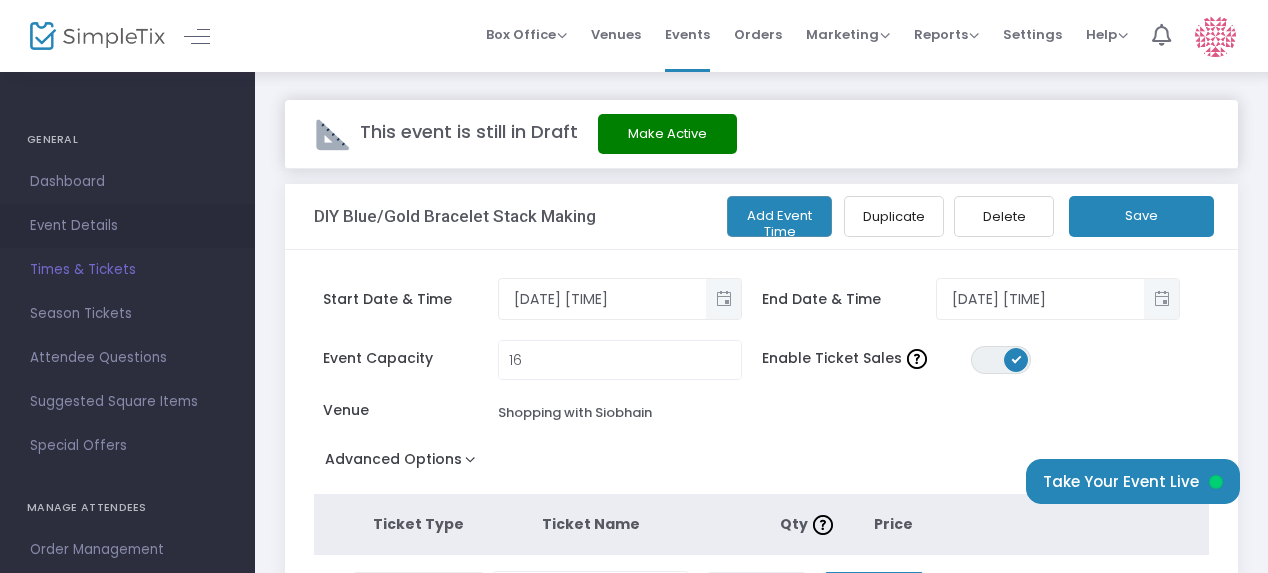 type on "$28.95" 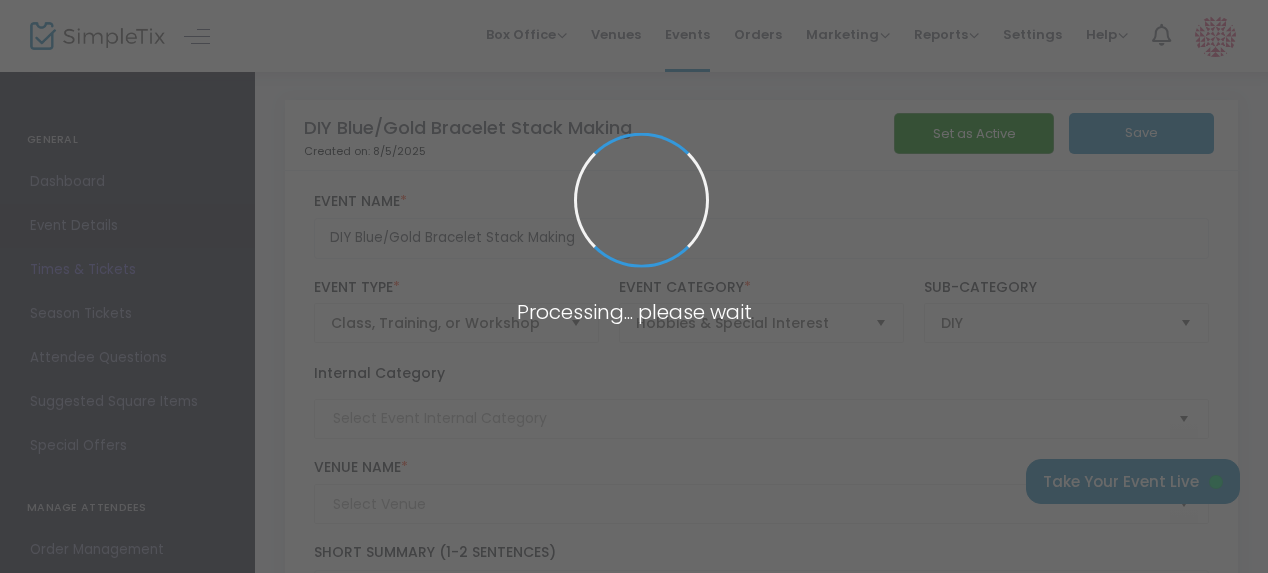 type on "Shopping with Siobhain" 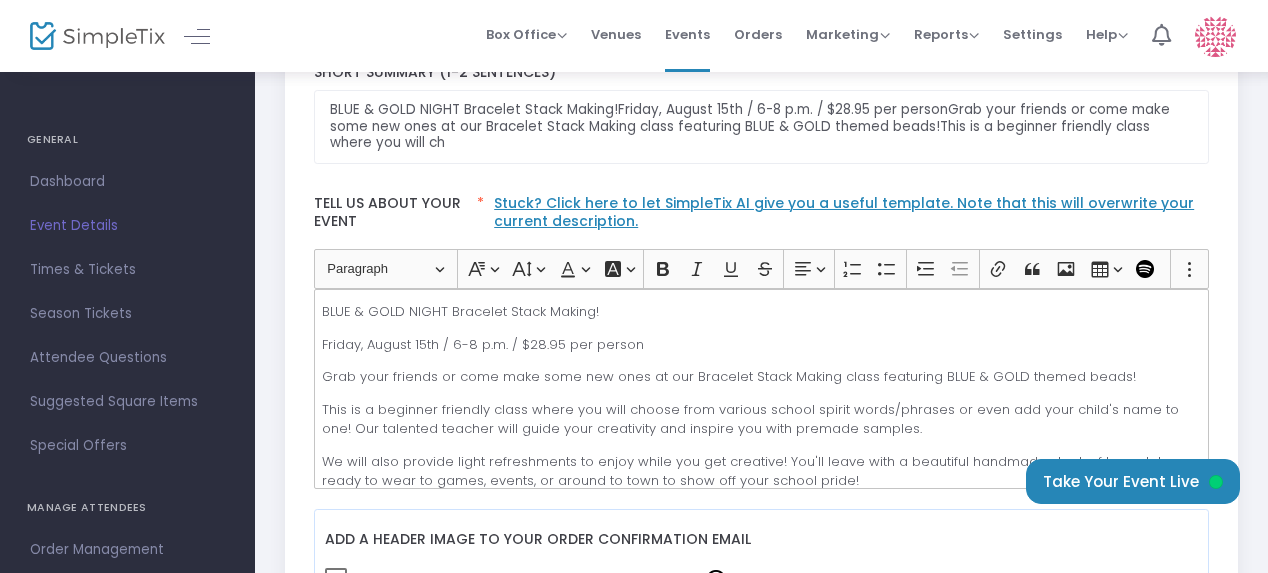 scroll, scrollTop: 500, scrollLeft: 0, axis: vertical 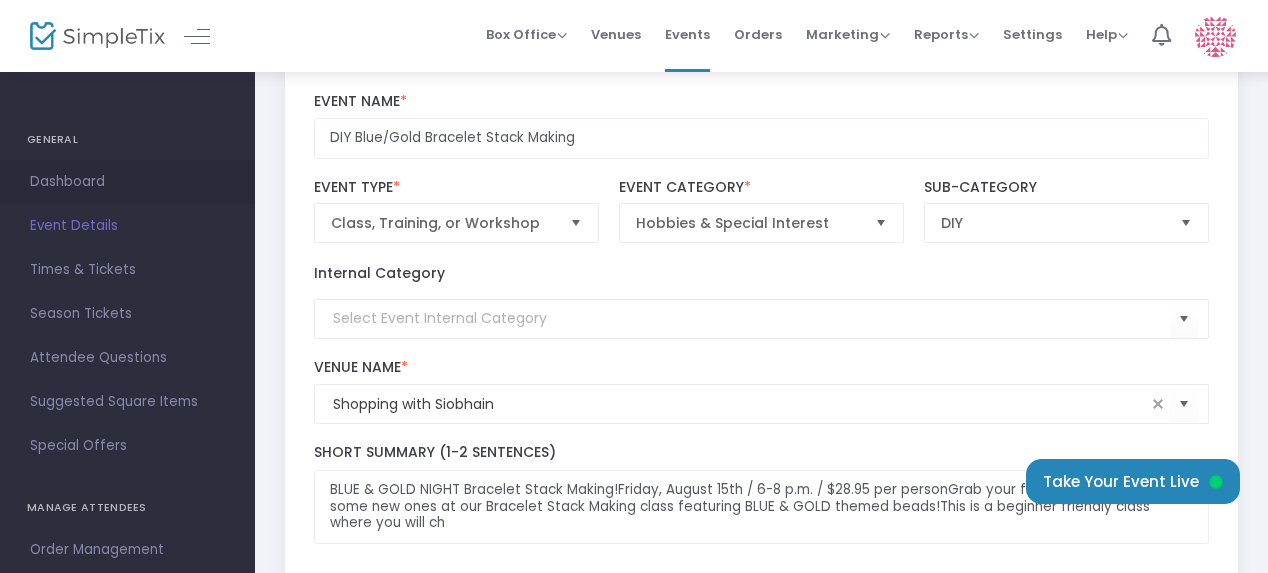click on "Dashboard" at bounding box center [127, 182] 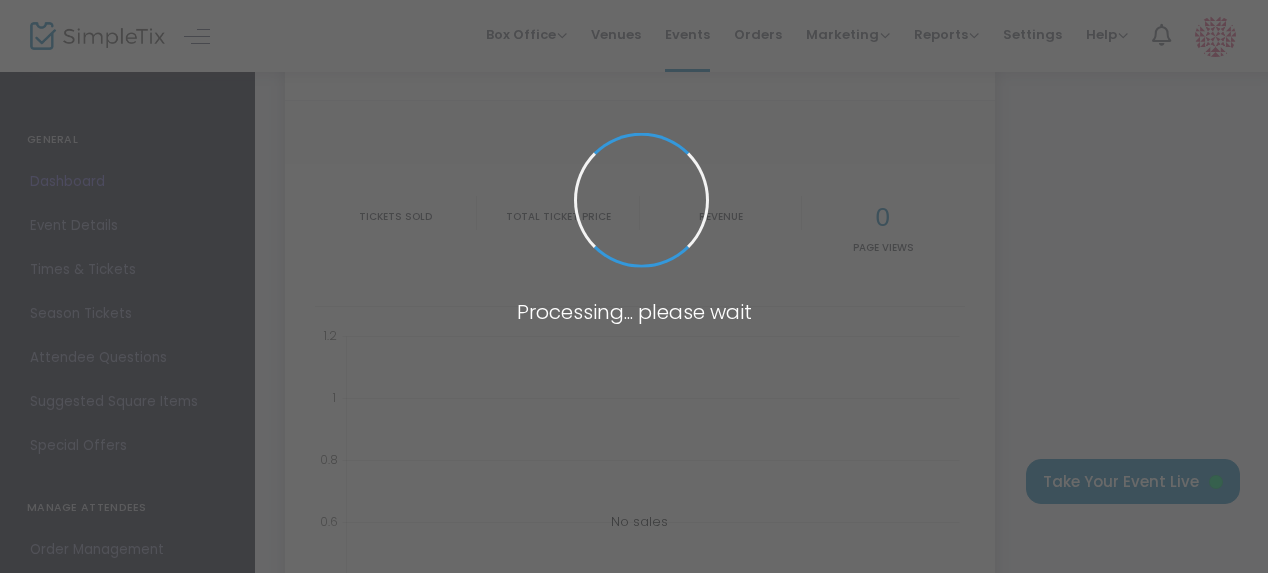 type on "https://www.simpletix.com/e/diy-blue-gold-bracelet-stack-making-tickets-229758" 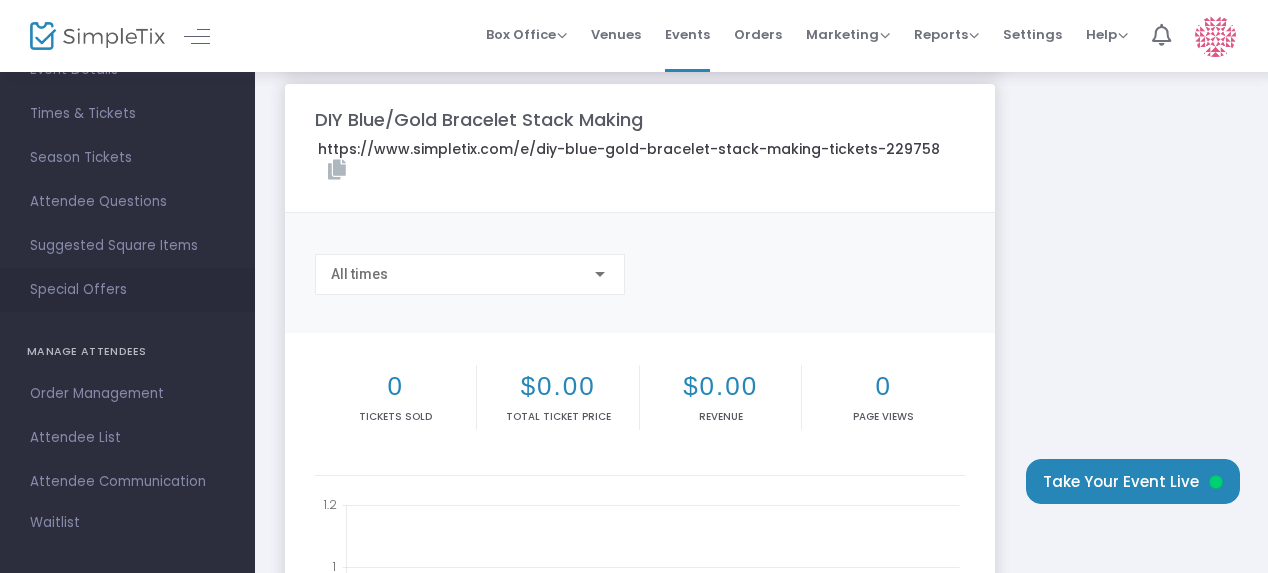 scroll, scrollTop: 200, scrollLeft: 0, axis: vertical 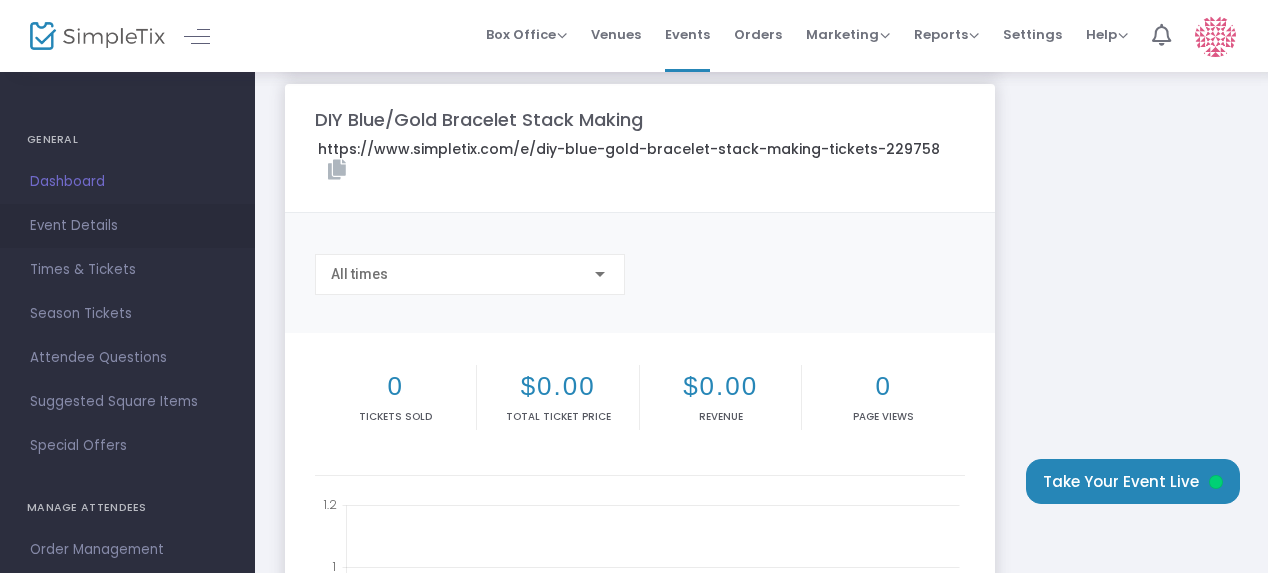 click on "Event Details" at bounding box center [127, 226] 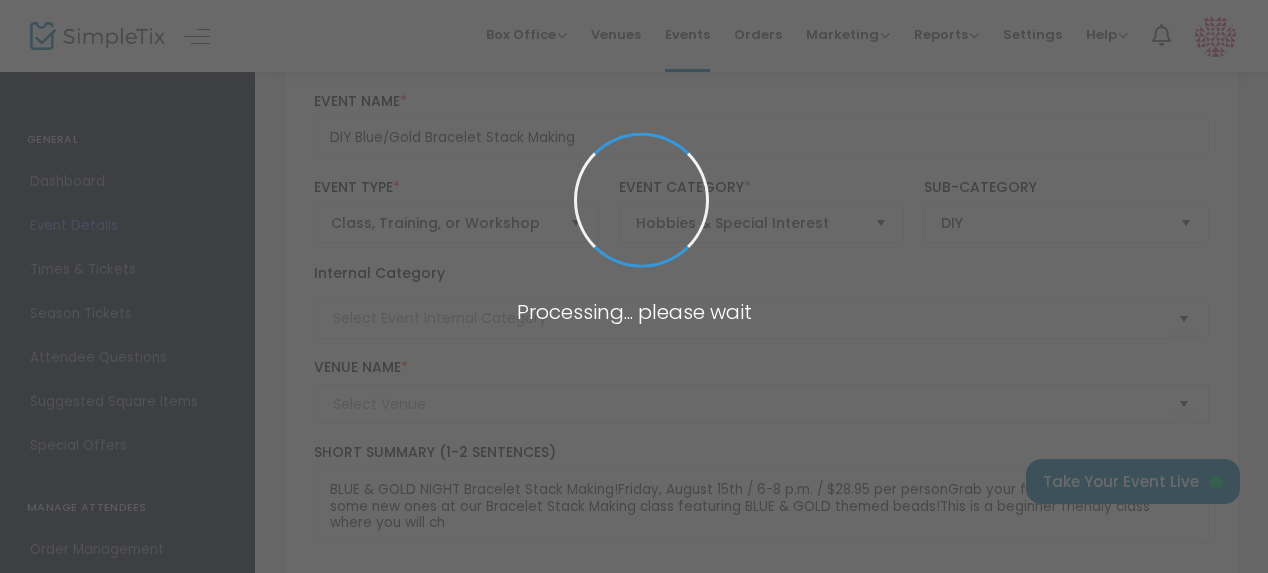type on "Shopping with Siobhain" 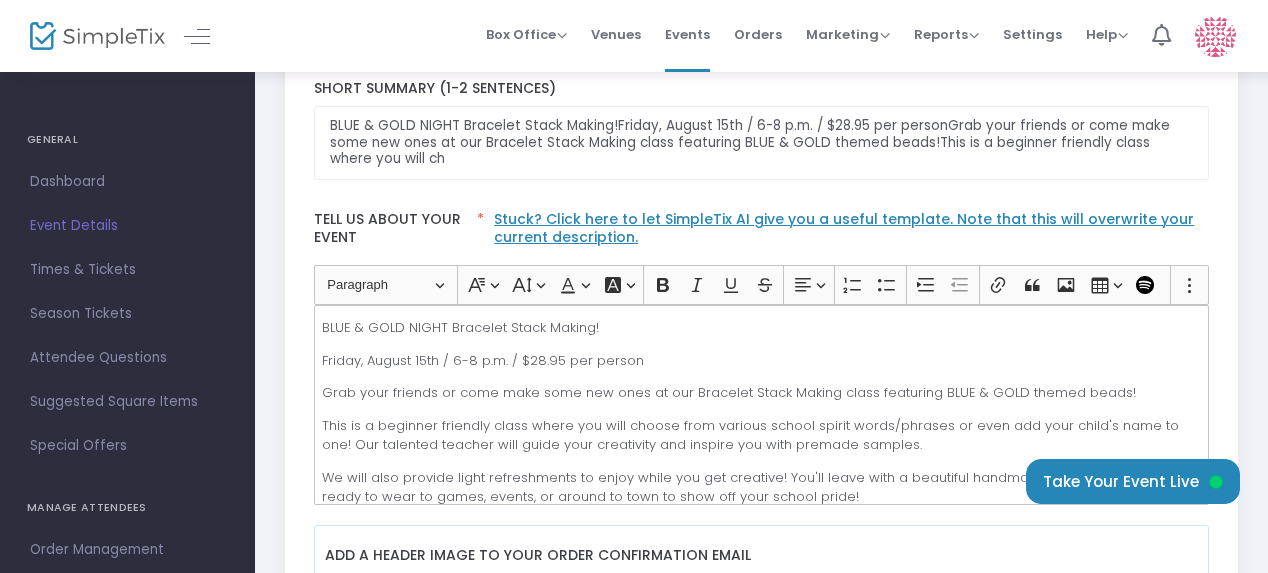 scroll, scrollTop: 500, scrollLeft: 0, axis: vertical 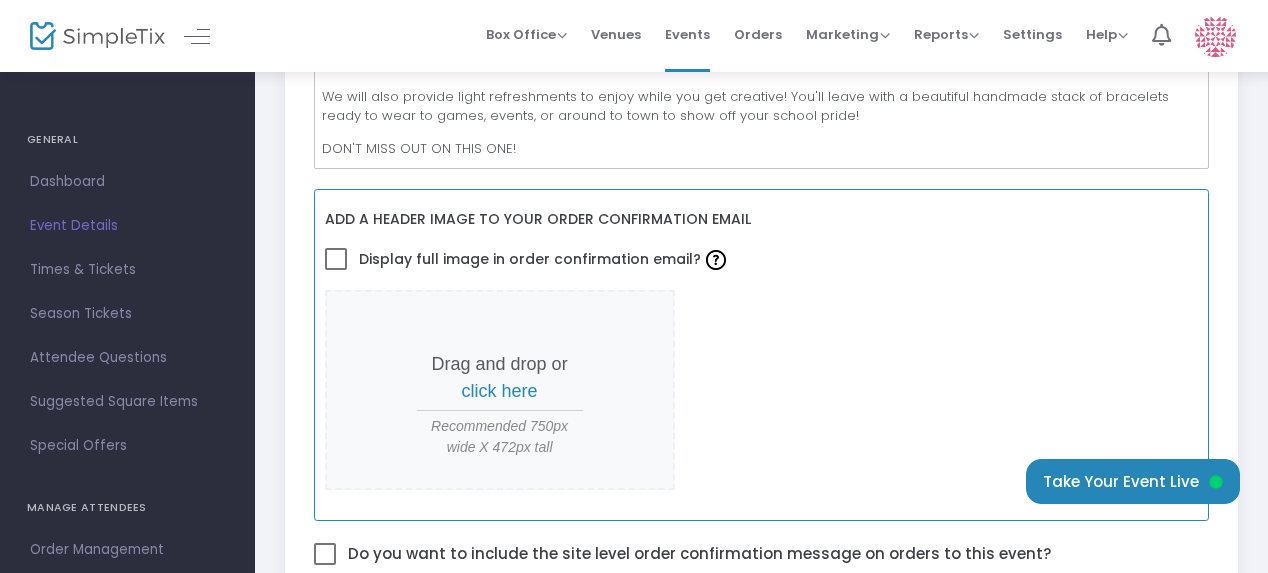 click on "click here" at bounding box center (500, 391) 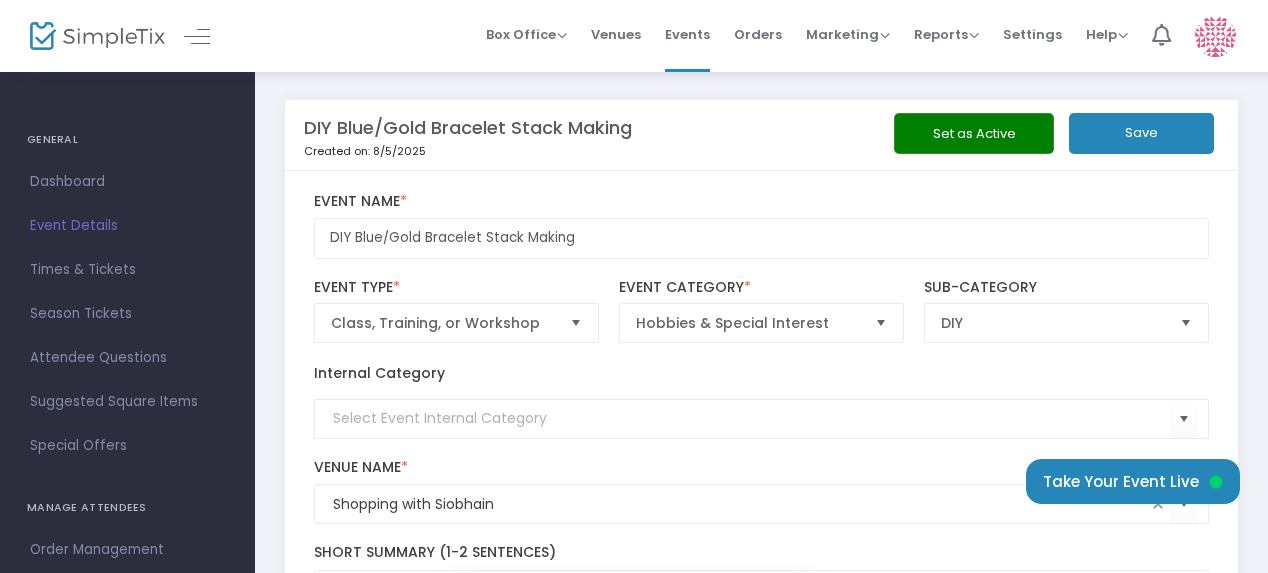 scroll, scrollTop: 800, scrollLeft: 0, axis: vertical 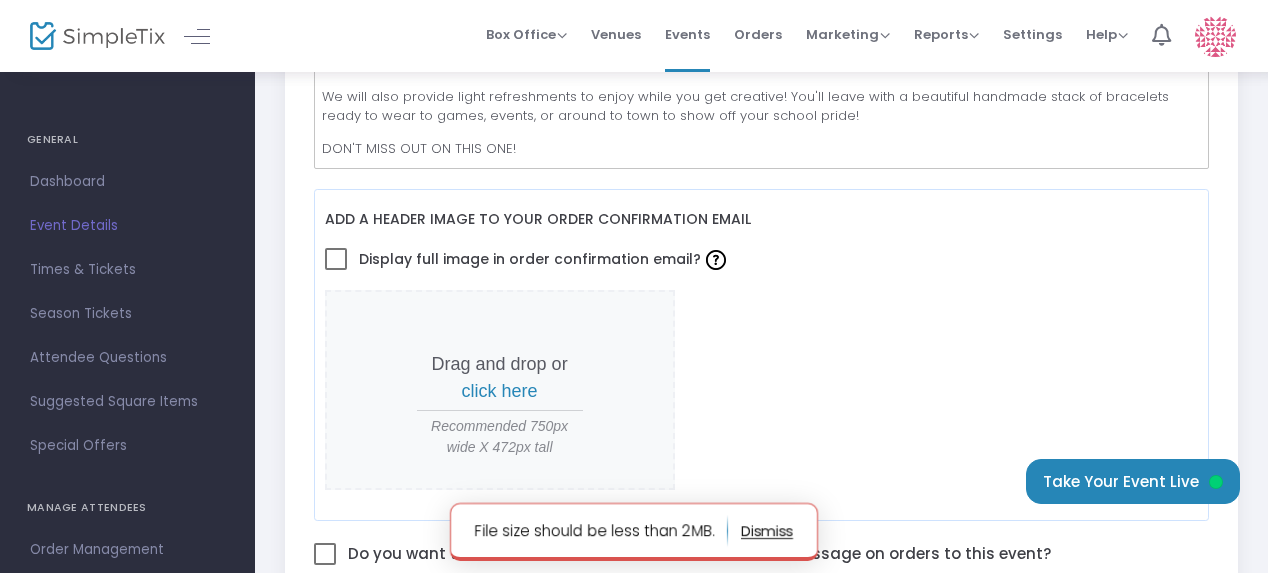 click 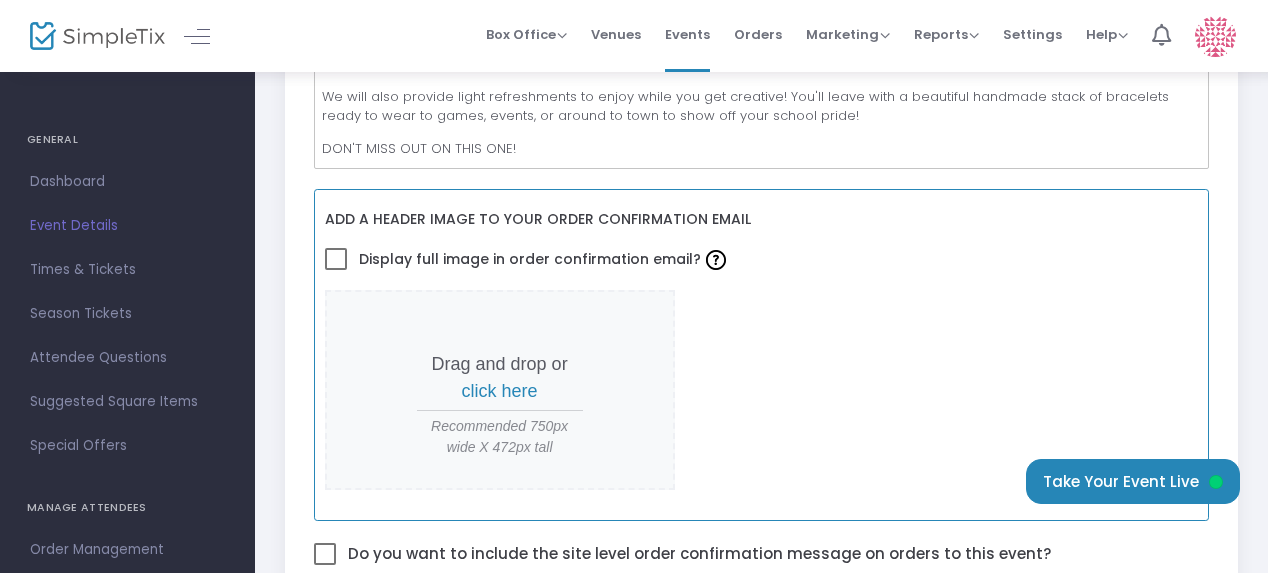 click on "click here" at bounding box center (500, 391) 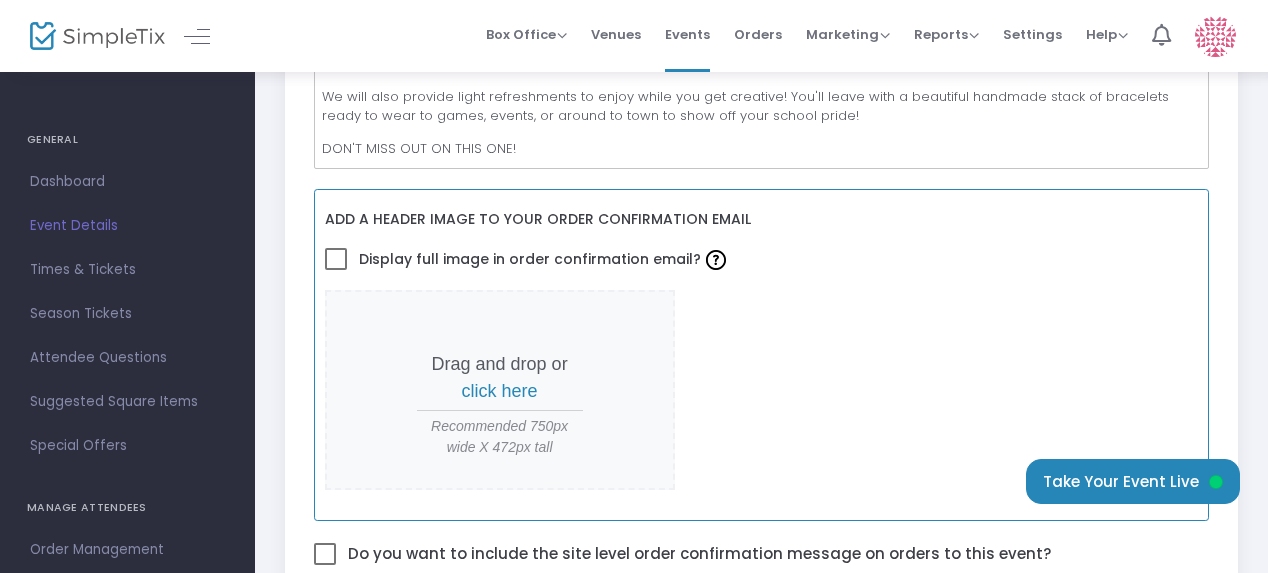 click on "click here" at bounding box center (500, 391) 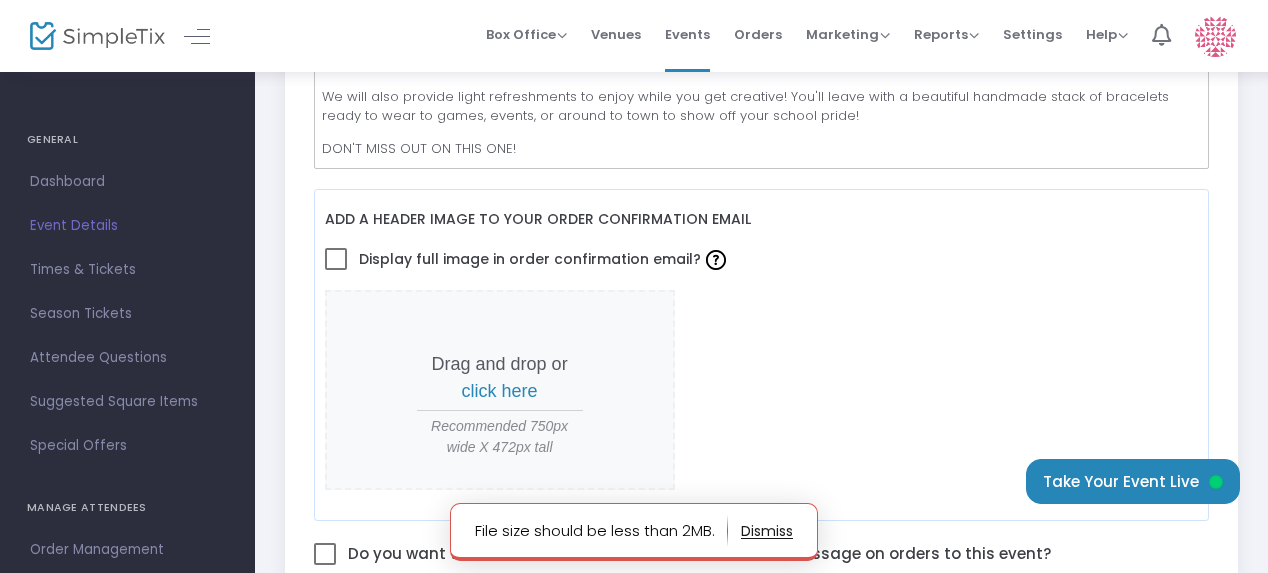 click 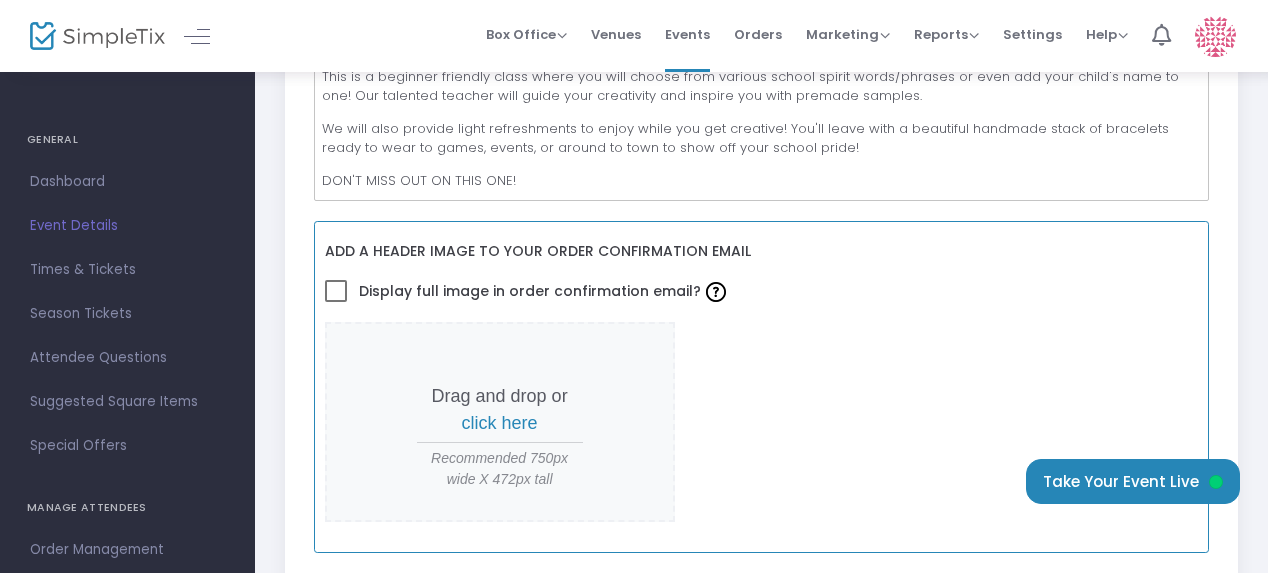 scroll, scrollTop: 800, scrollLeft: 0, axis: vertical 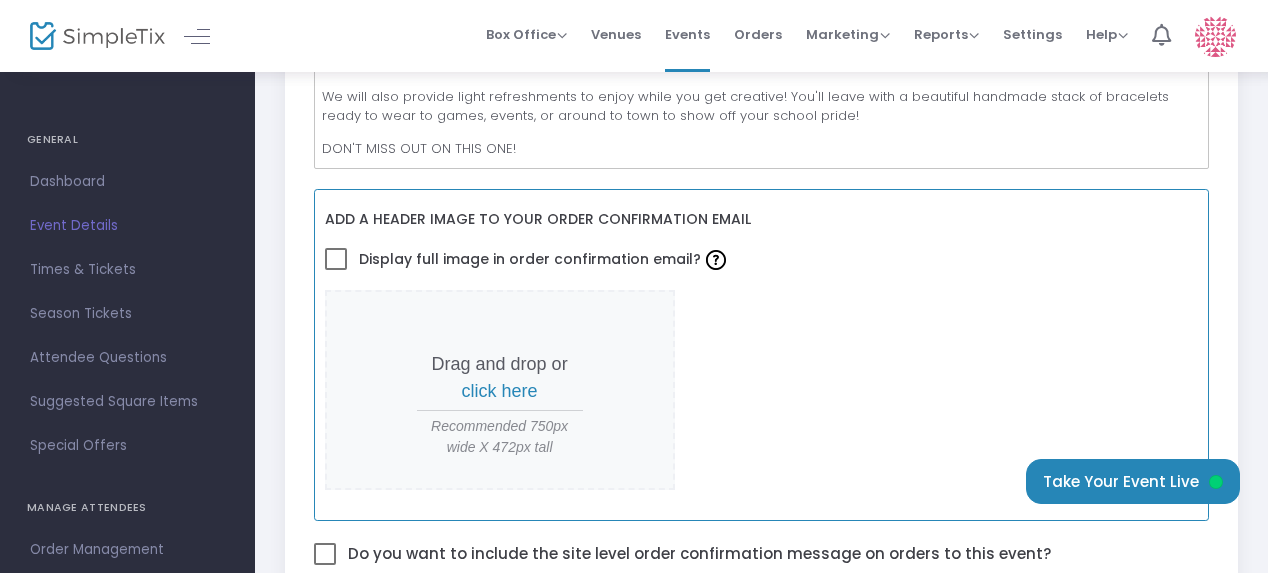 click on "click here" at bounding box center (500, 391) 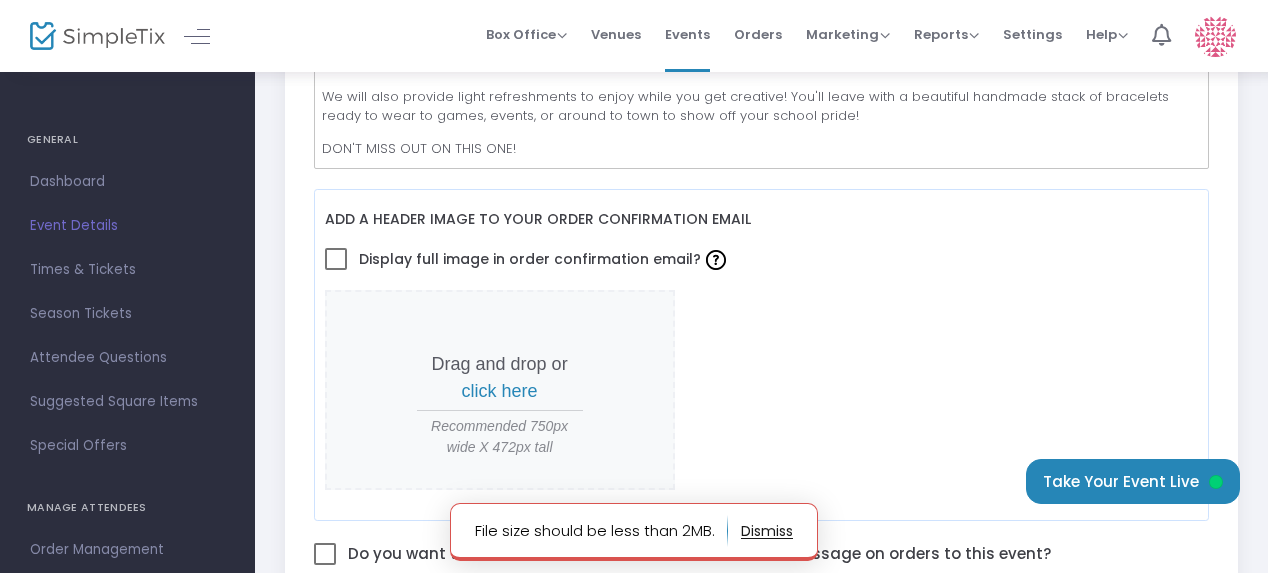click 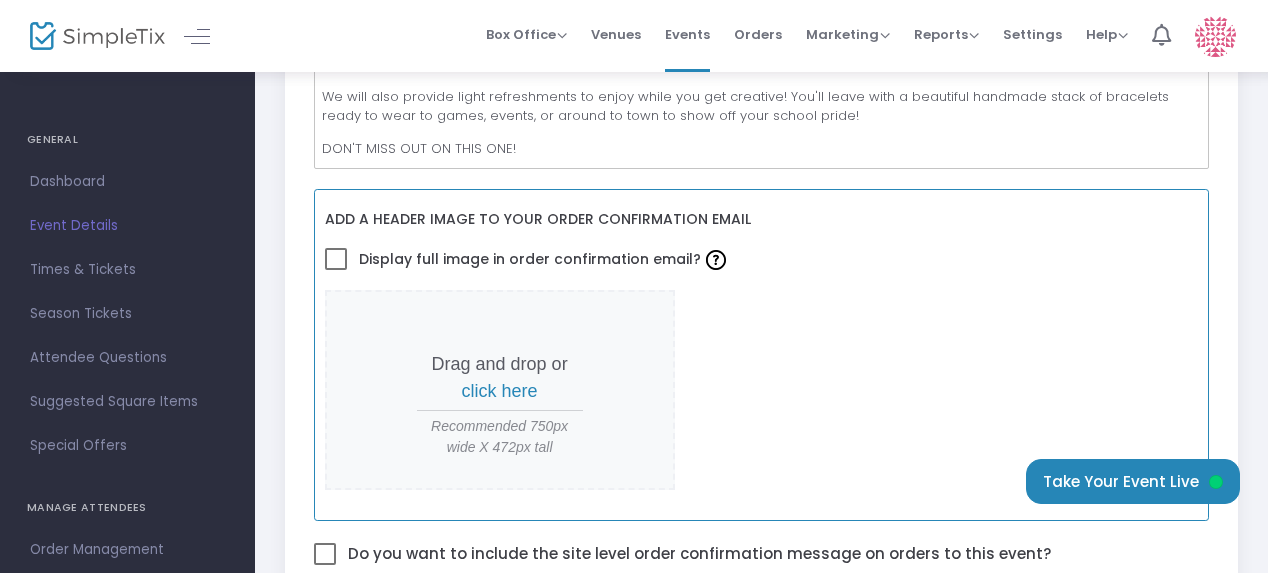 click on "click here" at bounding box center [500, 391] 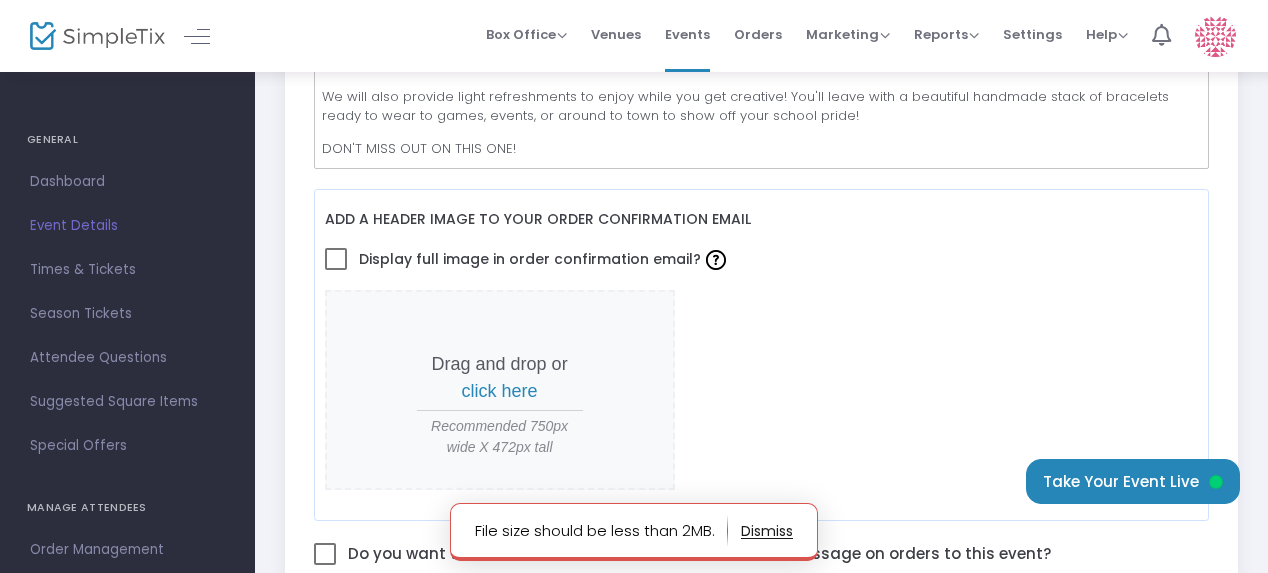 click 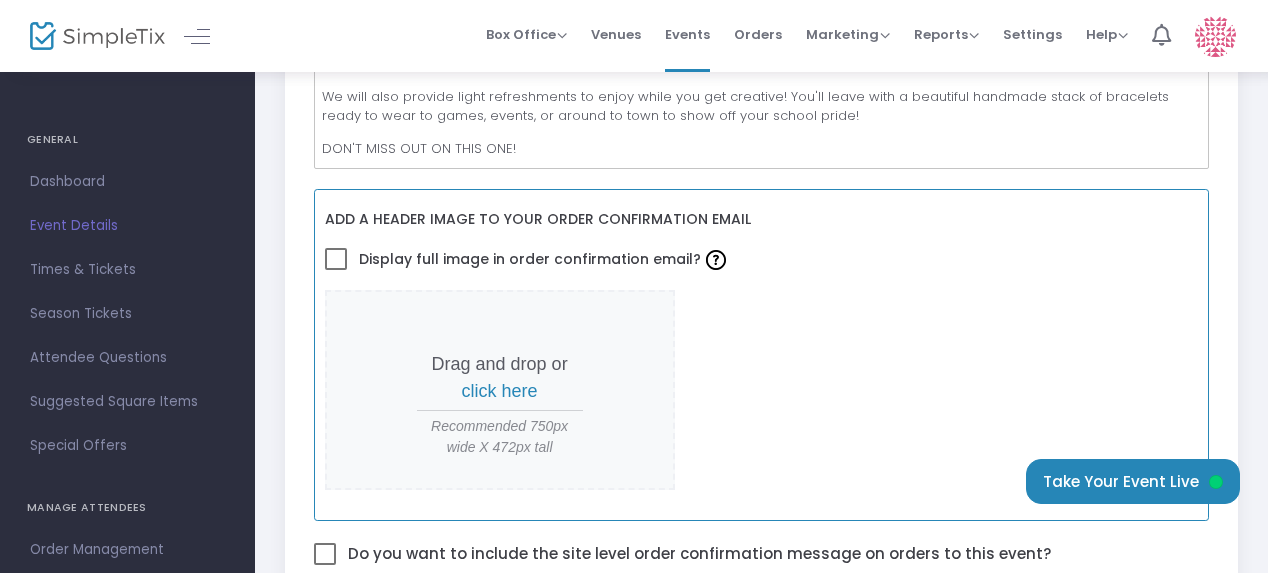 click on "click here" at bounding box center [500, 391] 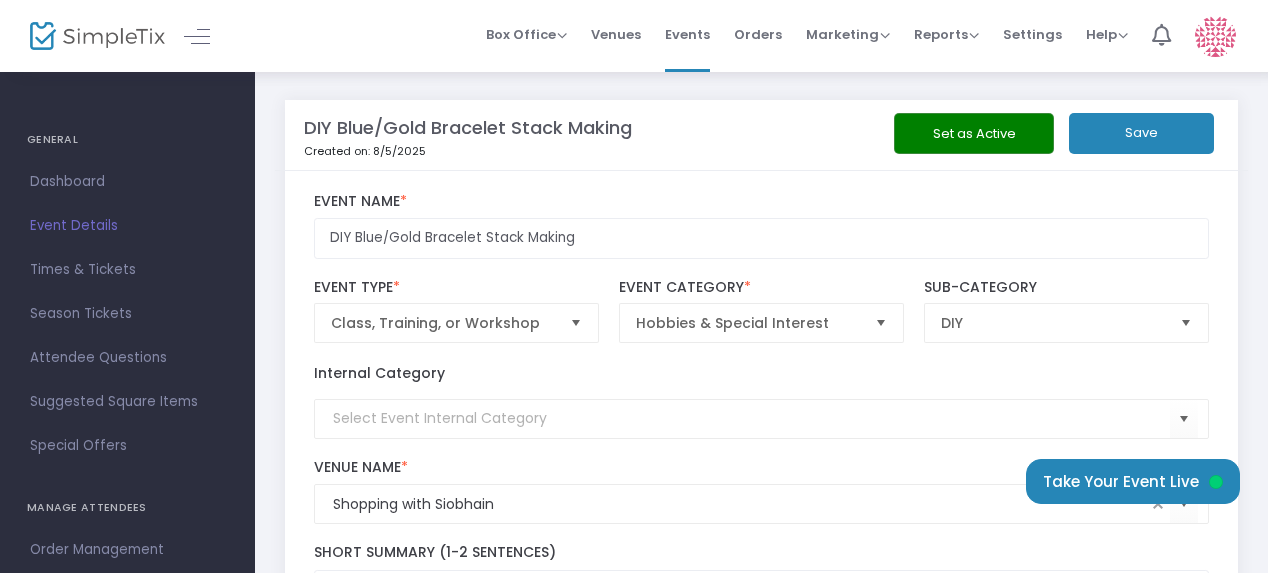 scroll, scrollTop: 800, scrollLeft: 0, axis: vertical 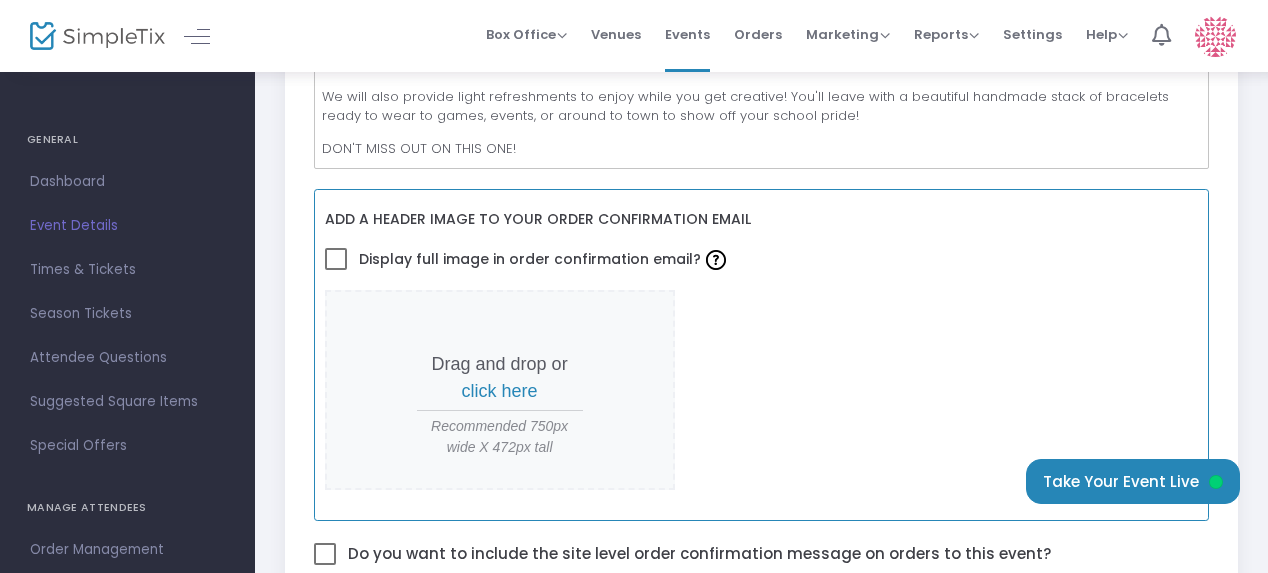 click on "click here" at bounding box center (500, 391) 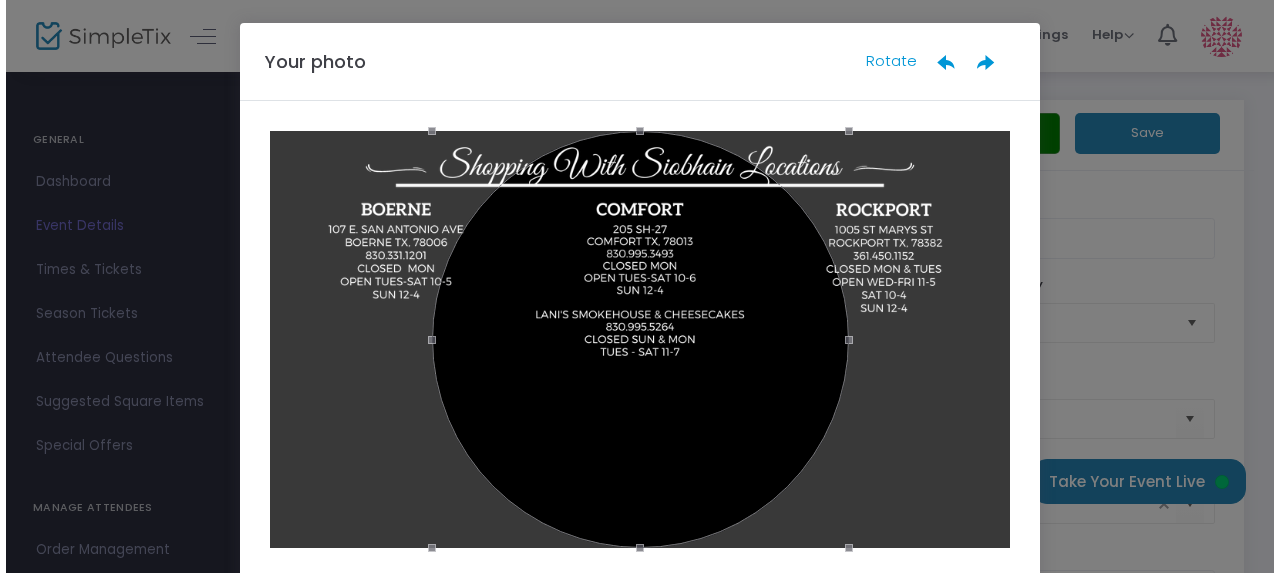 scroll, scrollTop: 0, scrollLeft: 0, axis: both 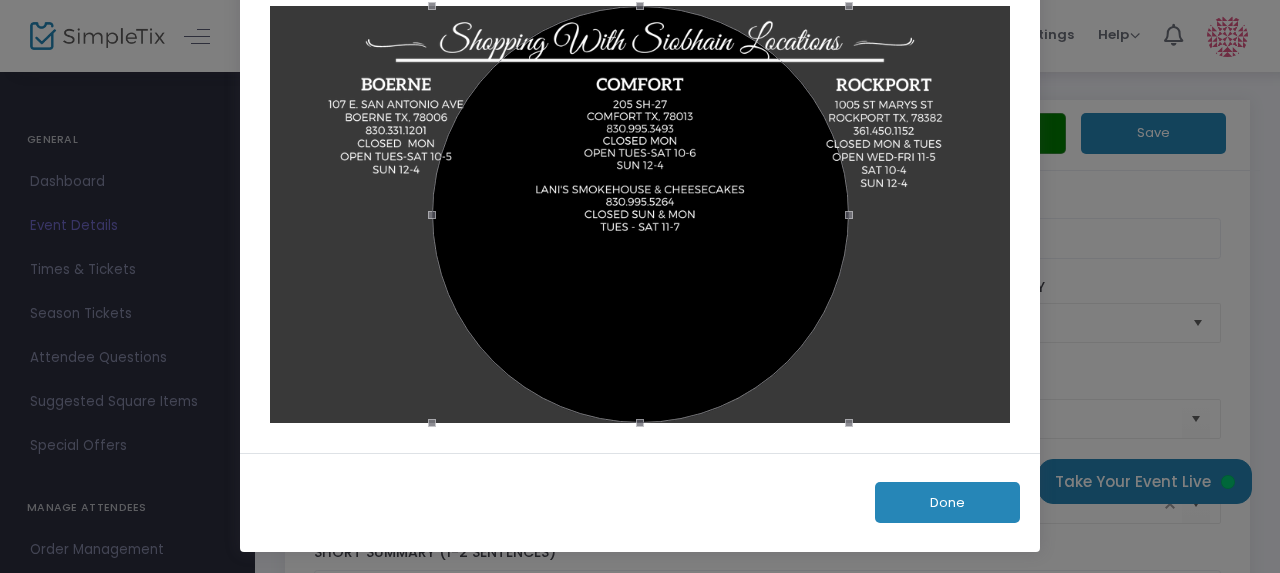 click on "Done" 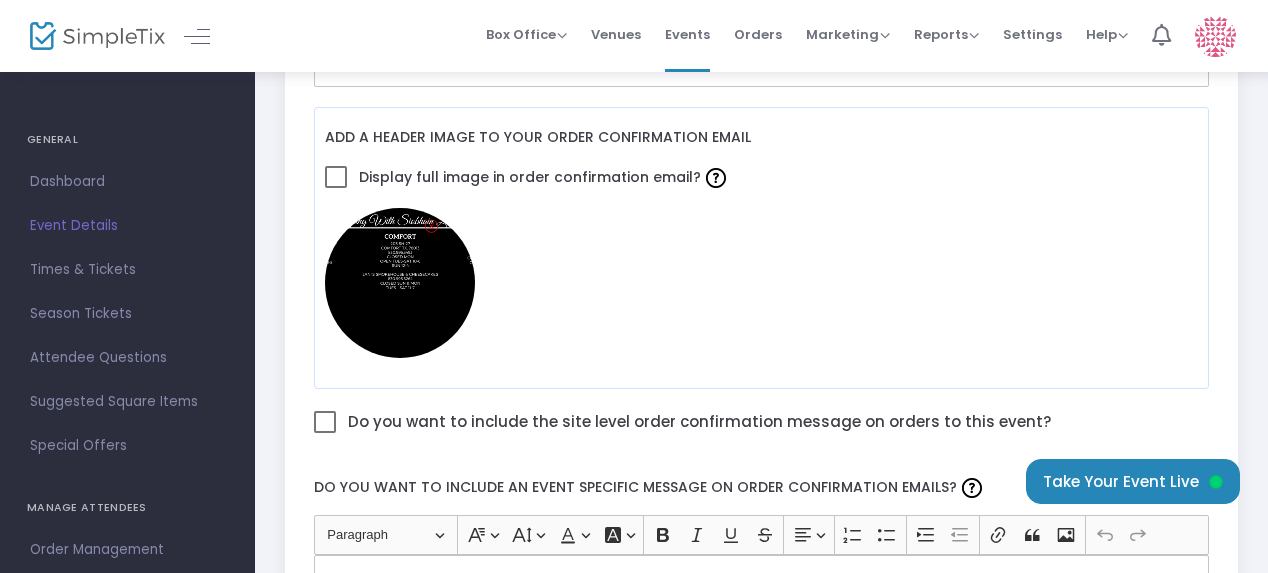 scroll, scrollTop: 900, scrollLeft: 0, axis: vertical 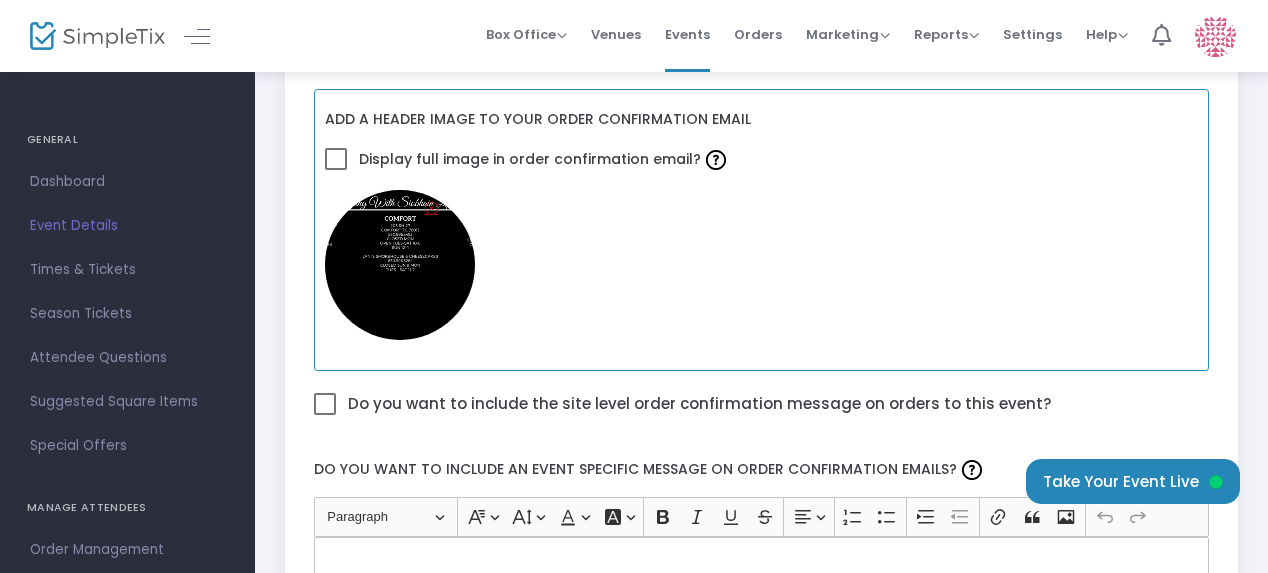 click at bounding box center [431, 208] 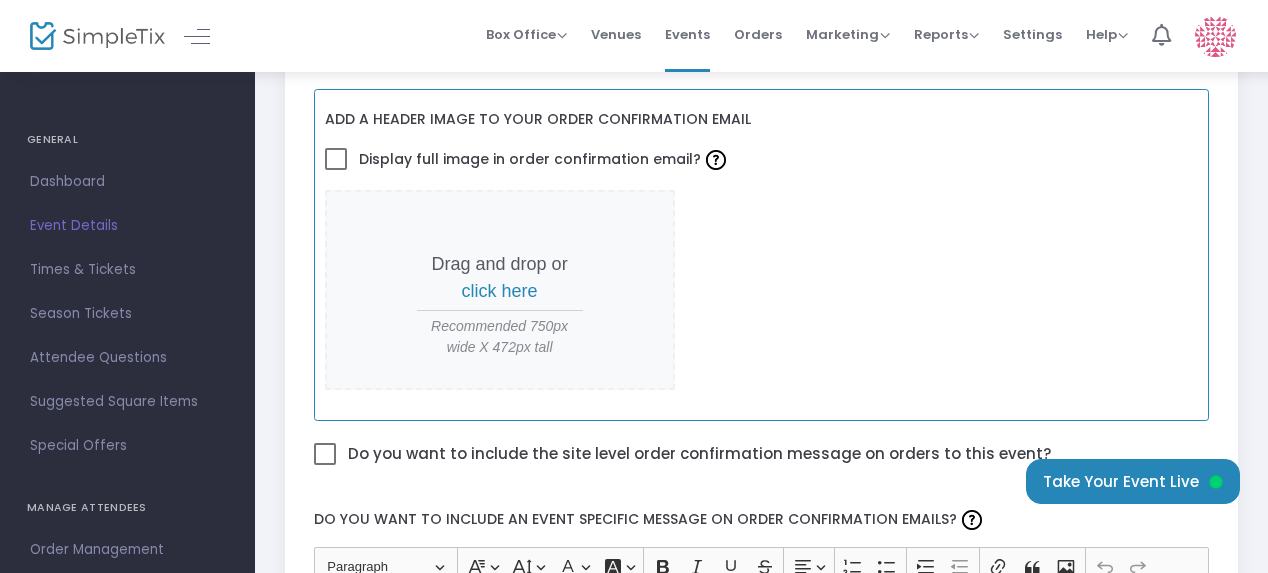 click on "click here" at bounding box center (500, 291) 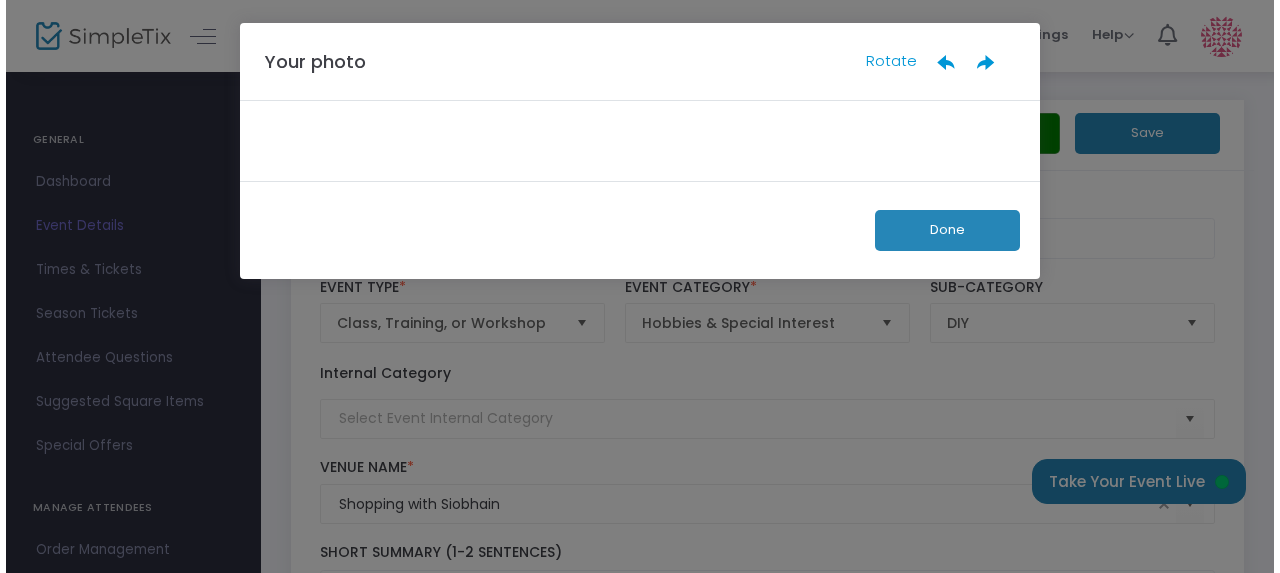 scroll, scrollTop: 0, scrollLeft: 0, axis: both 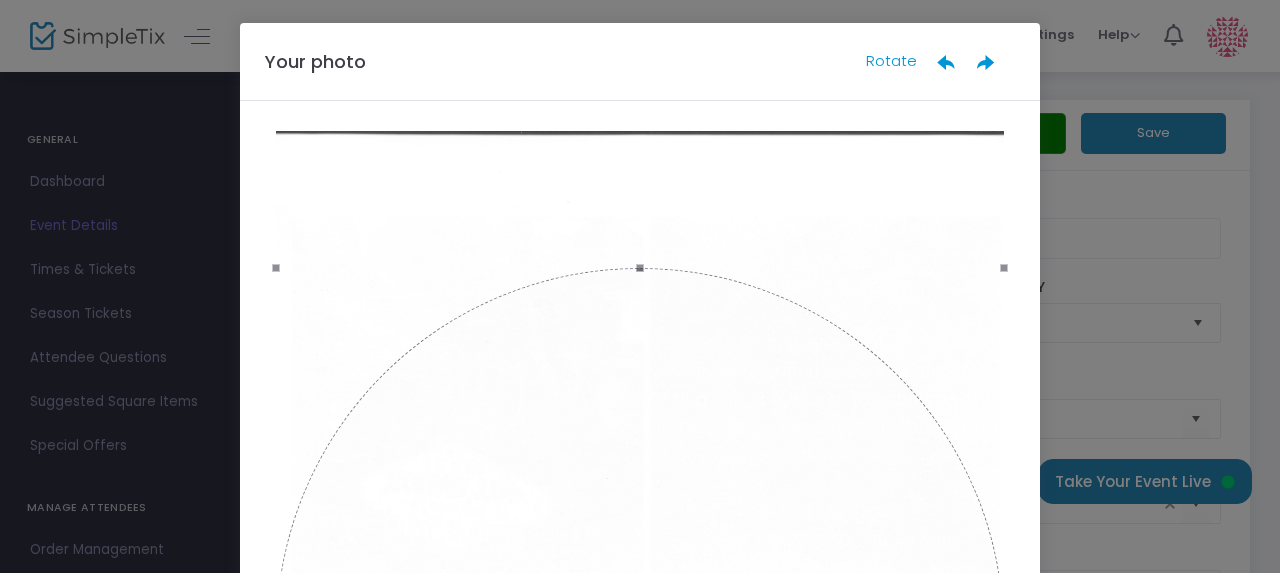 click on "Your photo Rotate  Done" 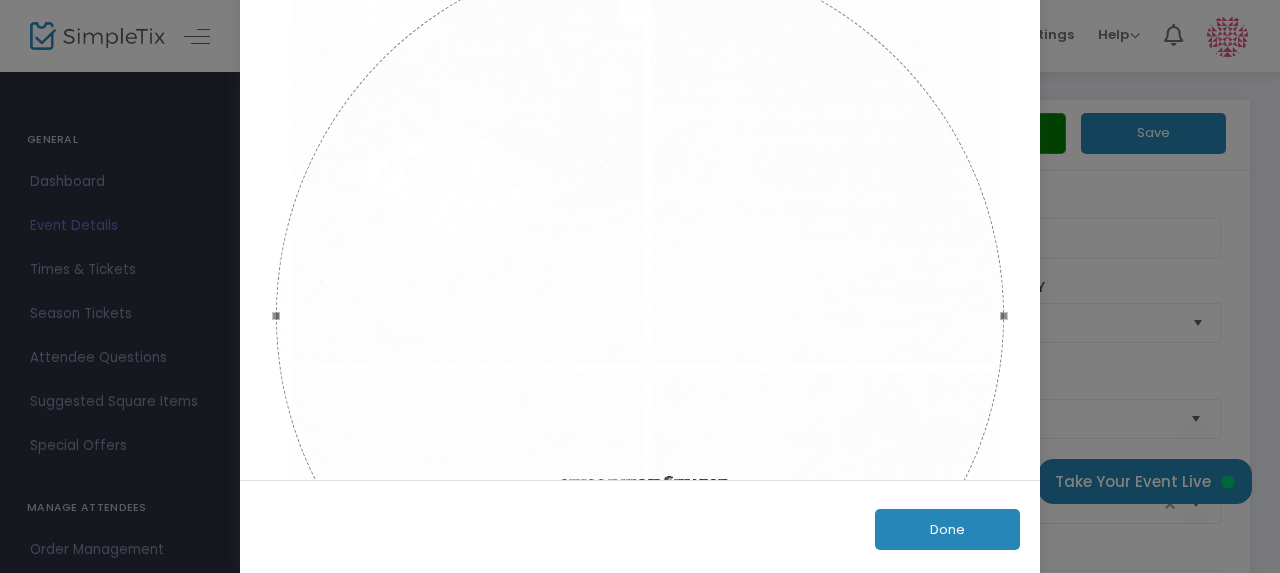 scroll, scrollTop: 343, scrollLeft: 0, axis: vertical 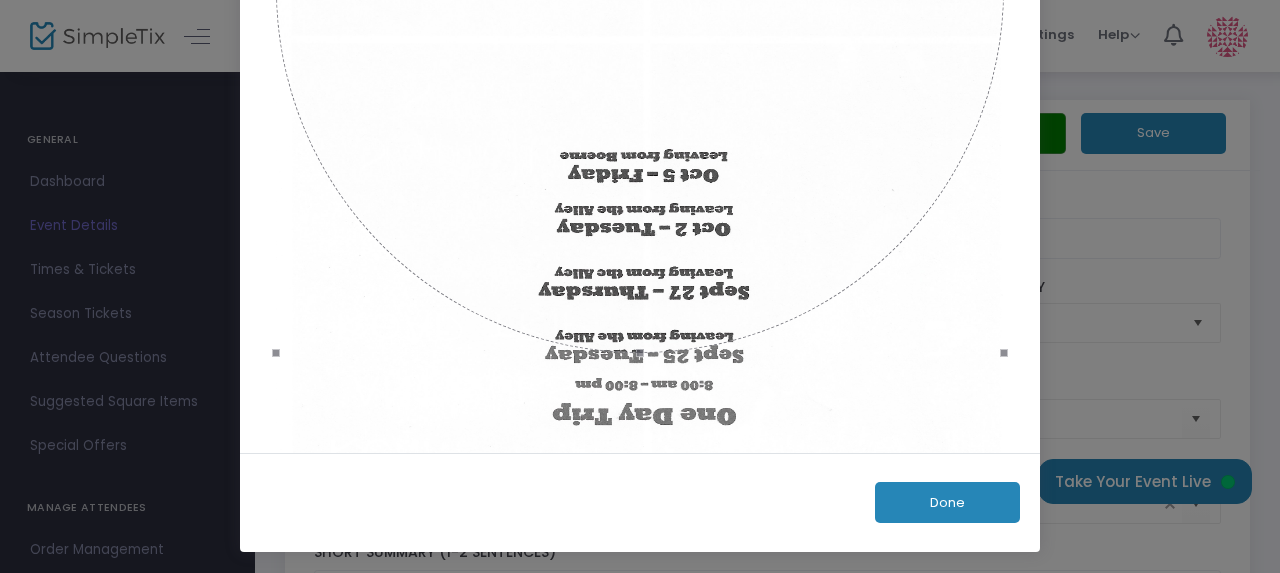 drag, startPoint x: 948, startPoint y: 517, endPoint x: 892, endPoint y: 535, distance: 58.821766 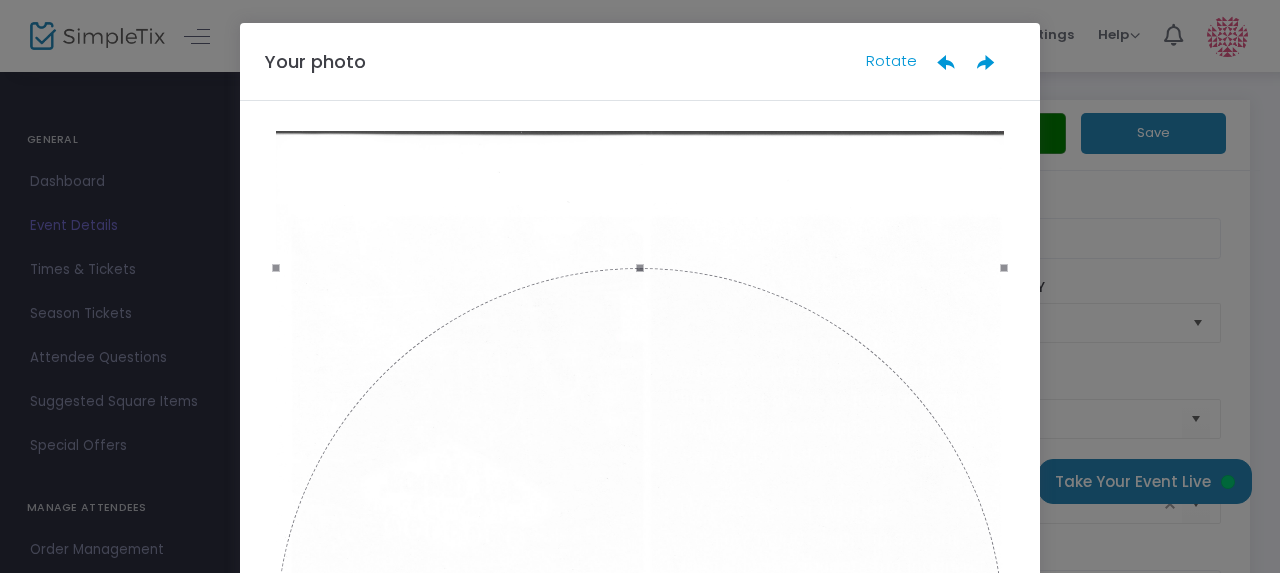 scroll, scrollTop: 0, scrollLeft: 0, axis: both 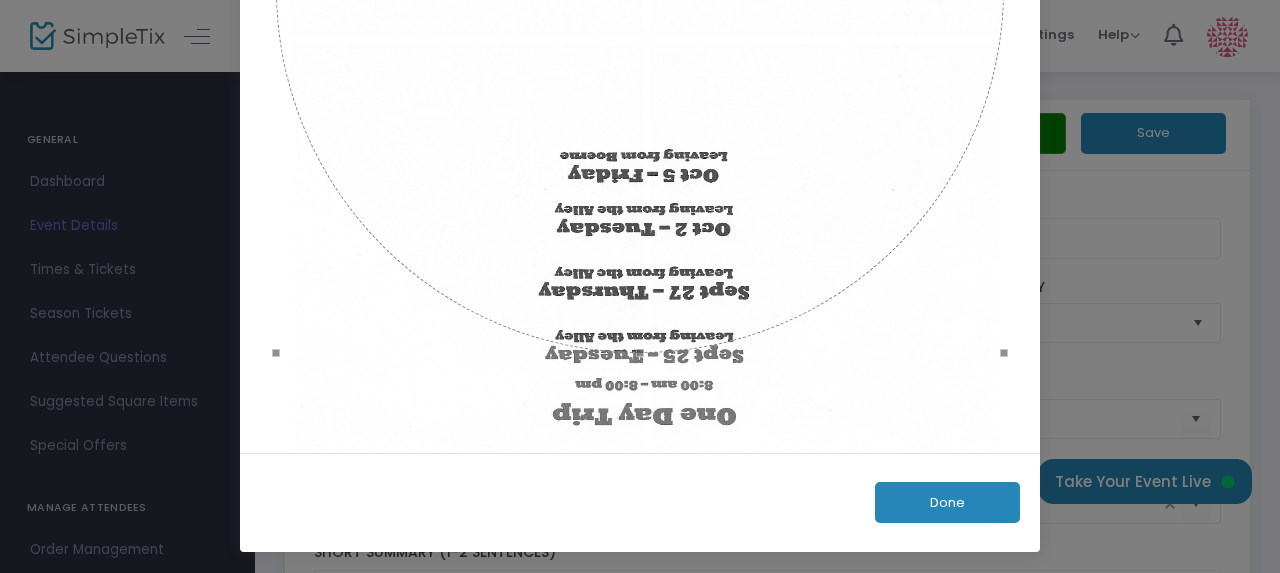click on "Done" 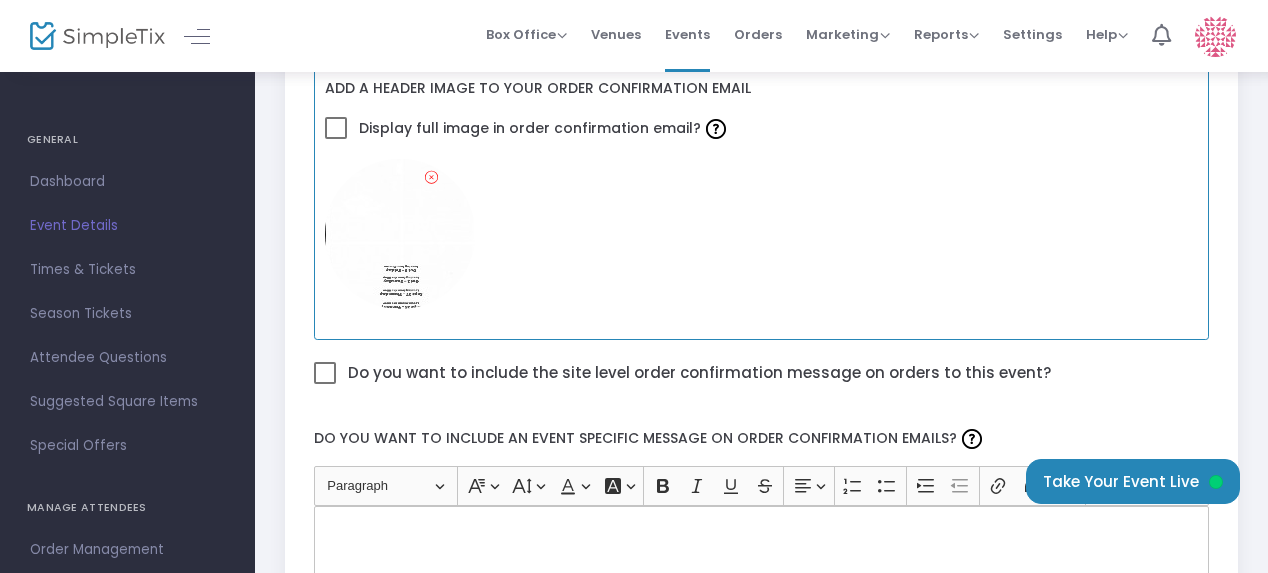 scroll, scrollTop: 900, scrollLeft: 0, axis: vertical 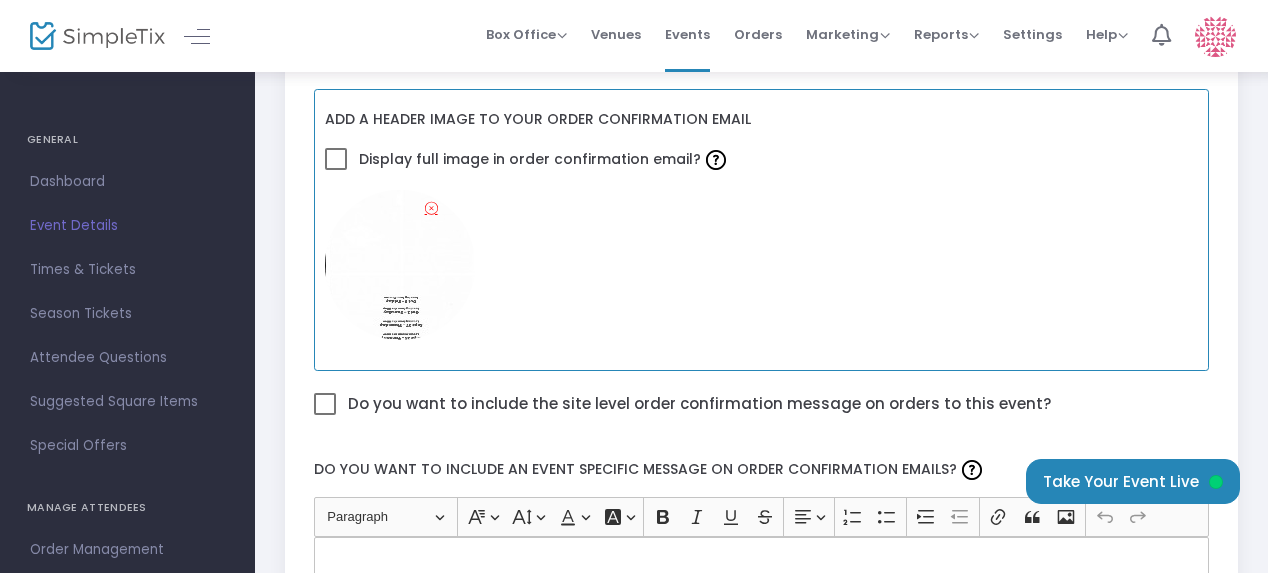 click at bounding box center [431, 208] 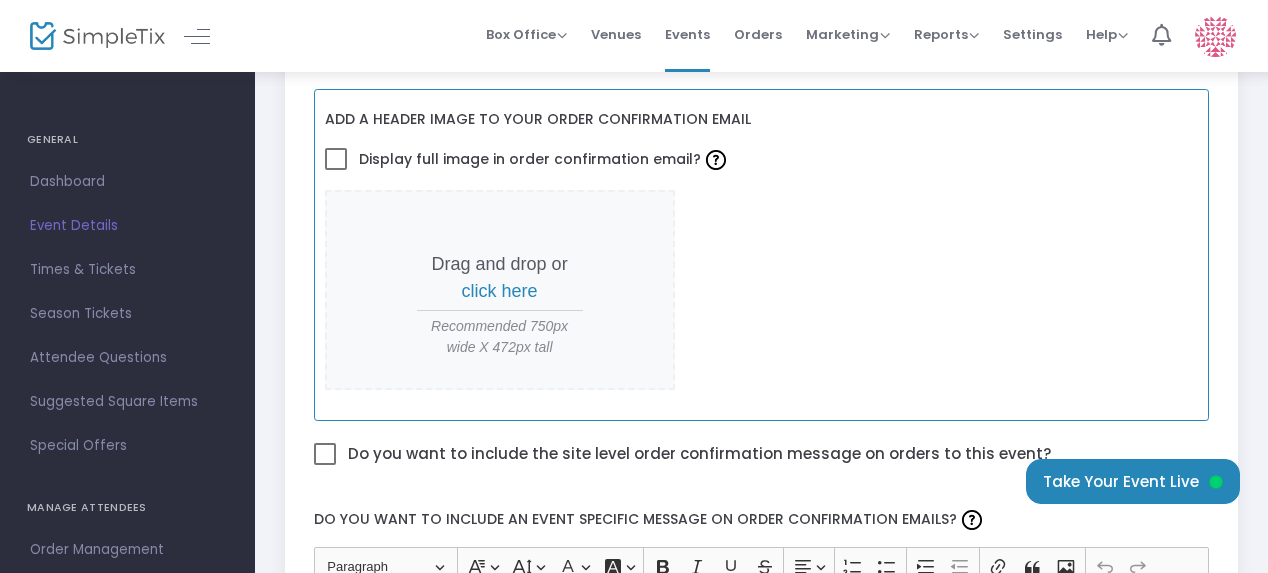 click on "click here" at bounding box center (500, 291) 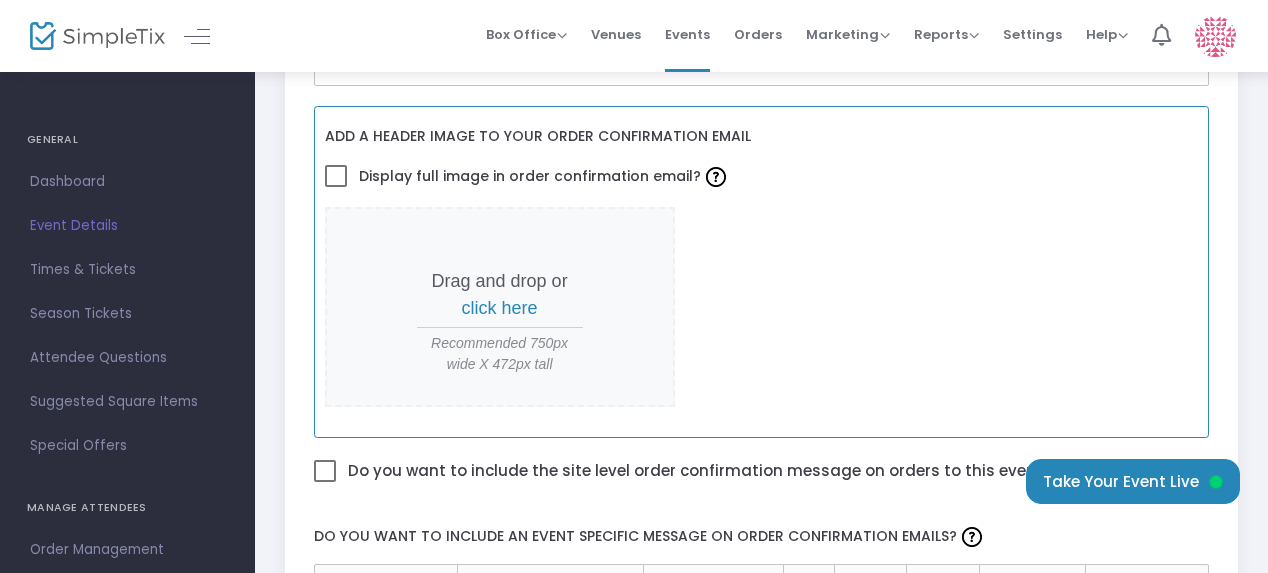 scroll, scrollTop: 900, scrollLeft: 0, axis: vertical 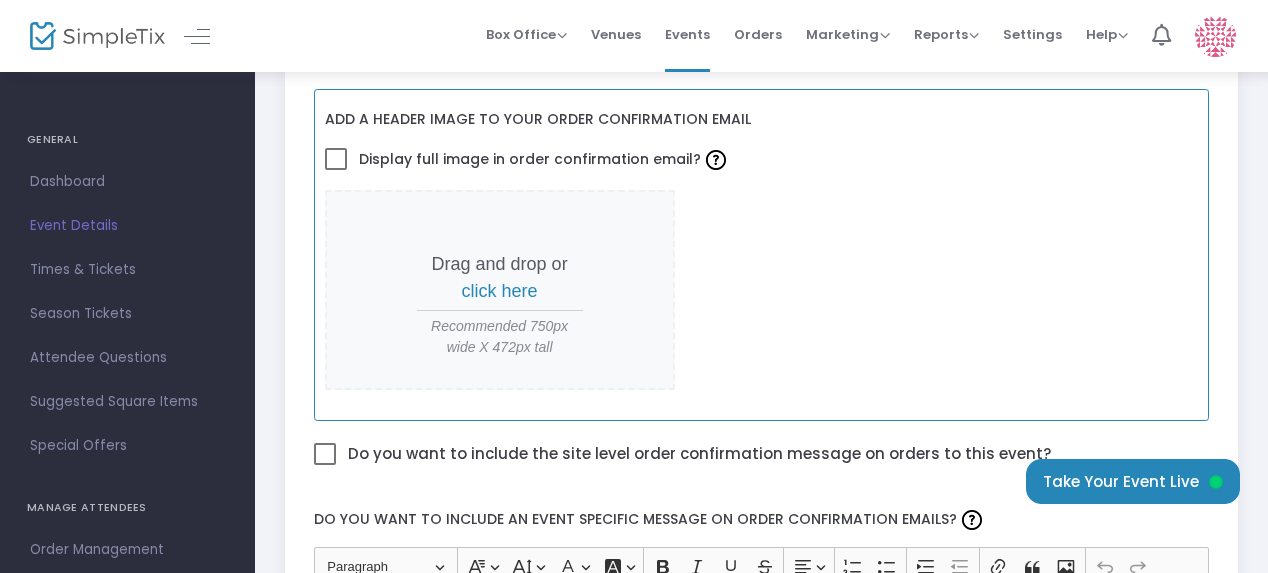 click on "click here" at bounding box center [500, 291] 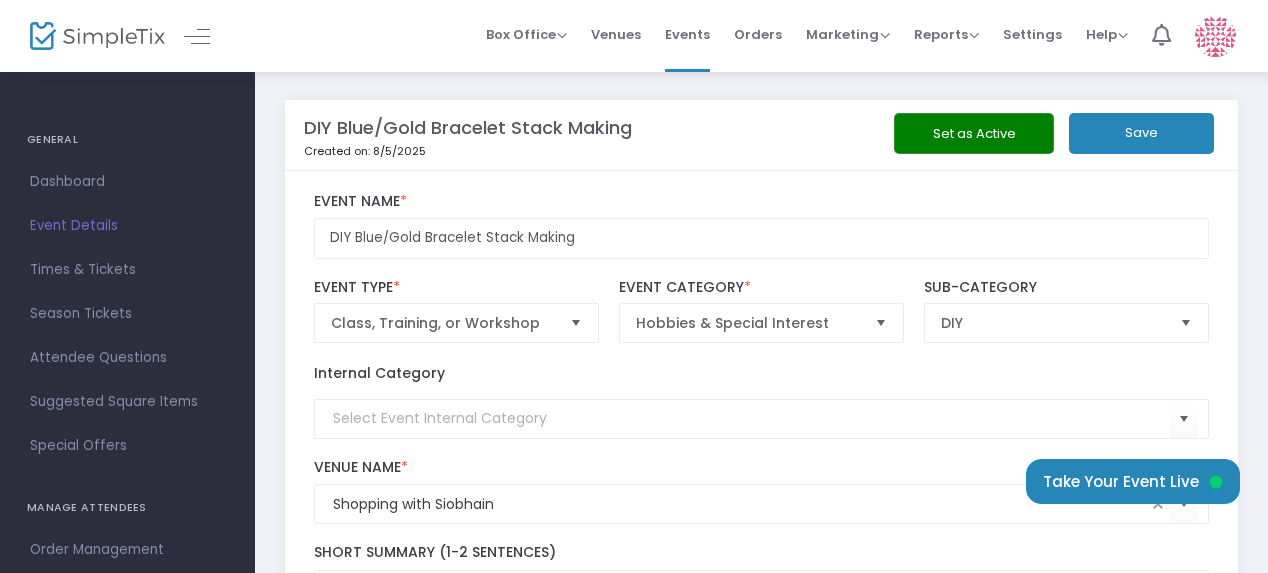 scroll, scrollTop: 900, scrollLeft: 0, axis: vertical 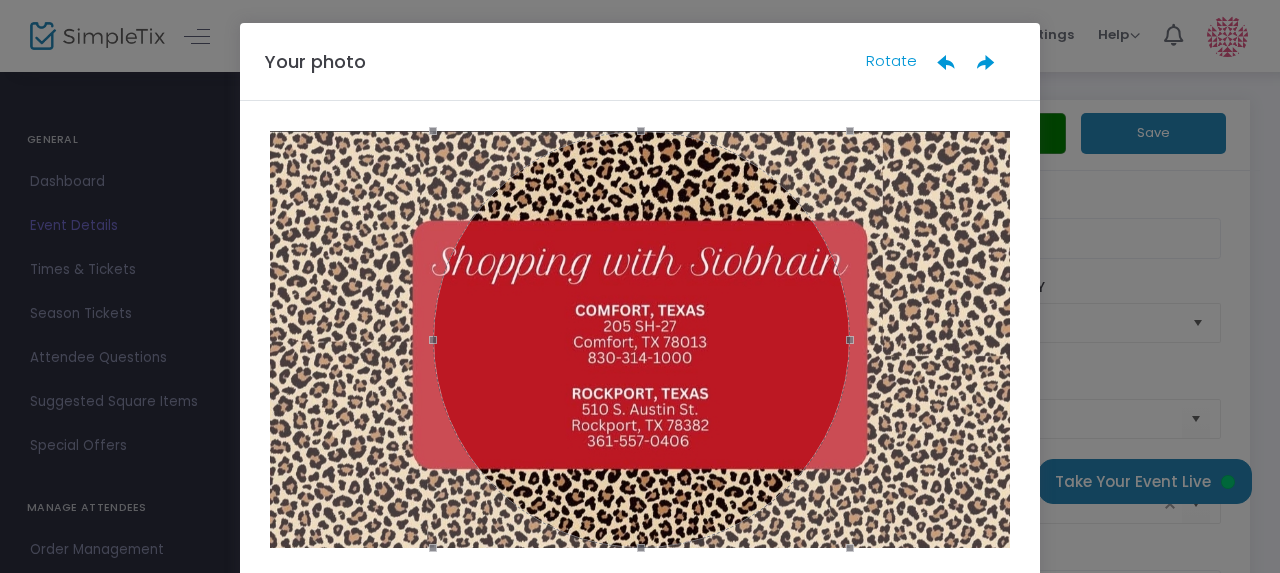 drag, startPoint x: 572, startPoint y: 315, endPoint x: 573, endPoint y: 229, distance: 86.00581 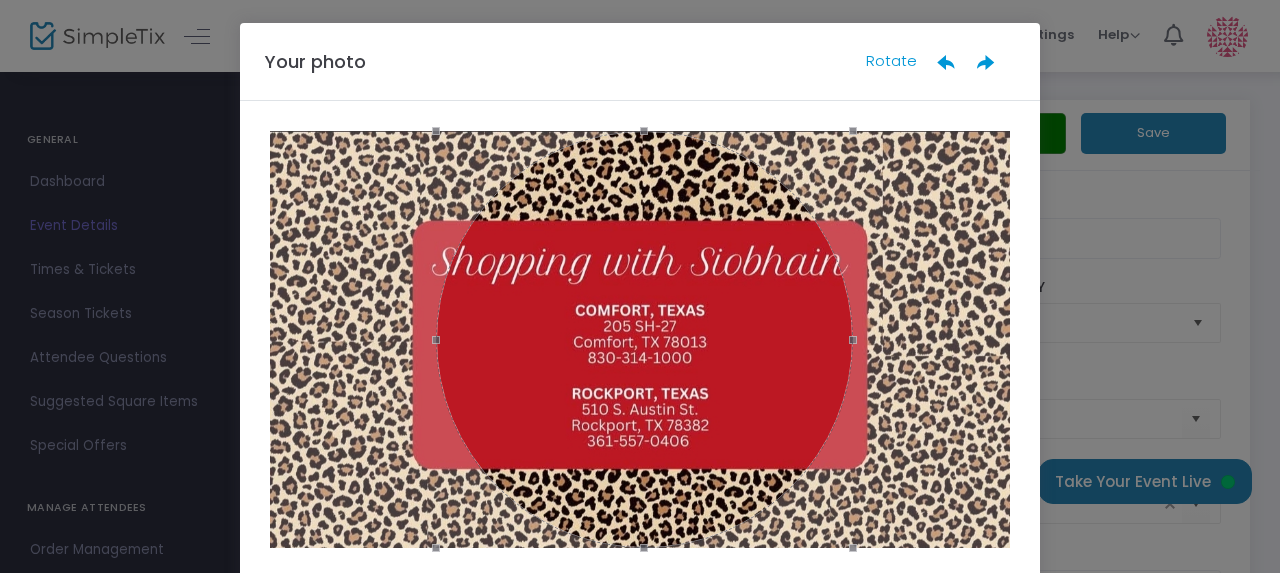 drag, startPoint x: 645, startPoint y: 321, endPoint x: 648, endPoint y: 240, distance: 81.055534 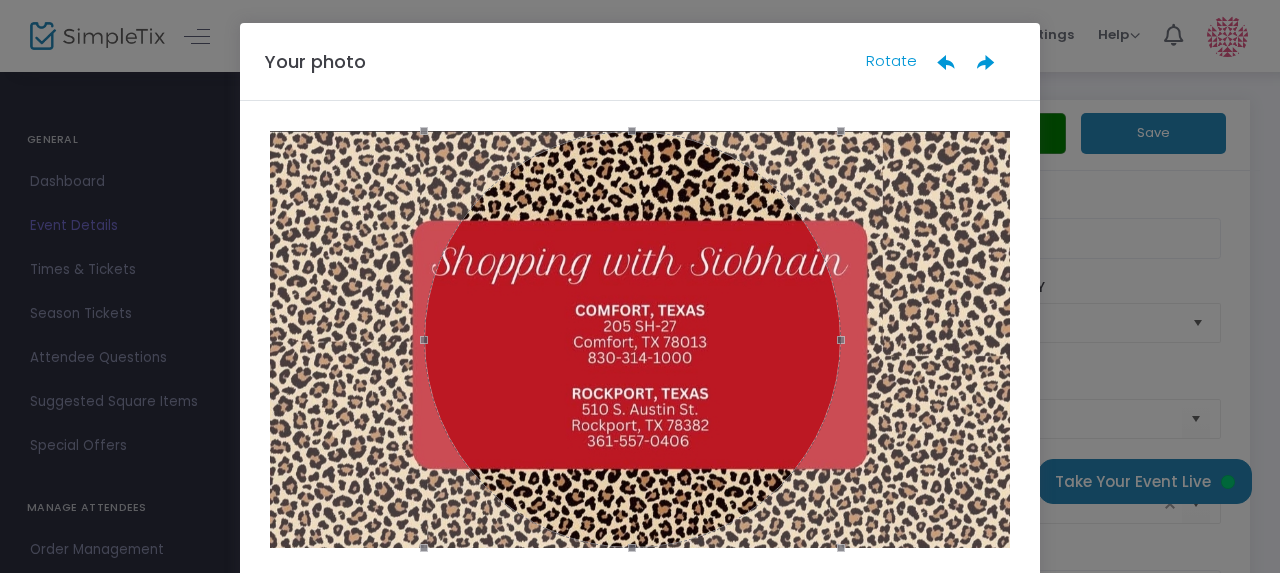 click 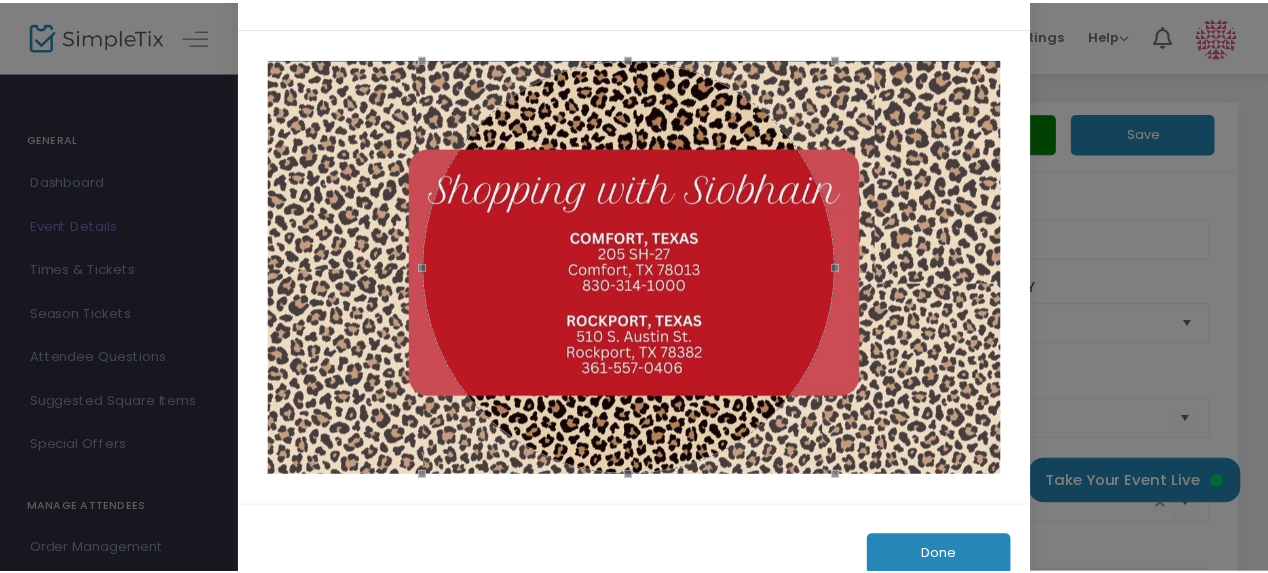 scroll, scrollTop: 125, scrollLeft: 0, axis: vertical 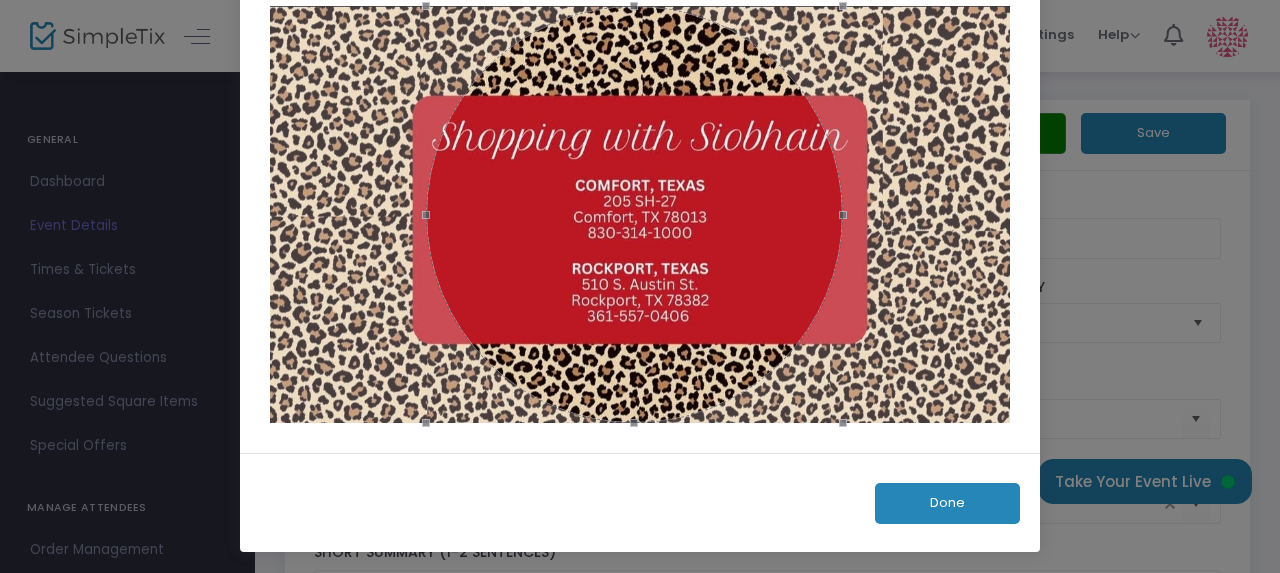 drag, startPoint x: 954, startPoint y: 499, endPoint x: 919, endPoint y: 501, distance: 35.057095 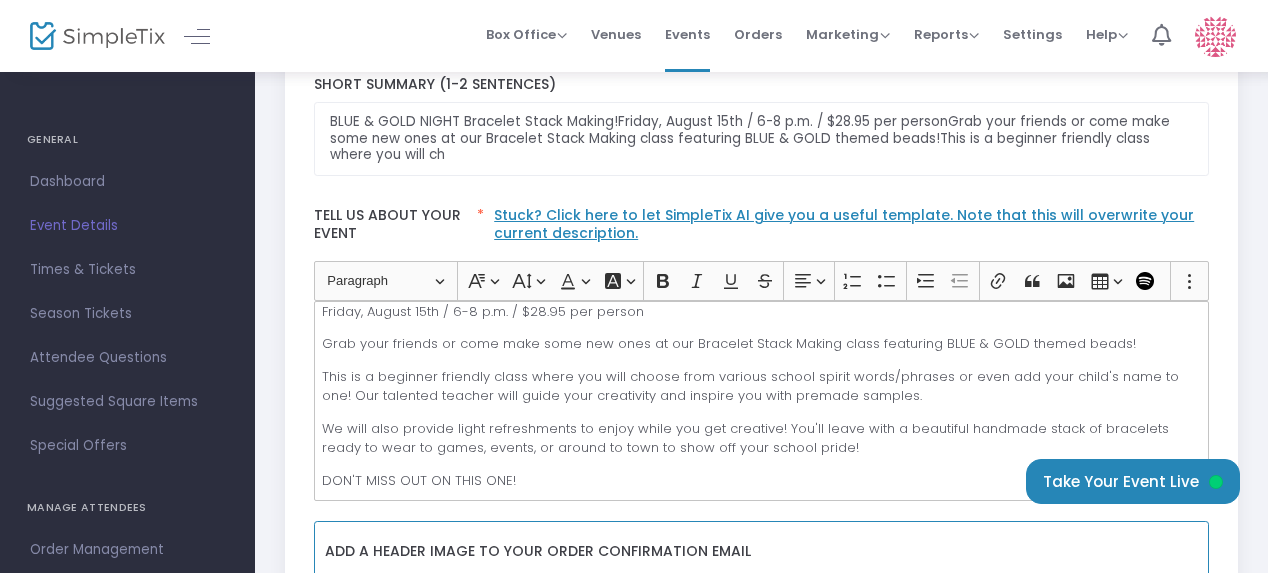 scroll, scrollTop: 515, scrollLeft: 0, axis: vertical 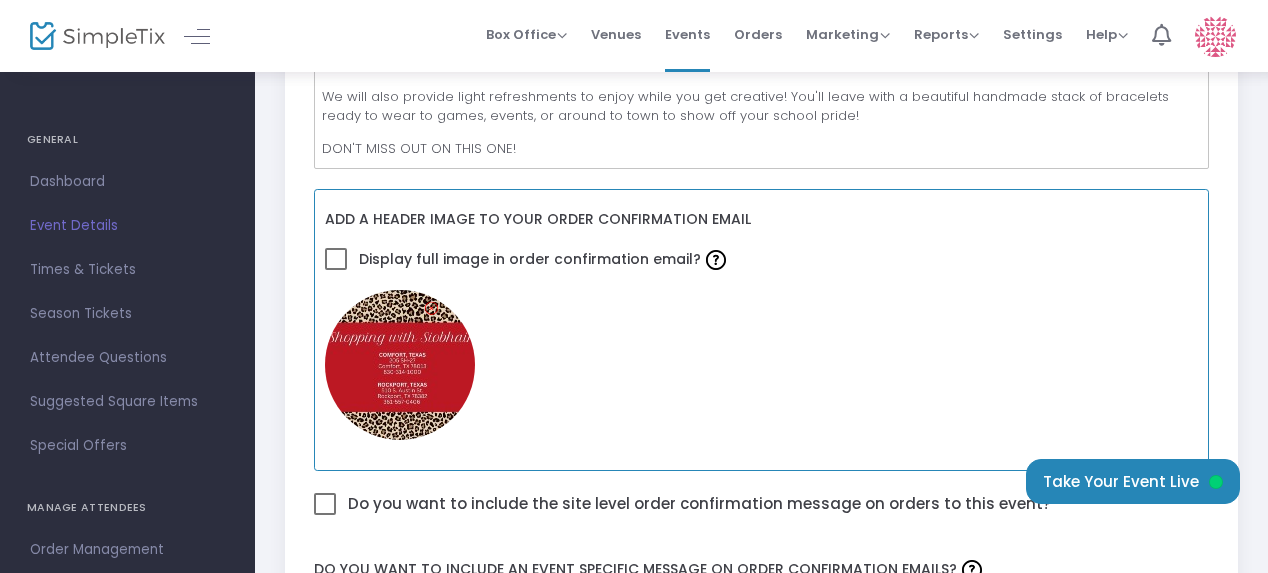 click at bounding box center (400, 365) 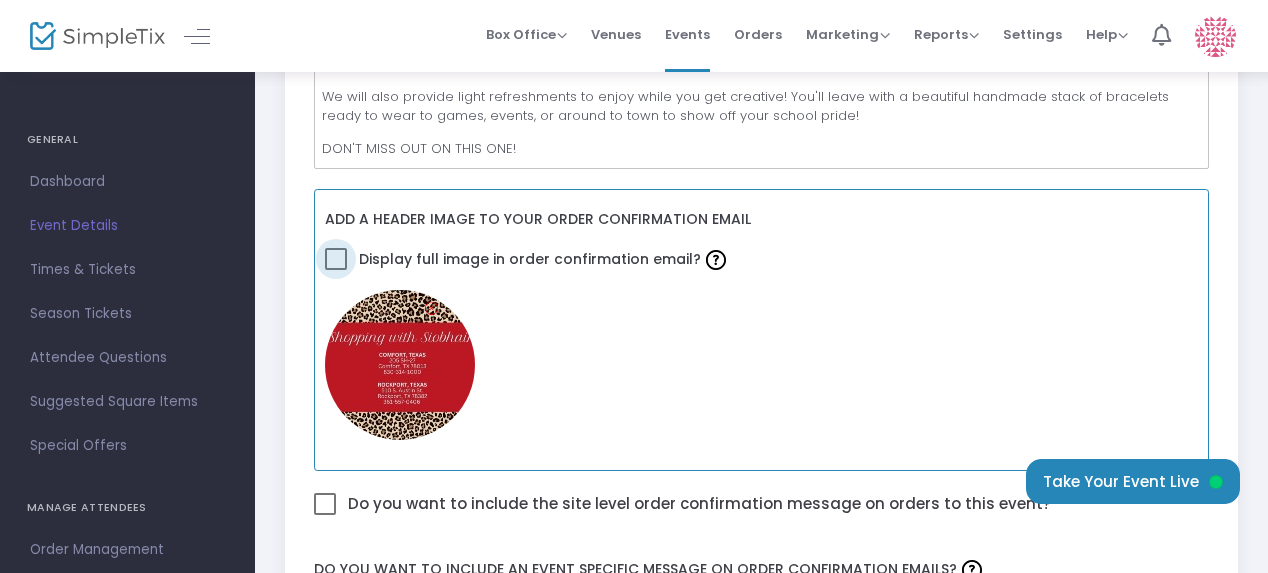 click at bounding box center (336, 259) 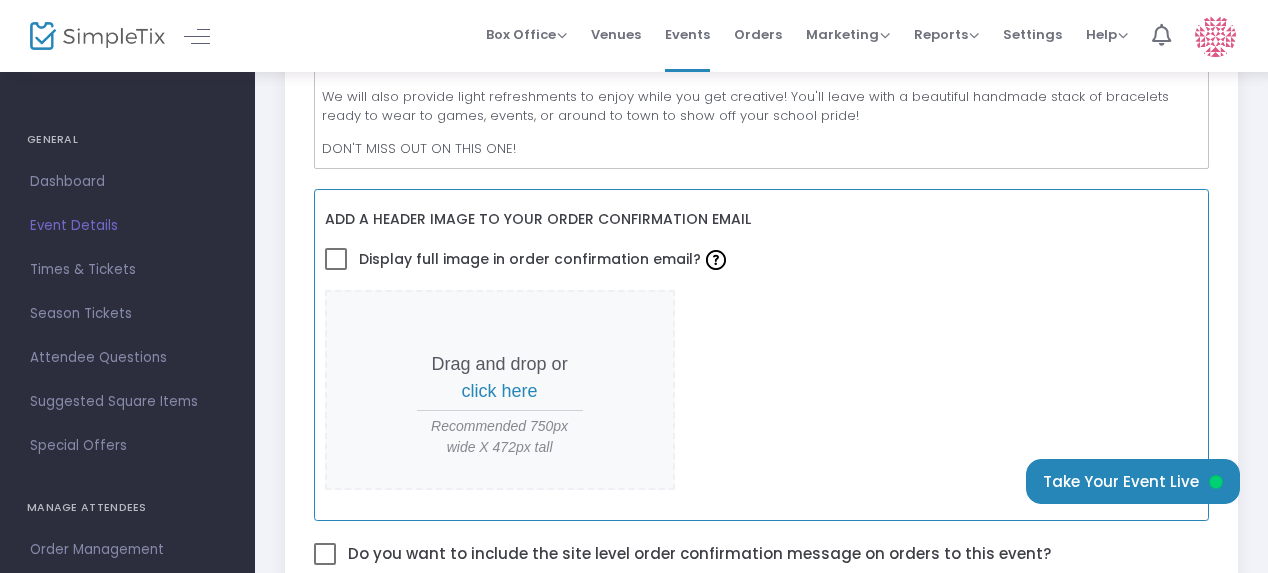 click at bounding box center (336, 259) 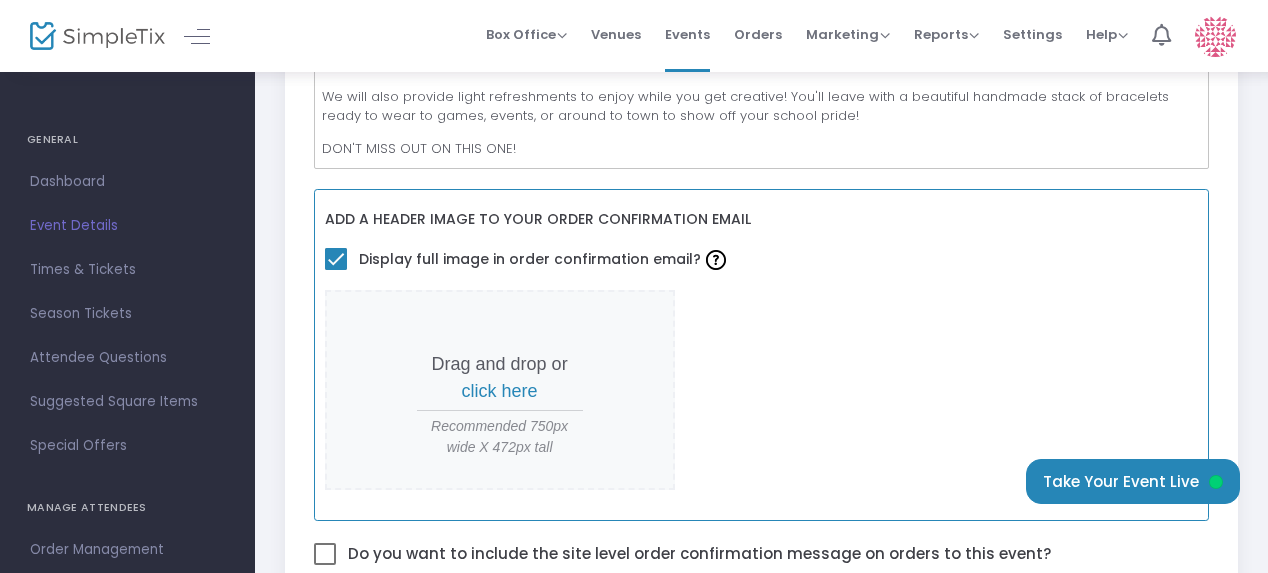 click on "click here" at bounding box center (500, 391) 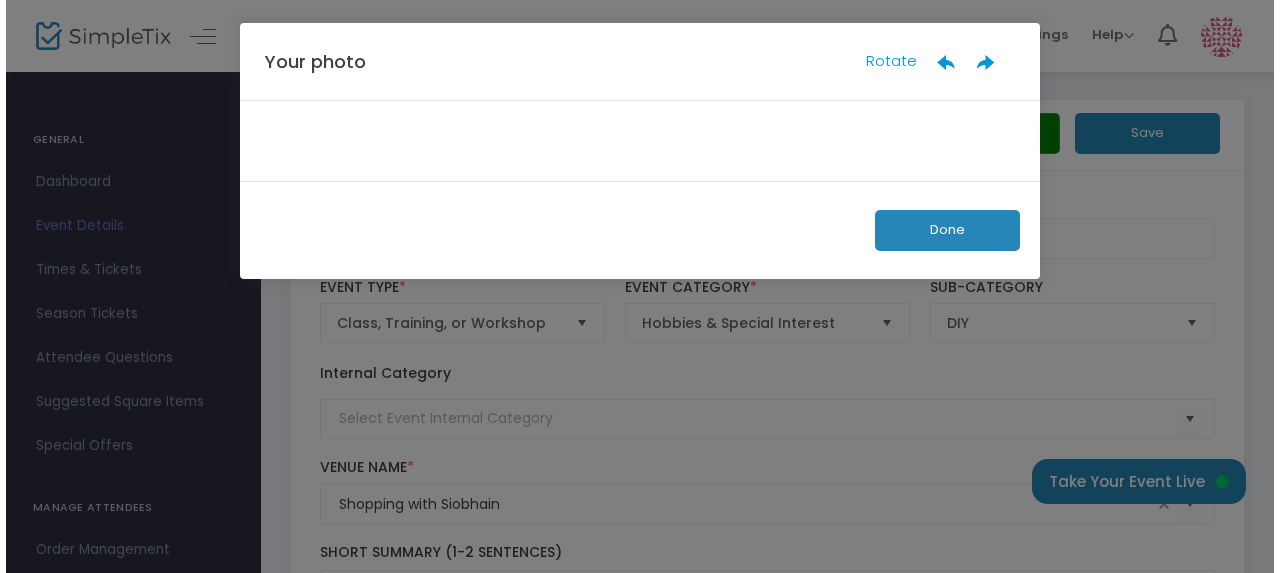scroll, scrollTop: 0, scrollLeft: 0, axis: both 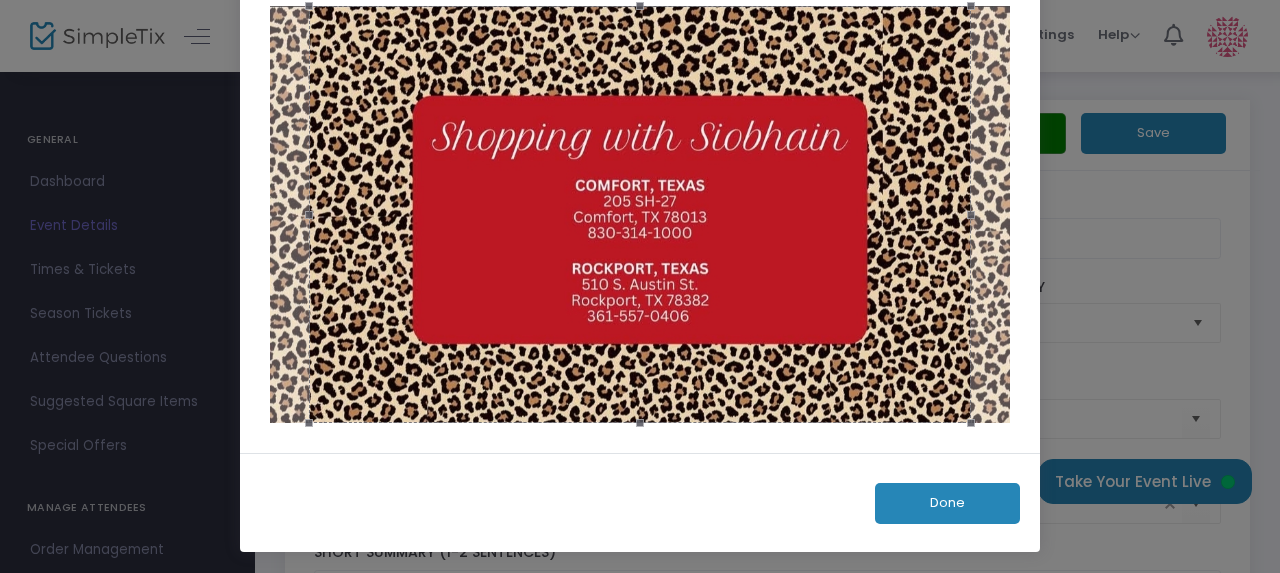 click on "Done" 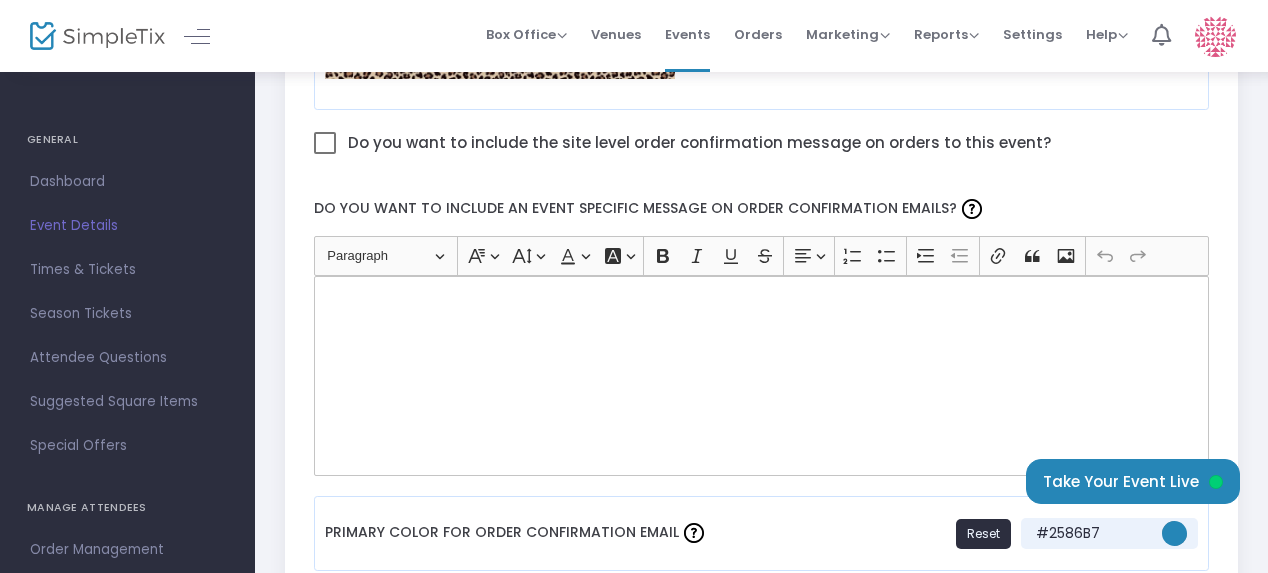 scroll, scrollTop: 1200, scrollLeft: 0, axis: vertical 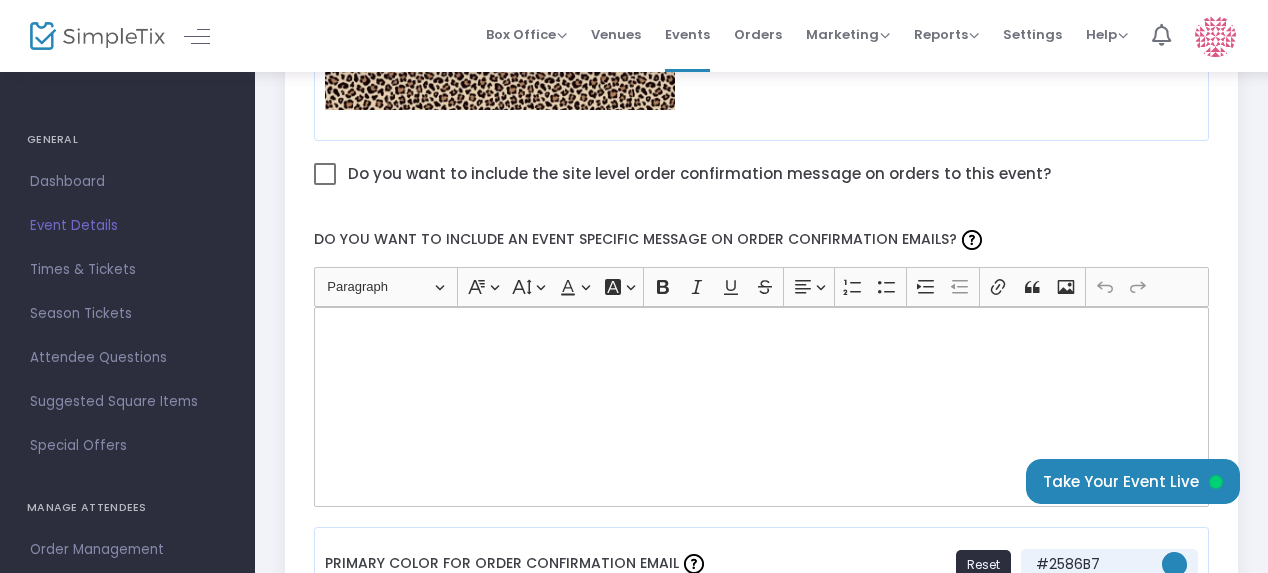 click 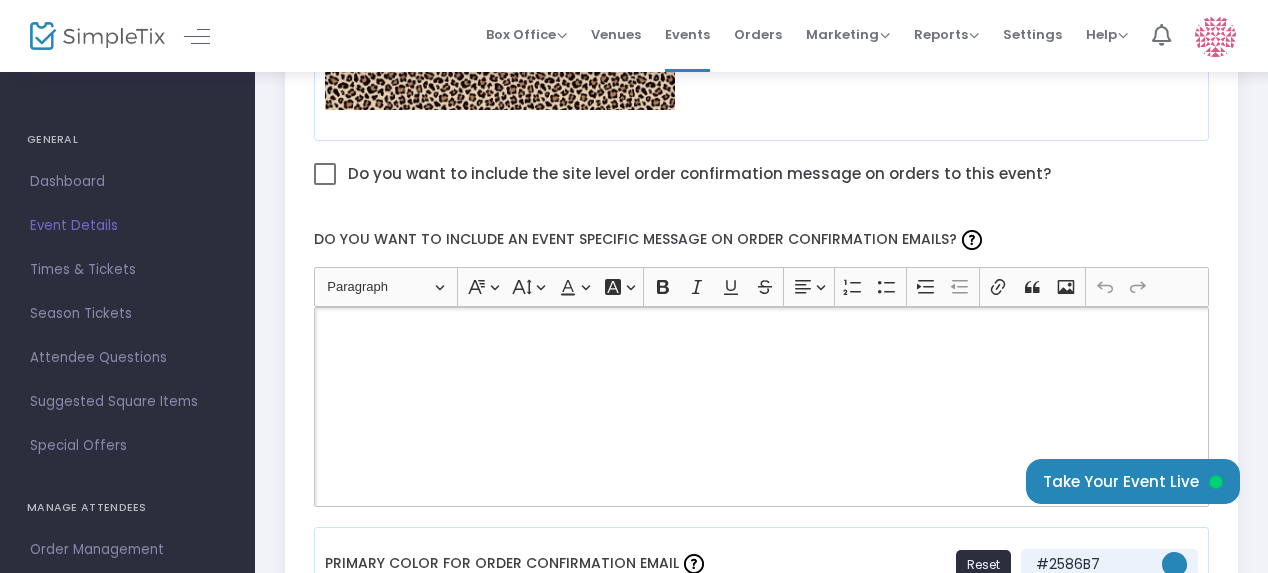 type 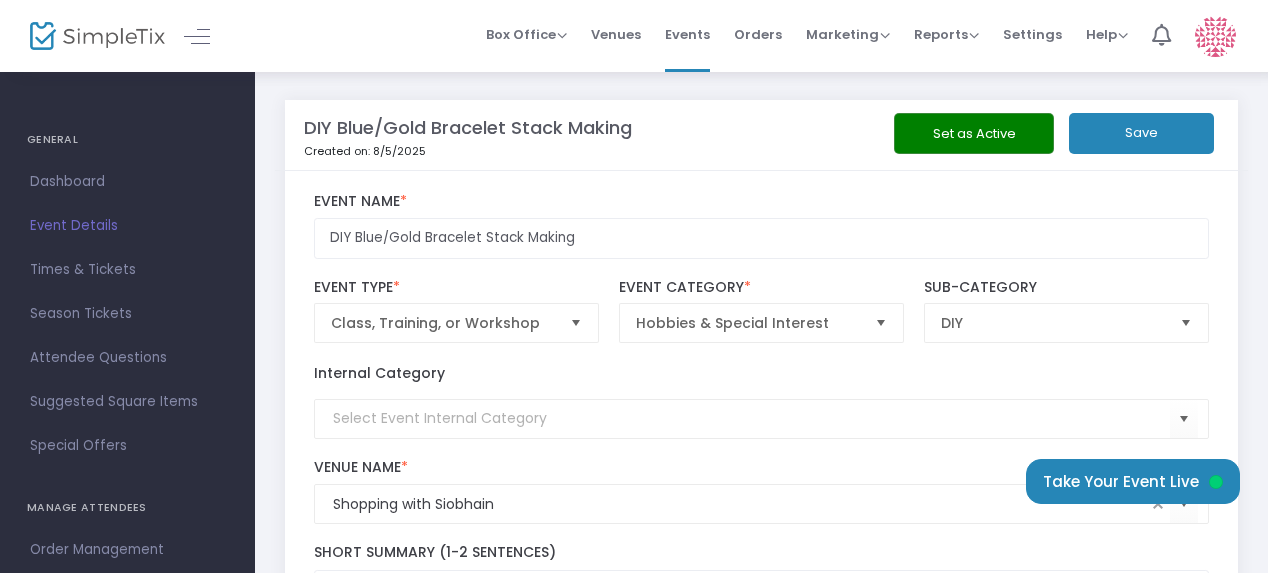 scroll, scrollTop: 1200, scrollLeft: 0, axis: vertical 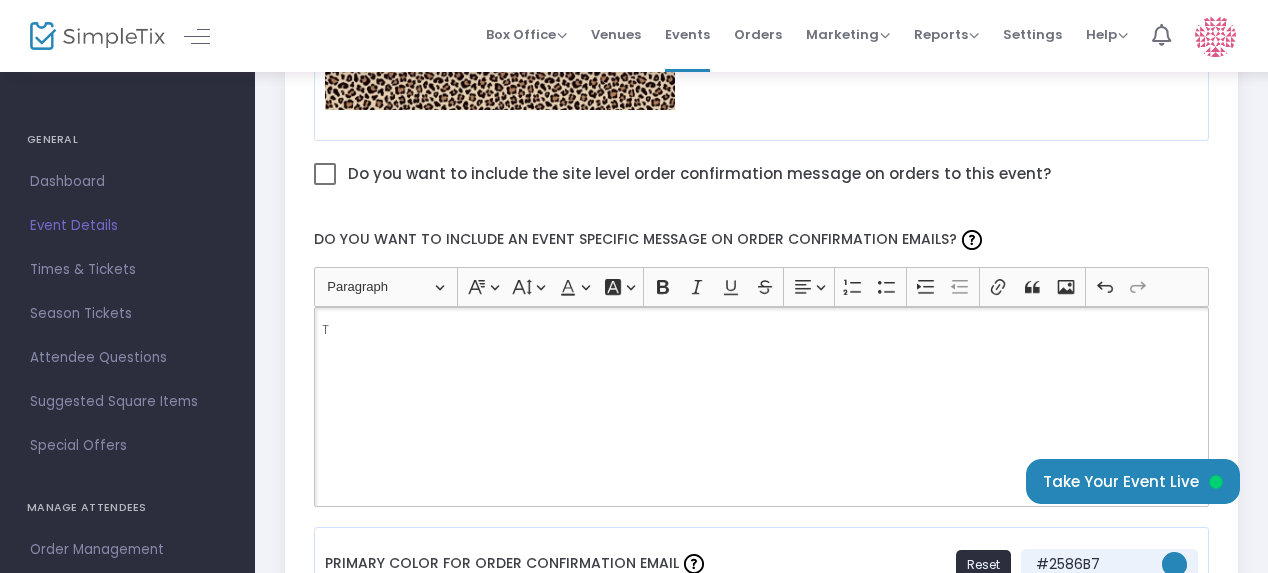 type 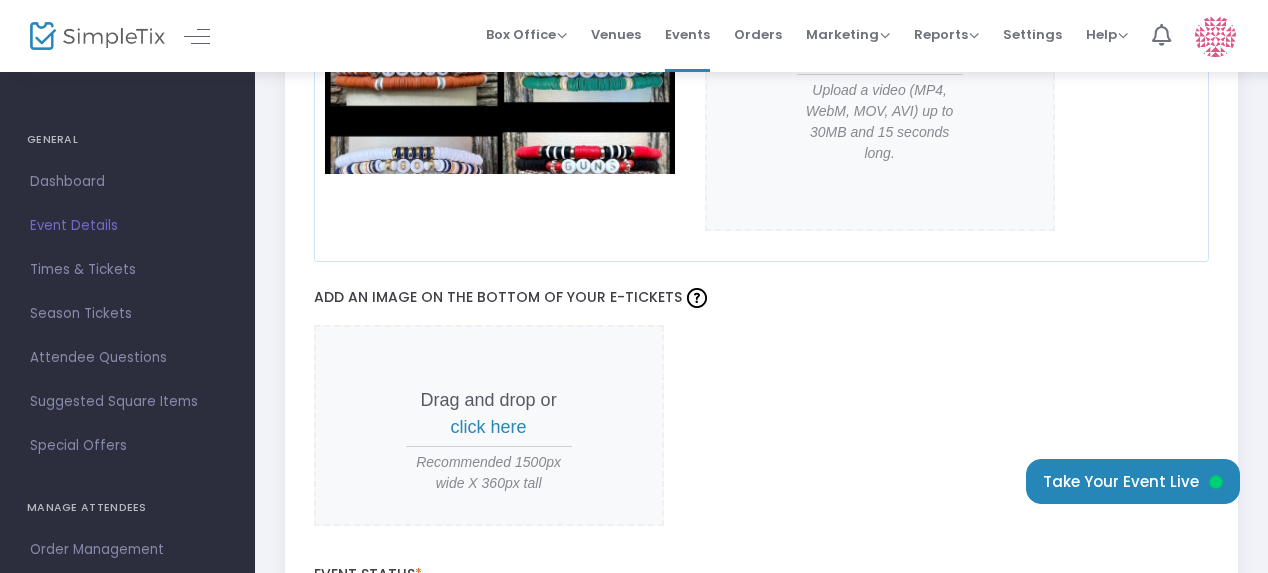 scroll, scrollTop: 1900, scrollLeft: 0, axis: vertical 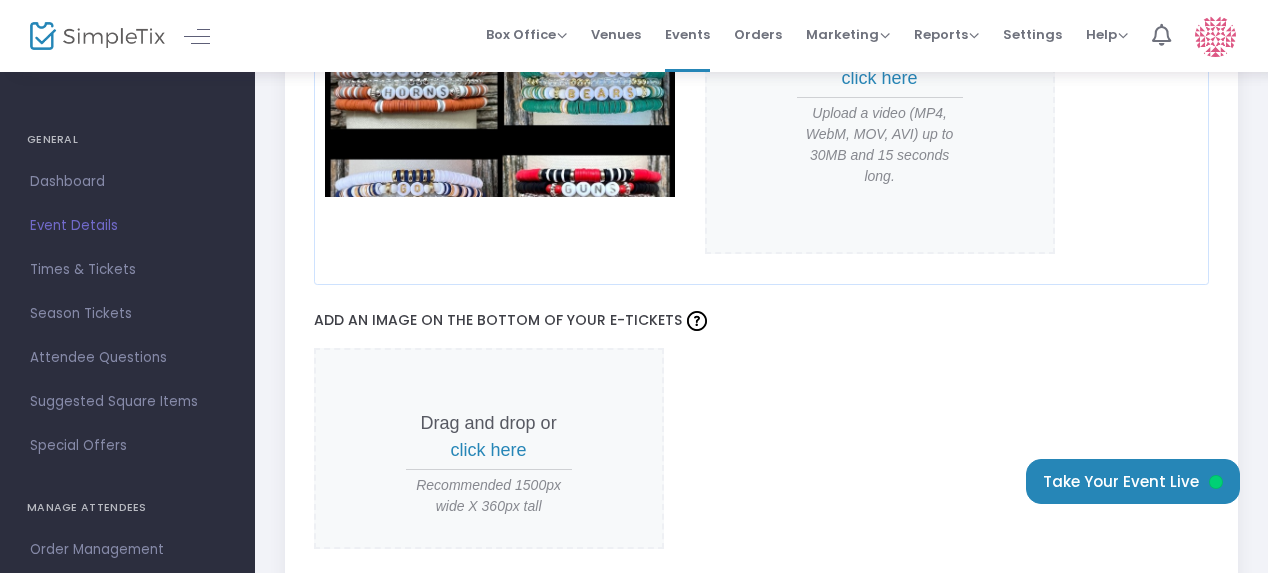 click on "click here" at bounding box center (489, 450) 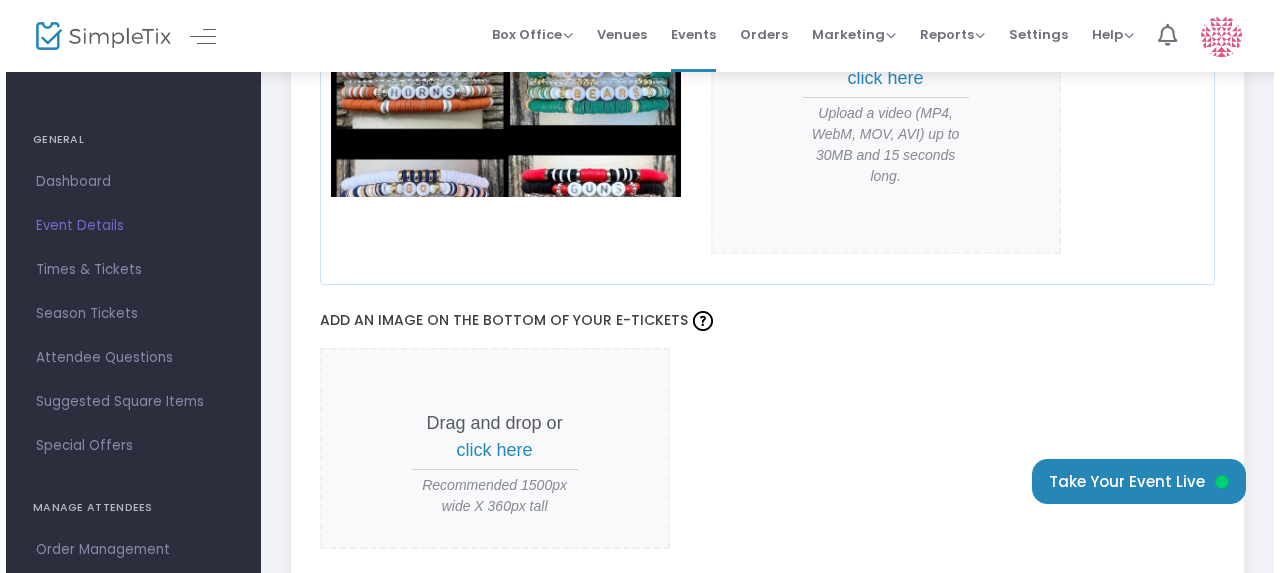 scroll, scrollTop: 0, scrollLeft: 0, axis: both 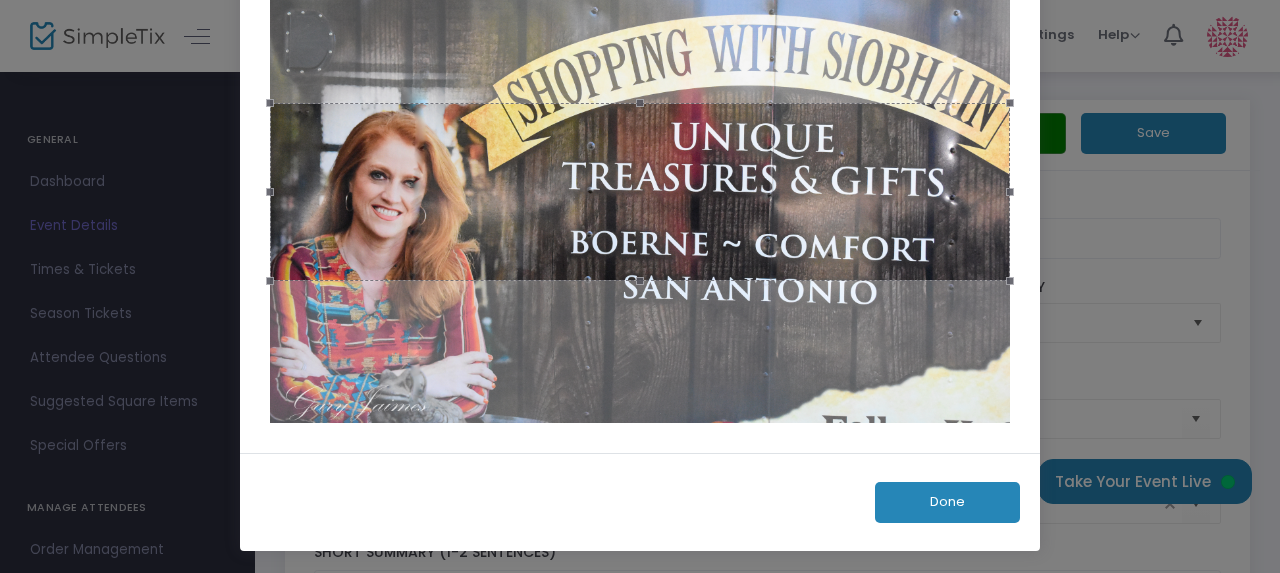 click on "Done" 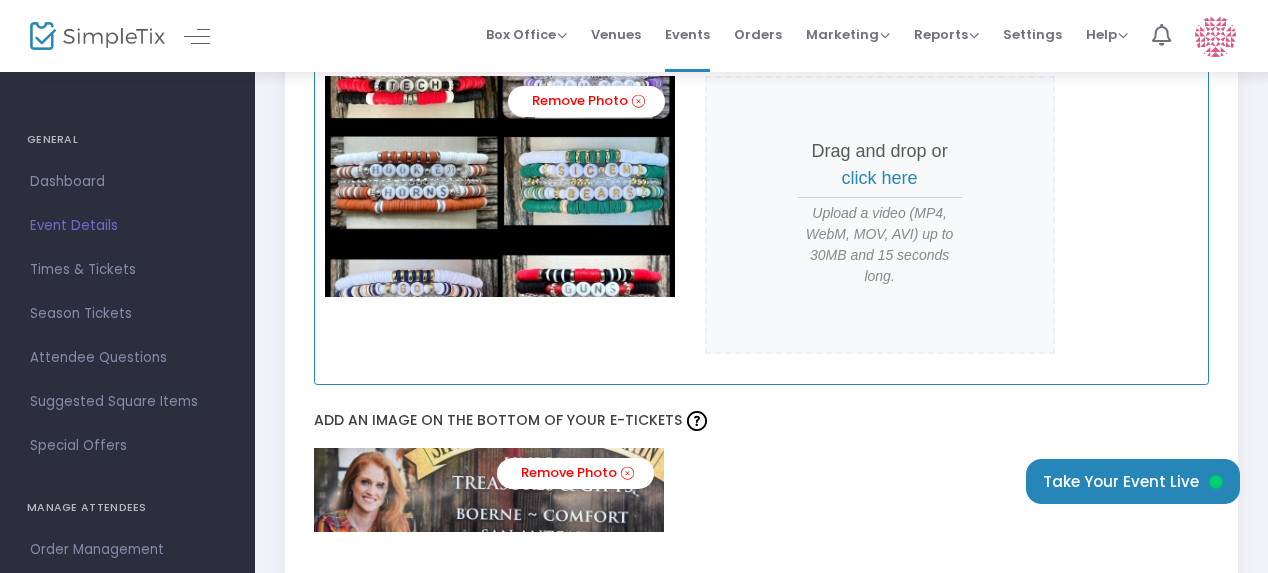 scroll, scrollTop: 2000, scrollLeft: 0, axis: vertical 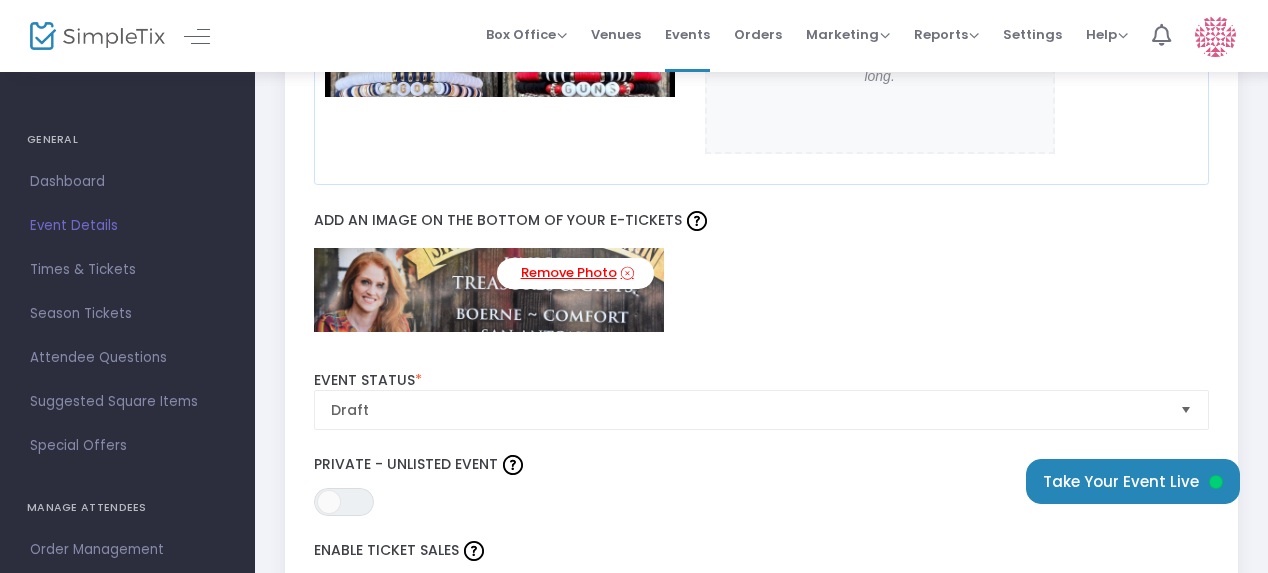 click at bounding box center (627, 273) 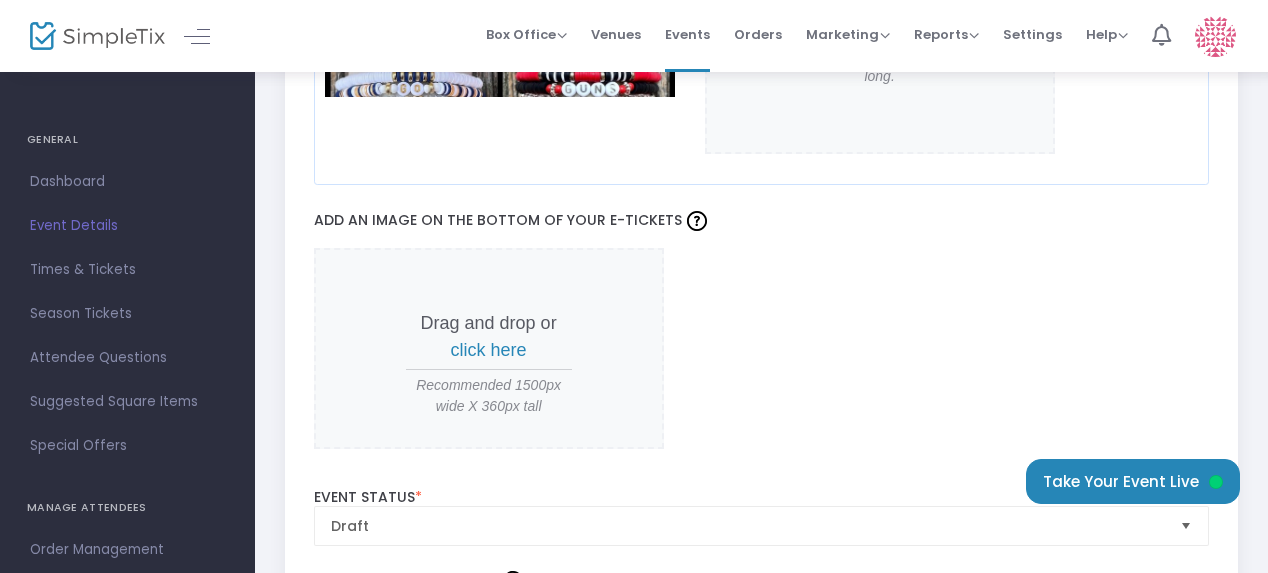 click on "click here" at bounding box center [489, 350] 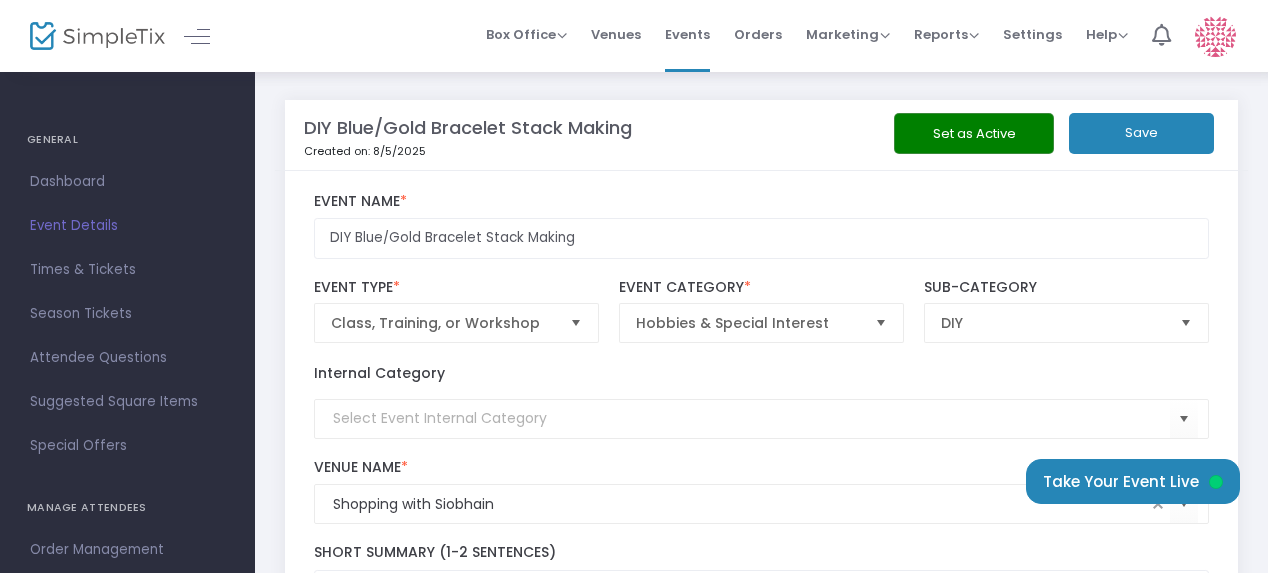 scroll, scrollTop: 2000, scrollLeft: 0, axis: vertical 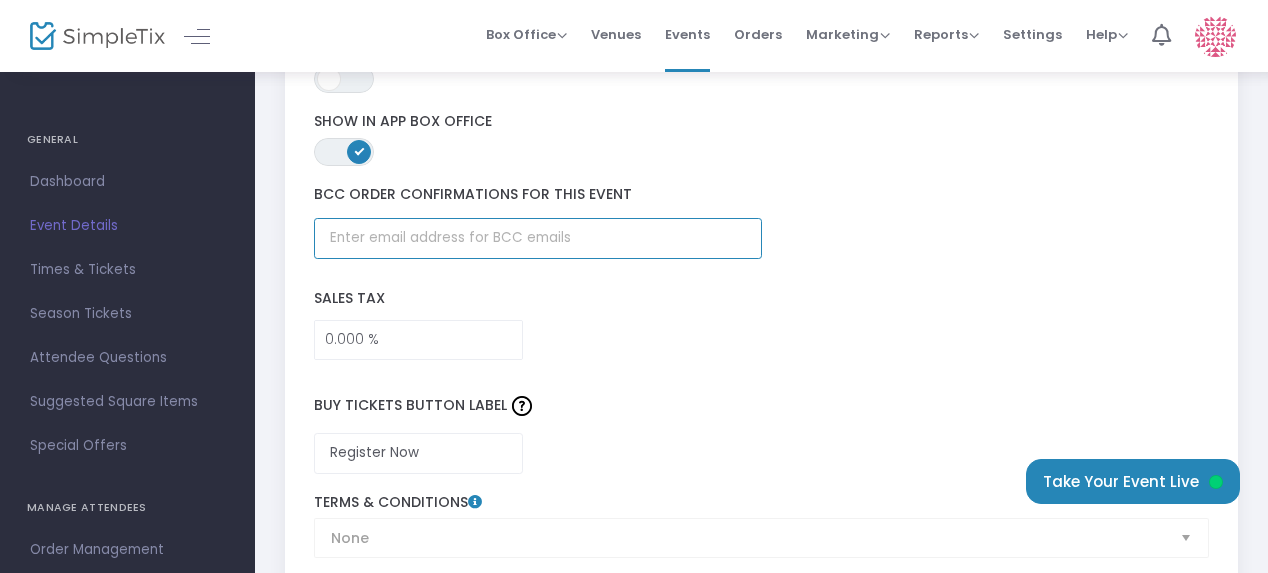 click 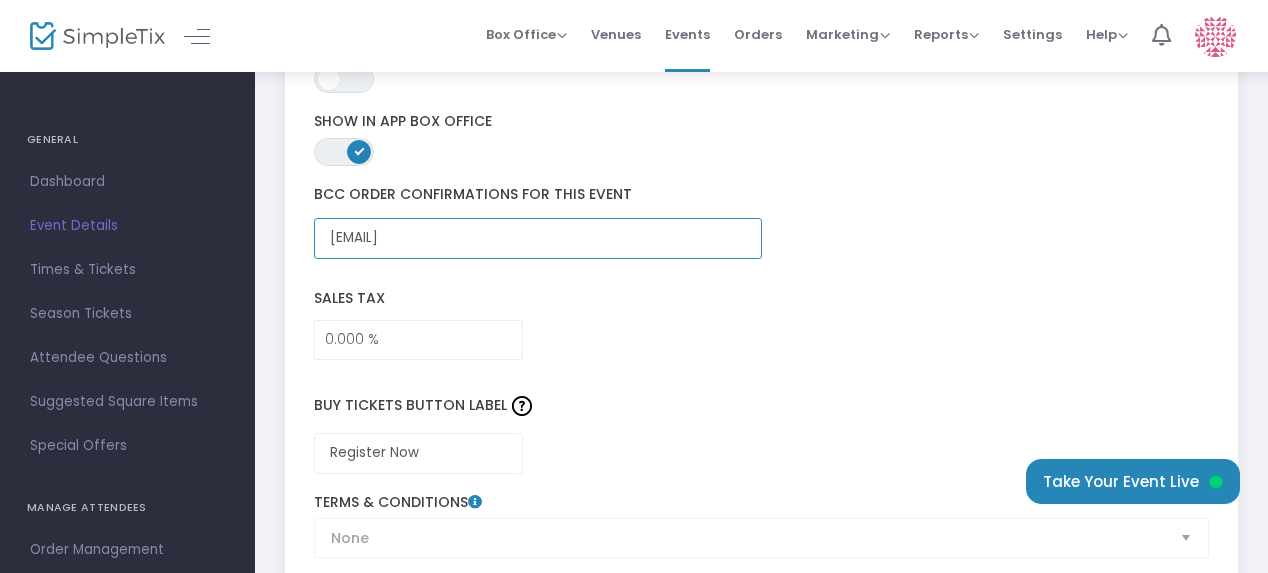 scroll, scrollTop: 0, scrollLeft: 0, axis: both 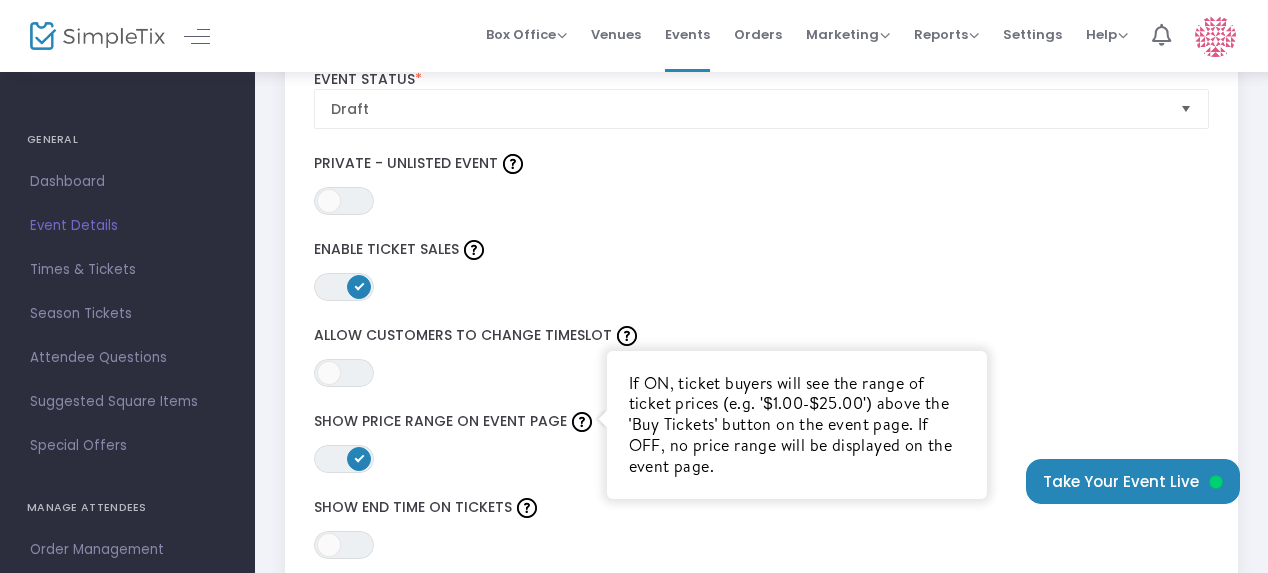type on "[EMAIL]" 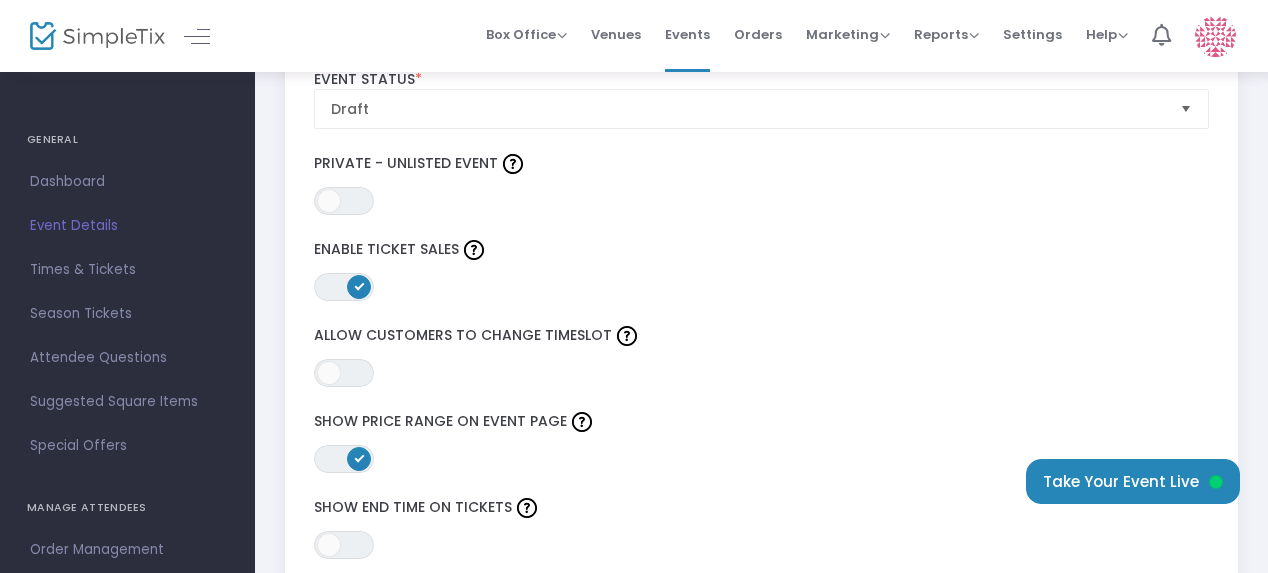 click on "ON" at bounding box center (359, 457) 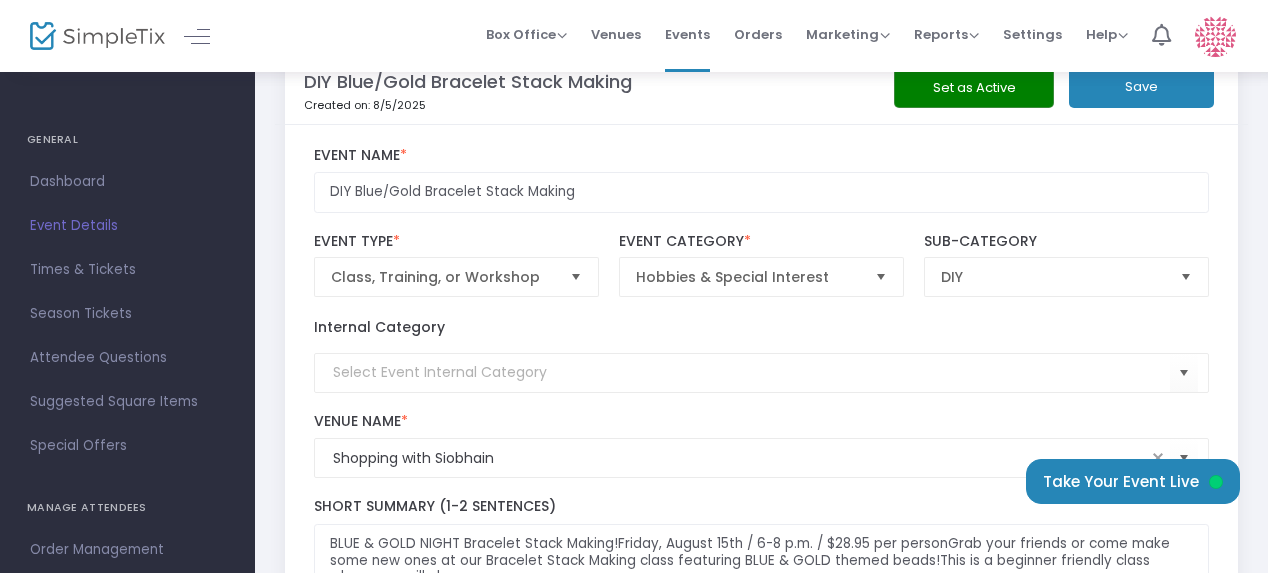 scroll, scrollTop: 0, scrollLeft: 0, axis: both 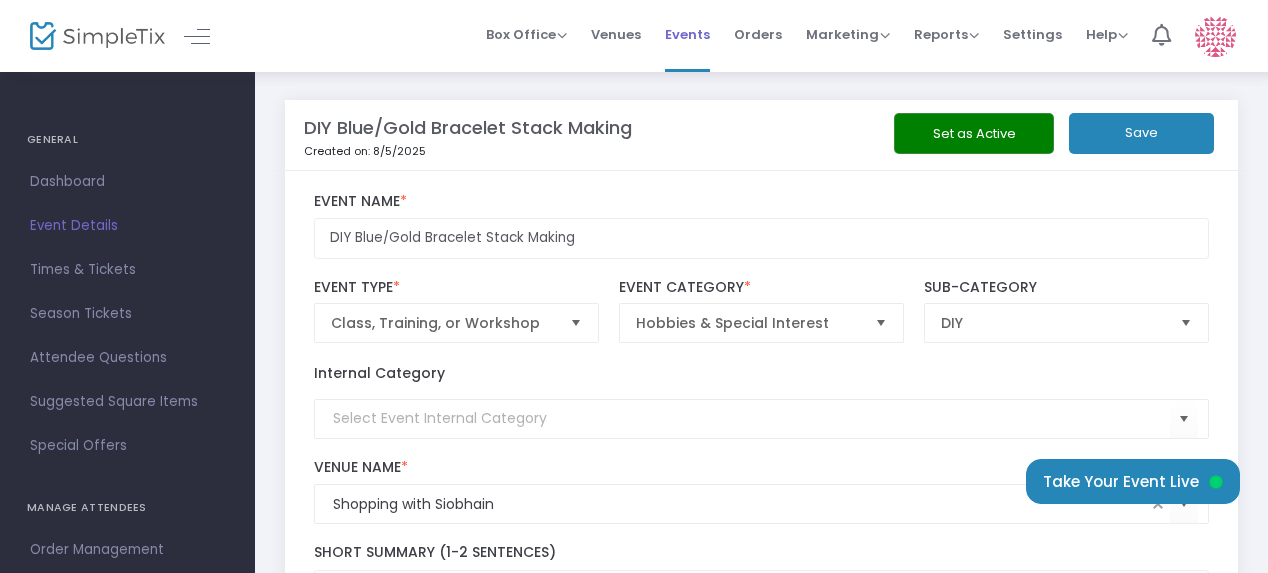 click on "Events" at bounding box center [687, 34] 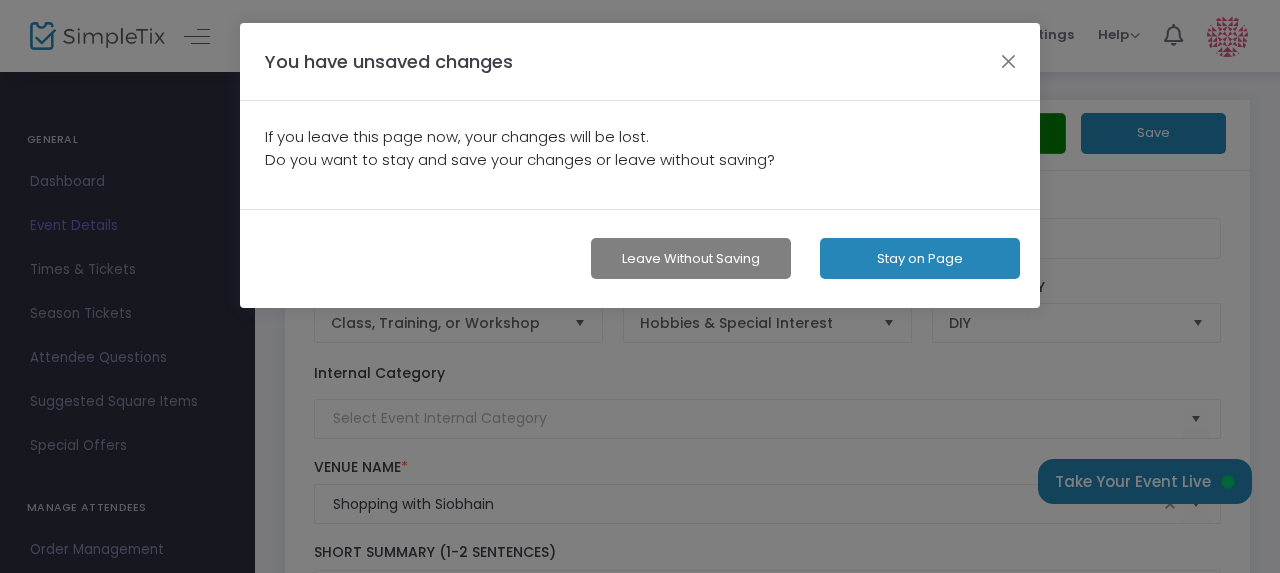 click on "Stay on Page" 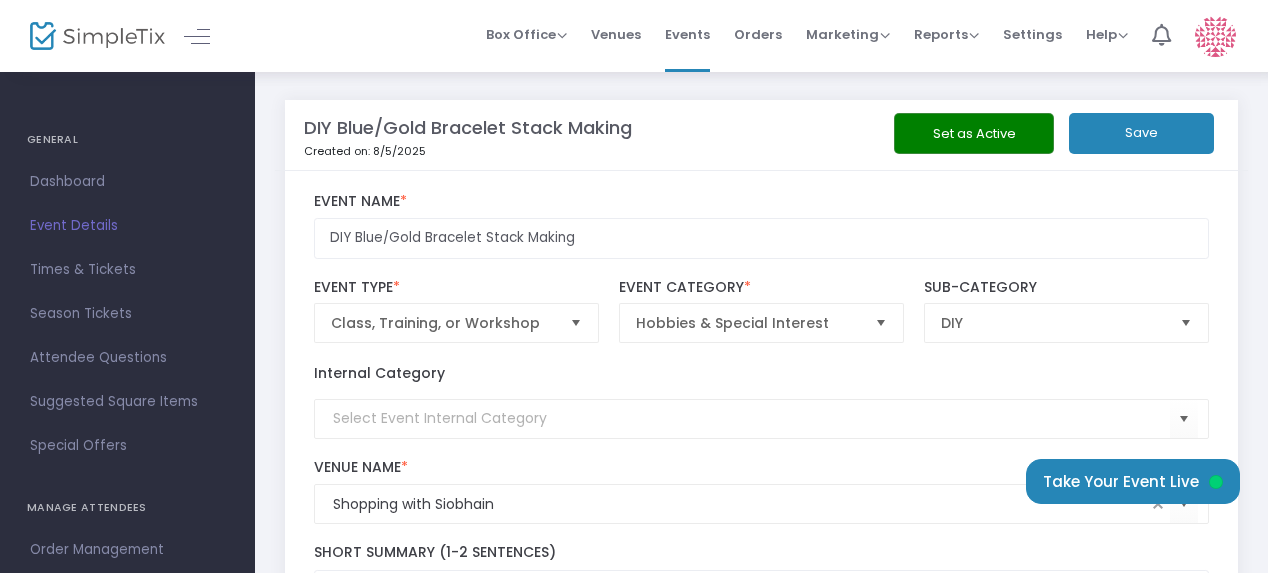 click on "Save" 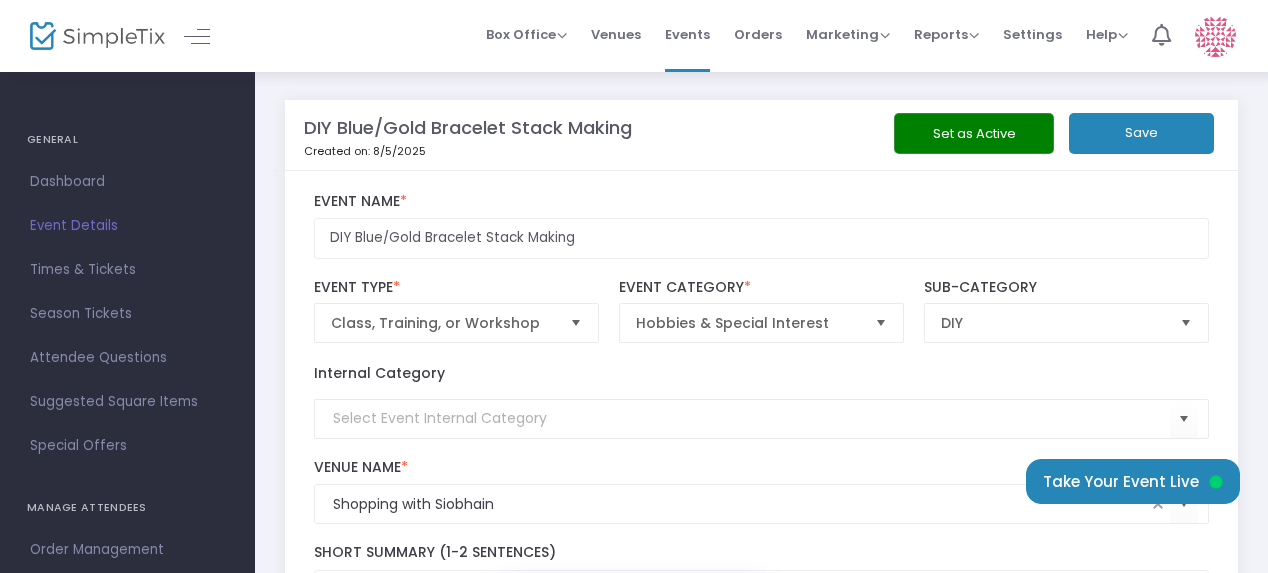 scroll, scrollTop: 0, scrollLeft: 0, axis: both 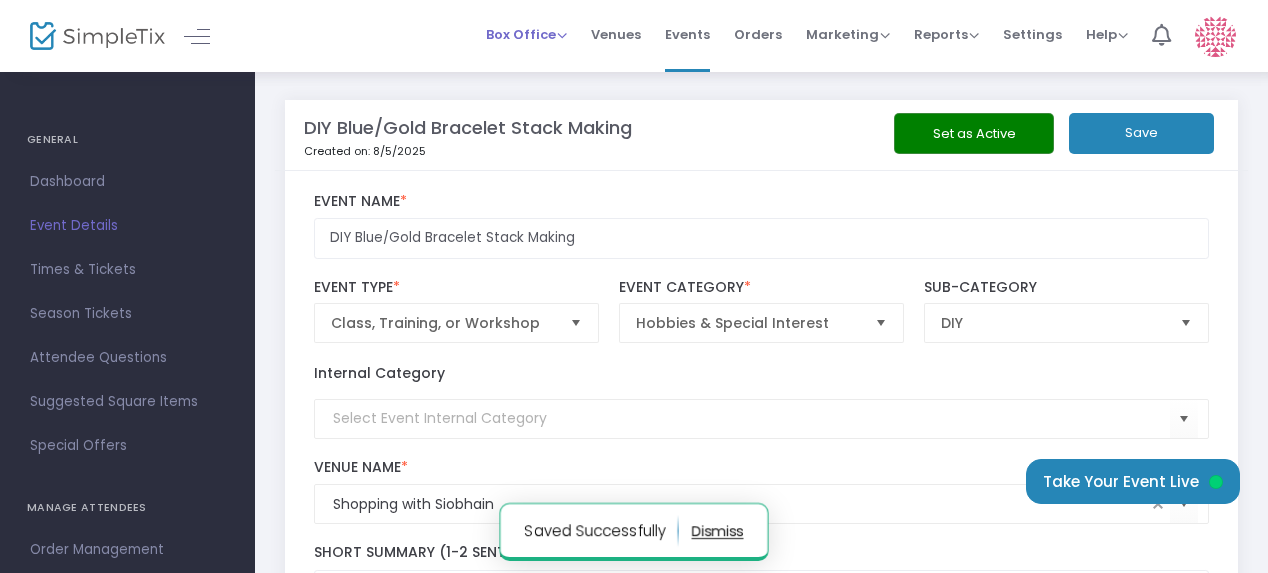click on "Box Office" at bounding box center [526, 34] 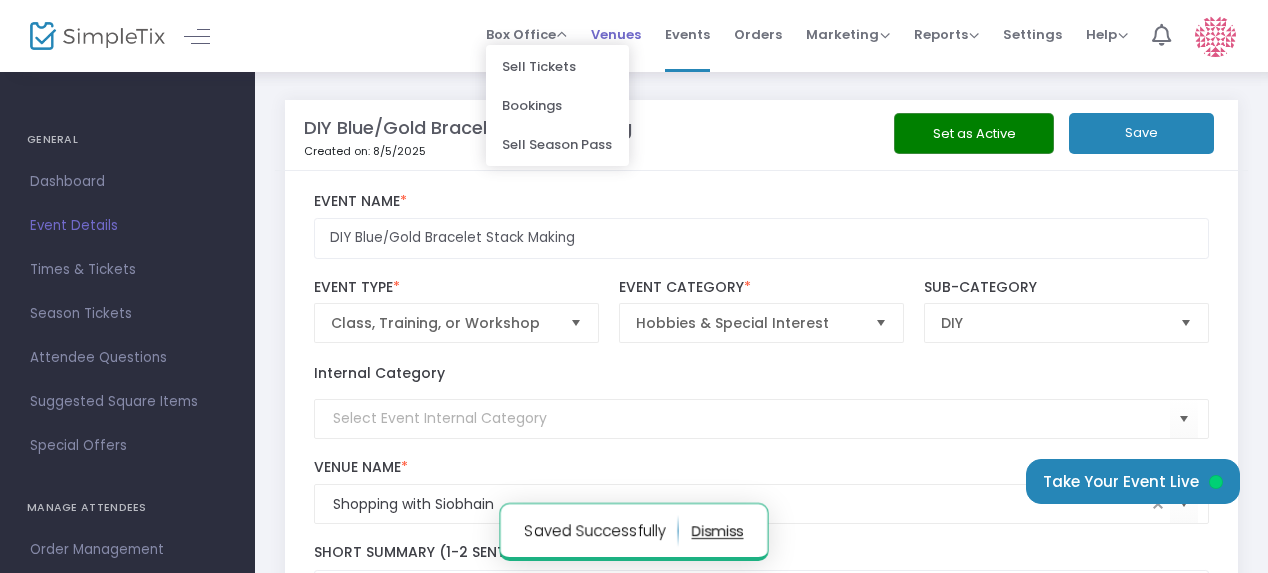 click on "Venues" at bounding box center [616, 34] 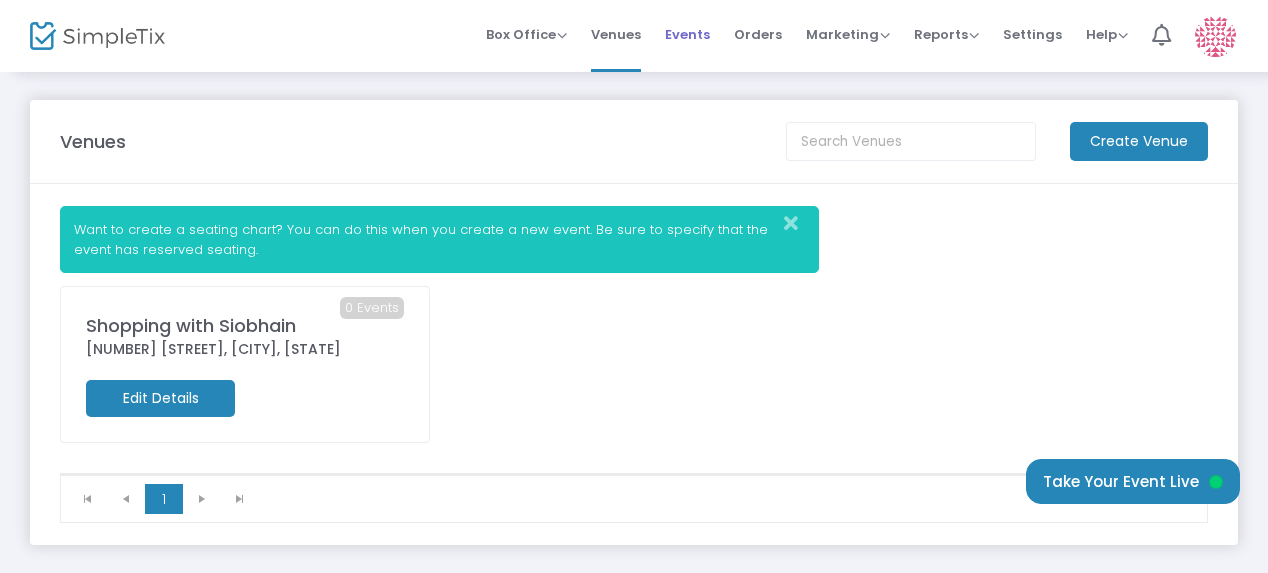 click on "Events" at bounding box center [687, 34] 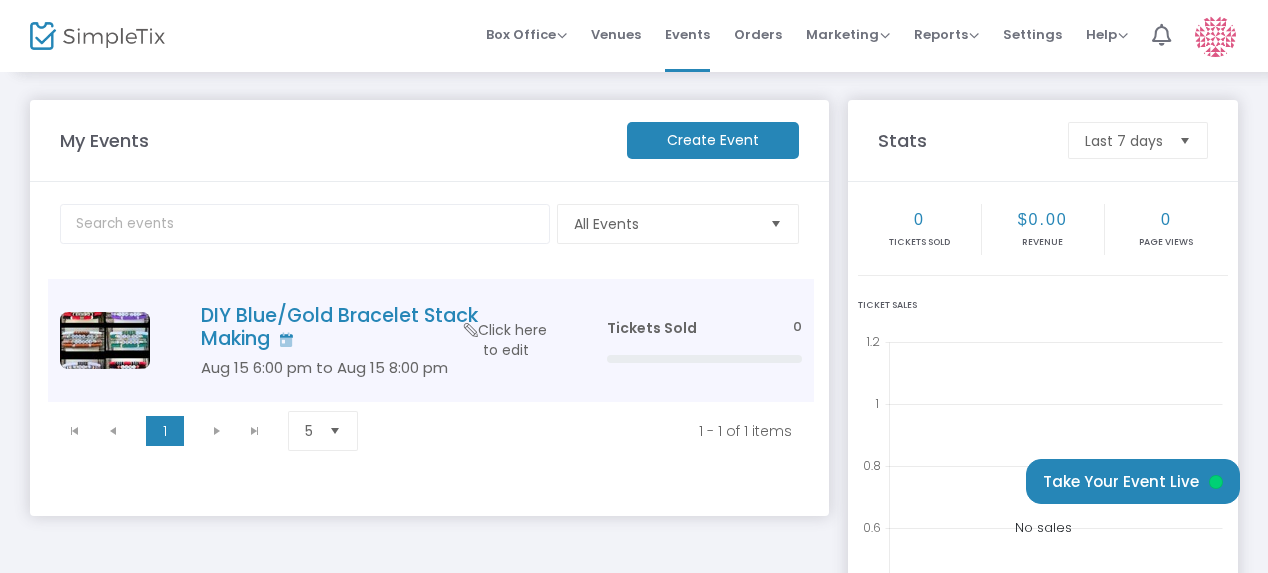 click on "DIY Blue/Gold Bracelet Stack Making" 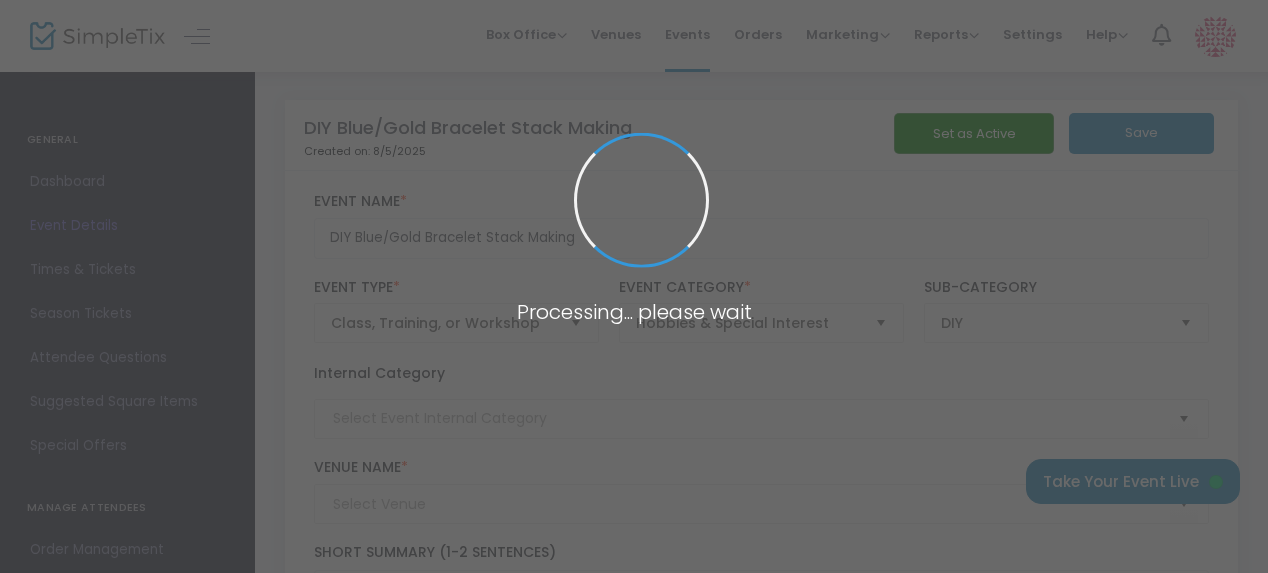 type on "Shopping with Siobhain" 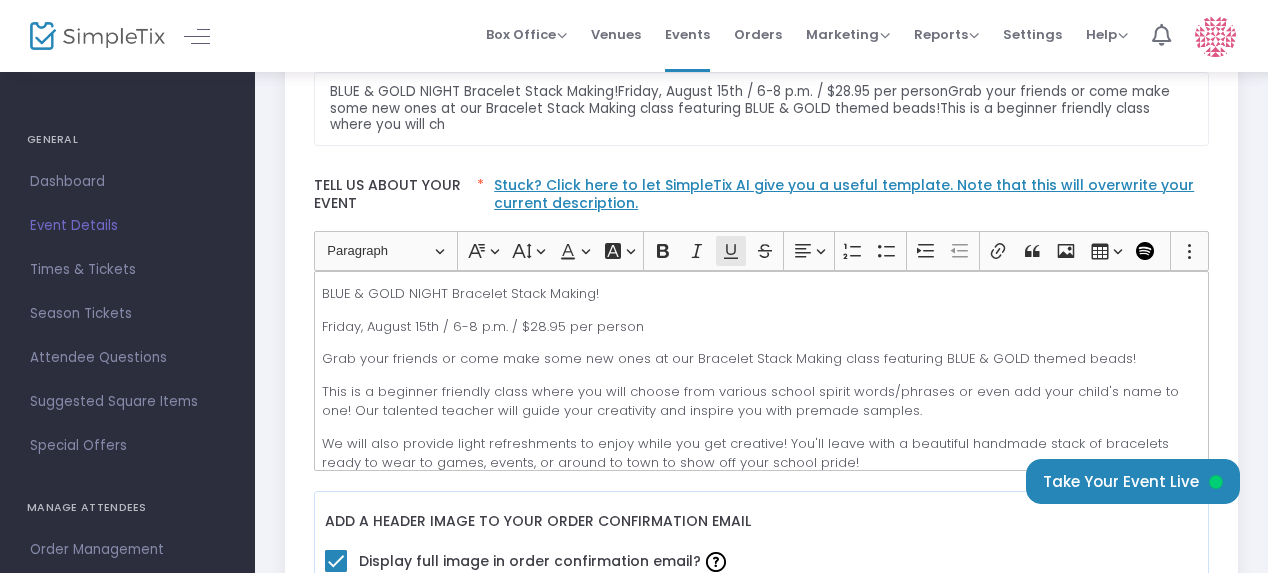 scroll, scrollTop: 500, scrollLeft: 0, axis: vertical 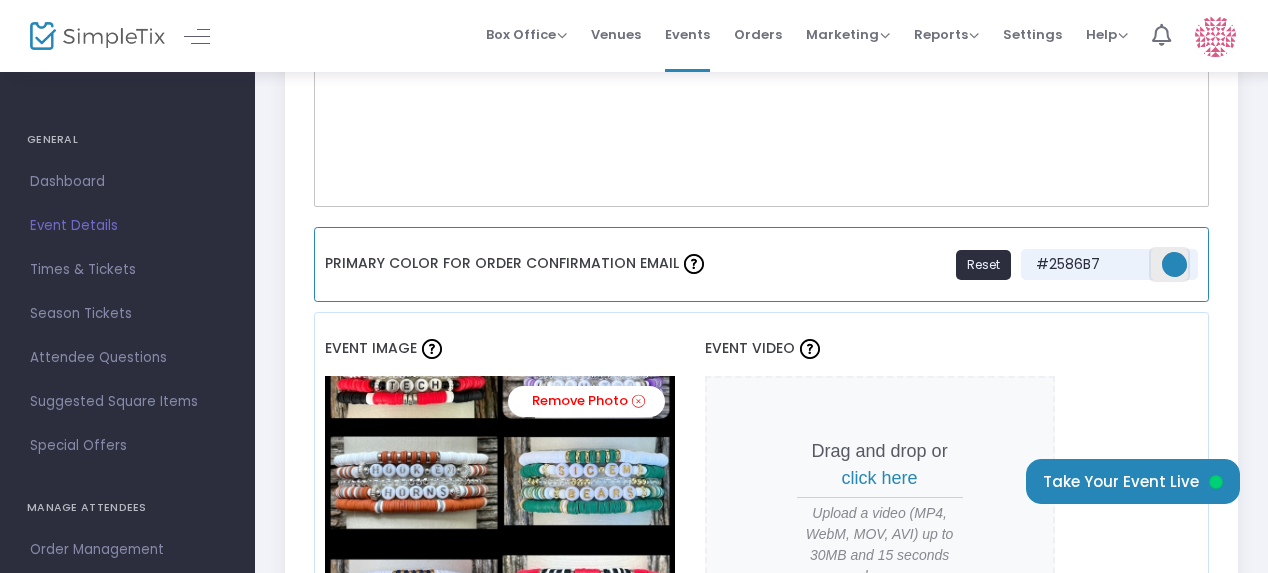 click at bounding box center [1174, 264] 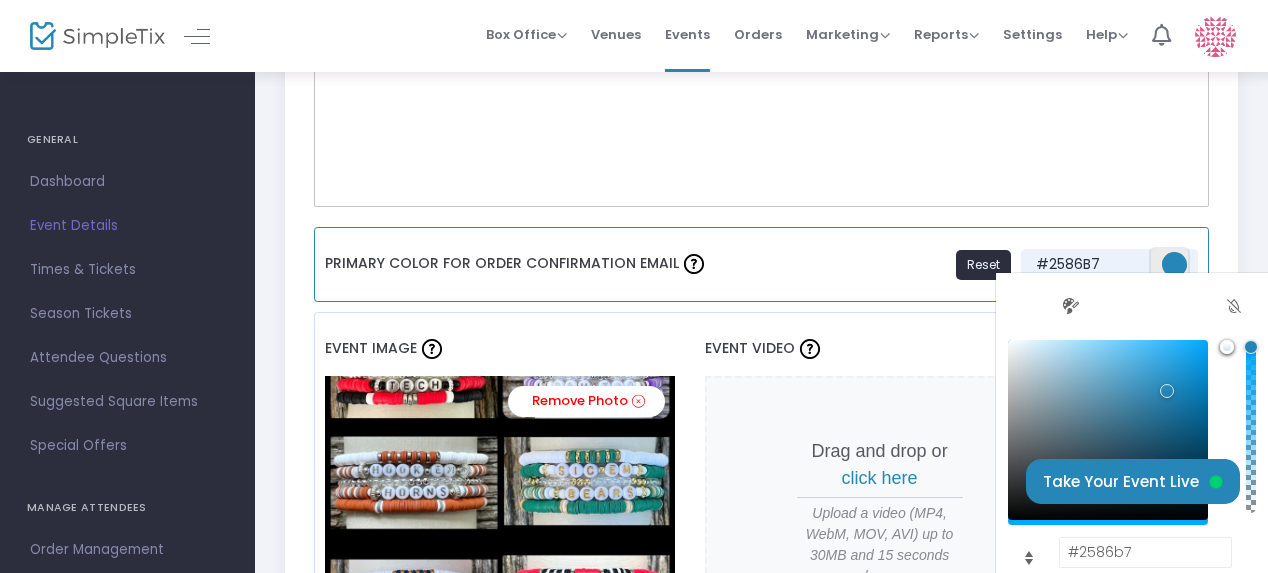 scroll, scrollTop: 1500, scrollLeft: 23, axis: both 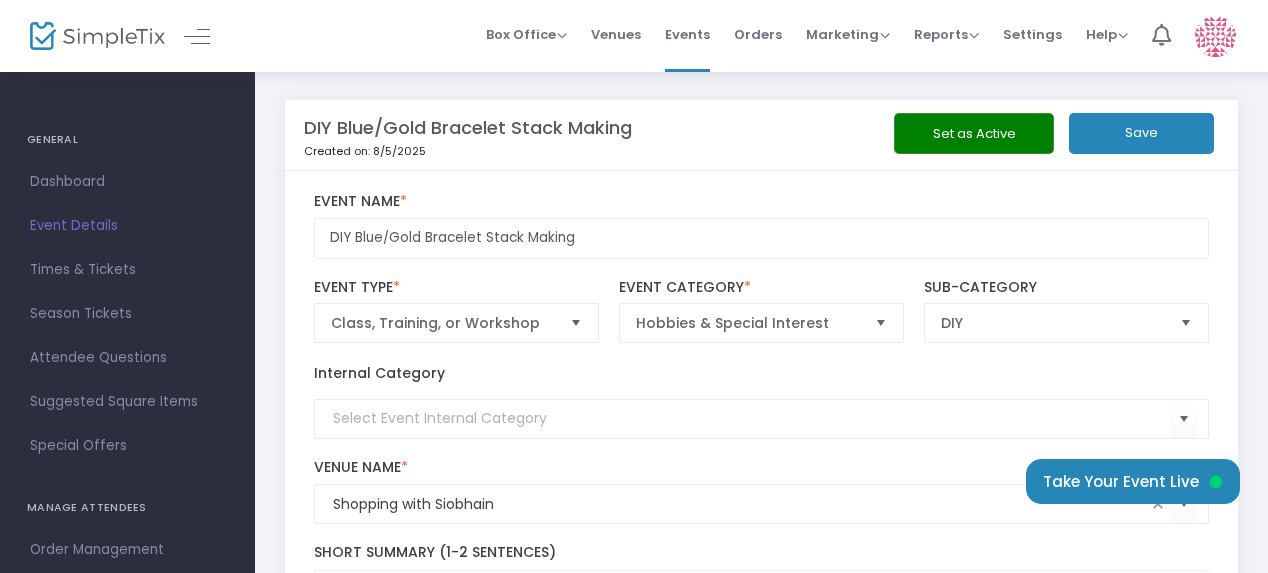 click on "Save" 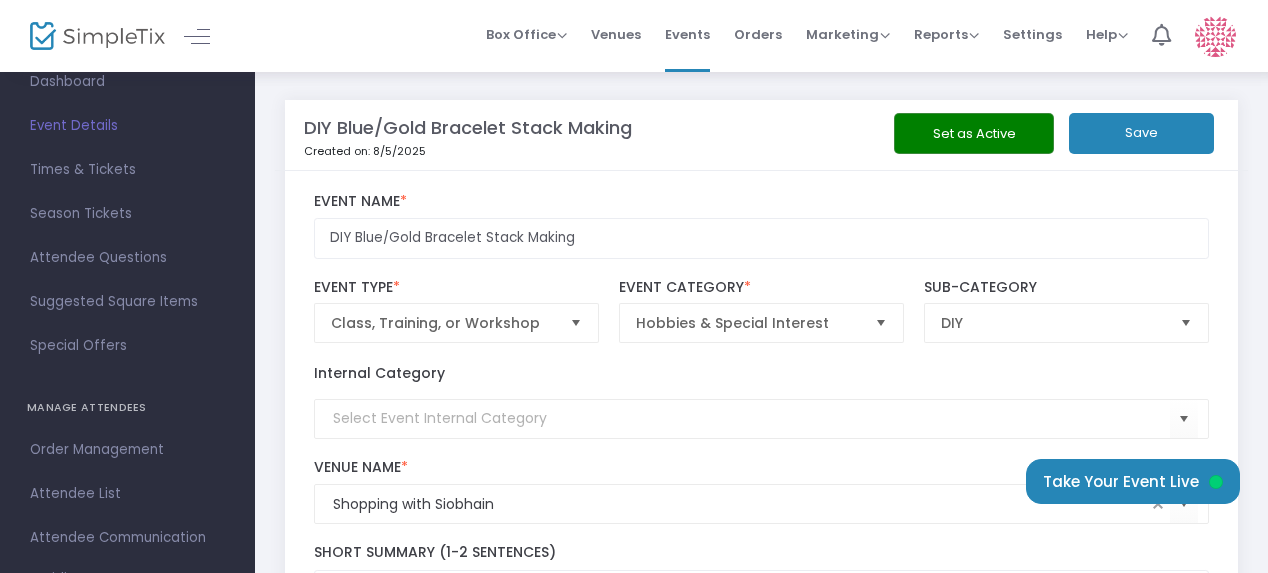 scroll, scrollTop: 0, scrollLeft: 0, axis: both 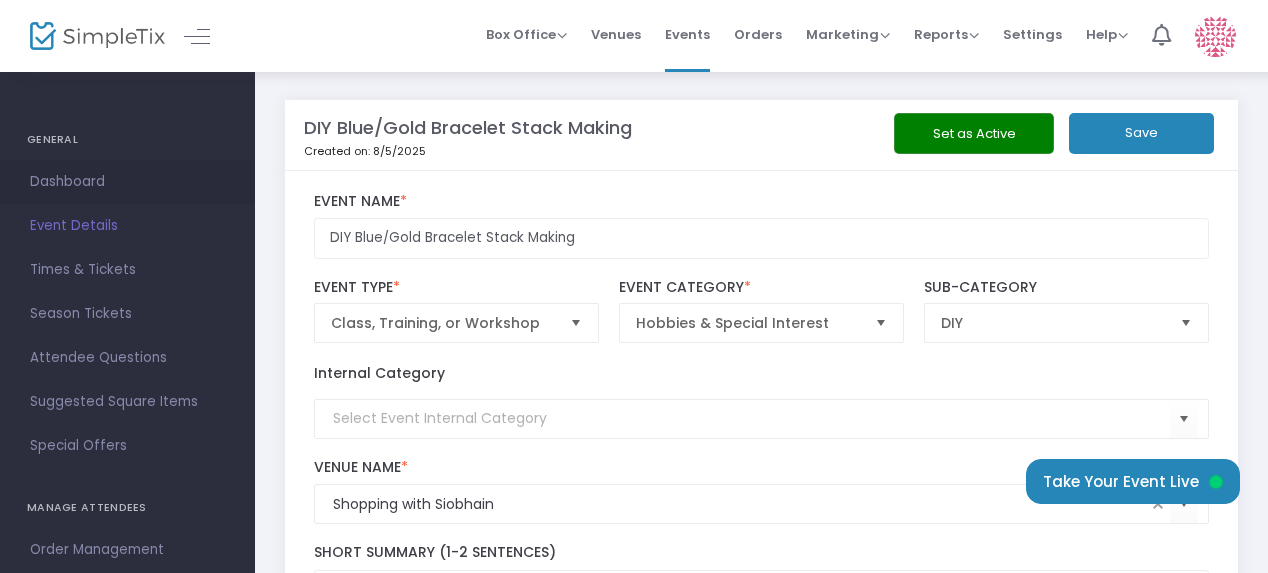 click on "Dashboard" at bounding box center [127, 182] 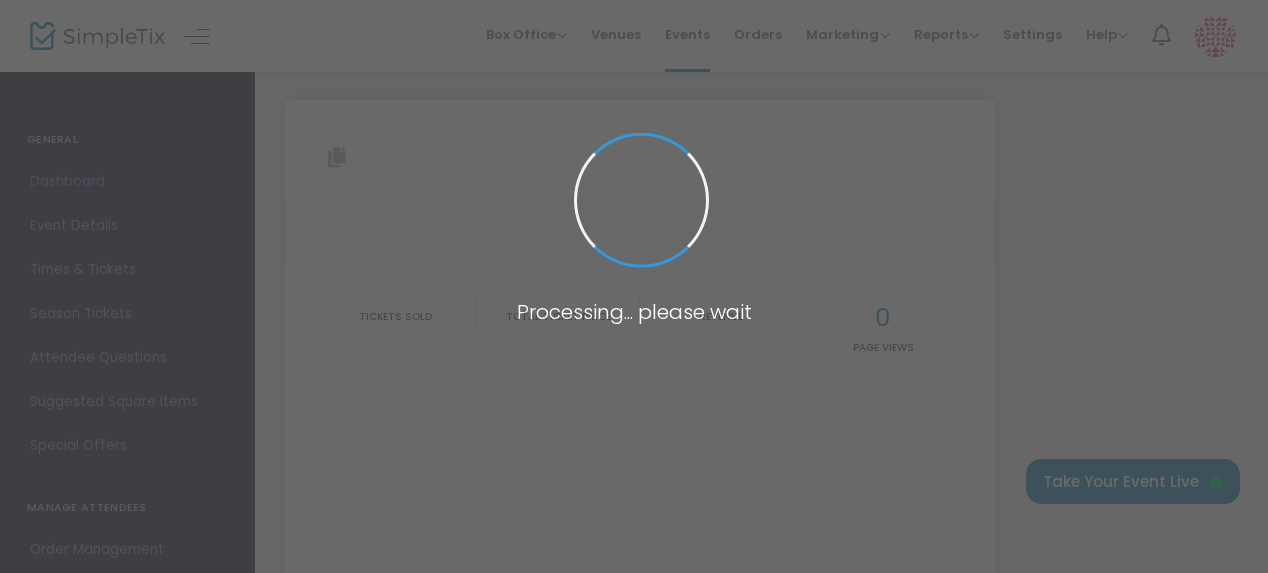 scroll, scrollTop: 0, scrollLeft: 0, axis: both 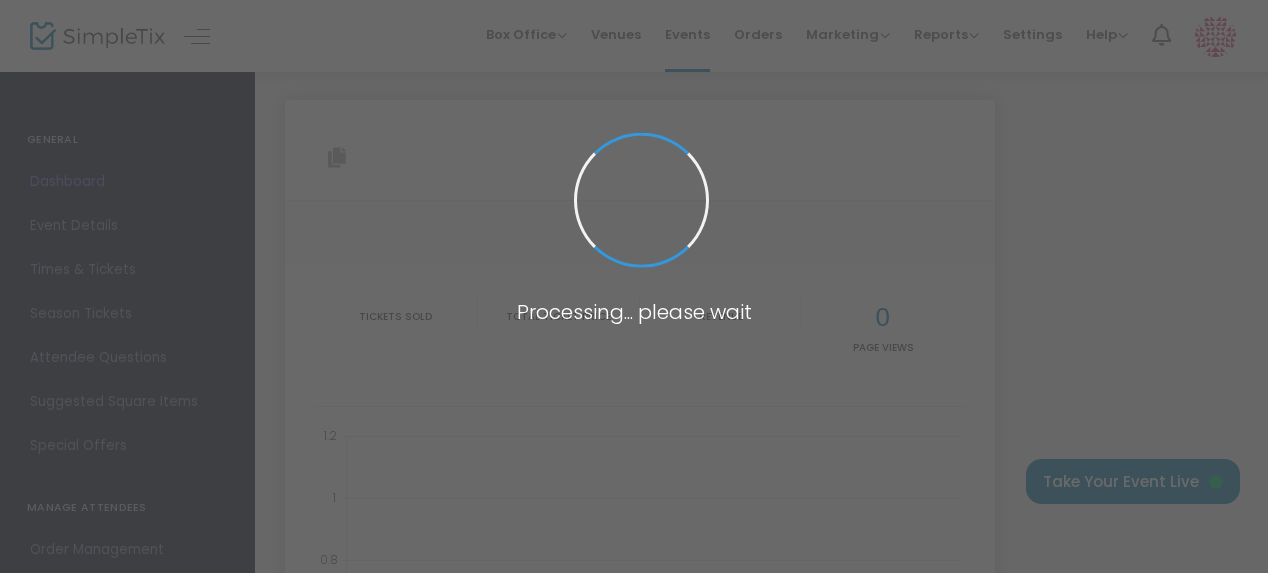 type on "https://www.simpletix.com/e/diy-blue-gold-bracelet-stack-making-tickets-229758" 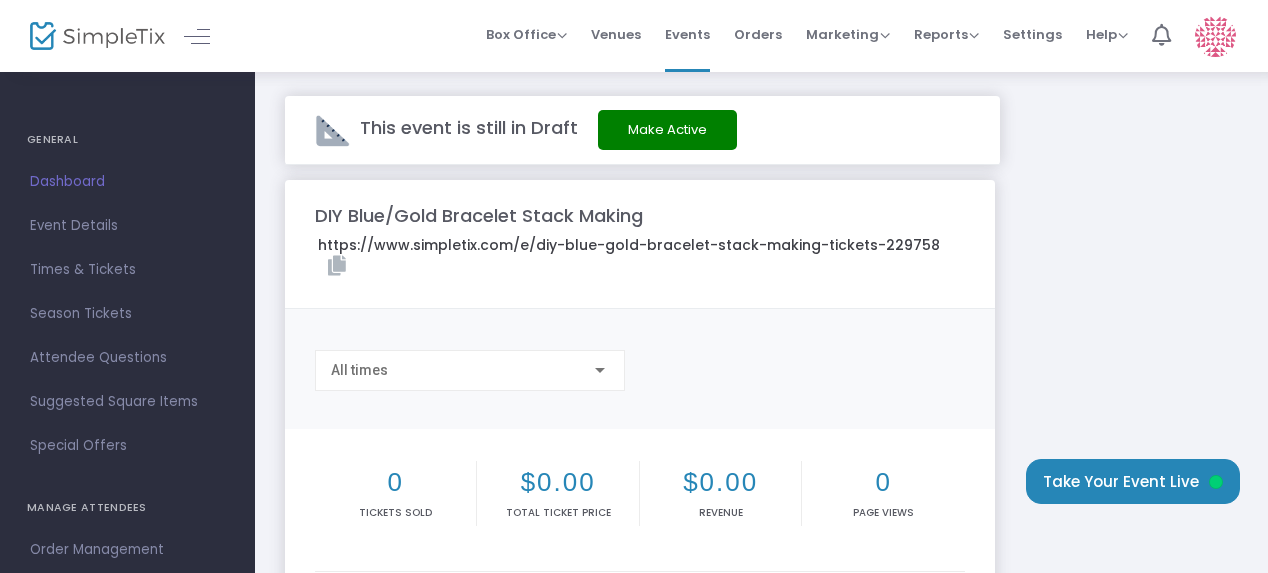 scroll, scrollTop: 0, scrollLeft: 0, axis: both 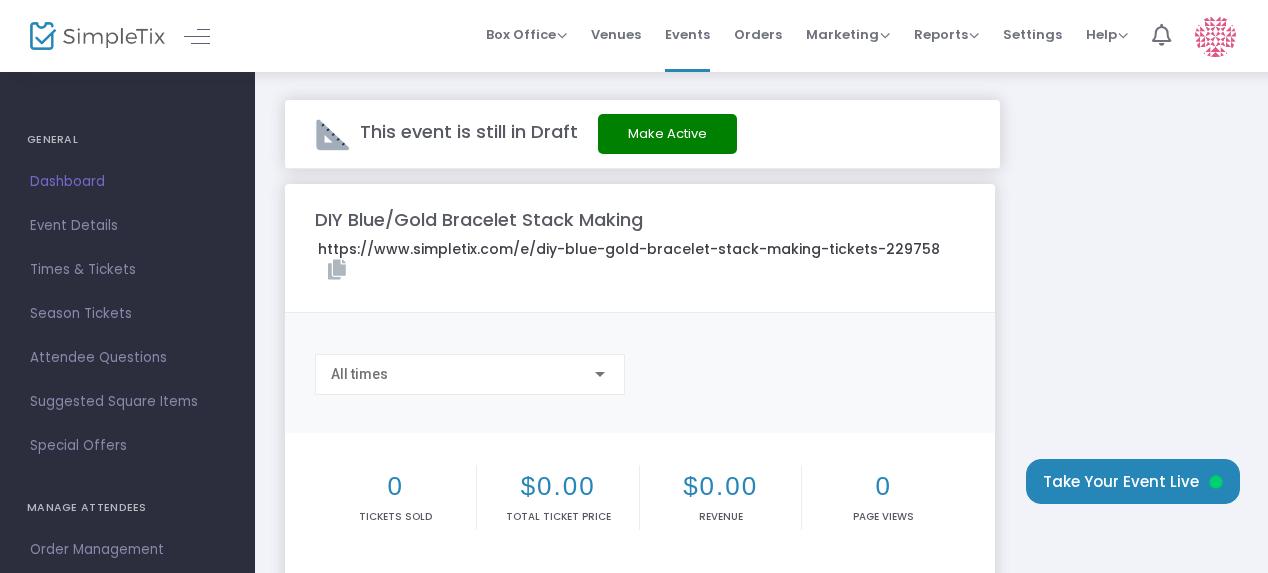 click on "Event Details" at bounding box center (127, 226) 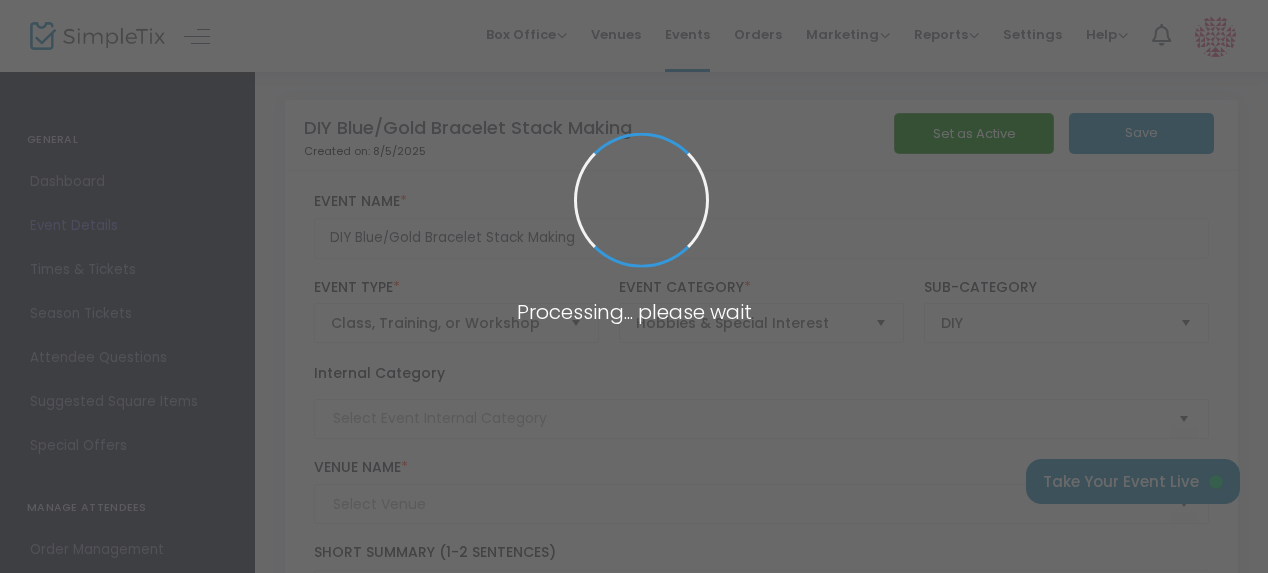 type on "Shopping with Siobhain" 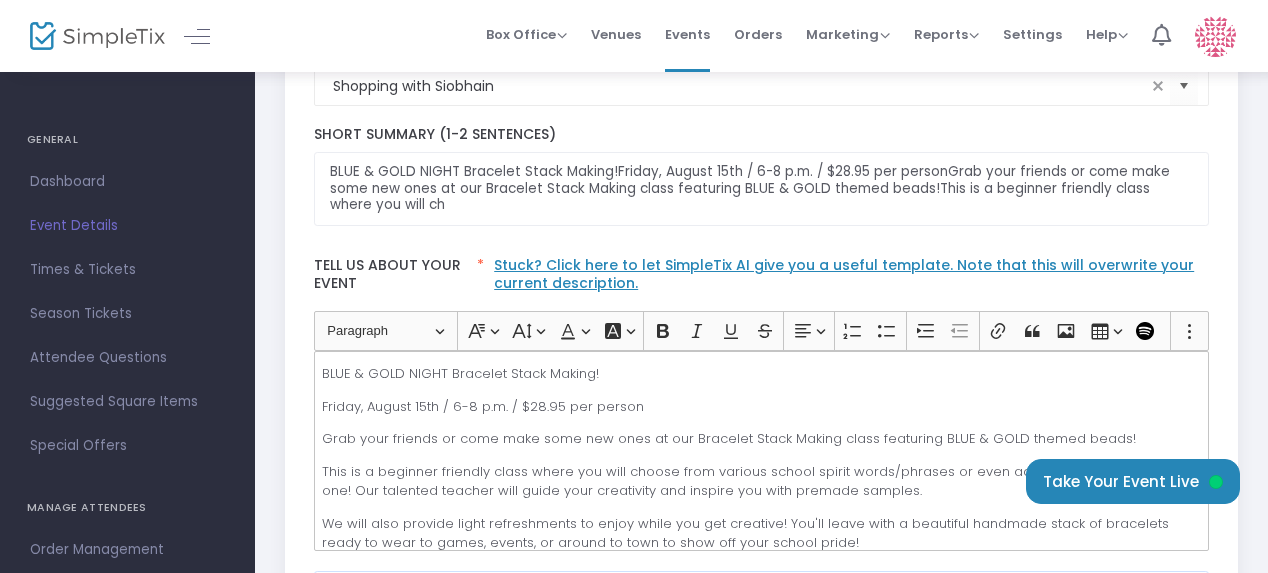 scroll, scrollTop: 200, scrollLeft: 0, axis: vertical 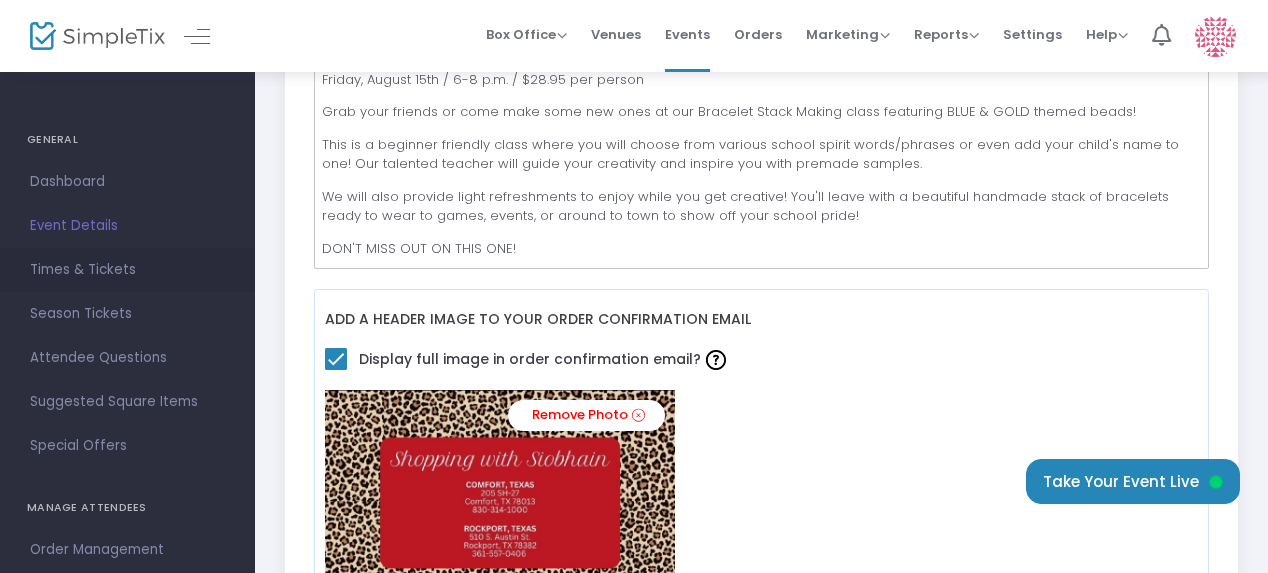 click on "Times & Tickets" at bounding box center (127, 270) 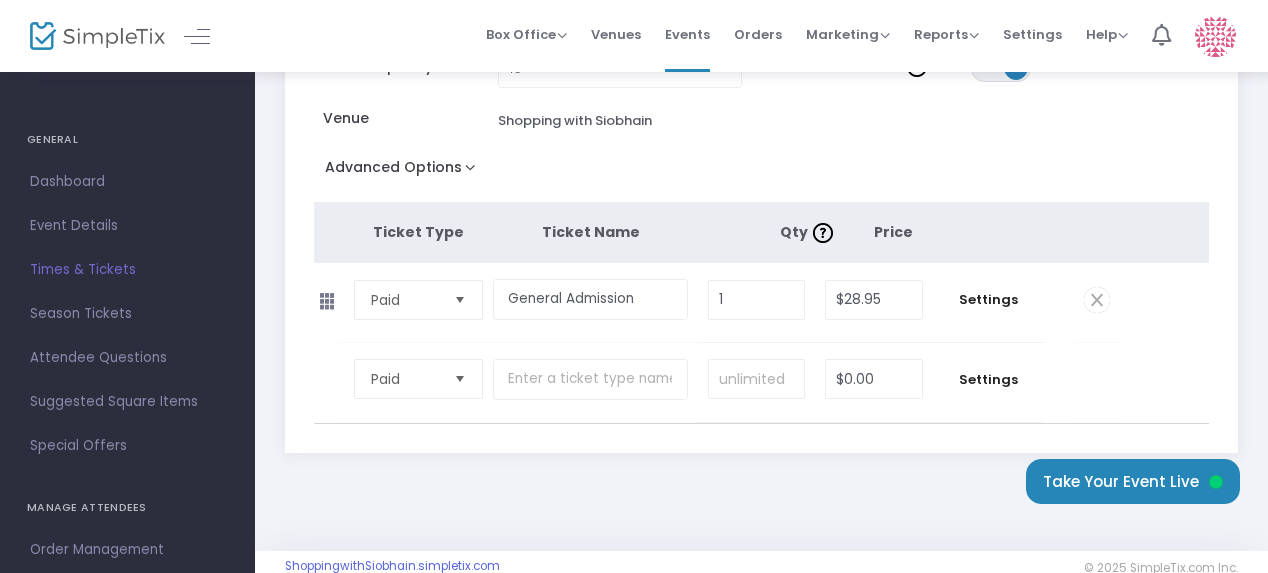scroll, scrollTop: 325, scrollLeft: 0, axis: vertical 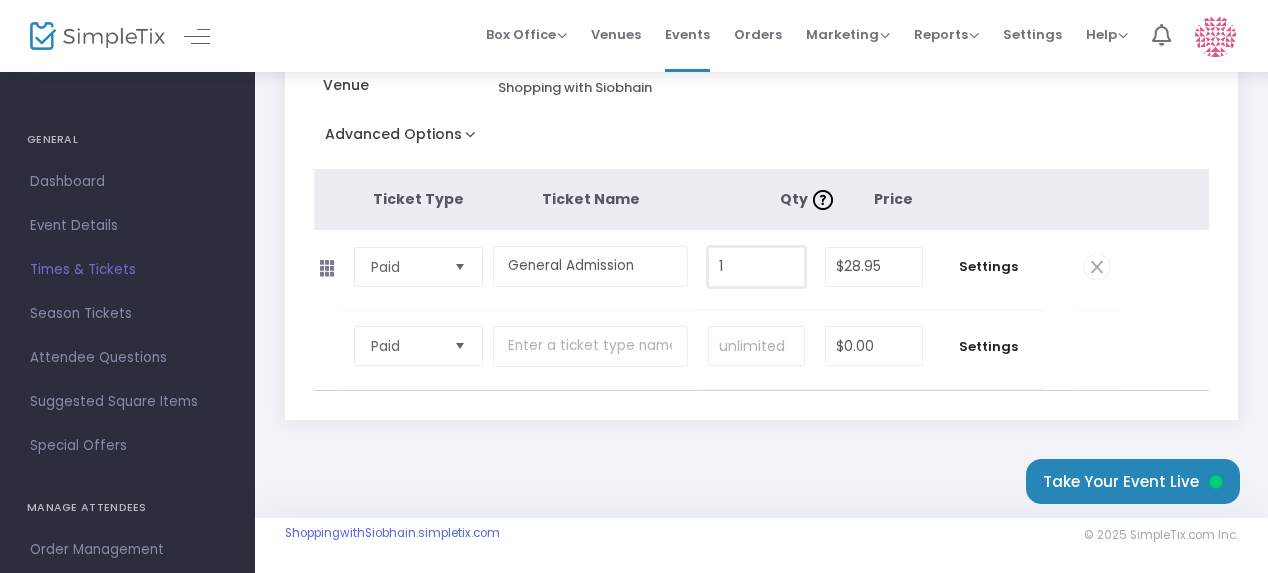 click on "1" at bounding box center (756, 267) 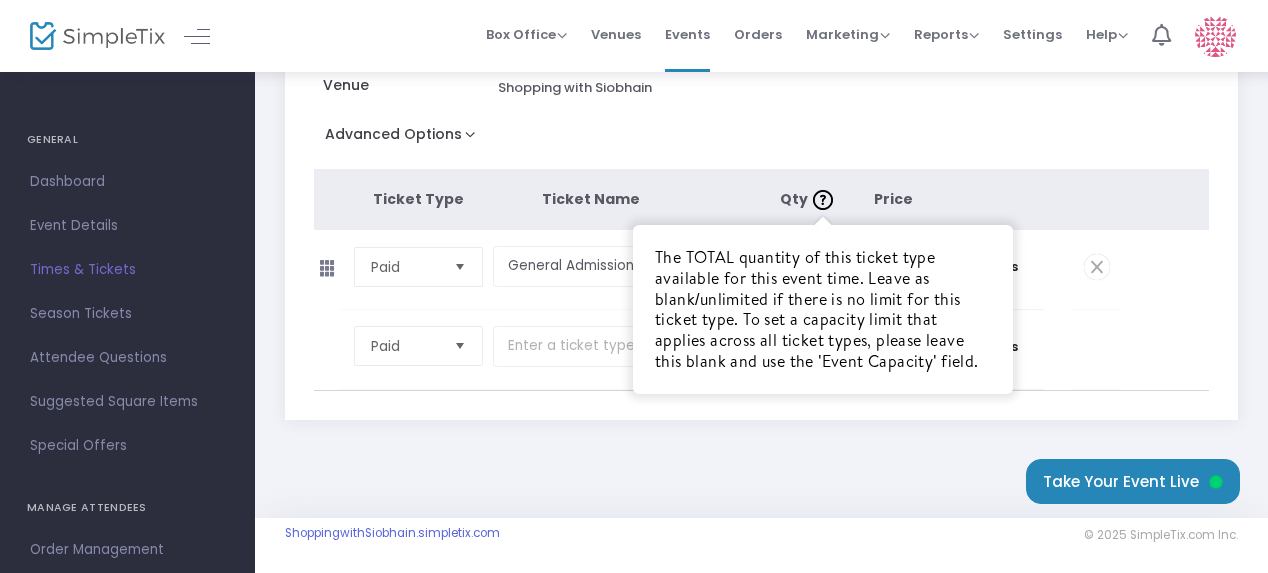 type on "16" 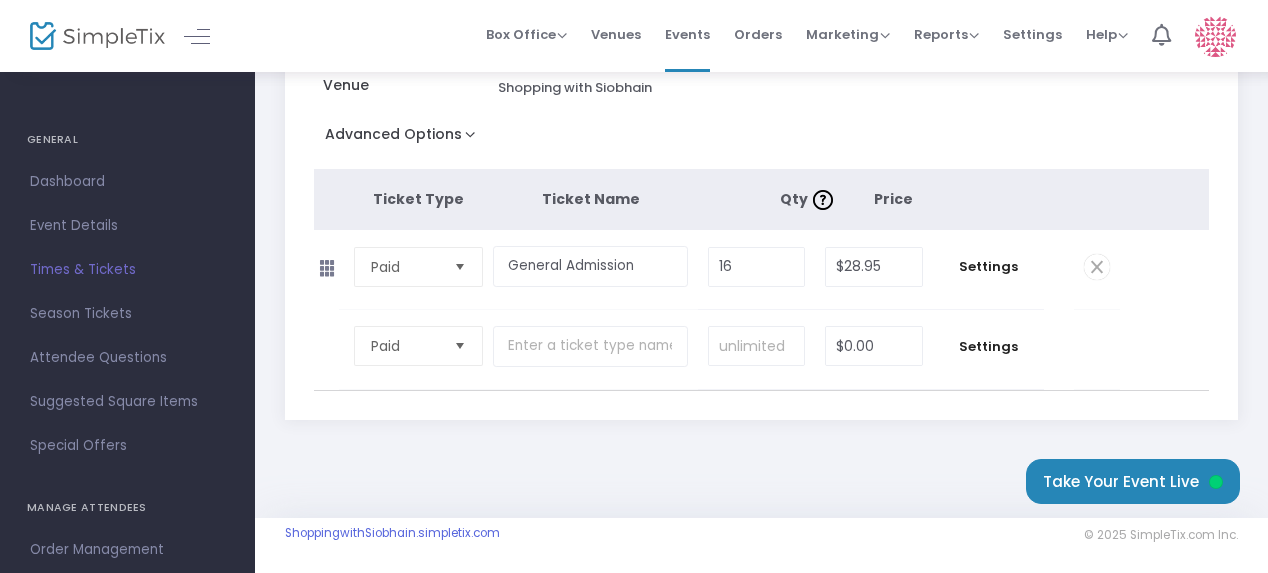 click on "Event Capacity  16 Enable Ticket Sales  ON OFF Venue  Shopping with Siobhain" 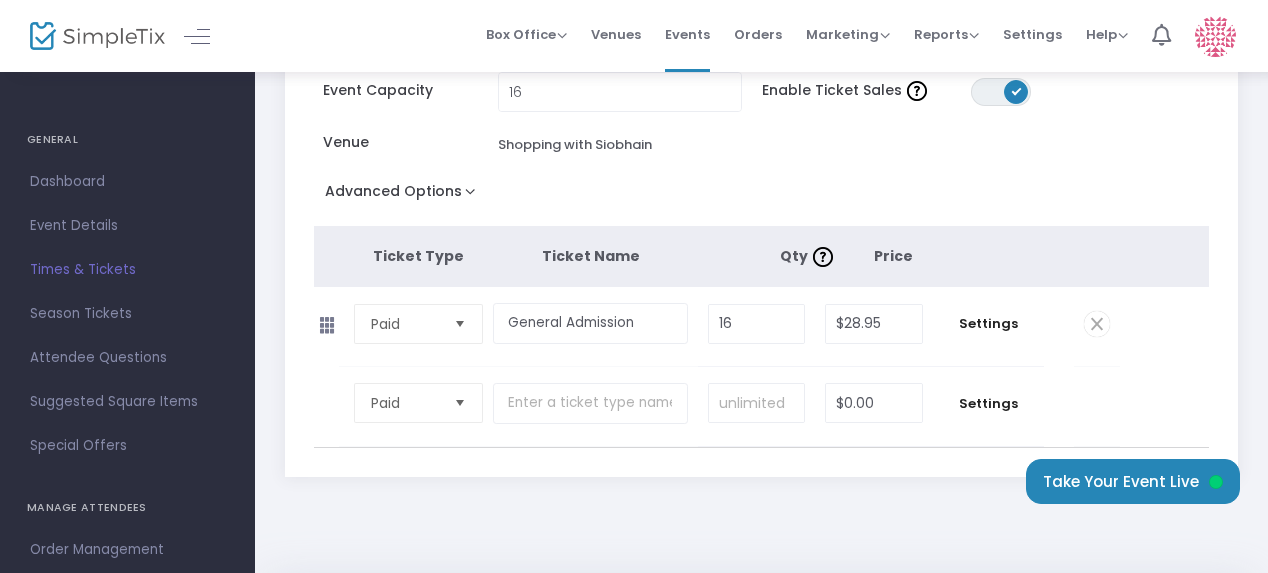 scroll, scrollTop: 300, scrollLeft: 0, axis: vertical 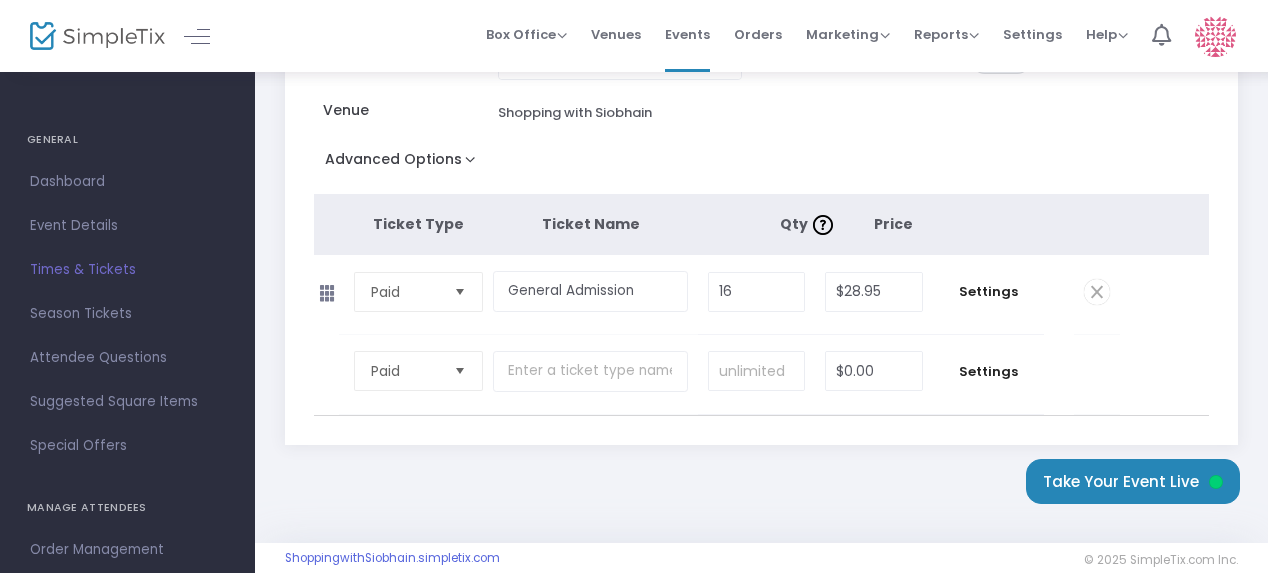 click 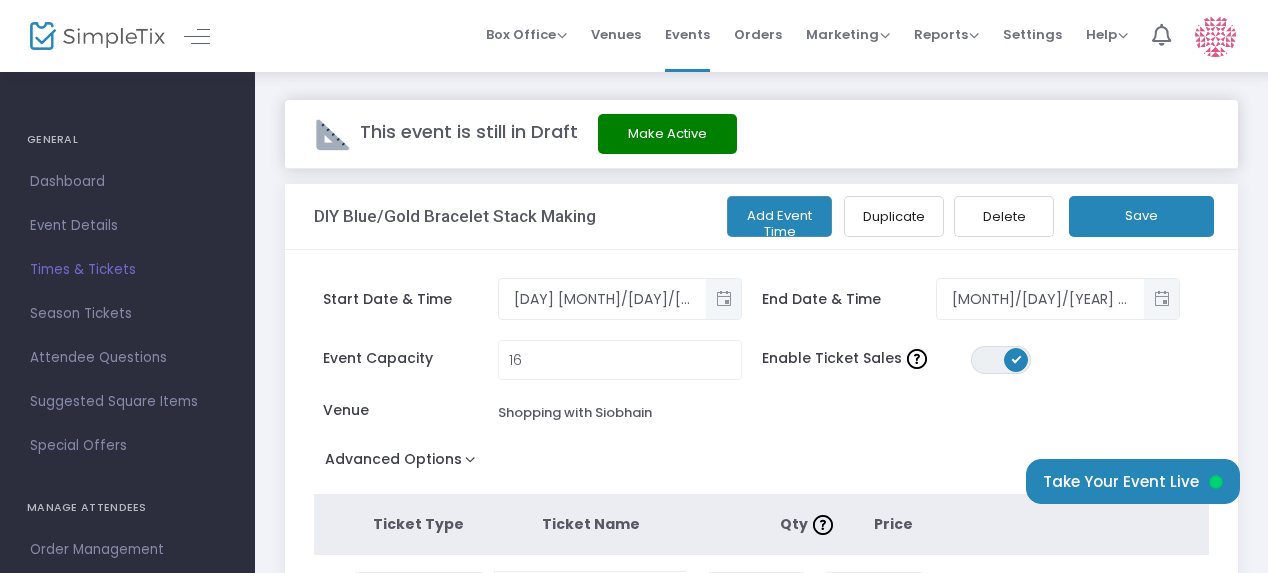 scroll, scrollTop: 1, scrollLeft: 0, axis: vertical 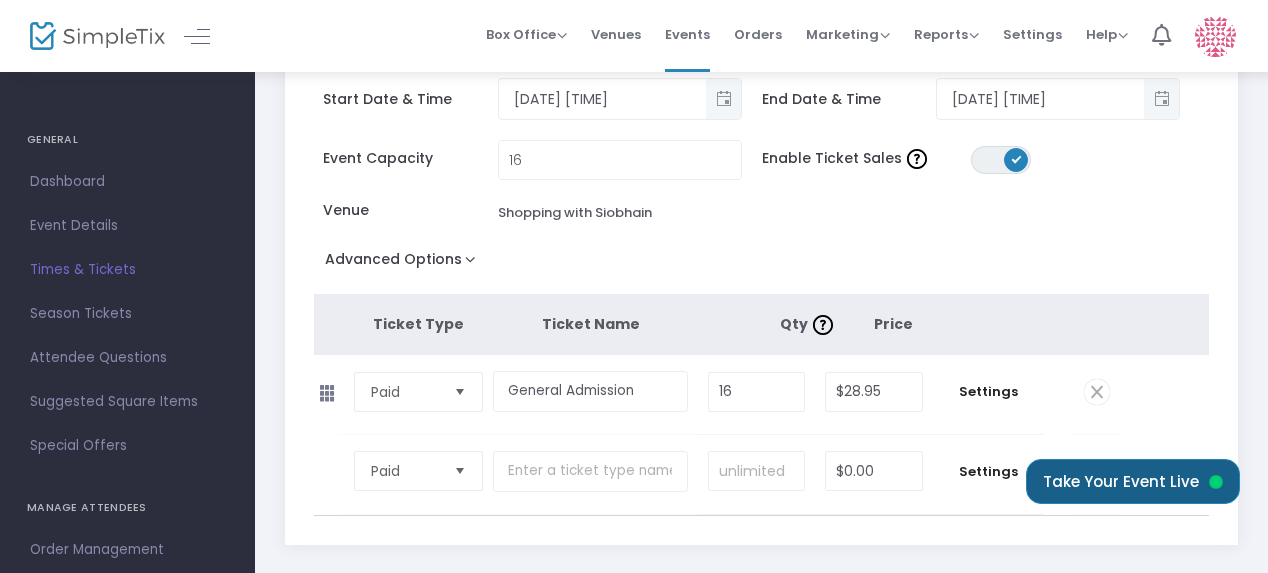 click on "Take Your Event Live" 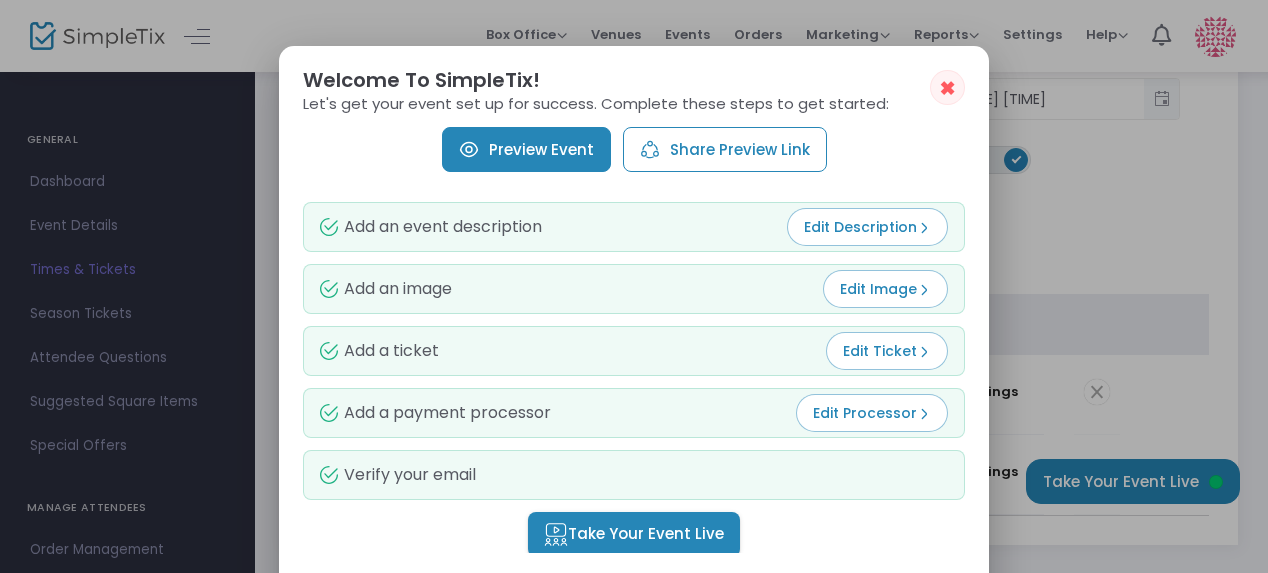 scroll, scrollTop: 0, scrollLeft: 0, axis: both 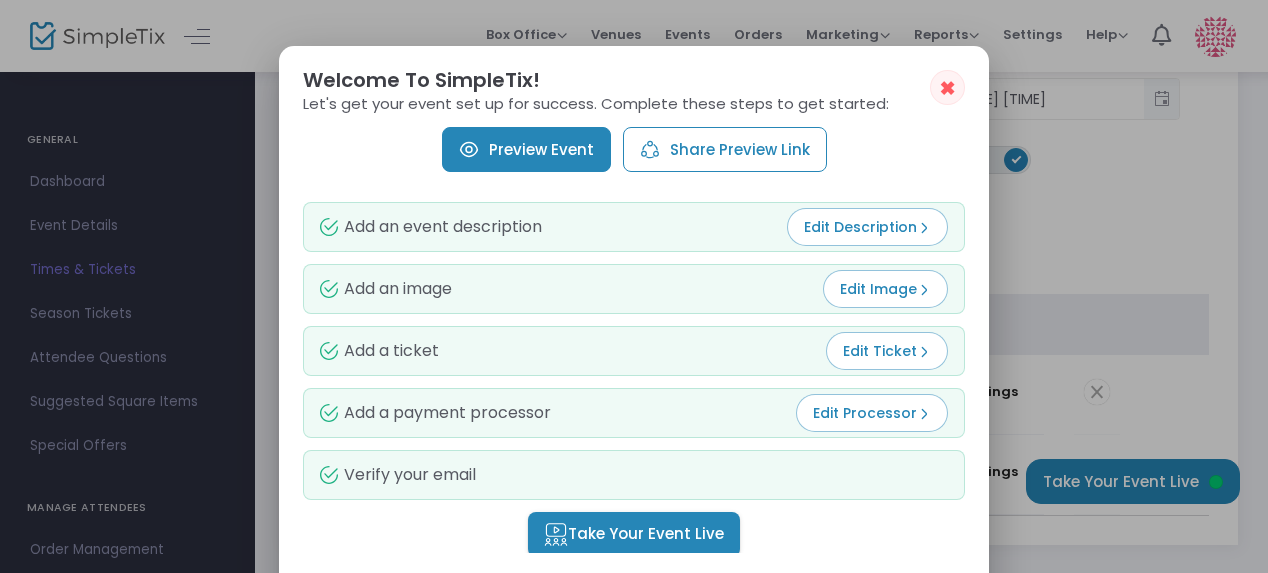 click on "Preview Event" at bounding box center [526, 149] 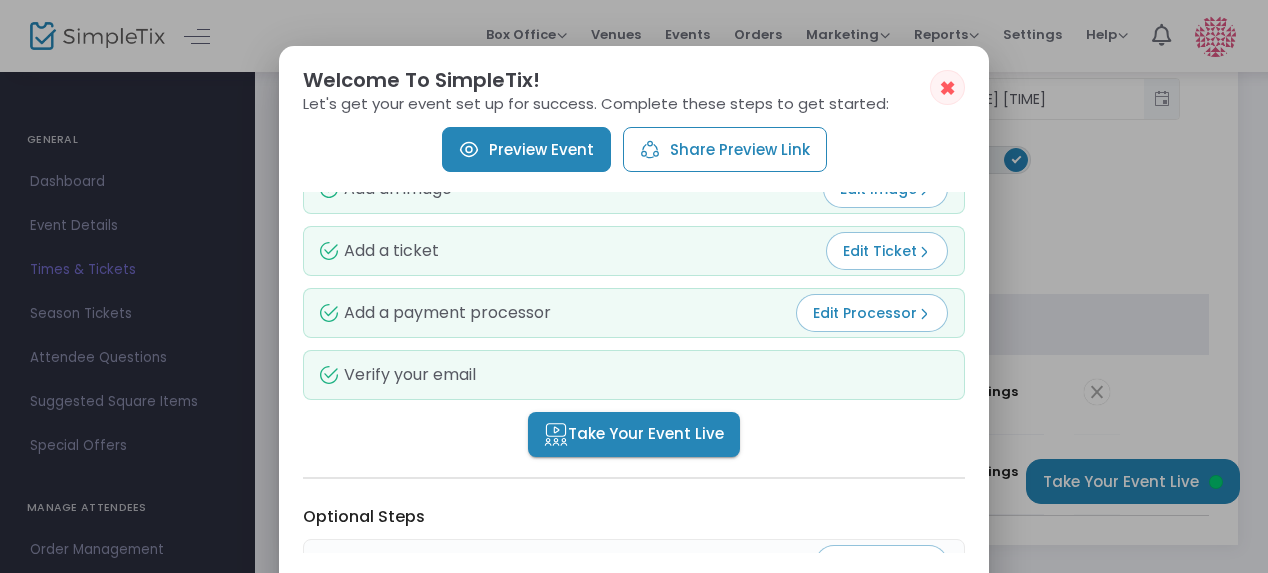 scroll, scrollTop: 0, scrollLeft: 0, axis: both 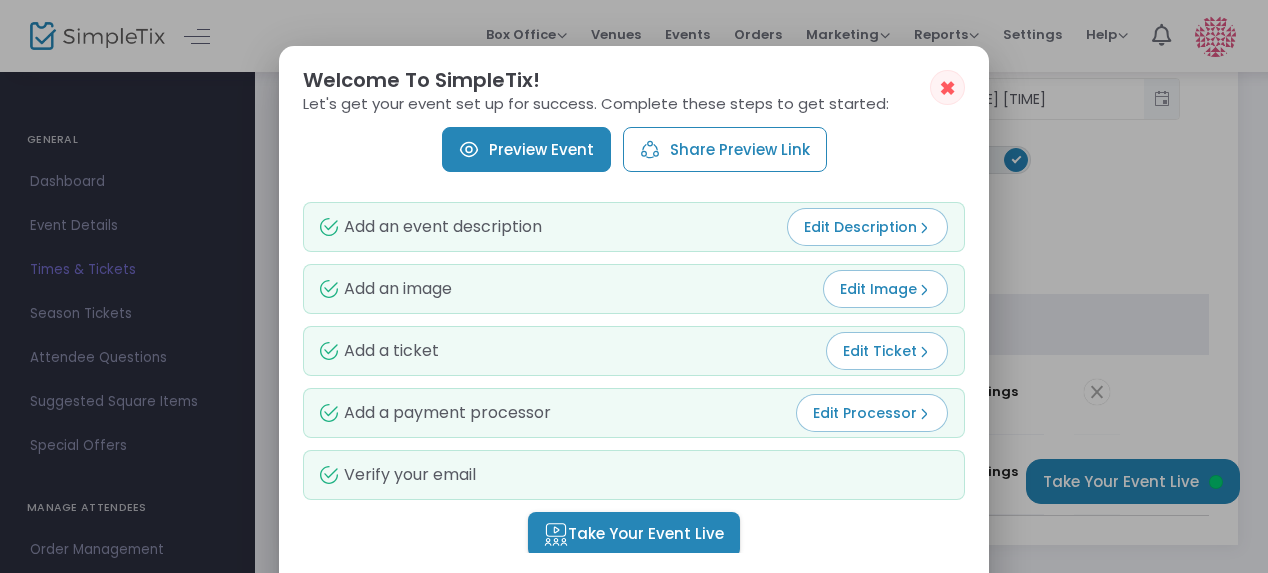 click on "Edit Description" at bounding box center (867, 227) 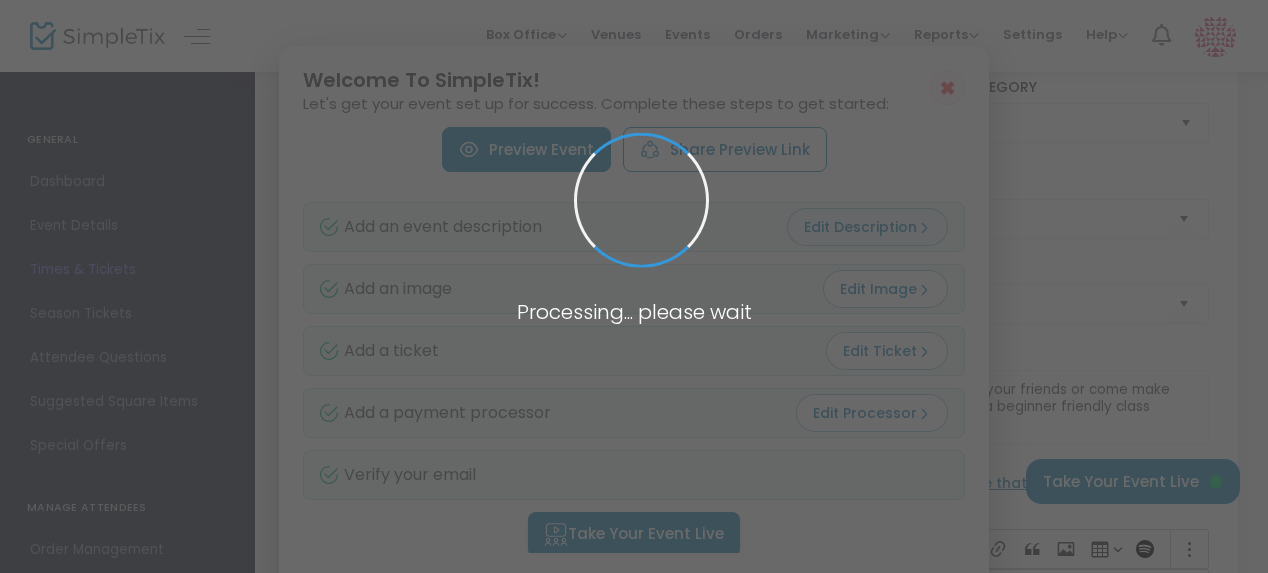 scroll, scrollTop: 200, scrollLeft: 0, axis: vertical 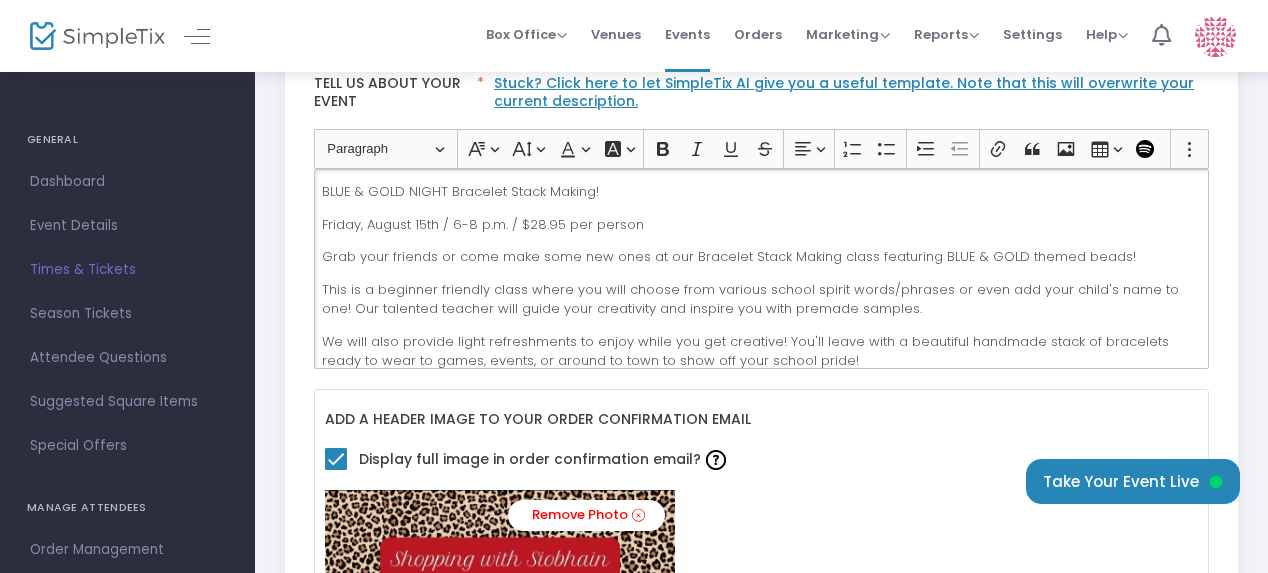 click on "We will also provide light refreshments to enjoy while you get creative! You'll leave with a beautiful handmade stack of bracelets ready to wear to games, events, or around to town to show off your school pride!" 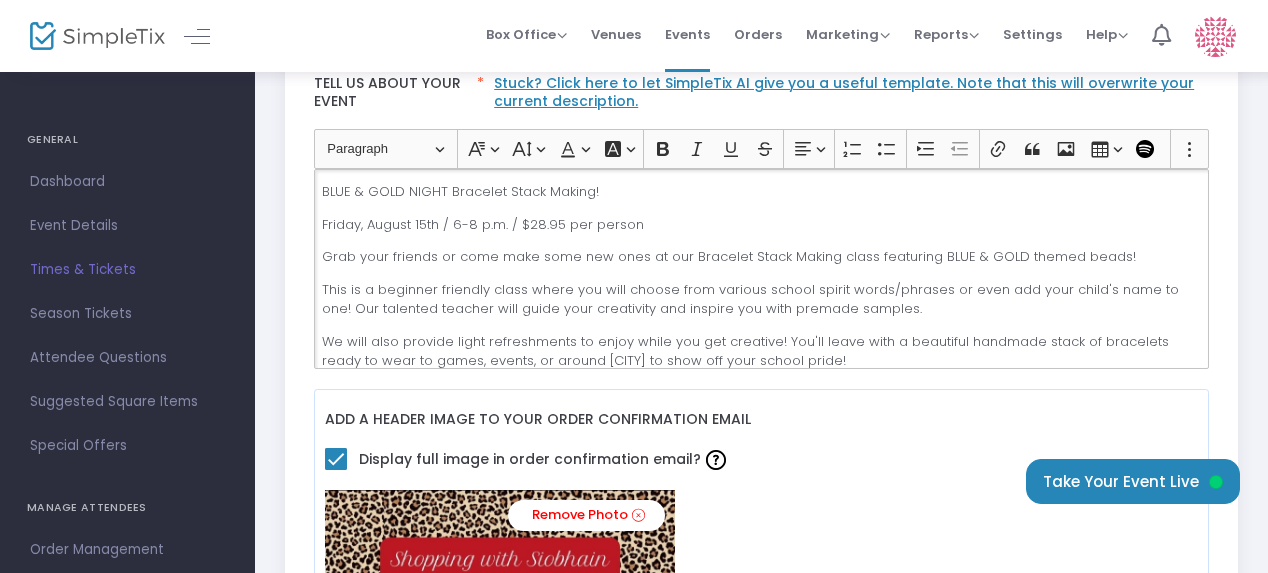 scroll, scrollTop: 1, scrollLeft: 0, axis: vertical 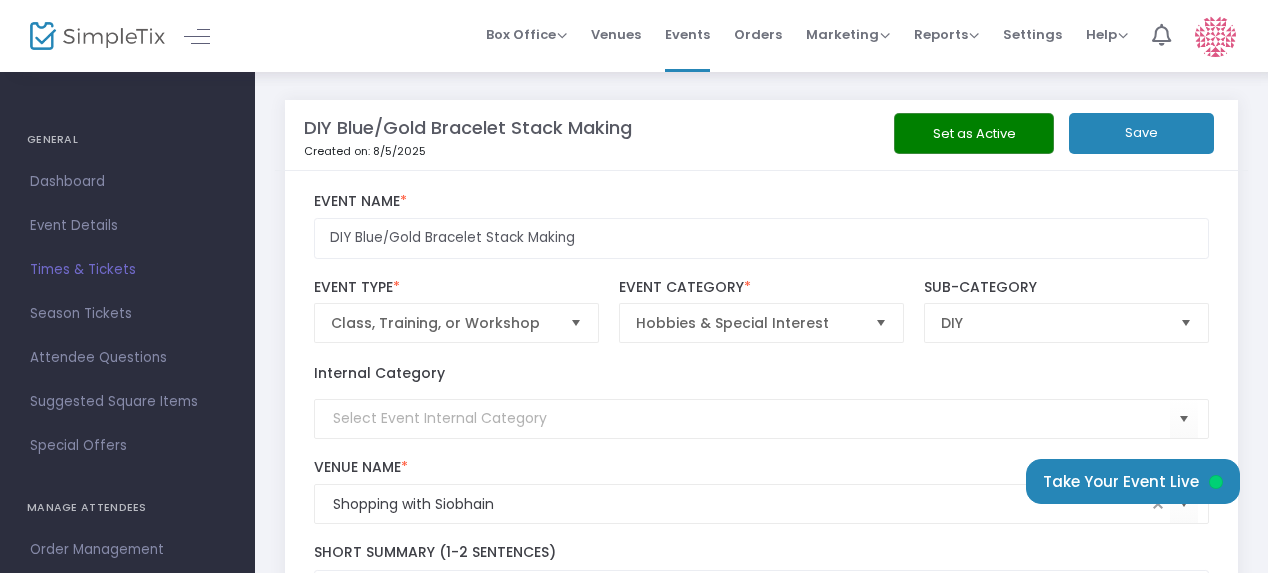 click on "Save" 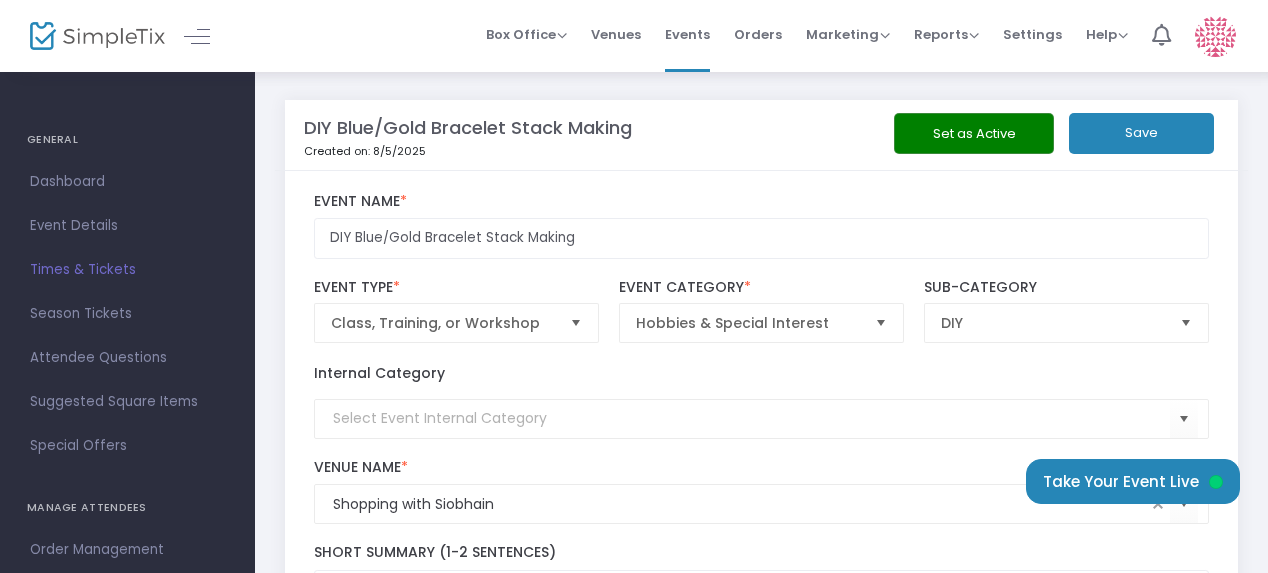 click on "Set as Active" 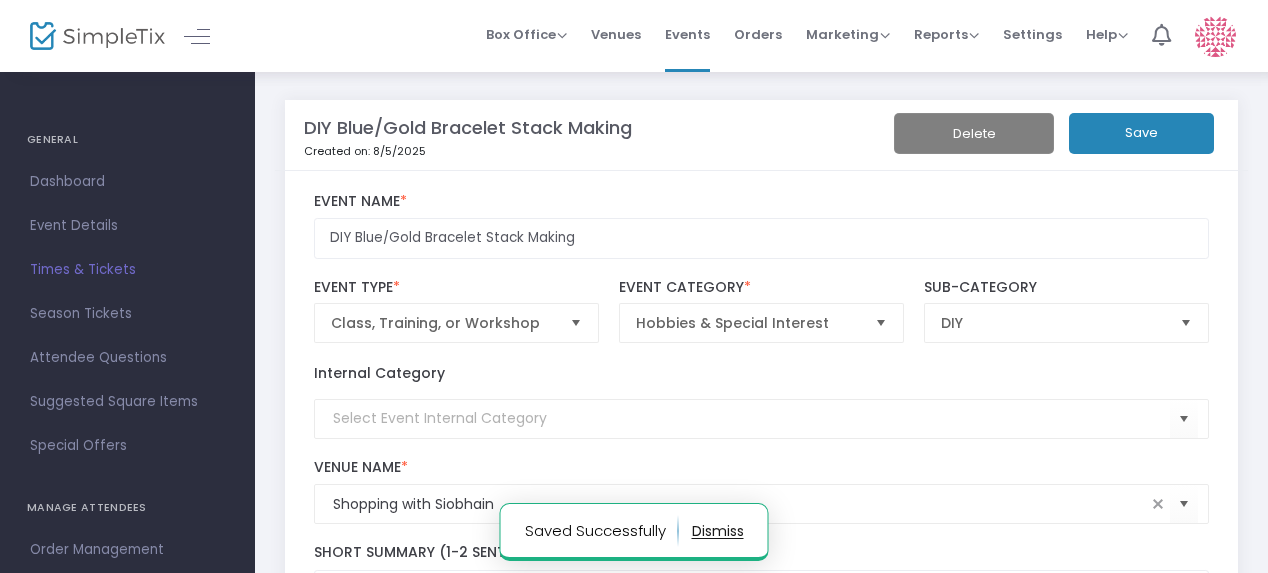 click on "Save" 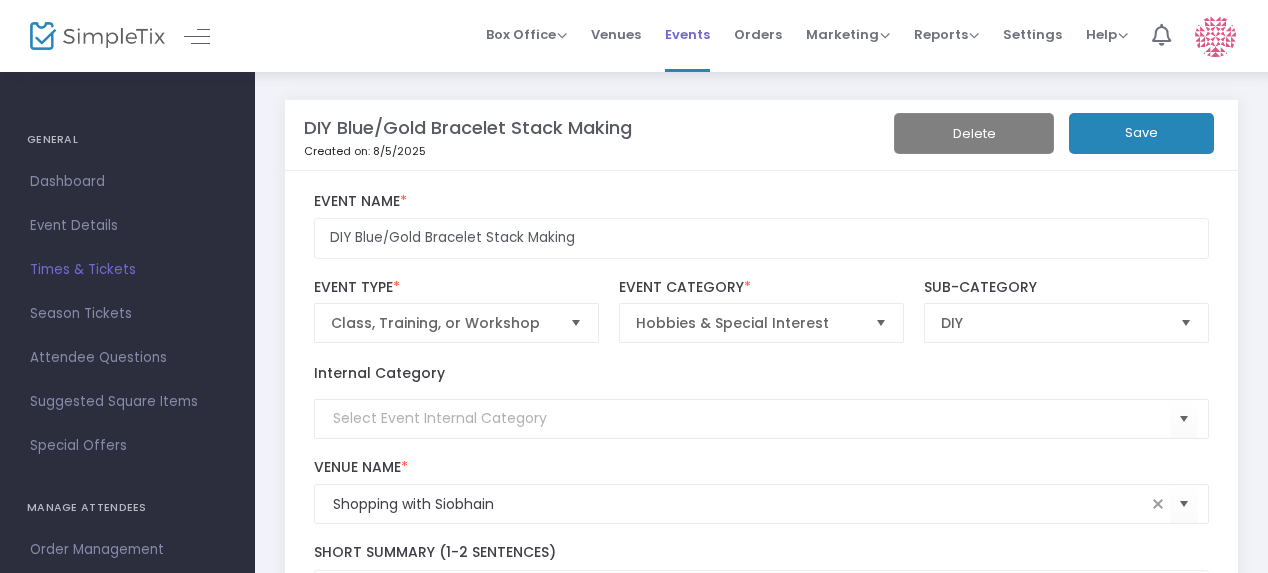 click on "Events" at bounding box center [687, 34] 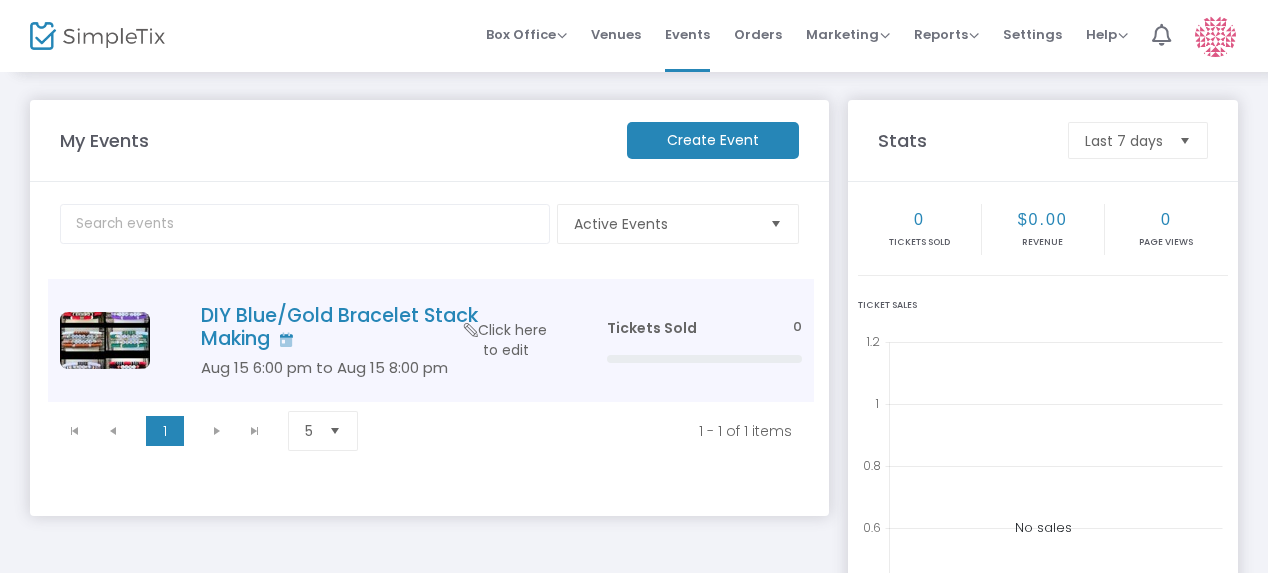 scroll, scrollTop: 0, scrollLeft: 0, axis: both 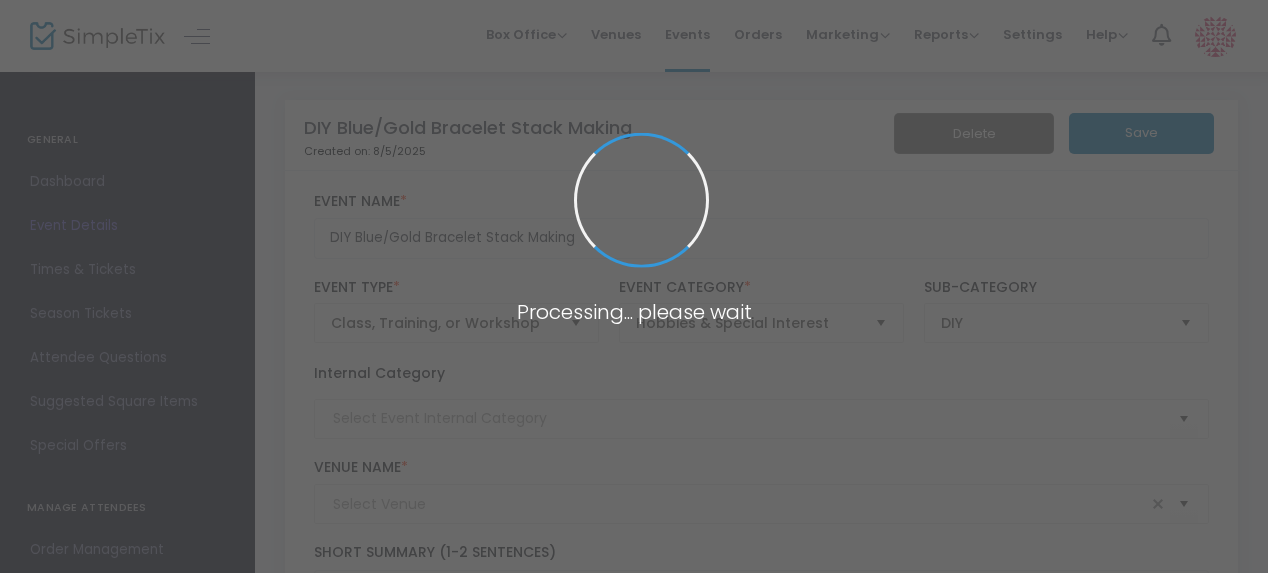 type on "Shopping with Siobhain" 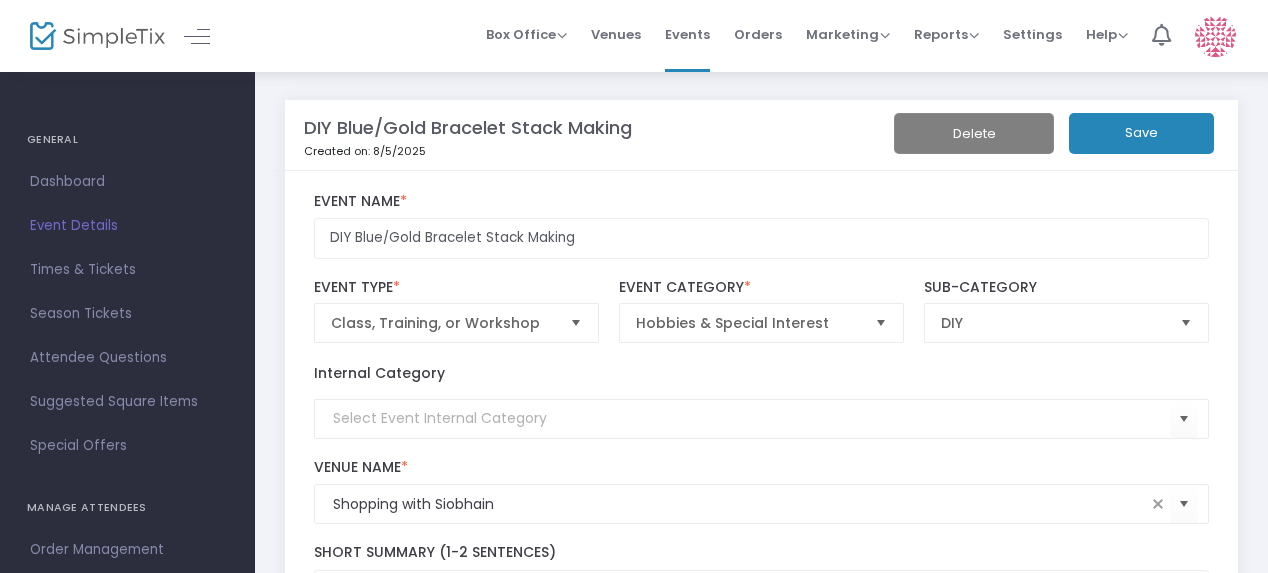 click on "Save" 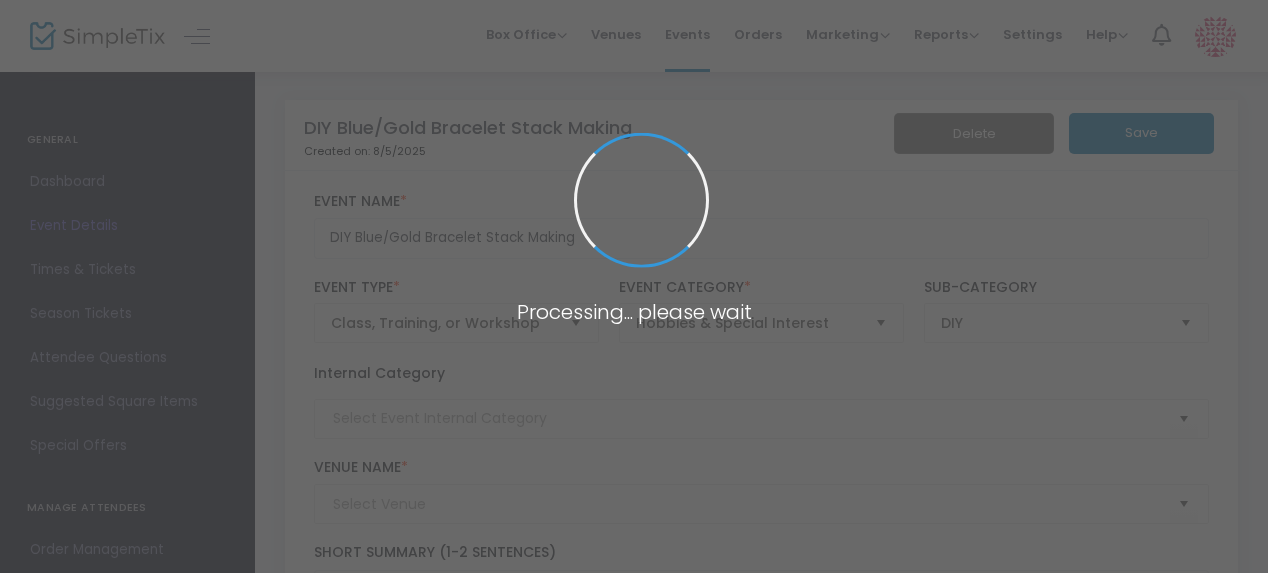 type on "Shopping with Siobhain" 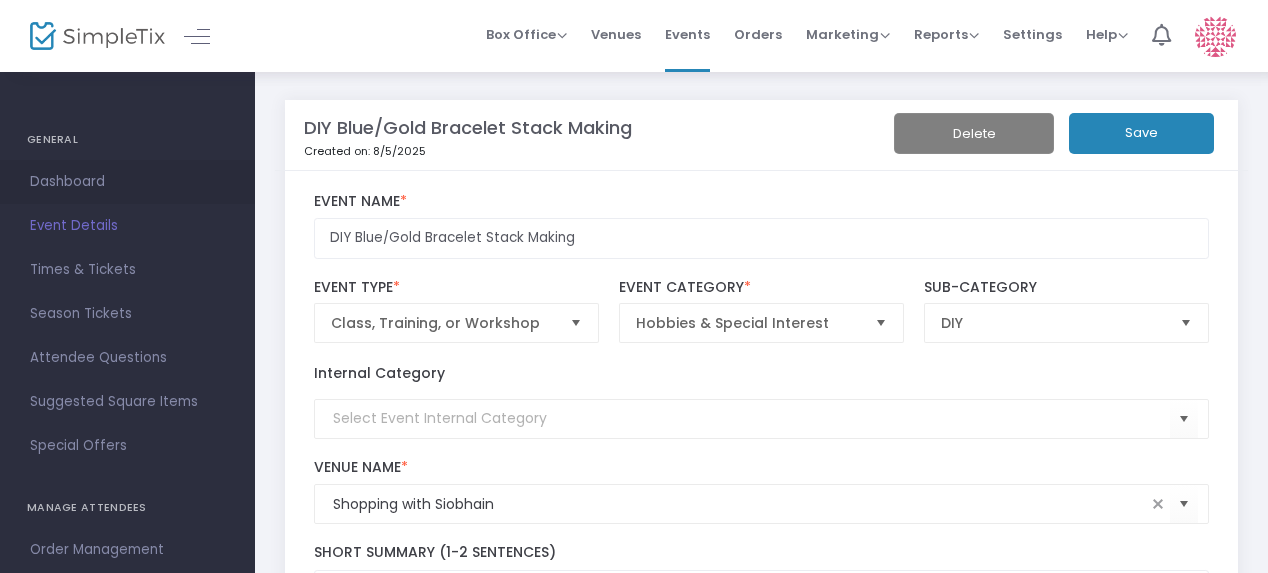 click on "Dashboard" at bounding box center [127, 182] 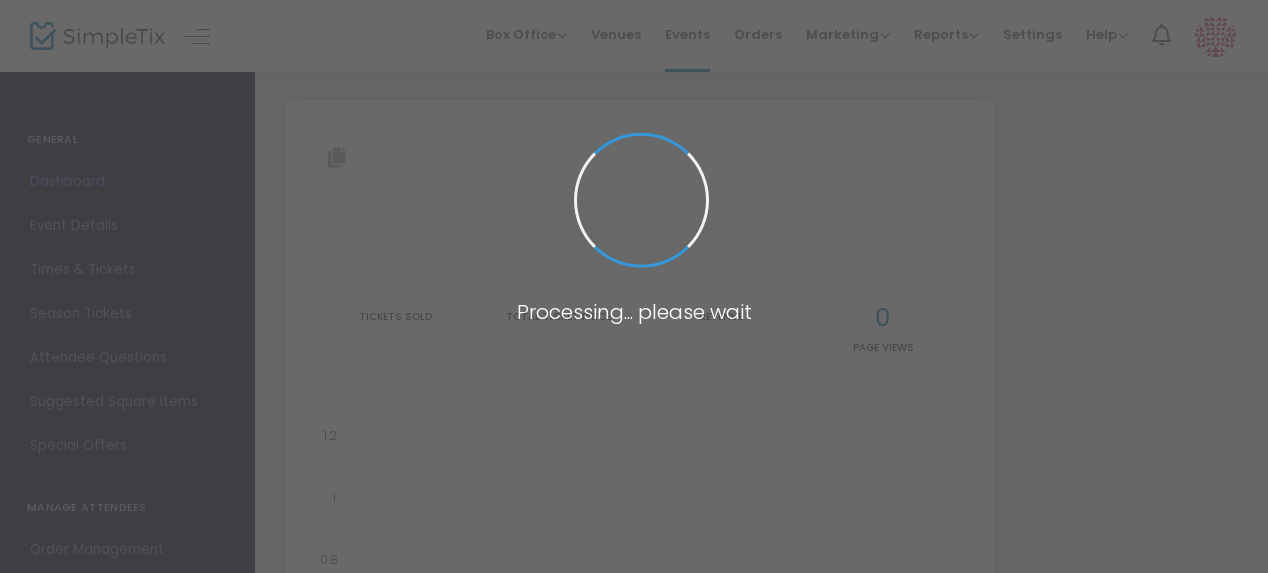 type on "https://www.simpletix.com/e/diy-blue-gold-bracelet-stack-making-tickets-229758" 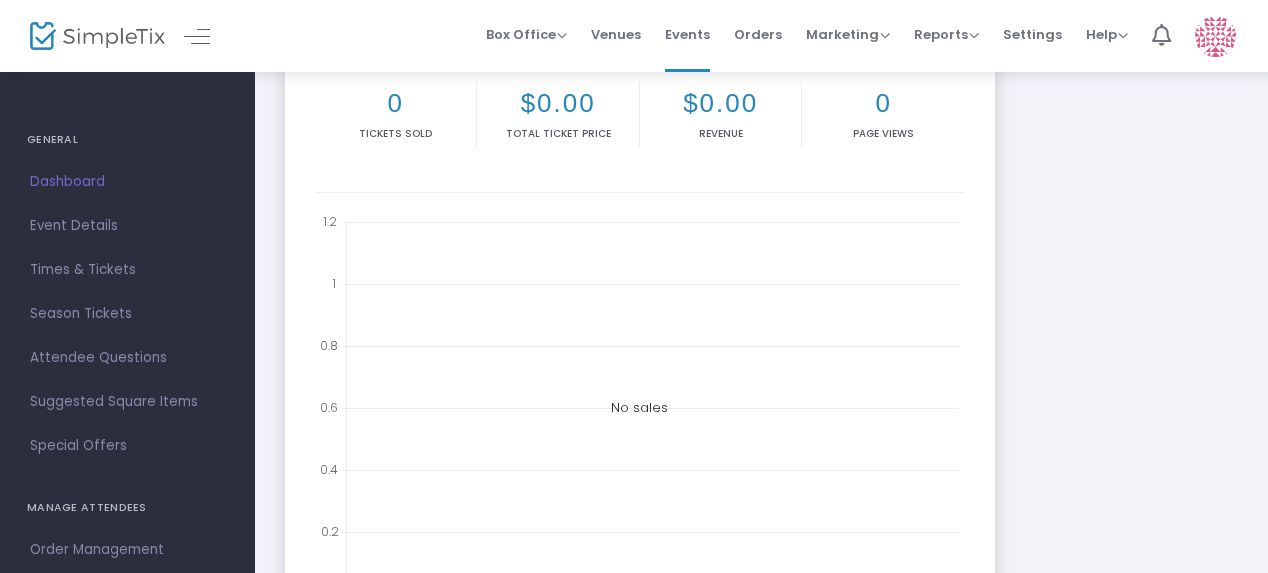 scroll, scrollTop: 0, scrollLeft: 0, axis: both 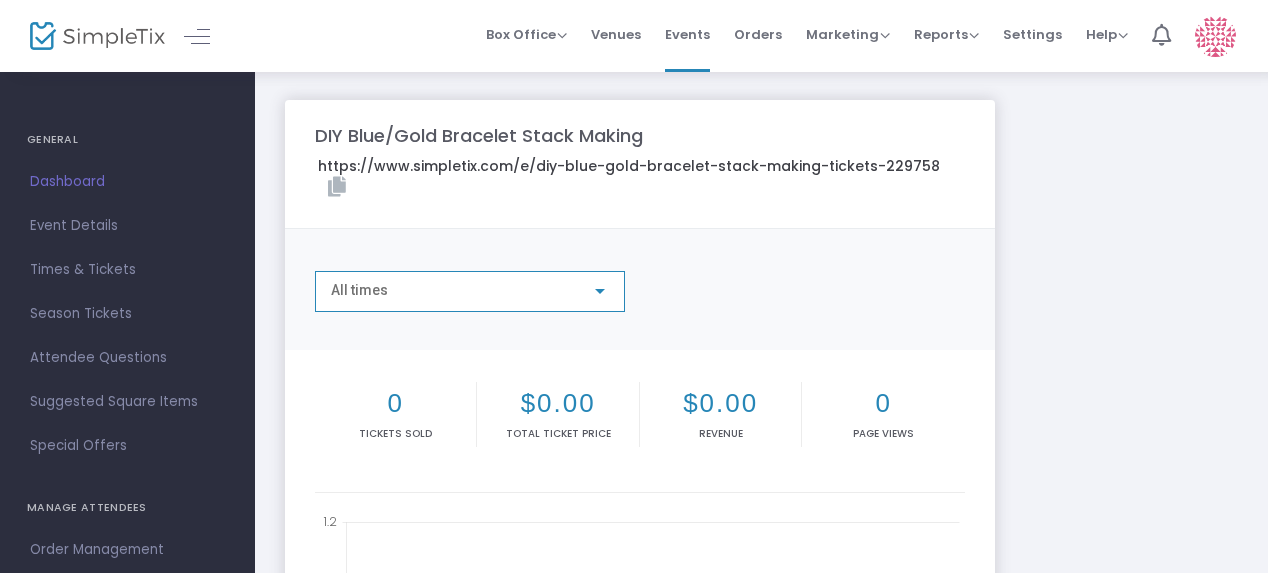 click at bounding box center (600, 291) 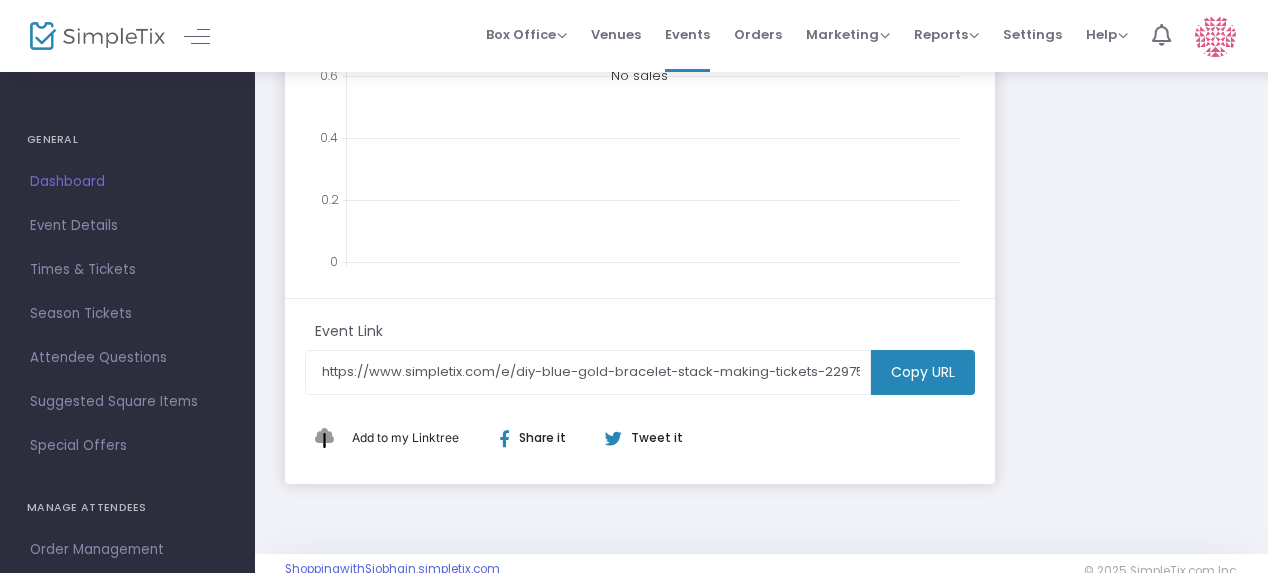 scroll, scrollTop: 650, scrollLeft: 0, axis: vertical 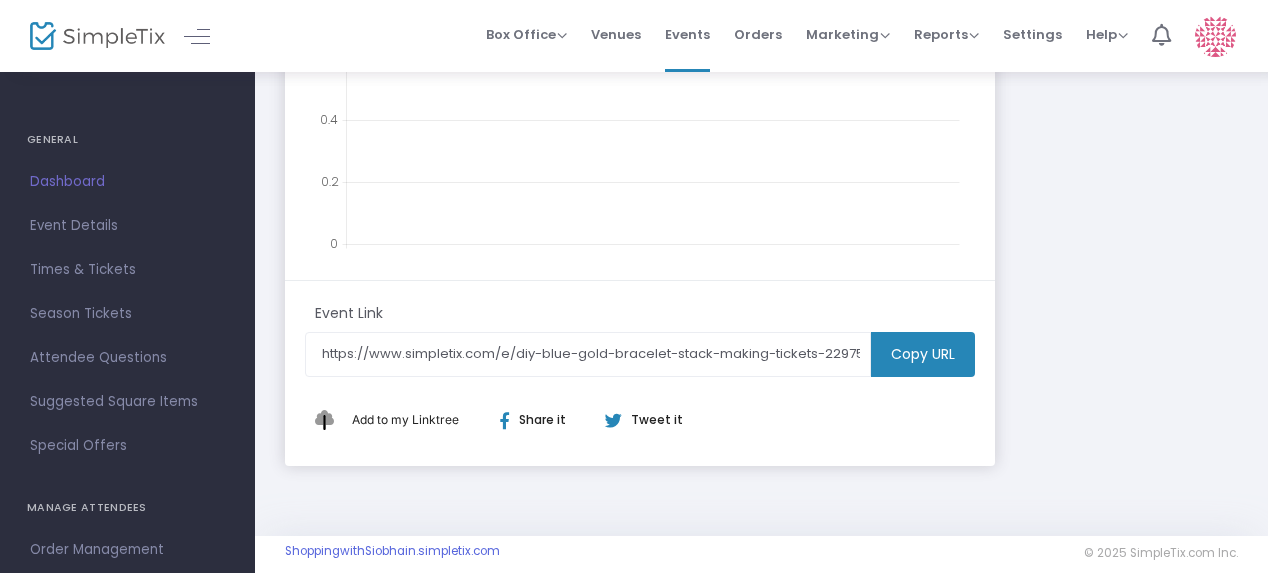 click at bounding box center (634, 286) 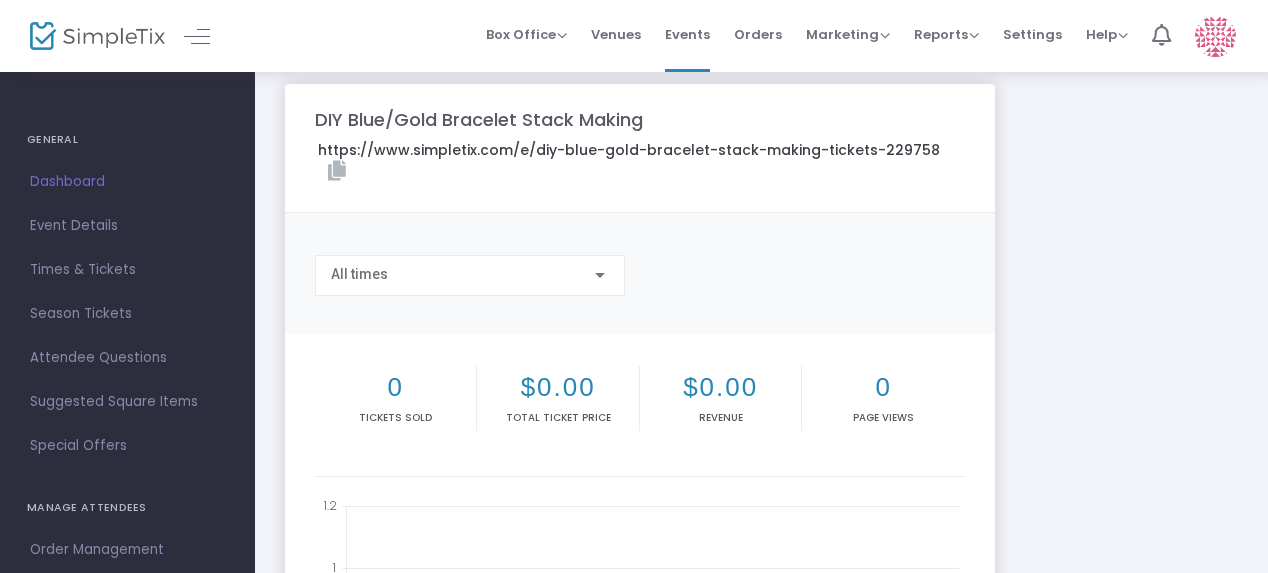 scroll, scrollTop: 0, scrollLeft: 0, axis: both 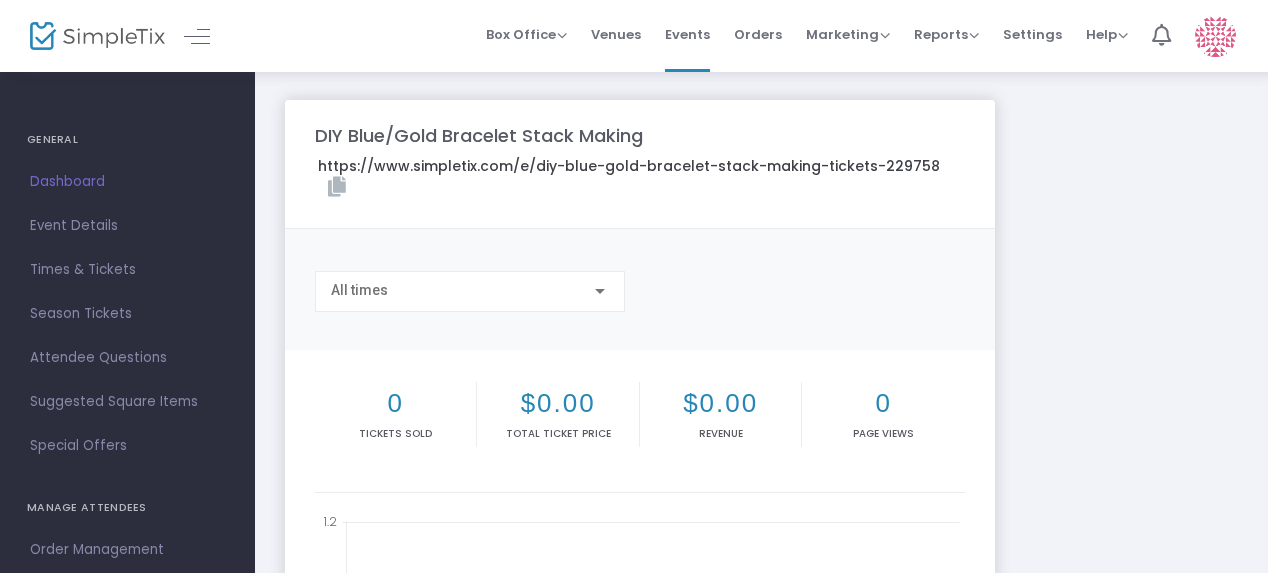 click 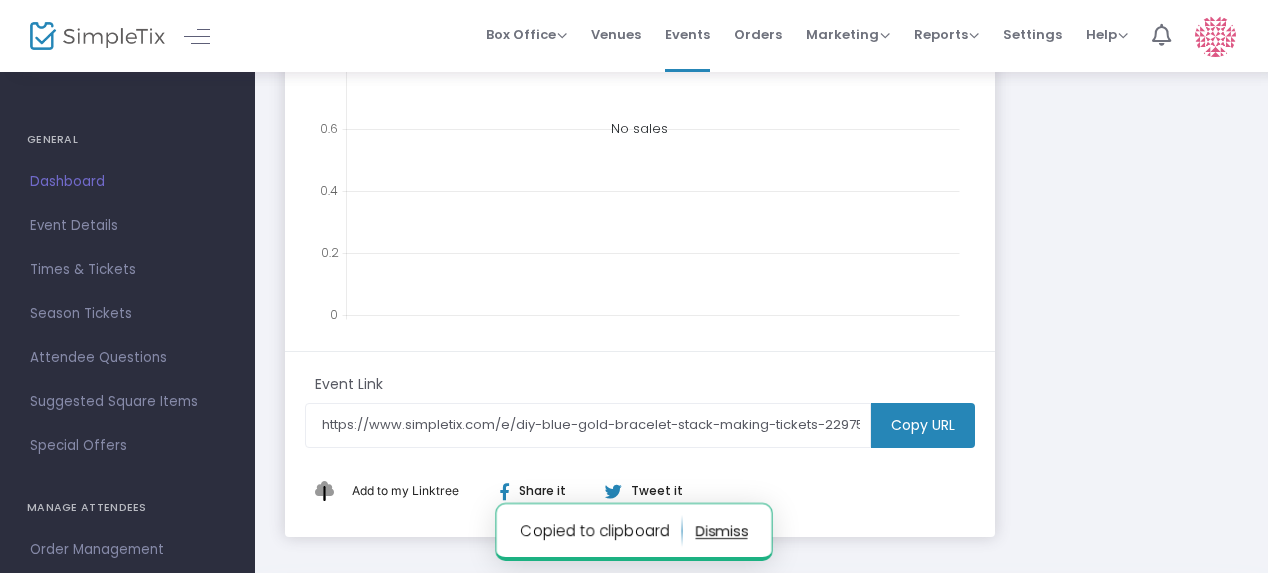 scroll, scrollTop: 650, scrollLeft: 0, axis: vertical 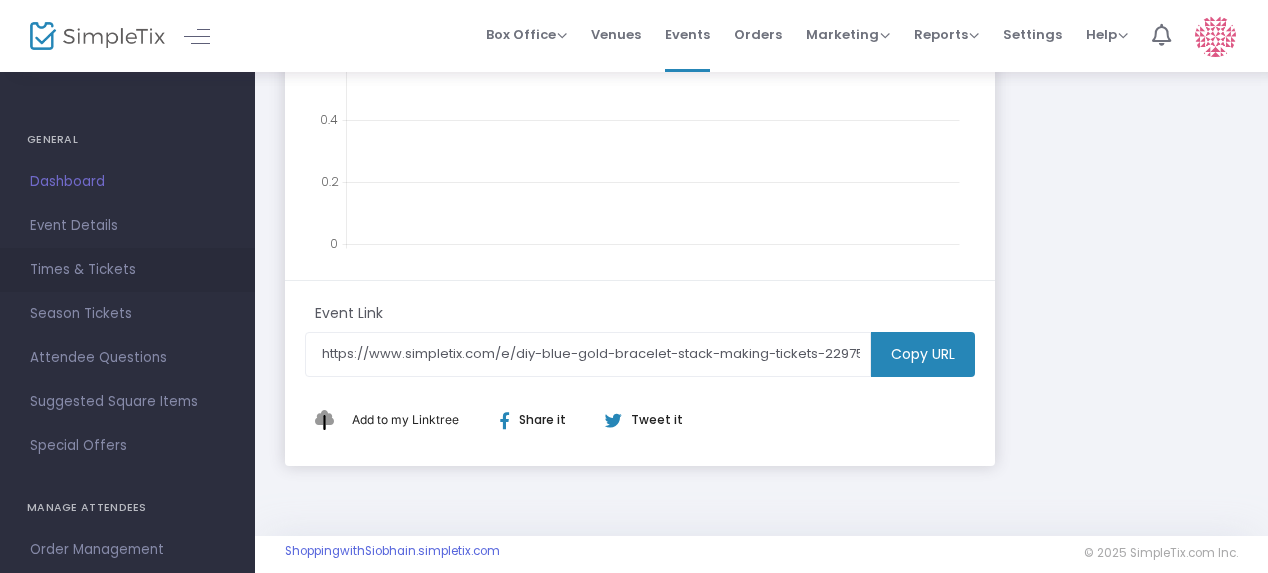 click on "Times & Tickets" at bounding box center (127, 270) 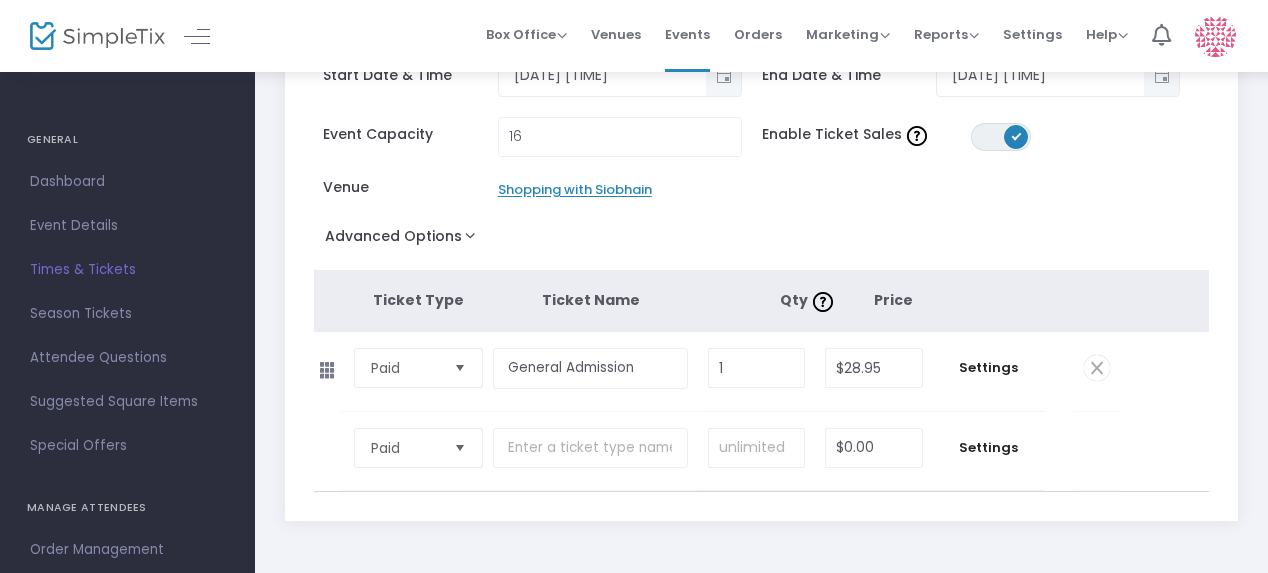 scroll, scrollTop: 0, scrollLeft: 0, axis: both 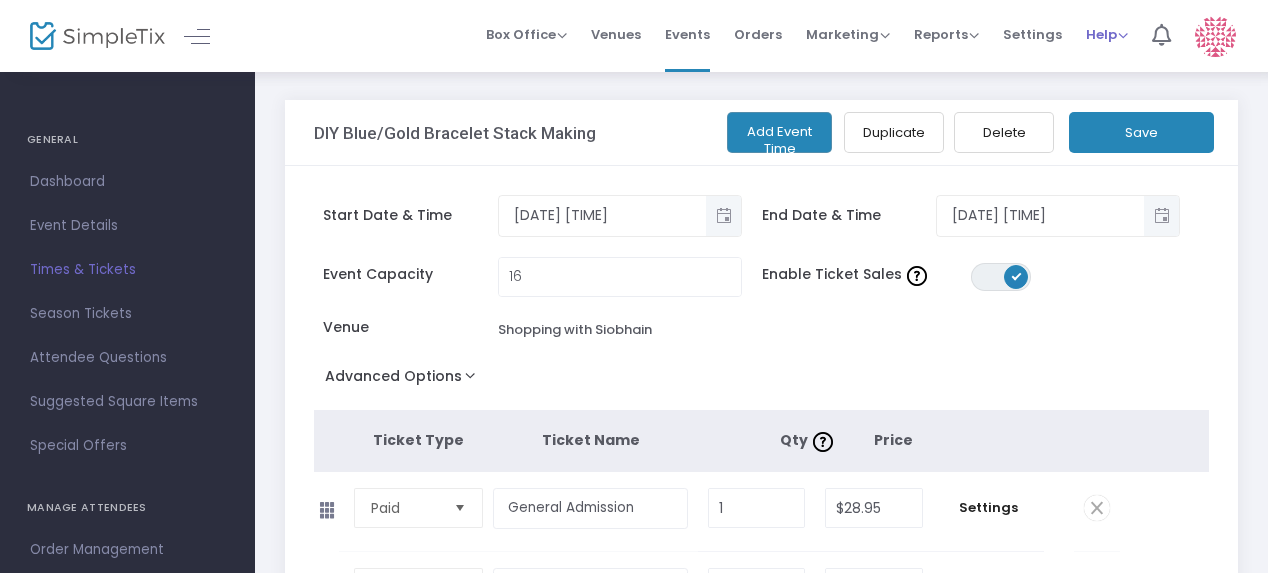click on "Help" at bounding box center (1107, 34) 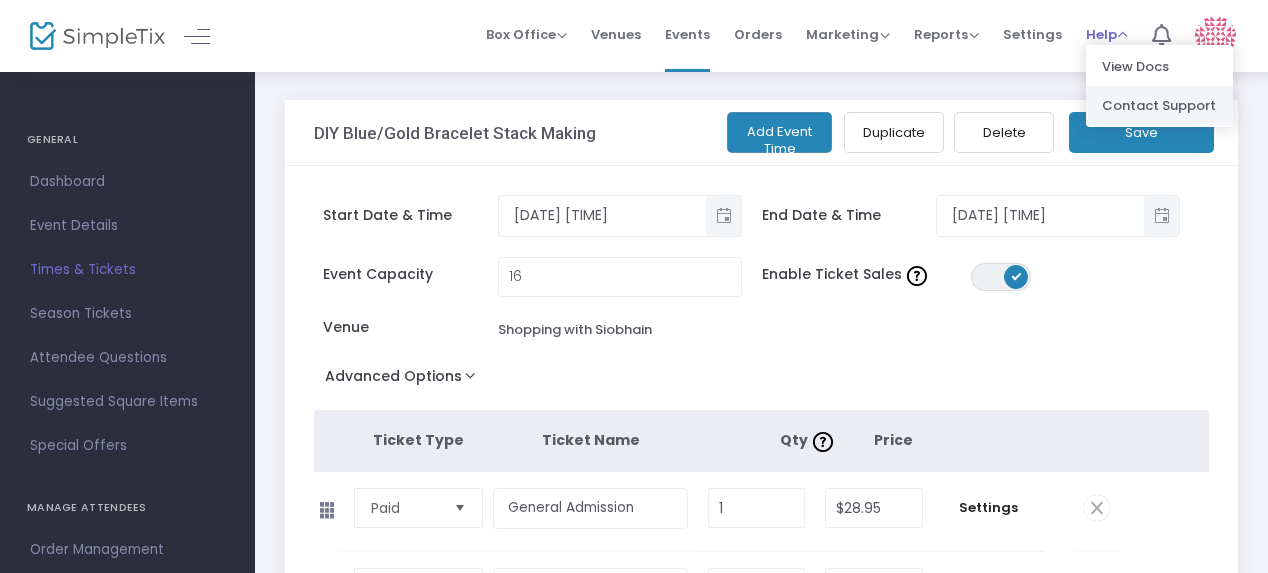 click on "Contact Support" at bounding box center [1159, 105] 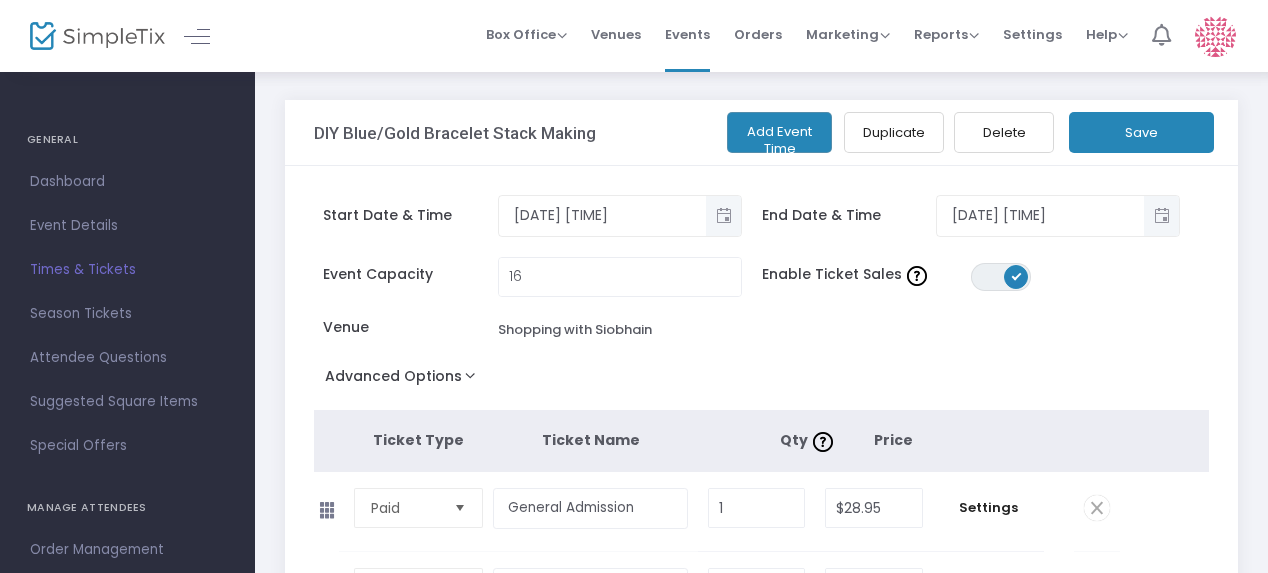 click at bounding box center (1161, 35) 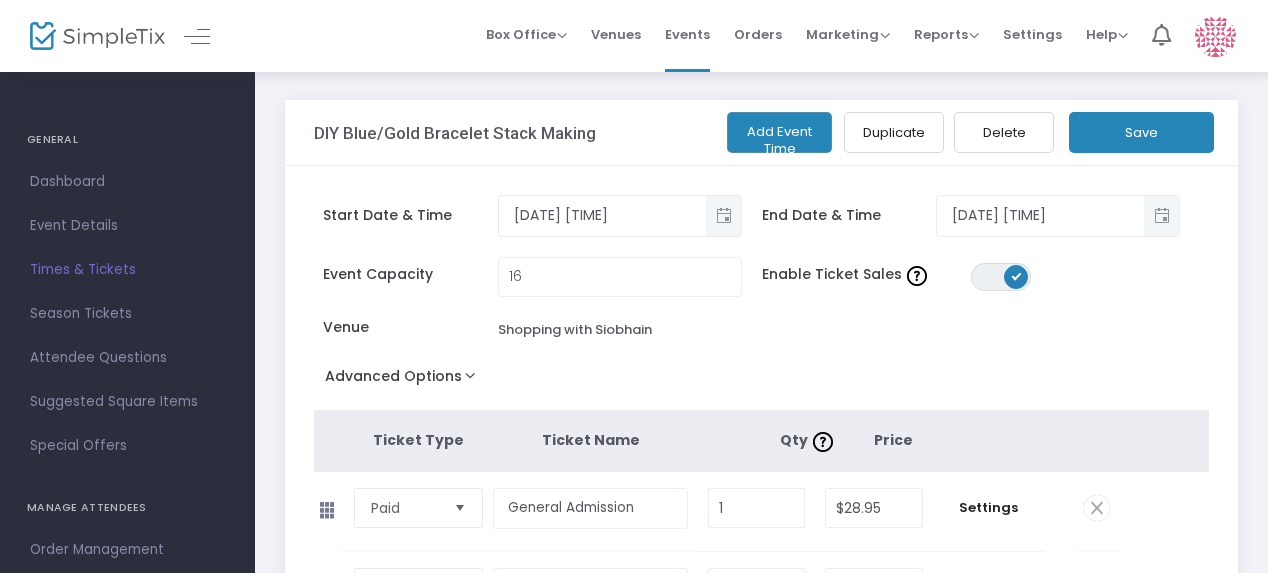 click on "GENERAL" at bounding box center [127, 140] 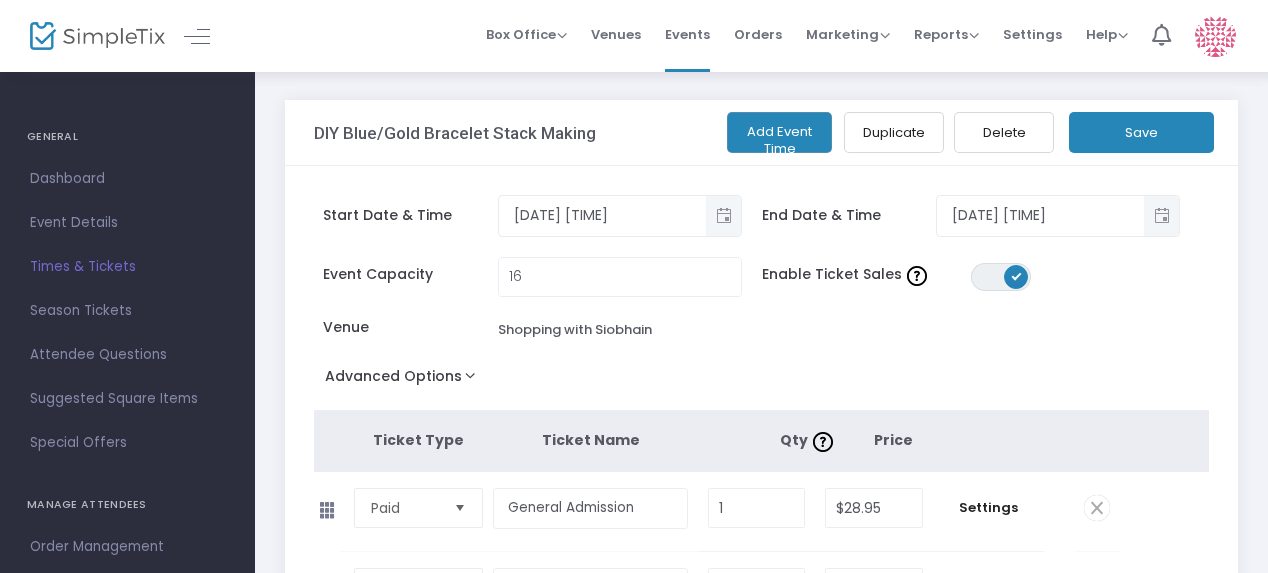 scroll, scrollTop: 0, scrollLeft: 0, axis: both 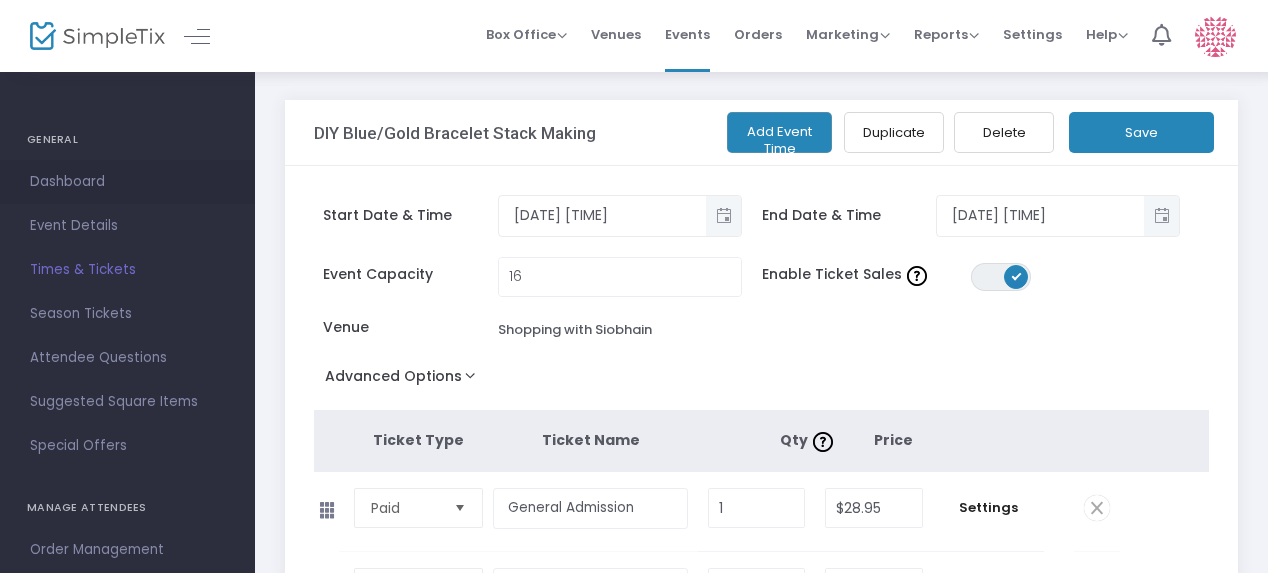 click on "Dashboard" at bounding box center (127, 182) 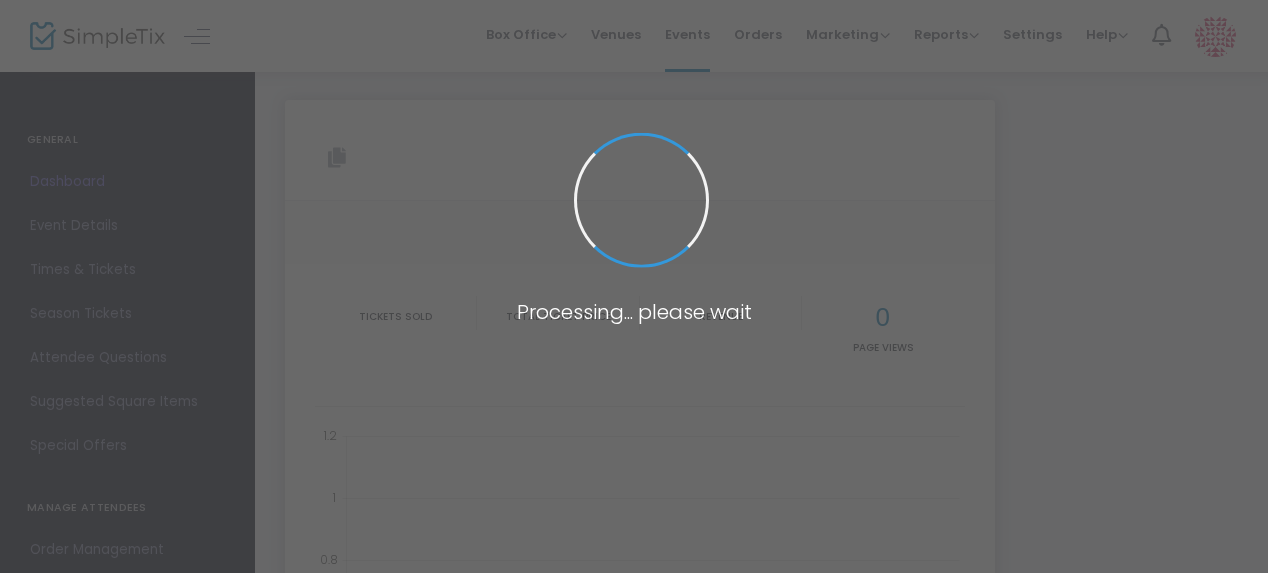 type on "https://www.simpletix.com/e/diy-blue-gold-bracelet-stack-making-tickets-229758" 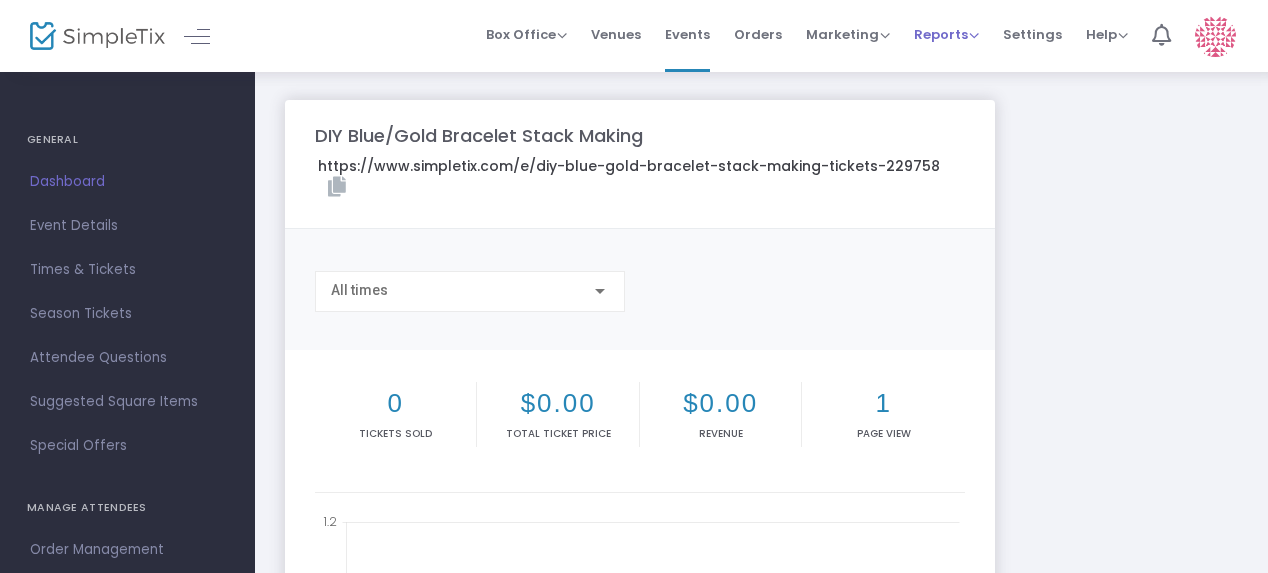 click on "Reports" at bounding box center [946, 34] 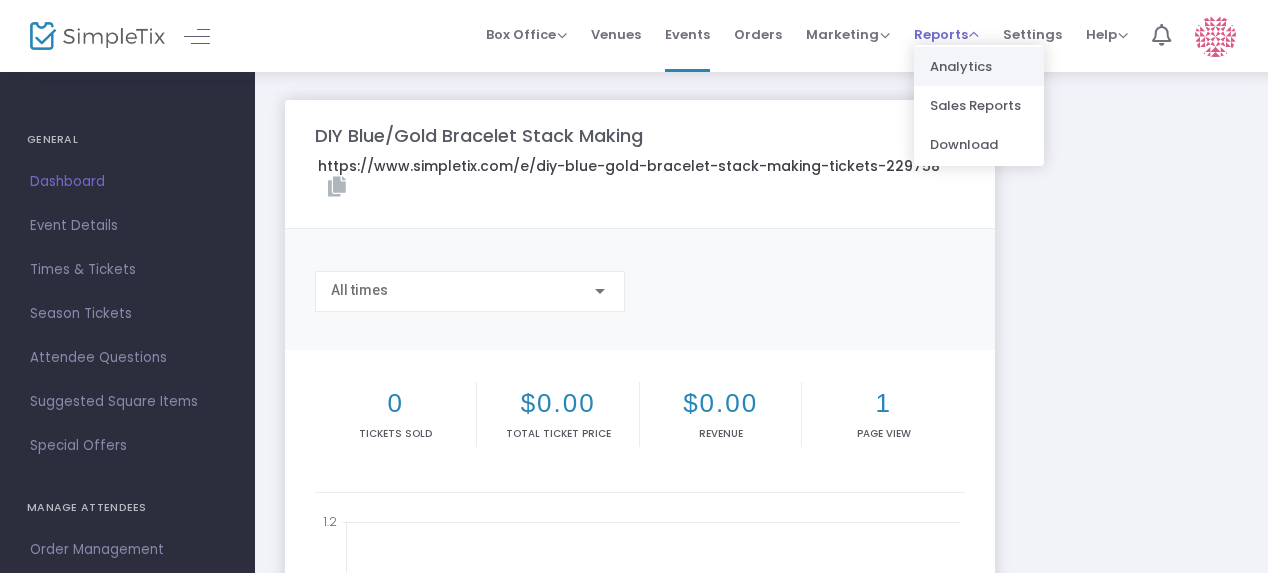 click on "Analytics" at bounding box center [979, 66] 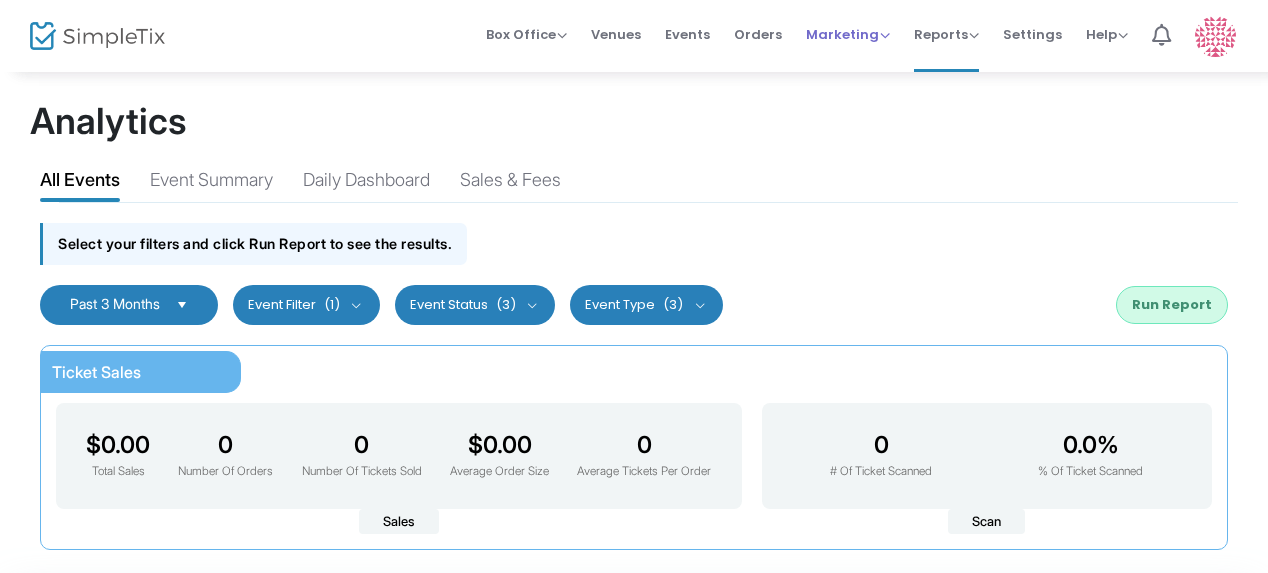 click on "Marketing" at bounding box center (848, 34) 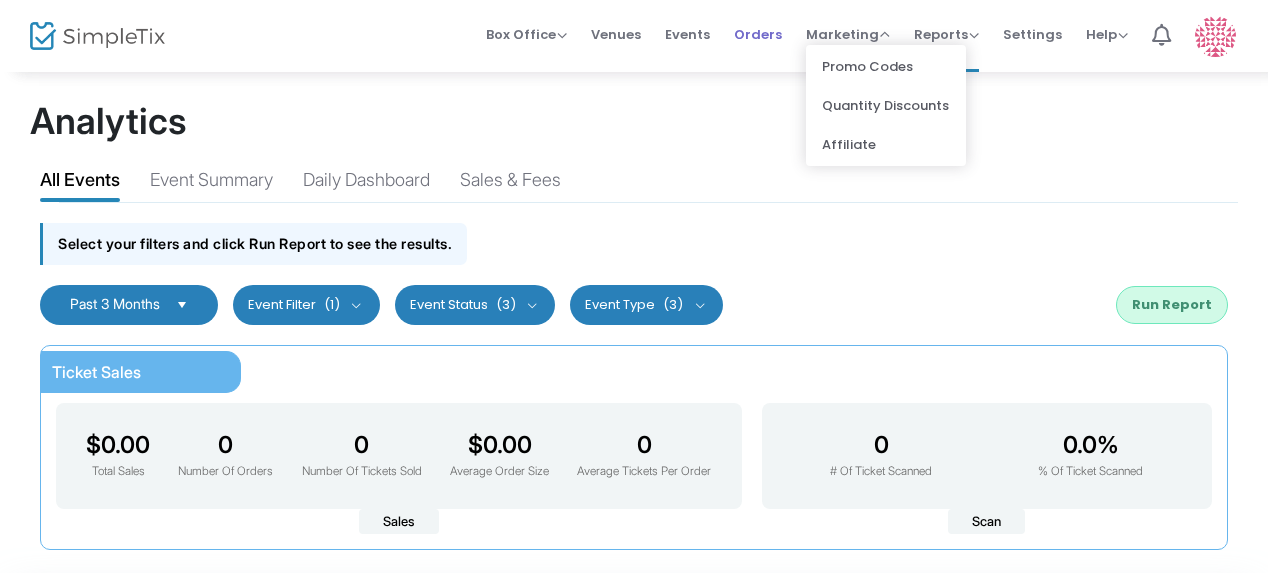 click on "Orders" at bounding box center (758, 34) 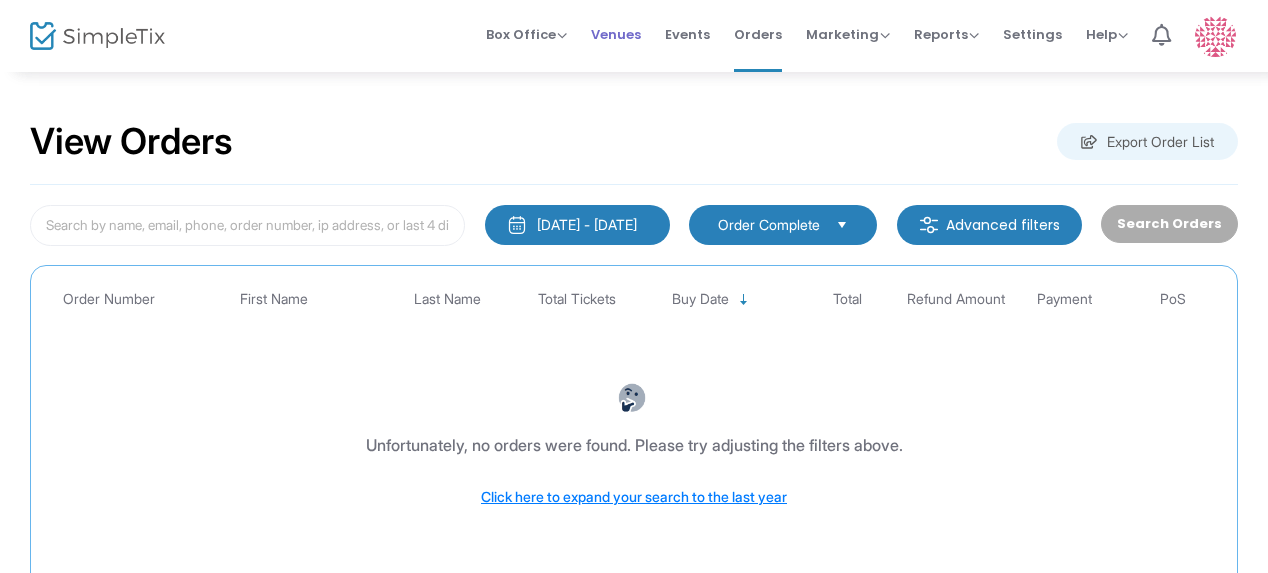 click on "Venues" at bounding box center (616, 34) 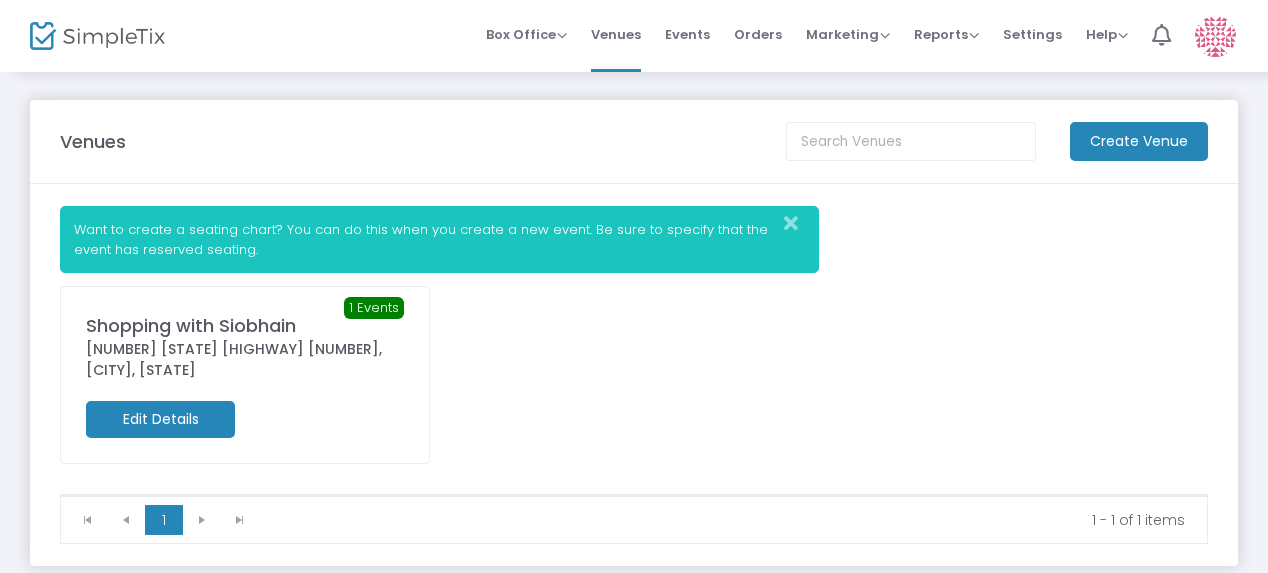 click on "1 Events" 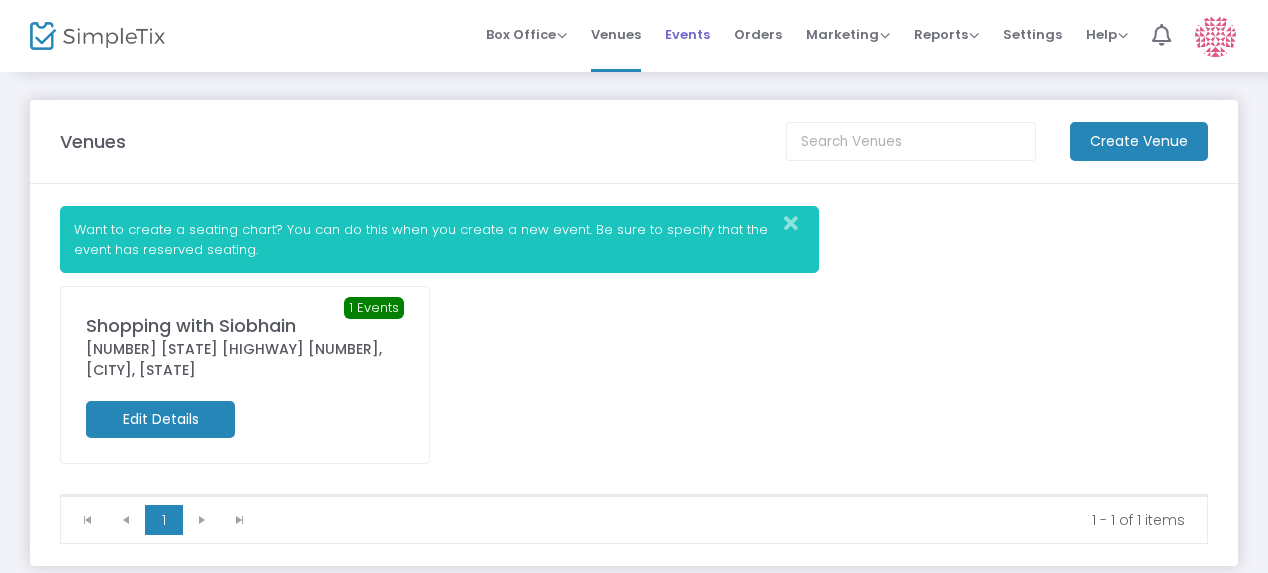 click on "Events" at bounding box center (687, 34) 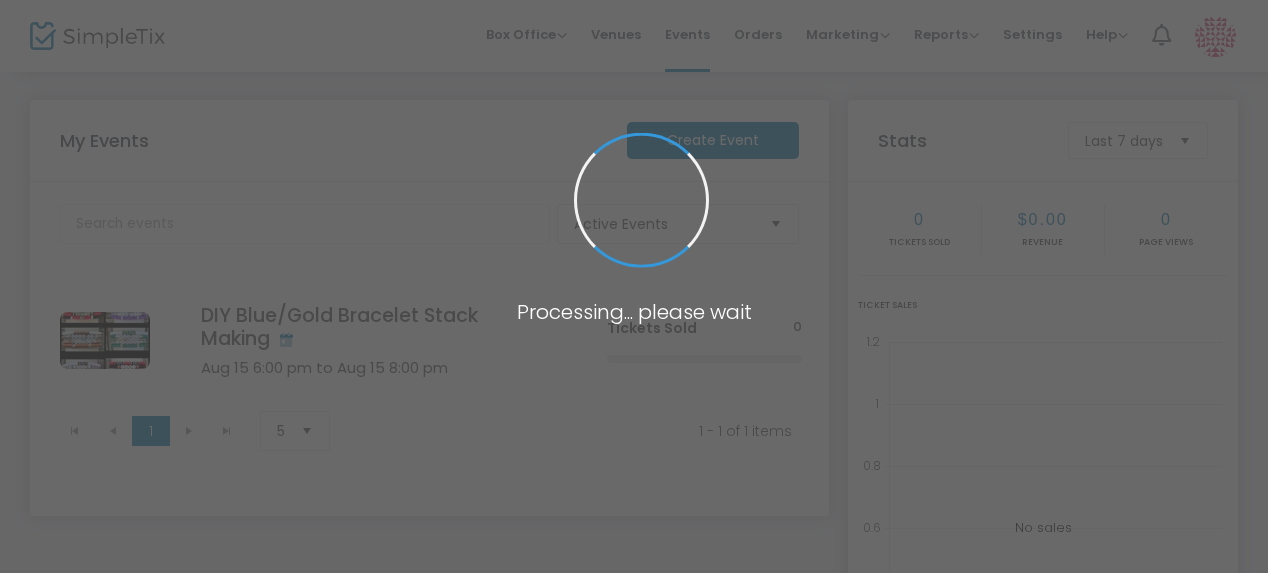 scroll, scrollTop: 0, scrollLeft: 0, axis: both 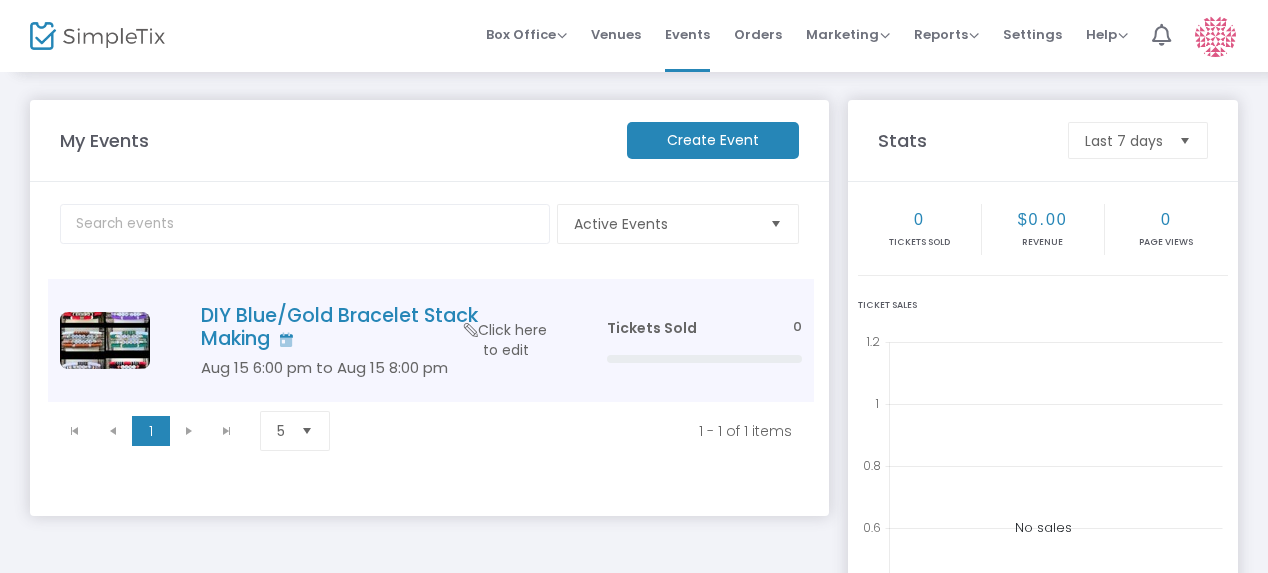 click on "DIY Blue/Gold Bracelet Stack Making" 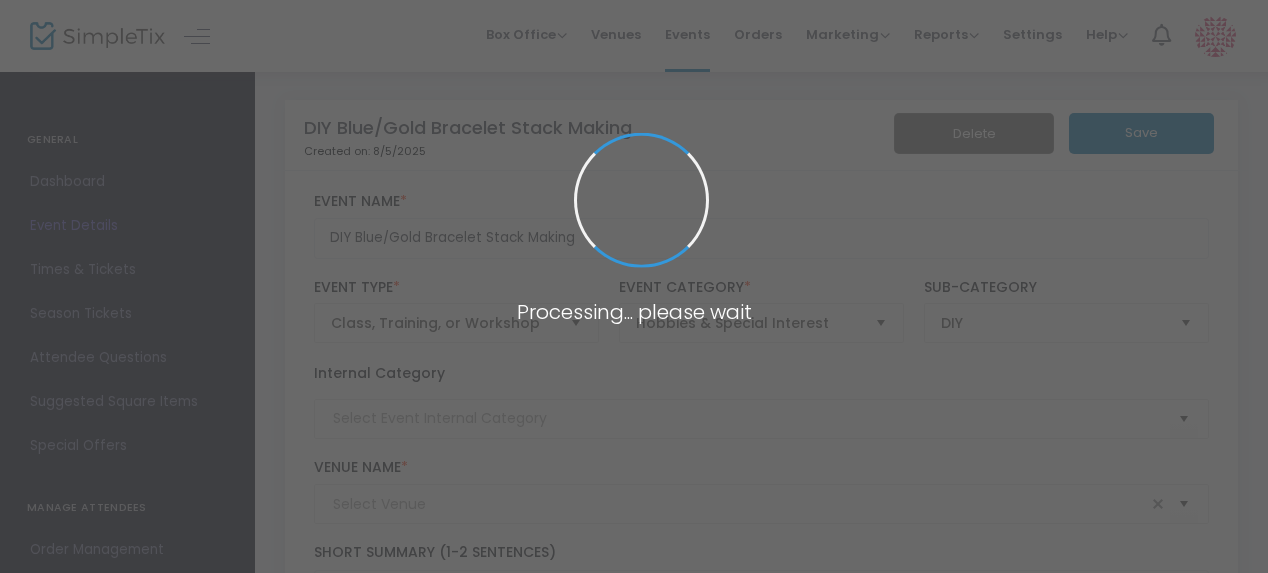 type on "Shopping with Siobhain" 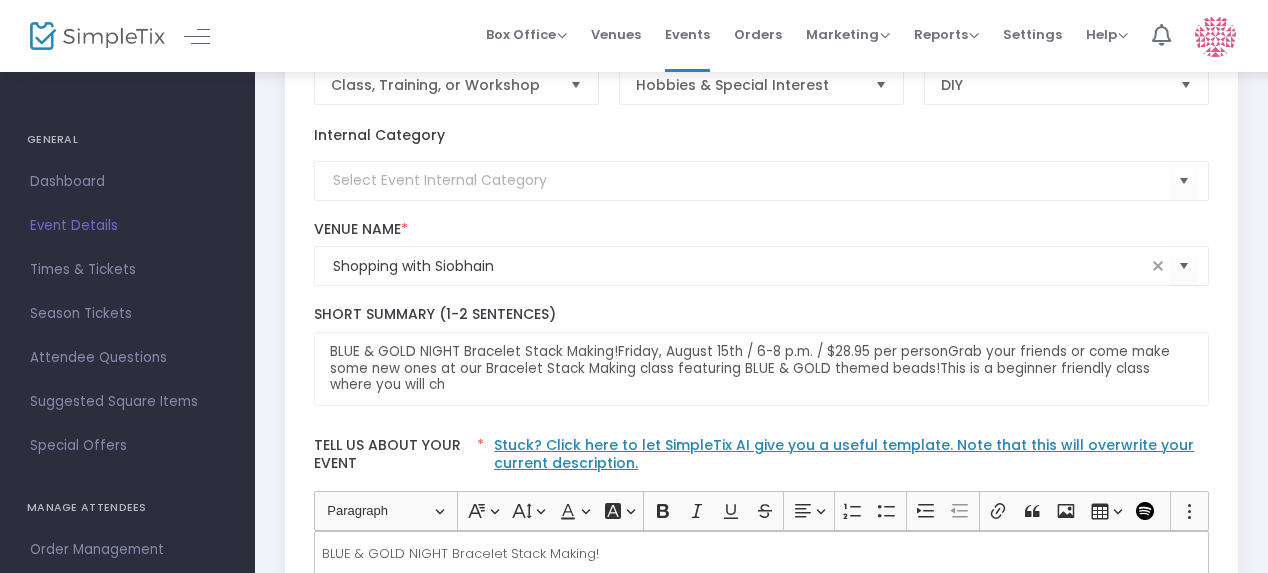 scroll, scrollTop: 0, scrollLeft: 0, axis: both 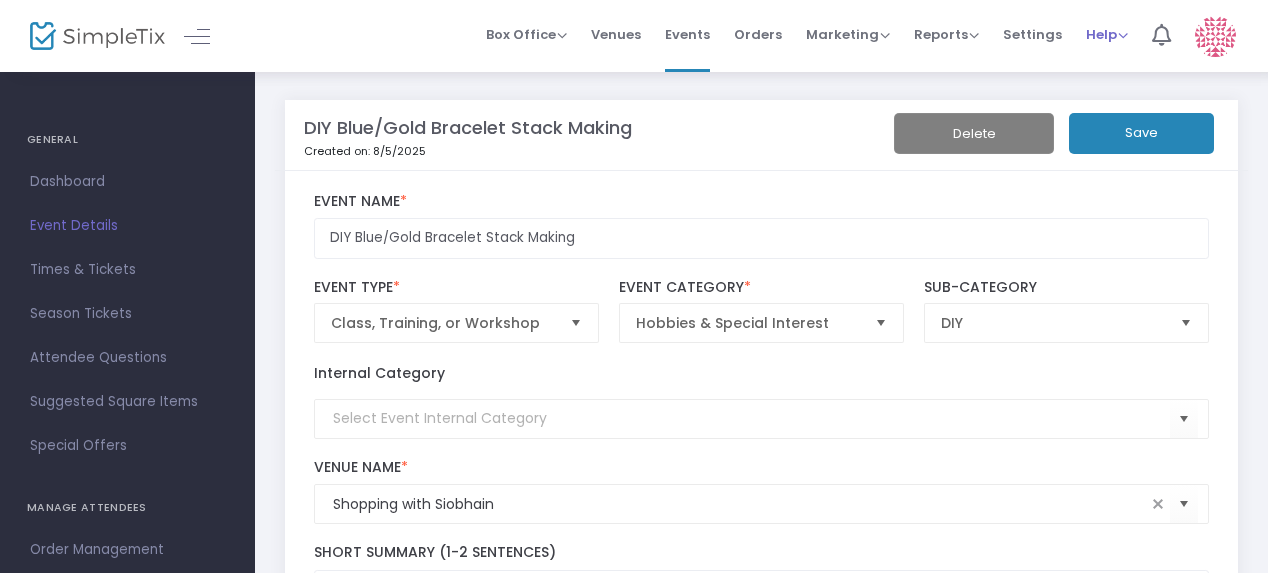 click on "Help" at bounding box center [1107, 34] 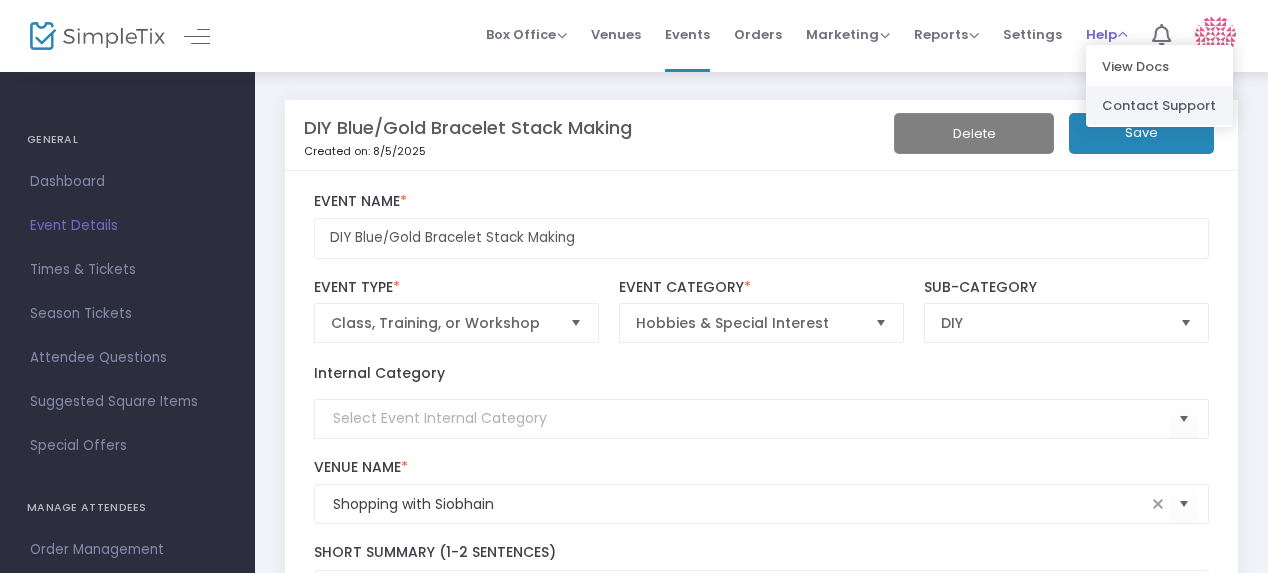 click on "Contact Support" at bounding box center (1159, 105) 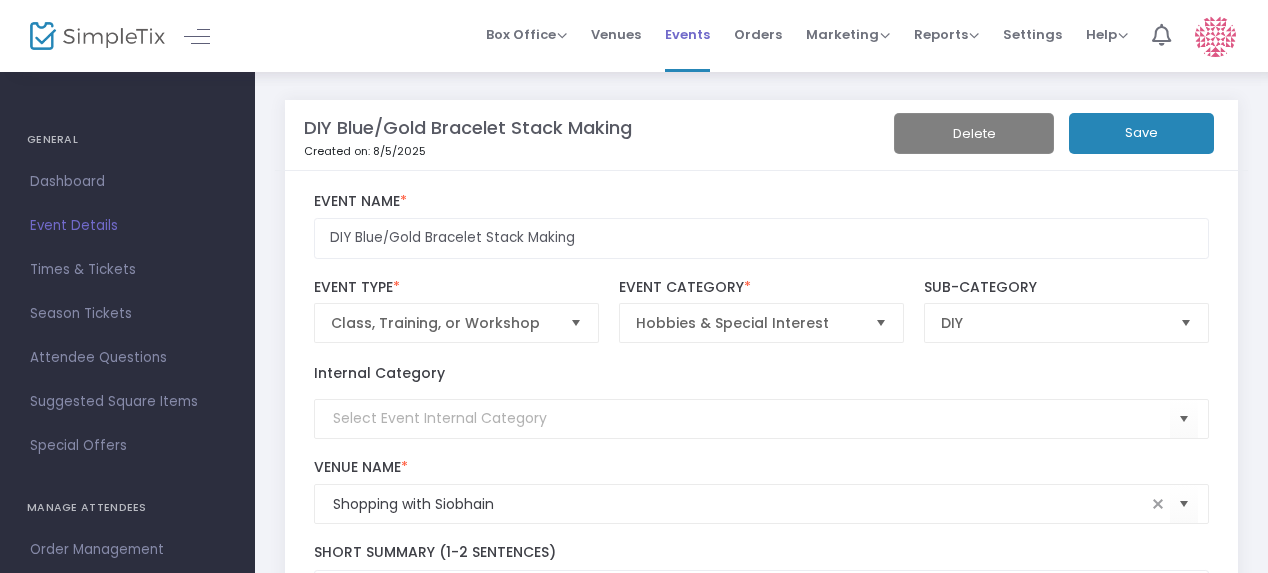 click on "Events" at bounding box center [687, 34] 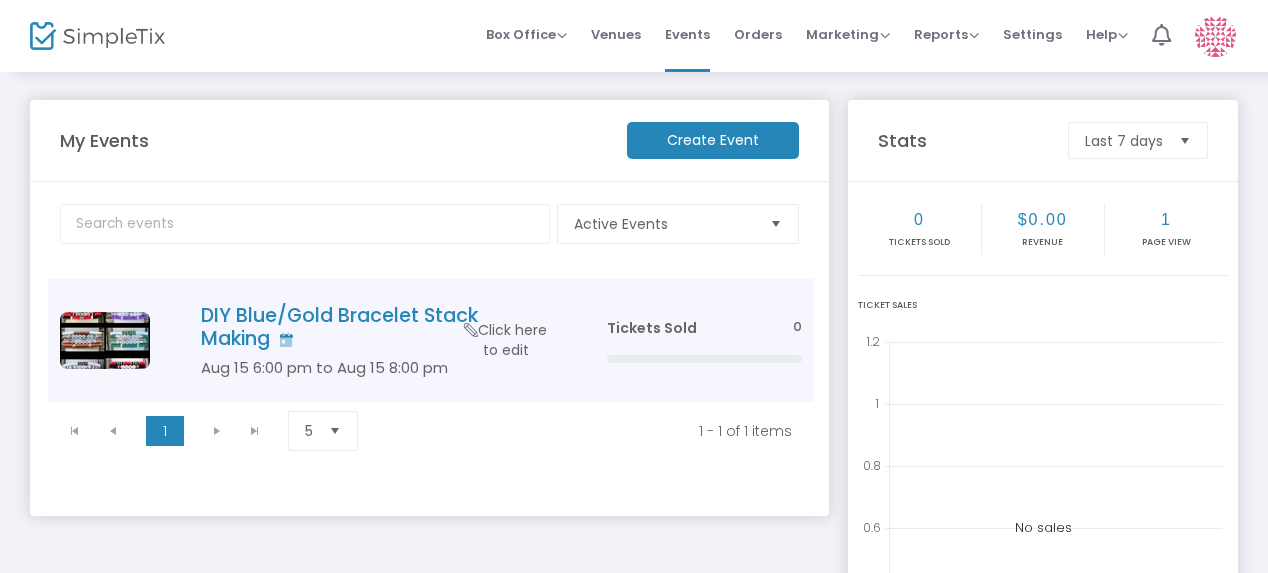 click on "DIY Blue/Gold Bracelet Stack Making" 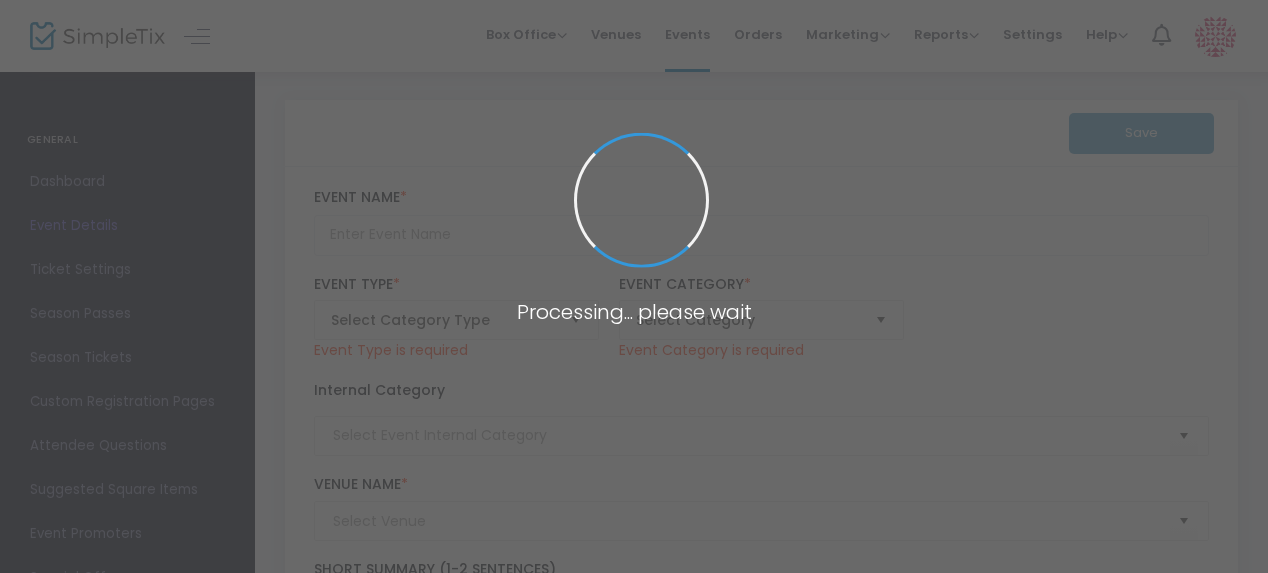 type on "DIY Blue/Gold Bracelet Stack Making" 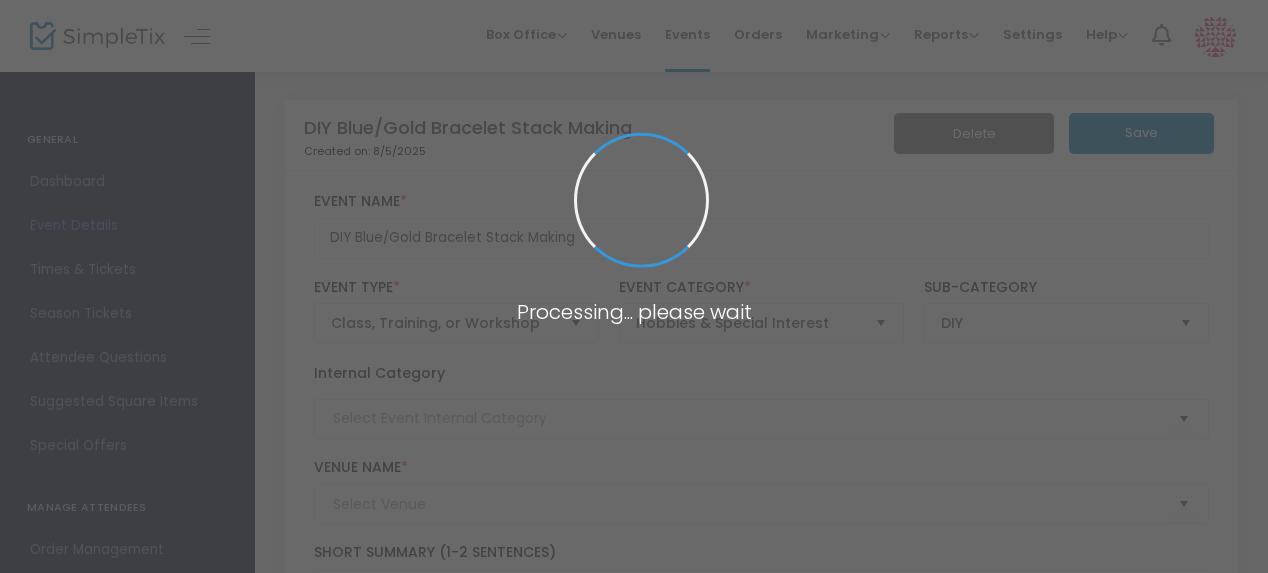 type on "Shopping with Siobhain" 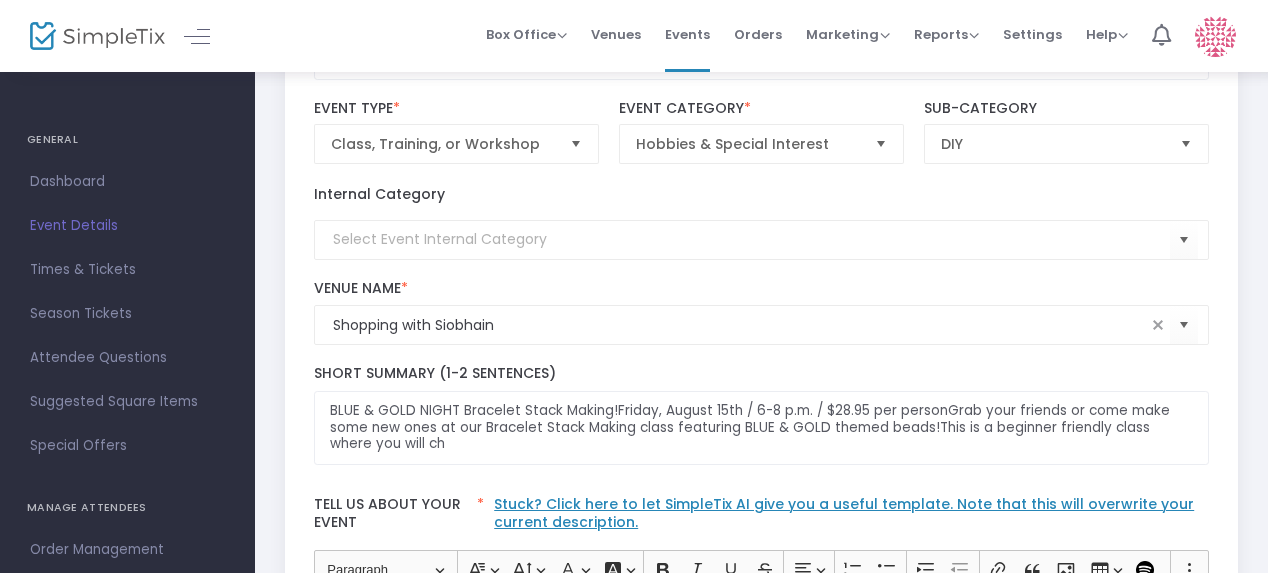 scroll, scrollTop: 500, scrollLeft: 0, axis: vertical 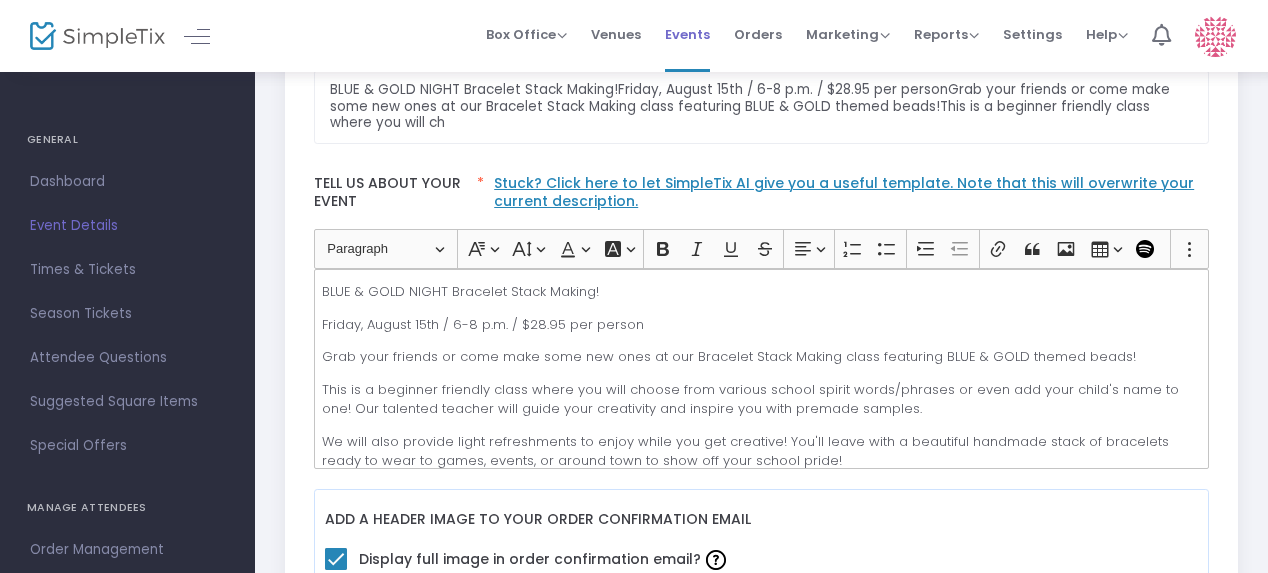 click on "Events" at bounding box center [687, 34] 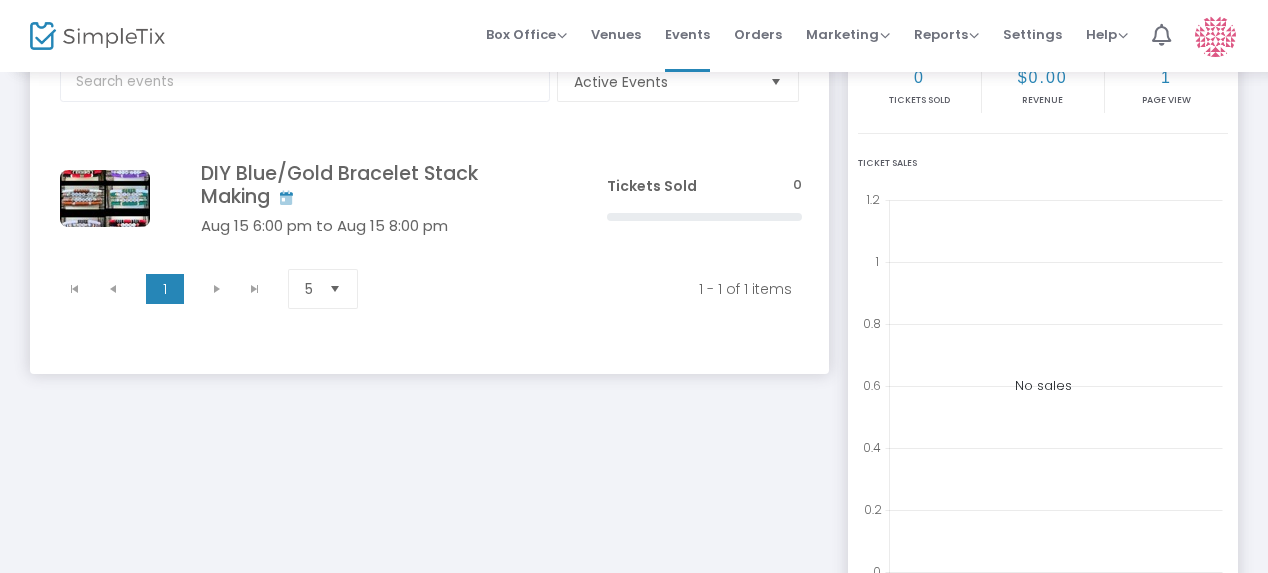 scroll, scrollTop: 0, scrollLeft: 0, axis: both 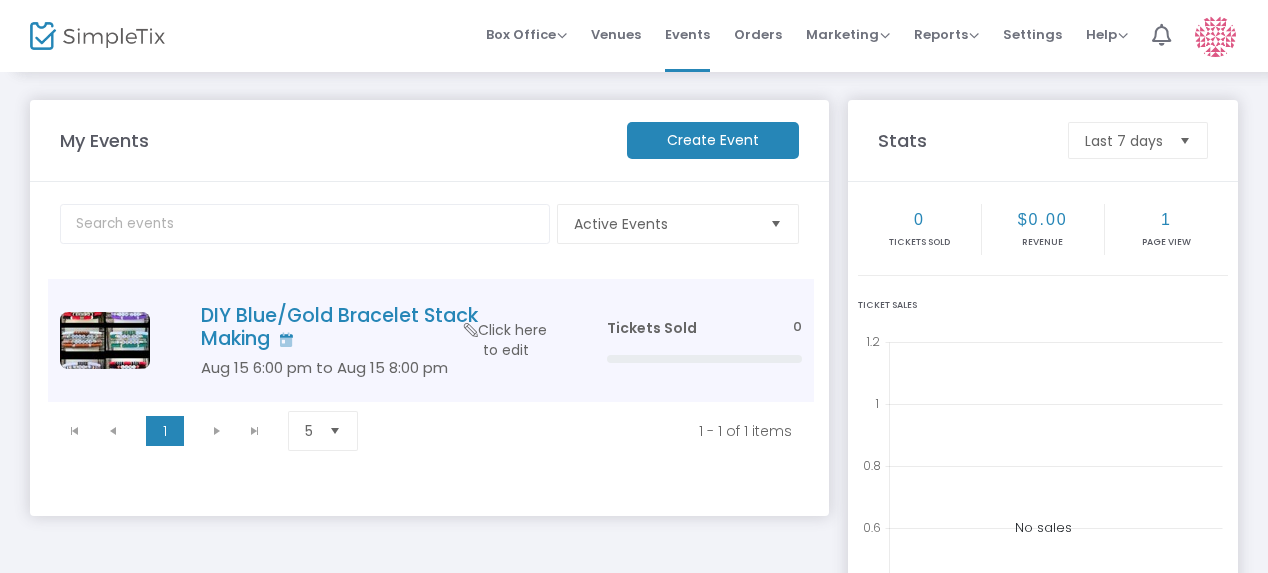 click on "DIY Blue/Gold Bracelet Stack Making" 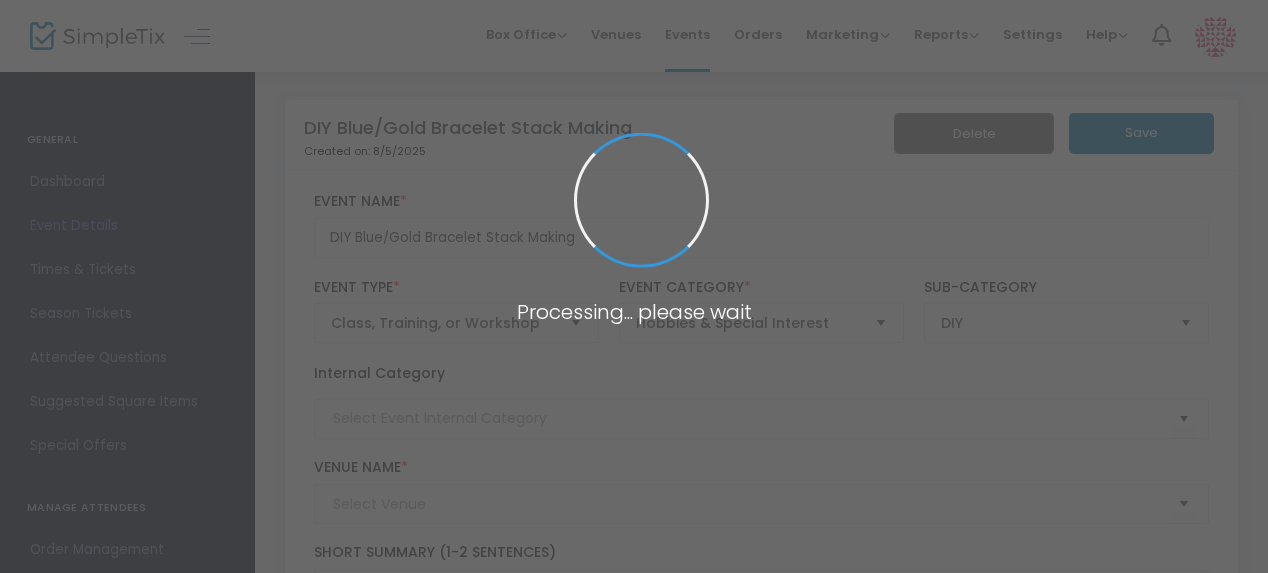 type on "Shopping with Siobhain" 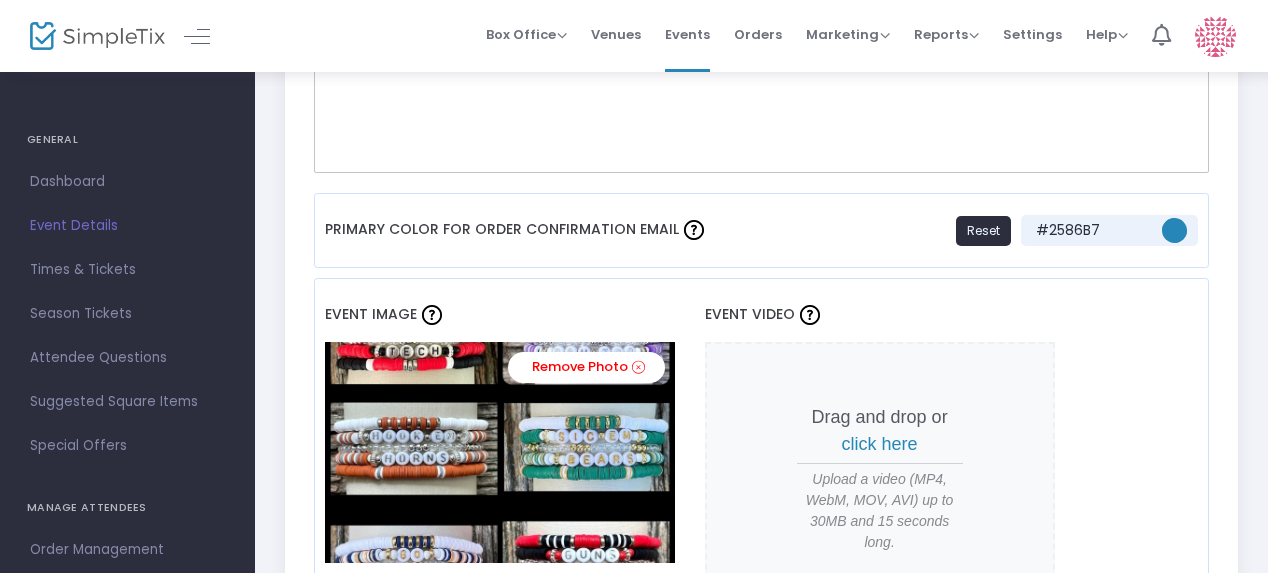 scroll, scrollTop: 1501, scrollLeft: 0, axis: vertical 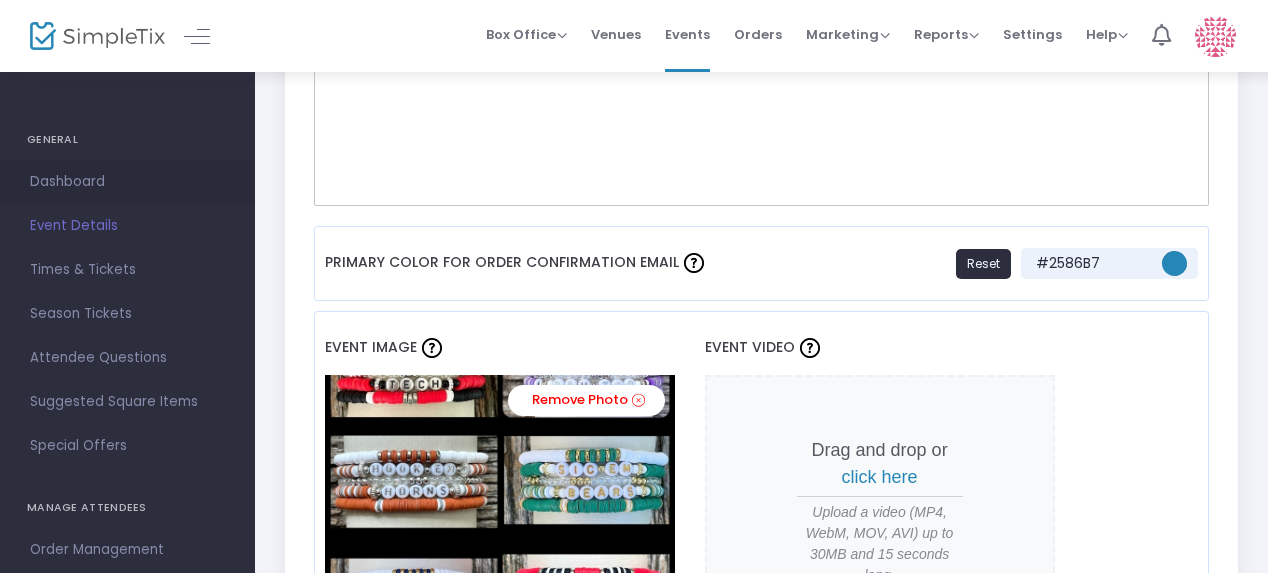 click on "Dashboard" at bounding box center [127, 182] 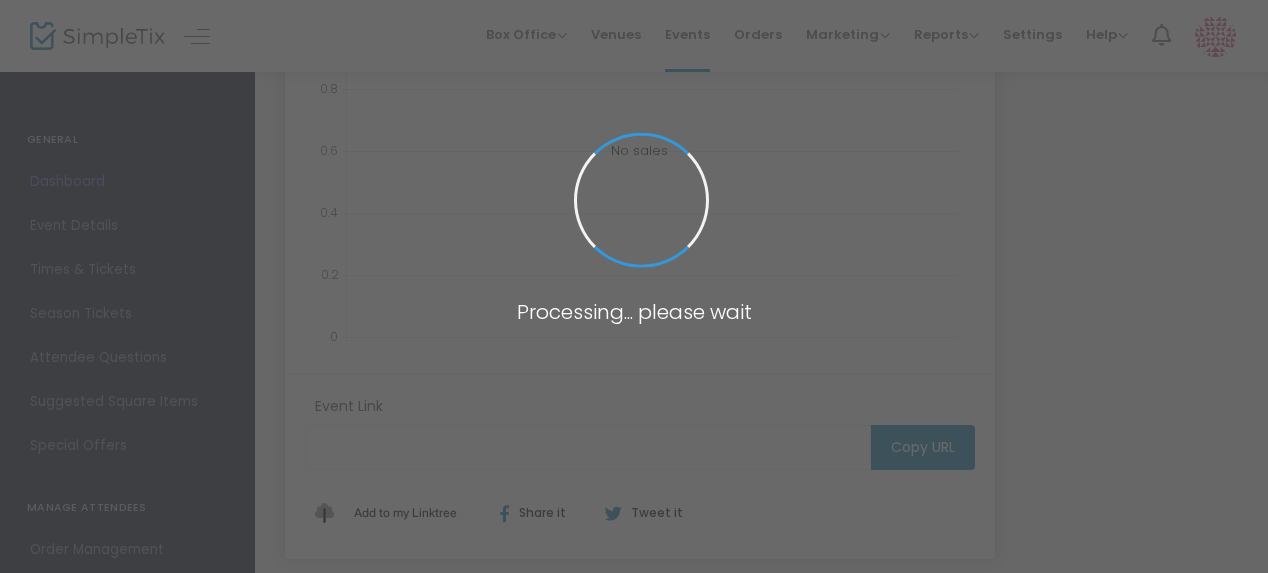 type on "https://www.simpletix.com/e/diy-blue-gold-bracelet-stack-making-tickets-229758" 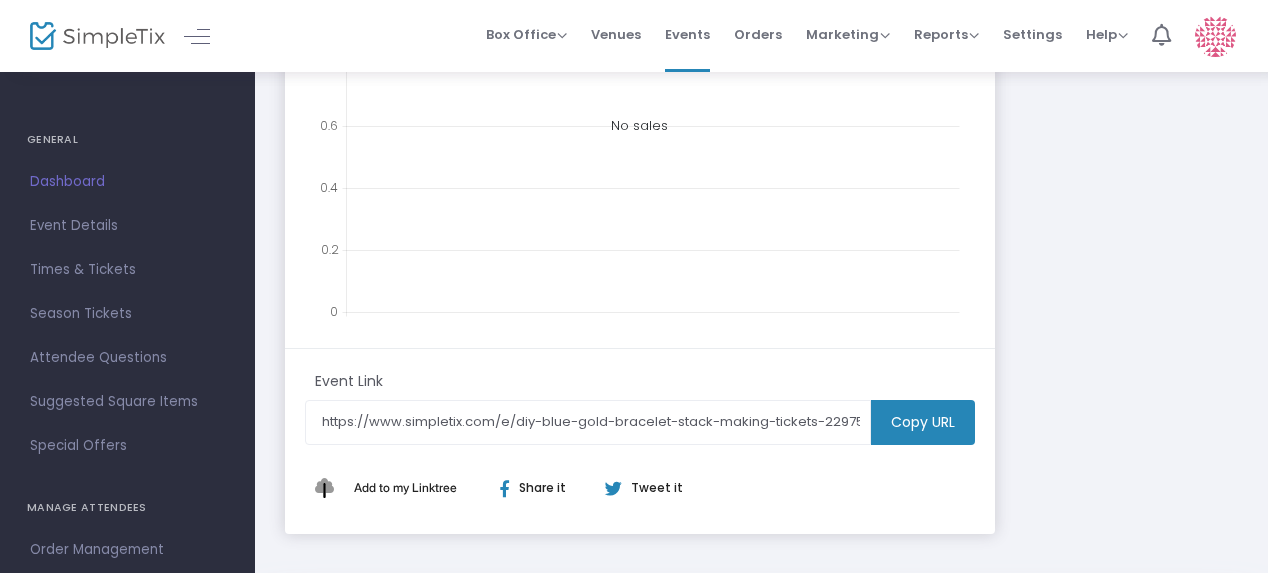 scroll, scrollTop: 550, scrollLeft: 0, axis: vertical 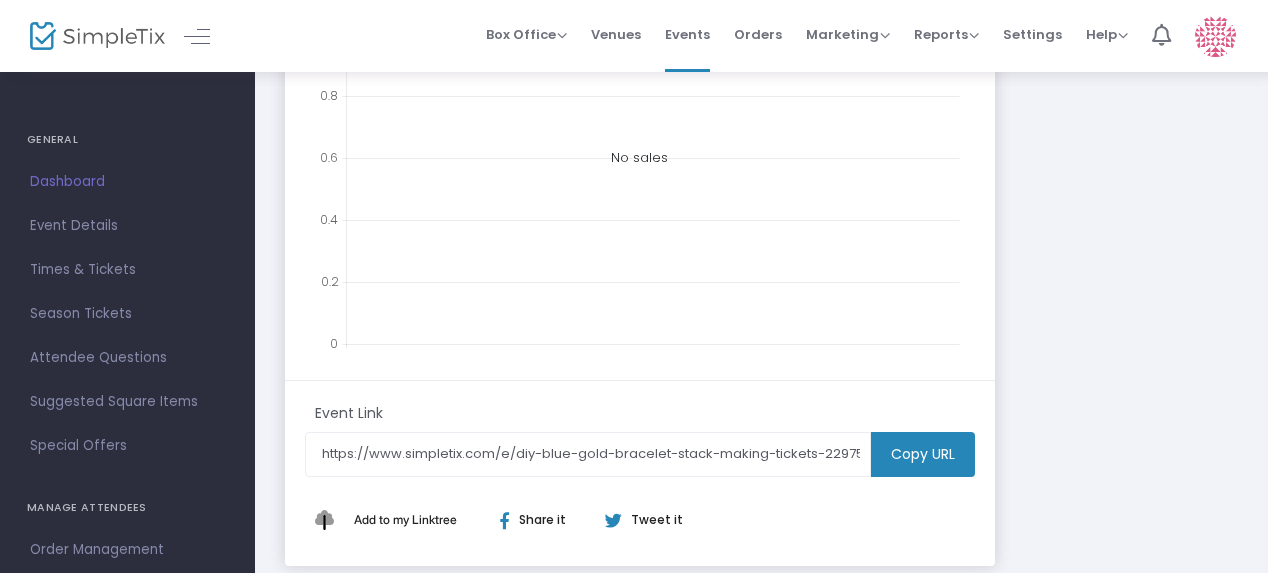 click on "Share it" 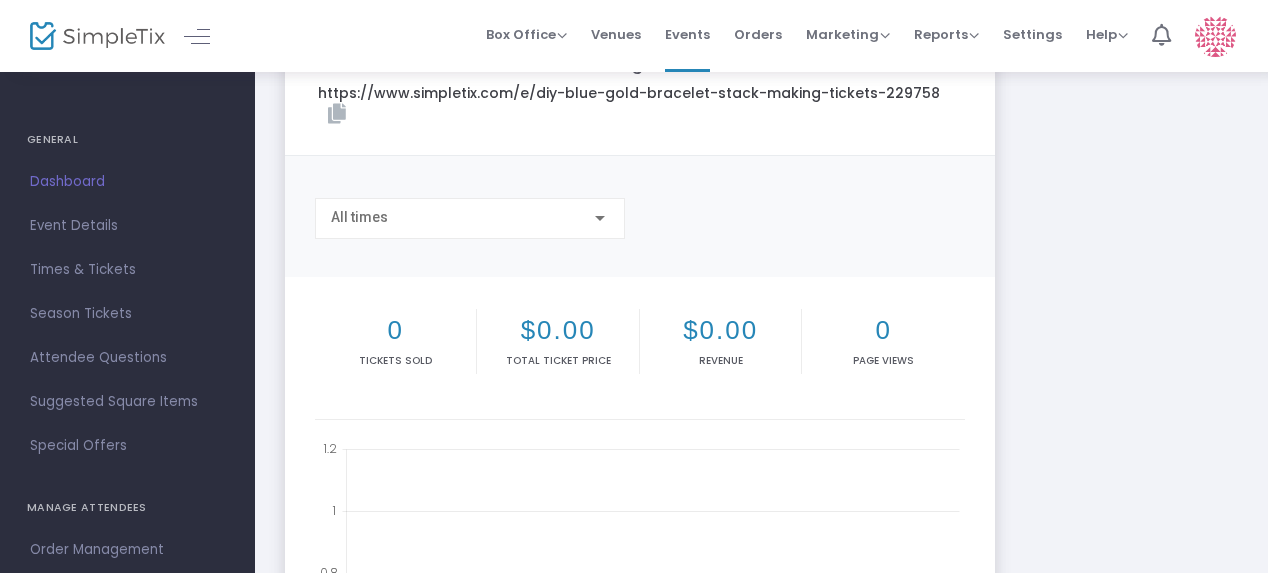 scroll, scrollTop: 0, scrollLeft: 0, axis: both 